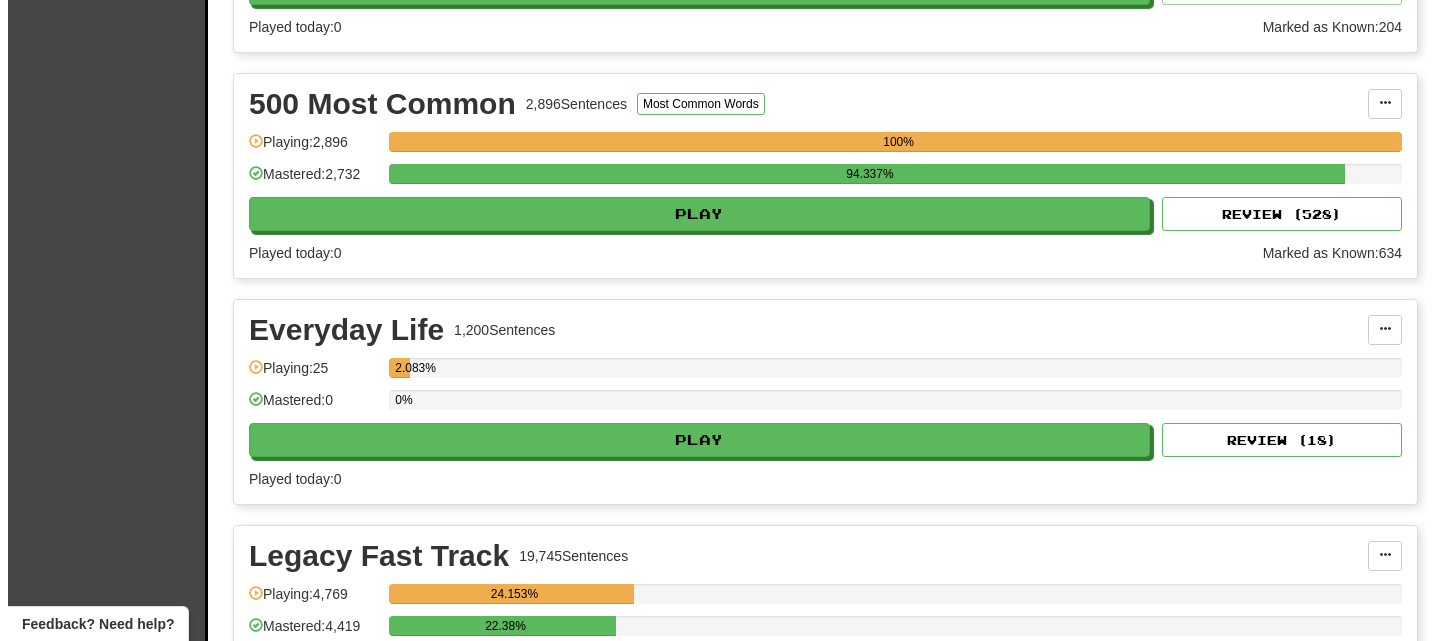 scroll, scrollTop: 615, scrollLeft: 0, axis: vertical 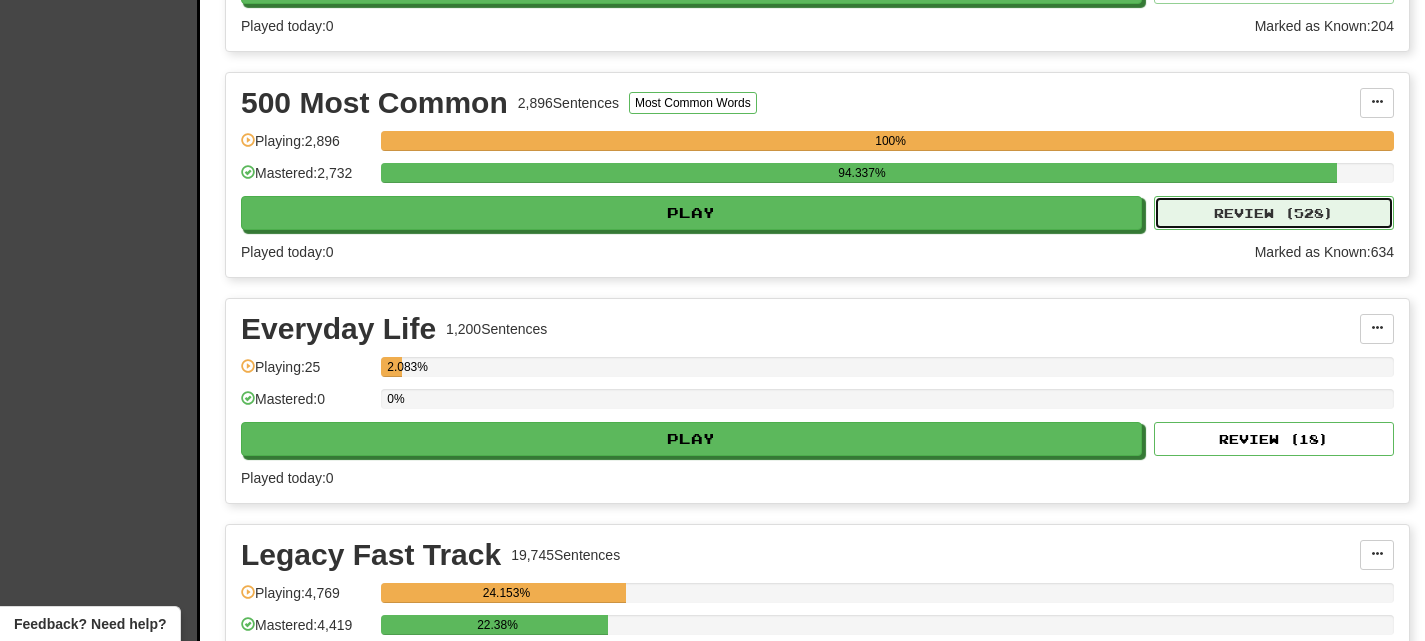 click on "Review ( 528 )" at bounding box center [1274, 213] 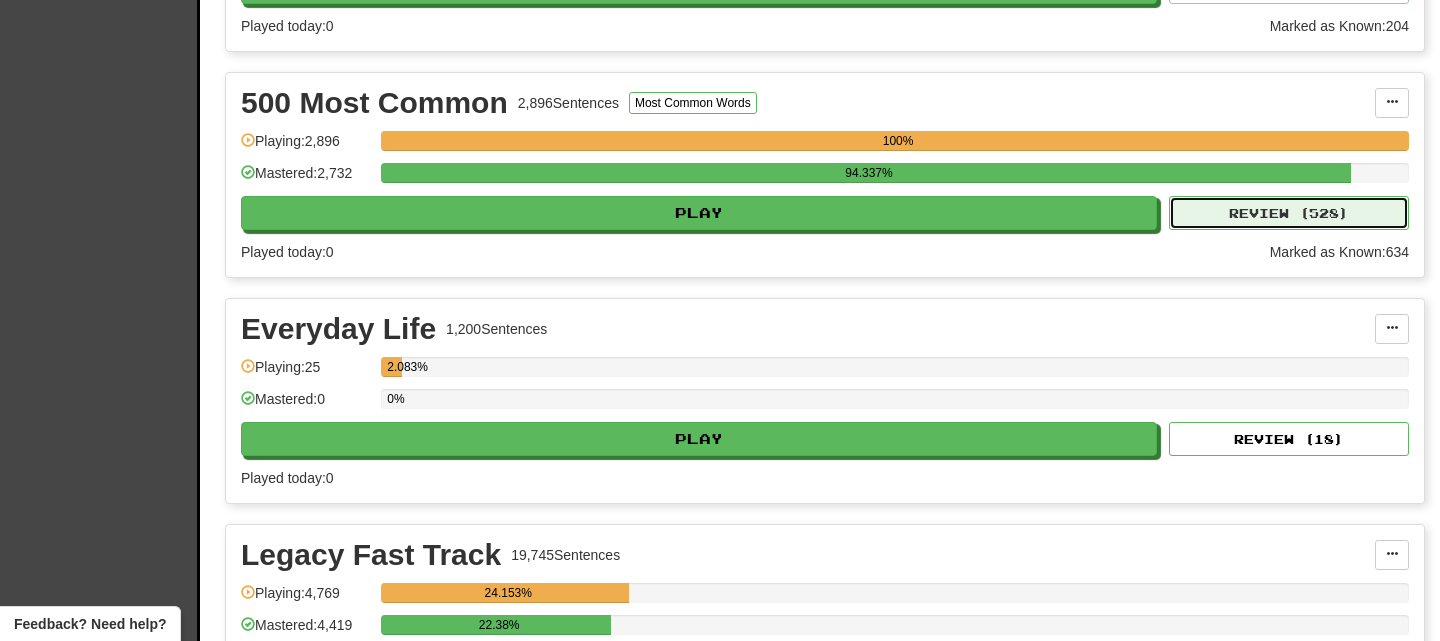 select on "**" 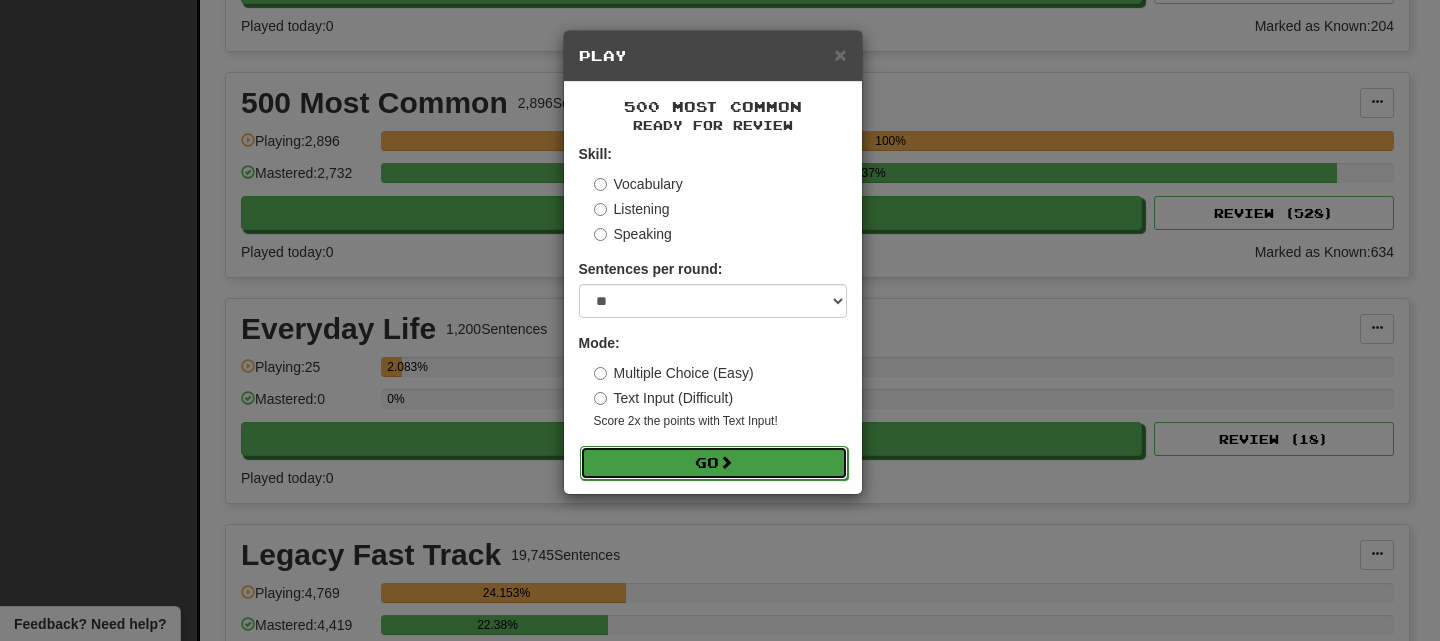 click on "Go" at bounding box center [714, 463] 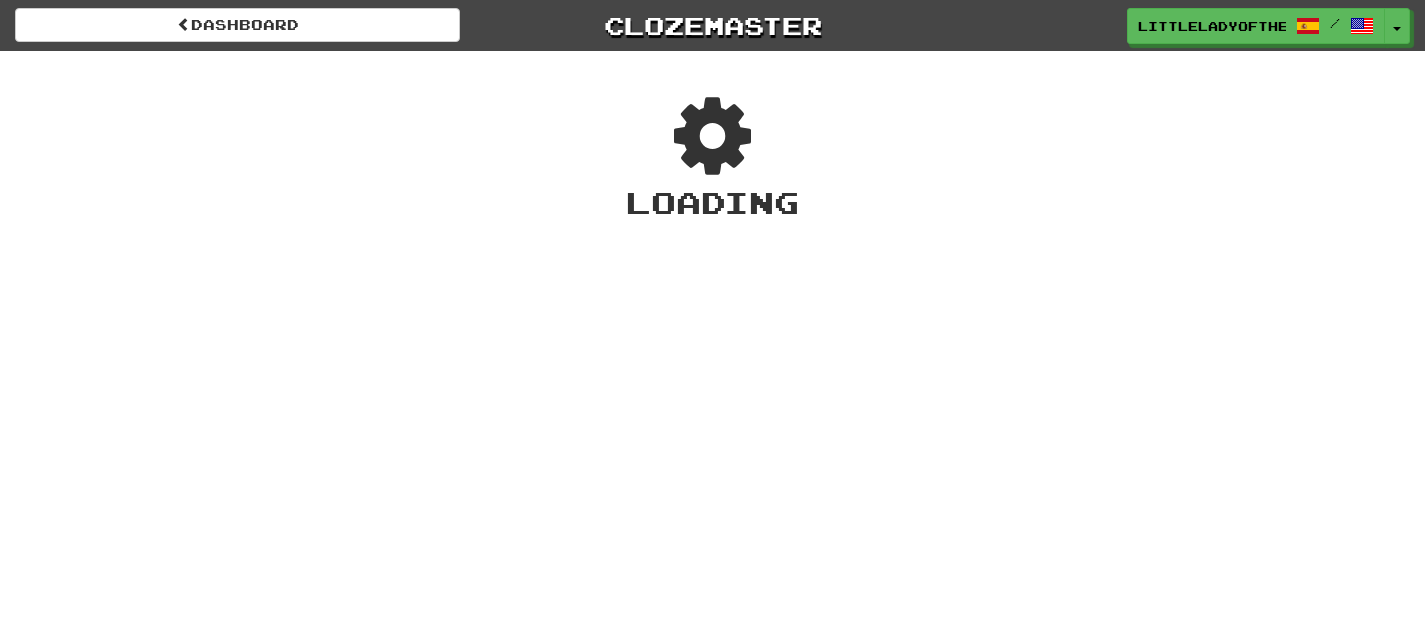 scroll, scrollTop: 0, scrollLeft: 0, axis: both 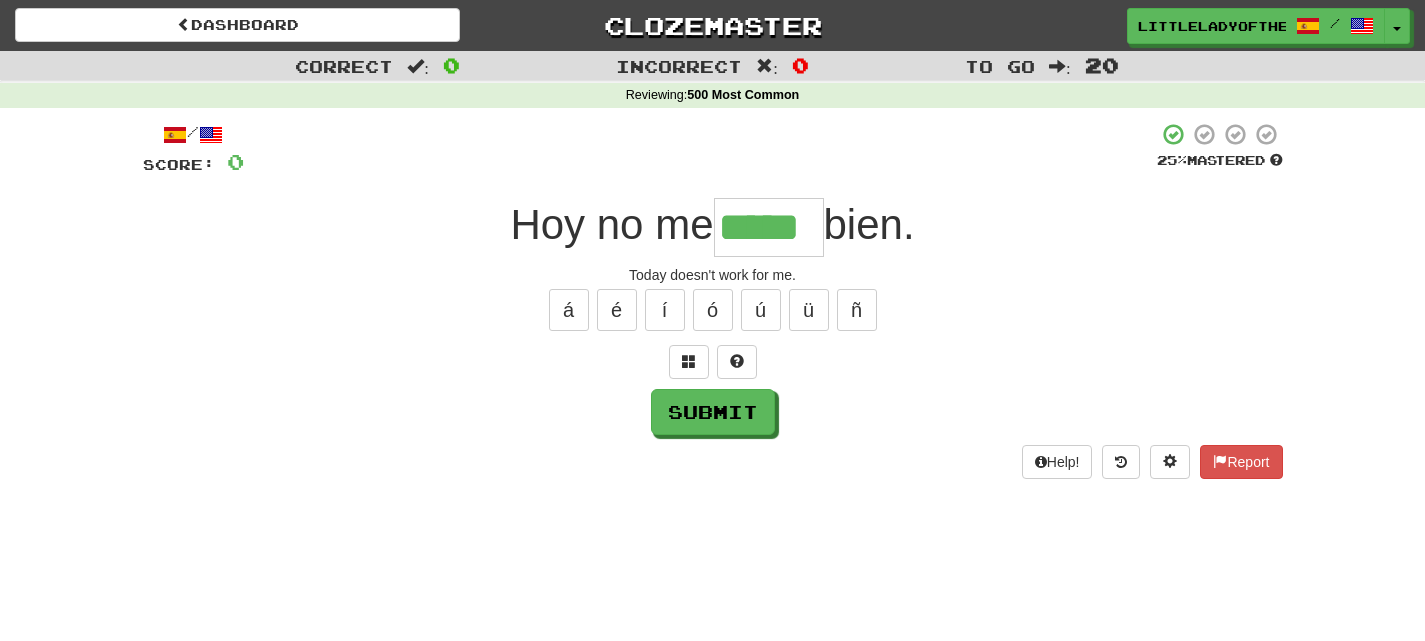 type on "*****" 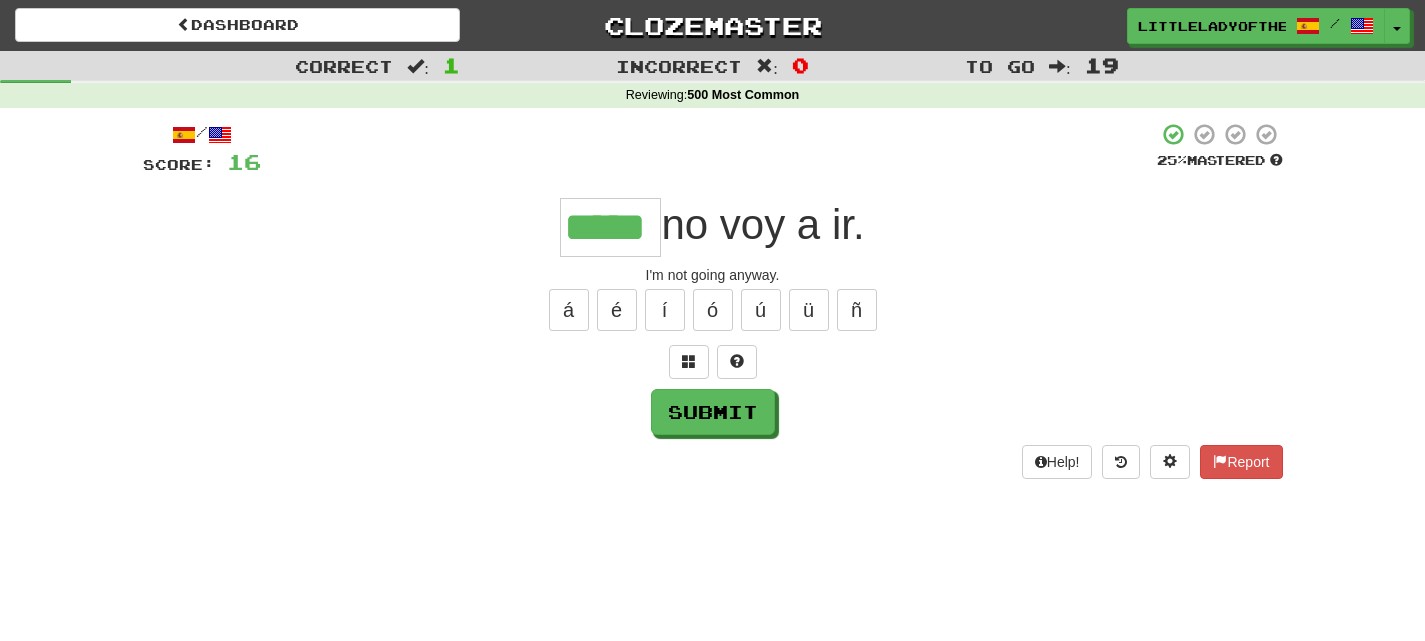 type on "*****" 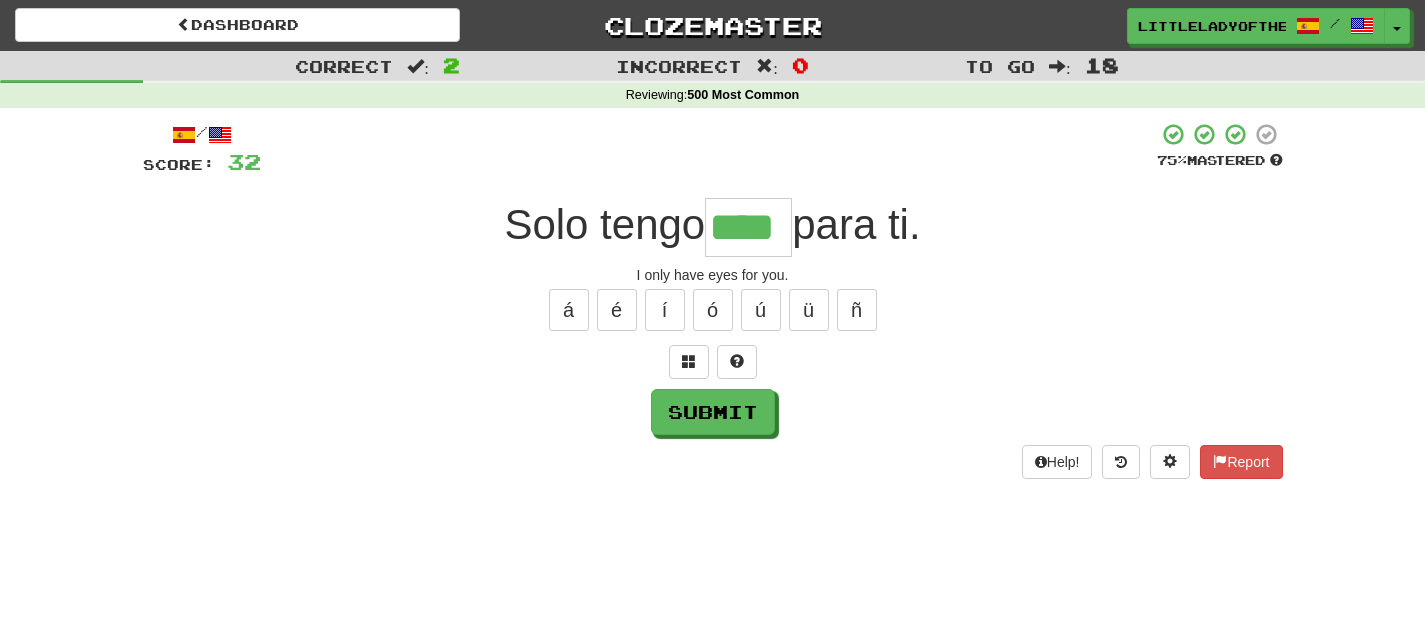 type on "****" 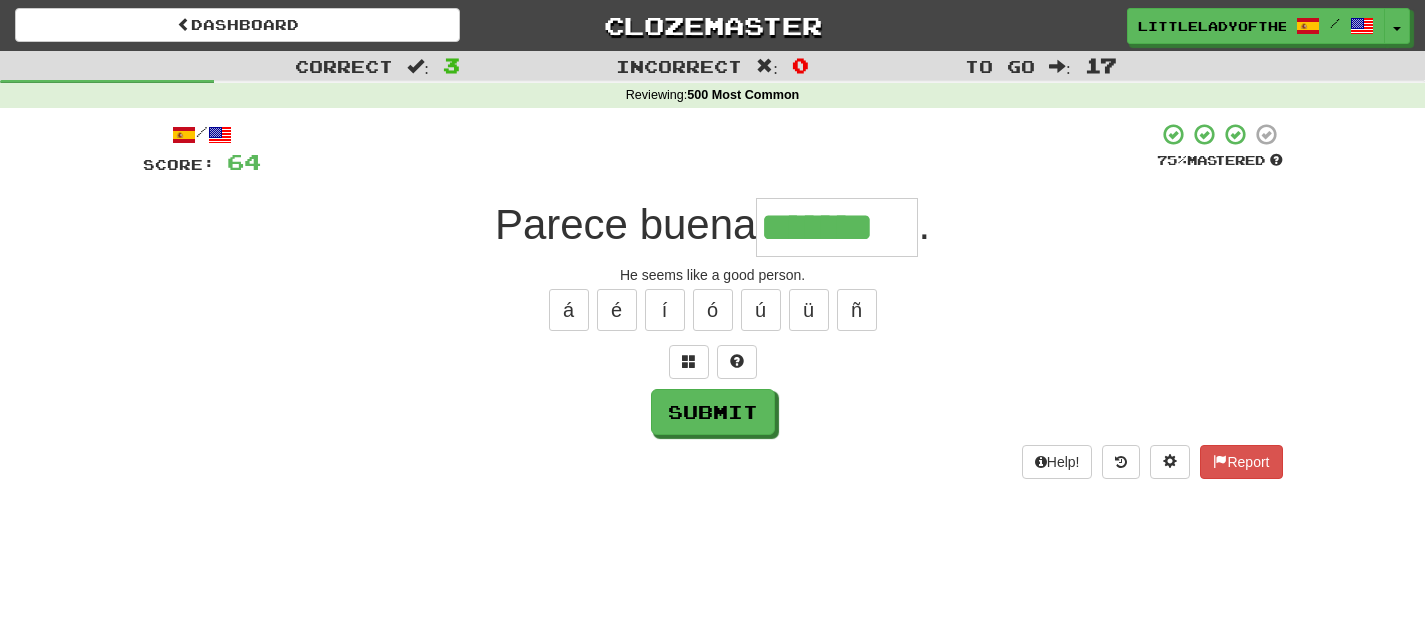 type on "*******" 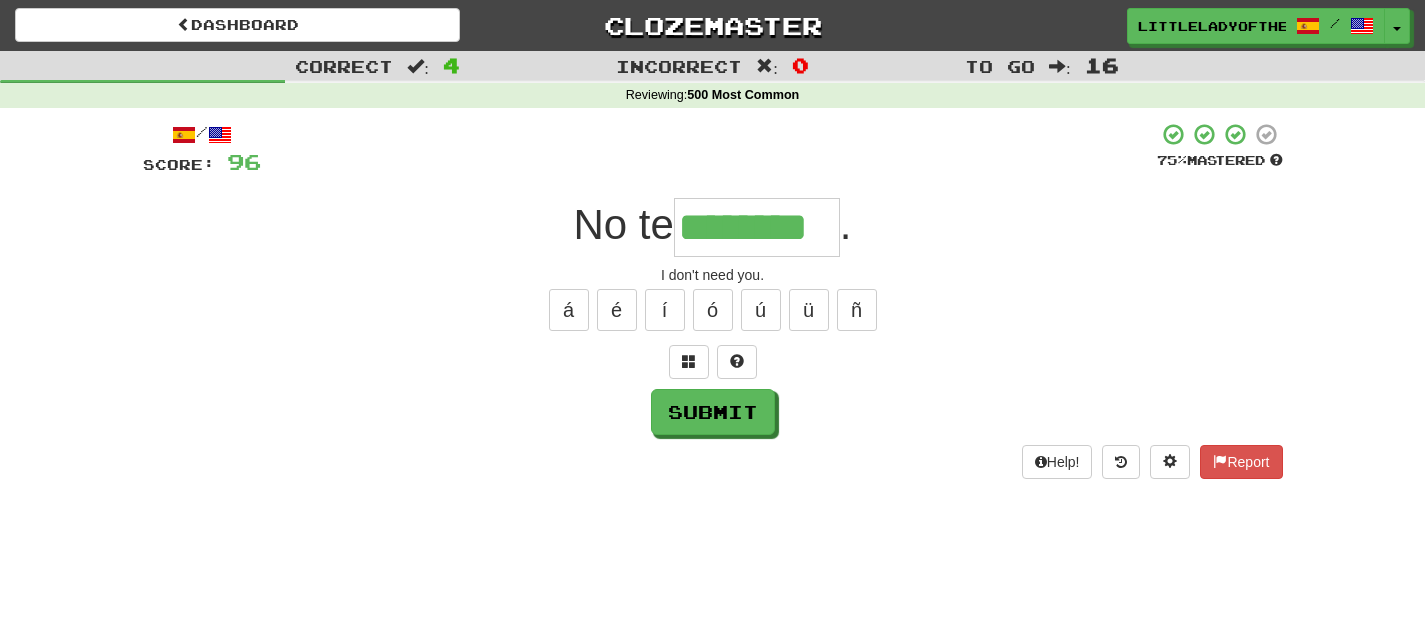 type on "********" 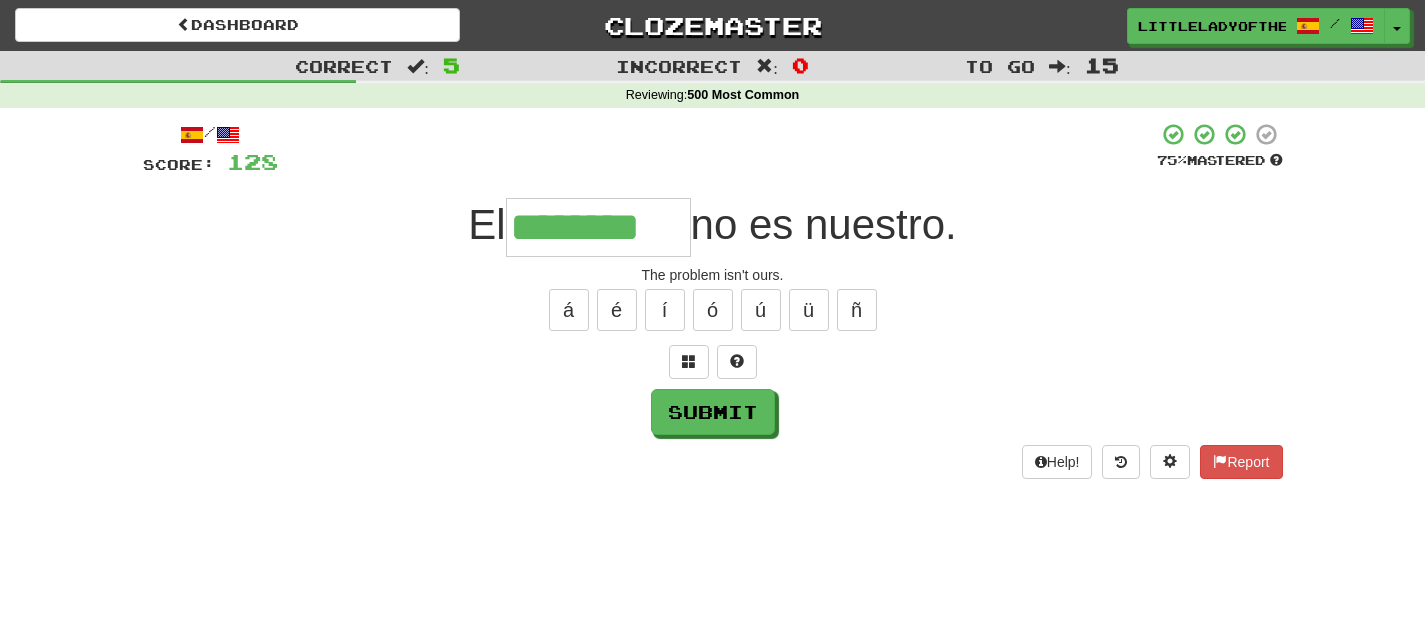 type on "********" 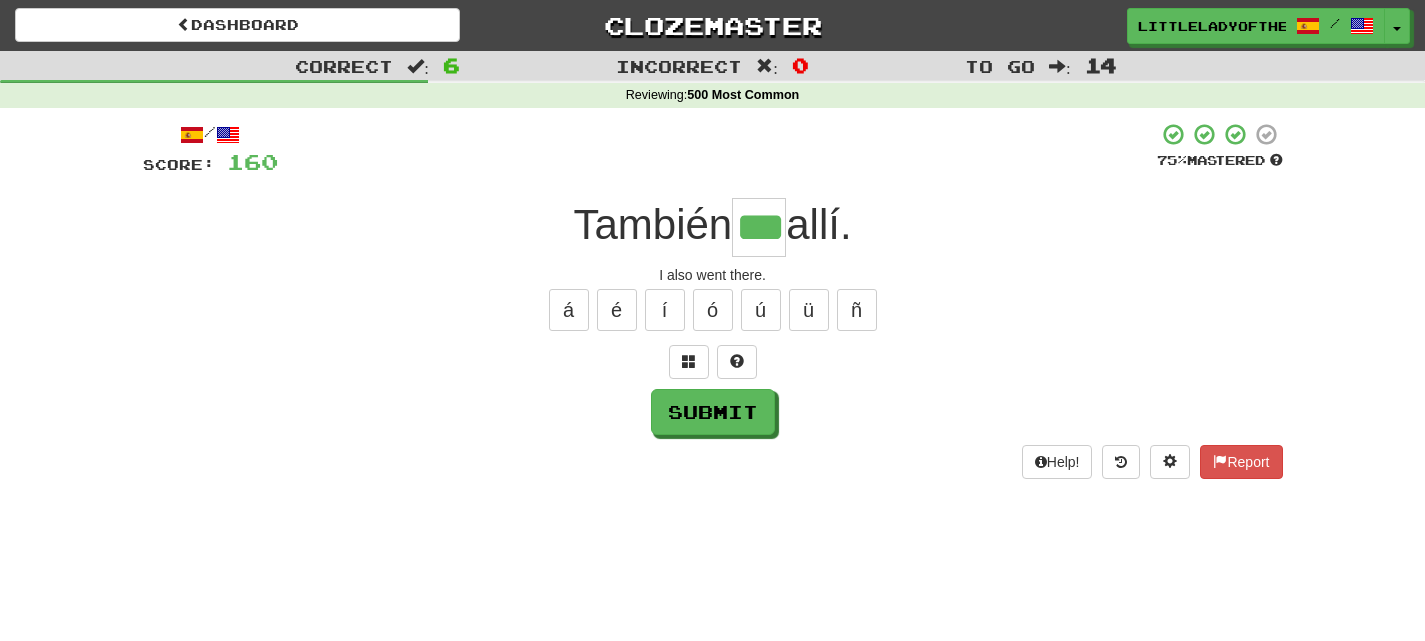 type on "***" 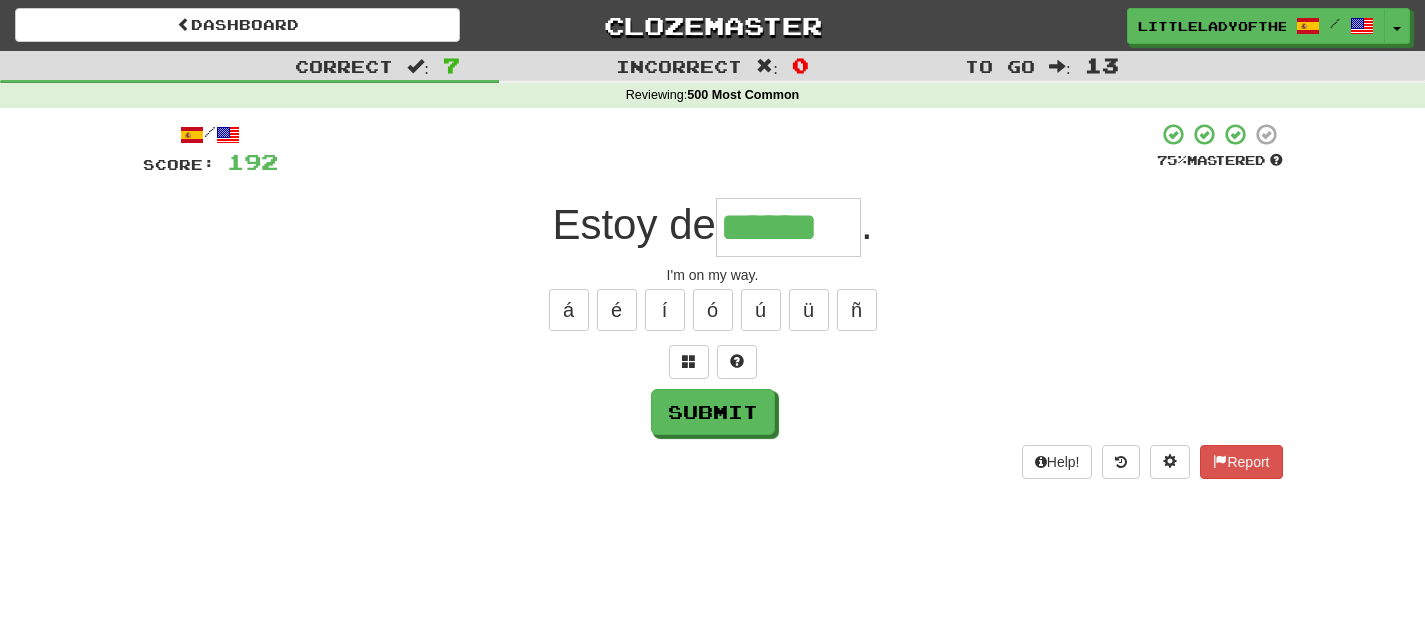 type on "******" 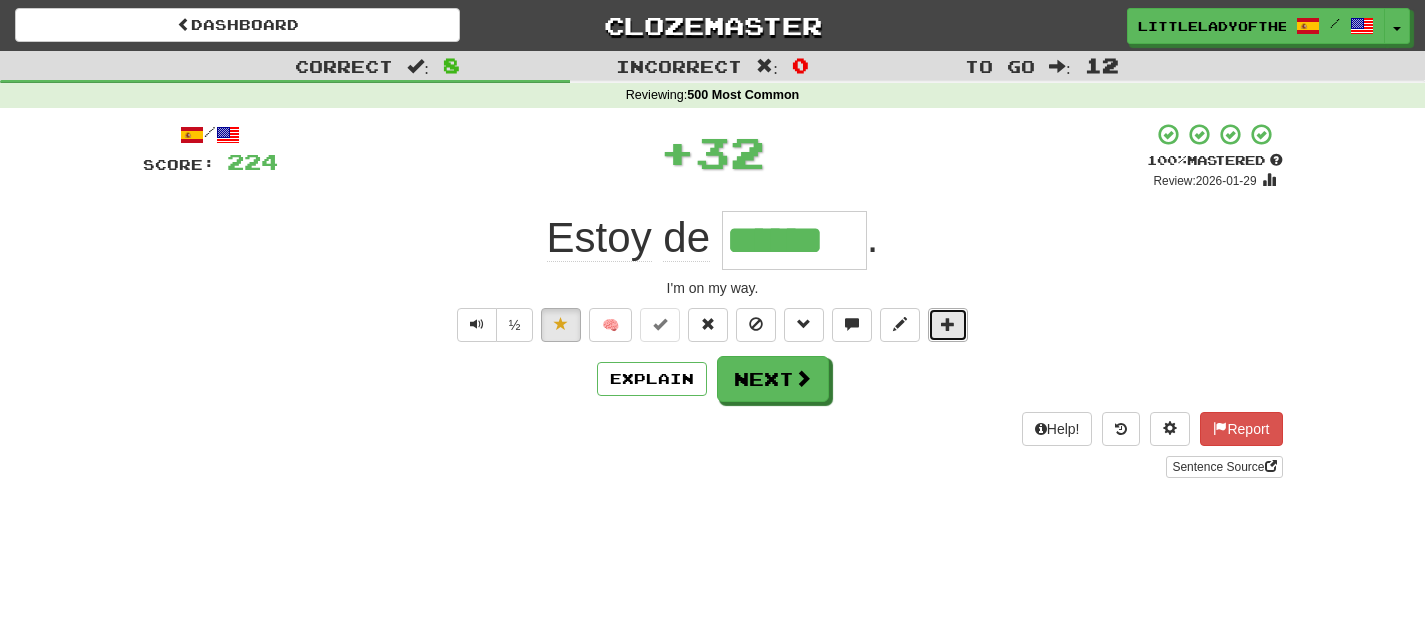 click at bounding box center [948, 324] 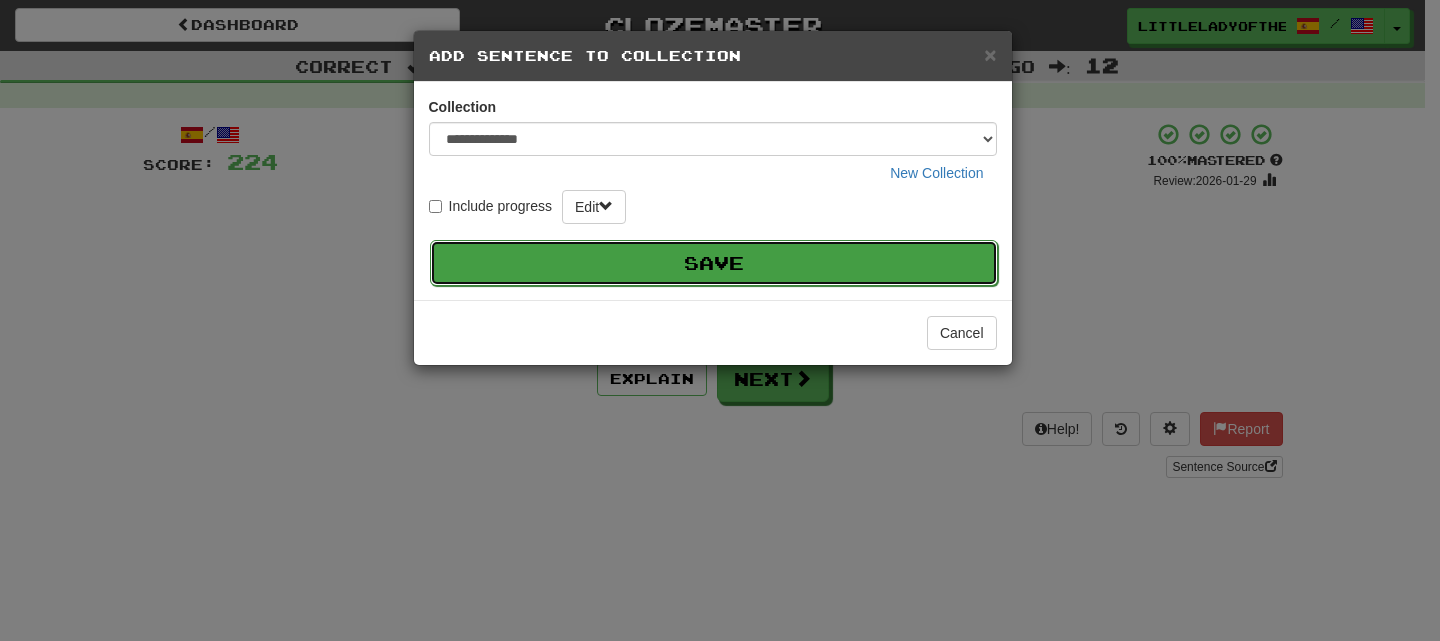 click on "Save" at bounding box center (714, 263) 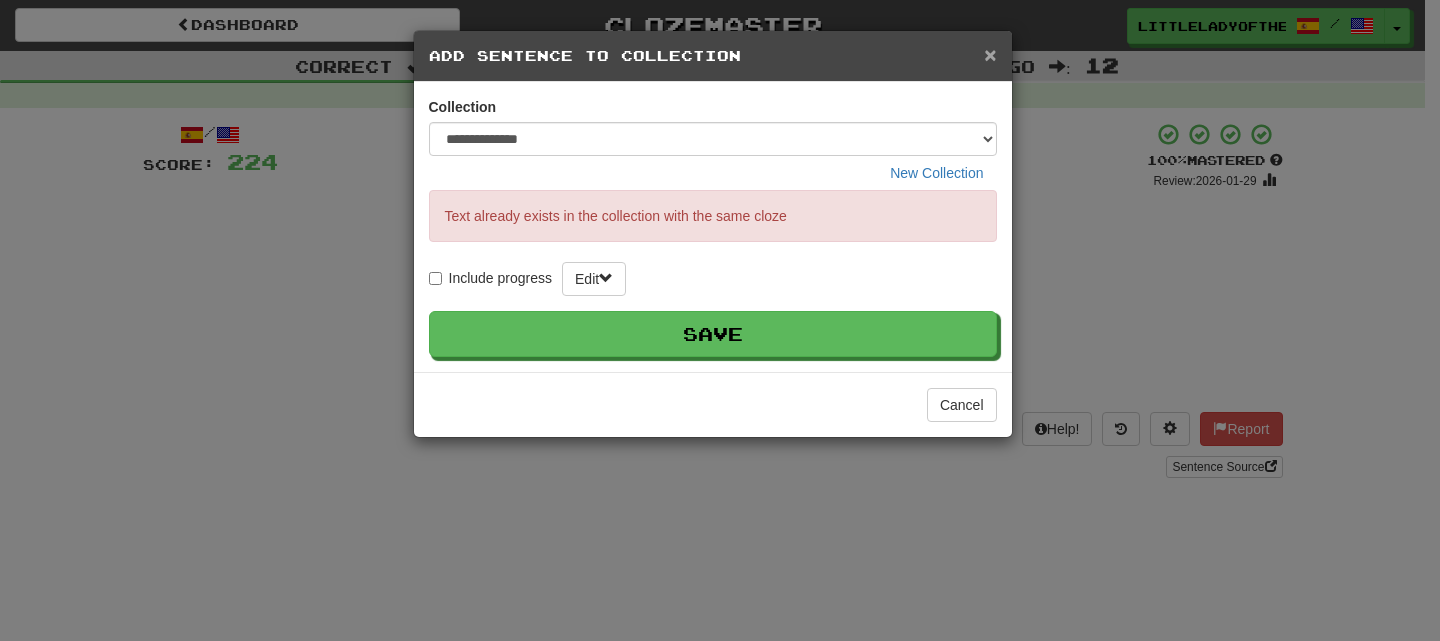 click on "×" at bounding box center [990, 54] 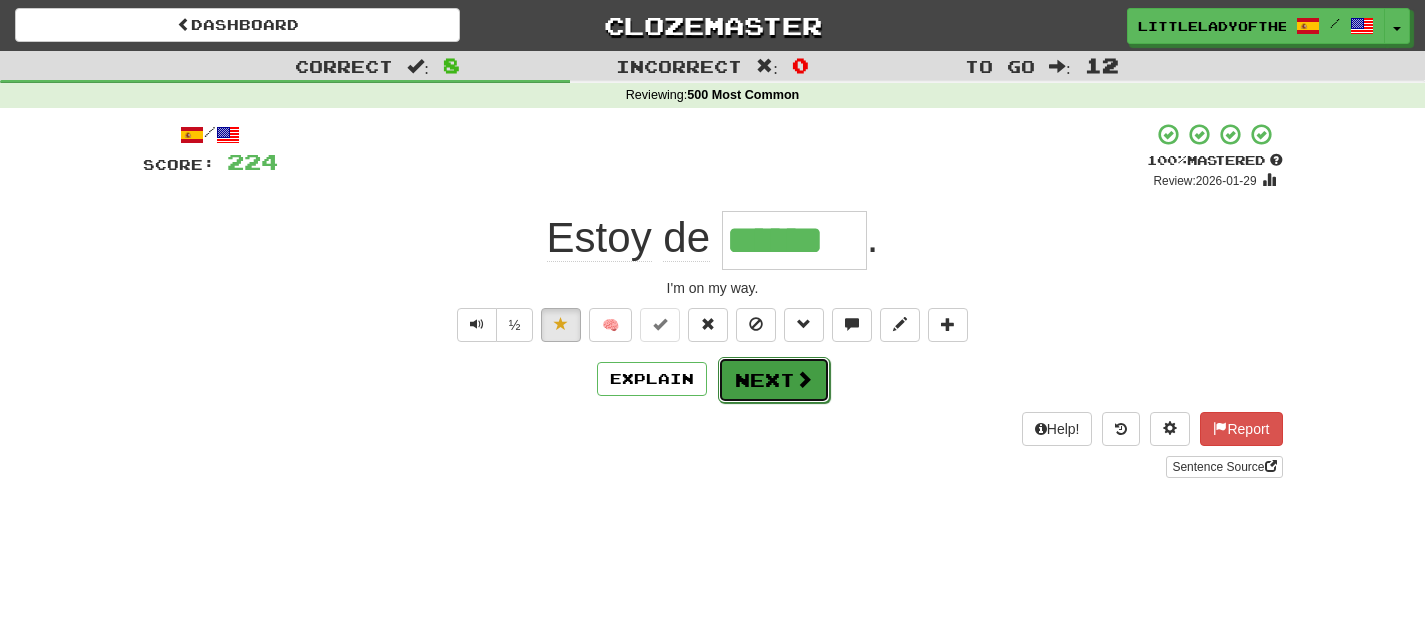 click on "Next" at bounding box center [774, 380] 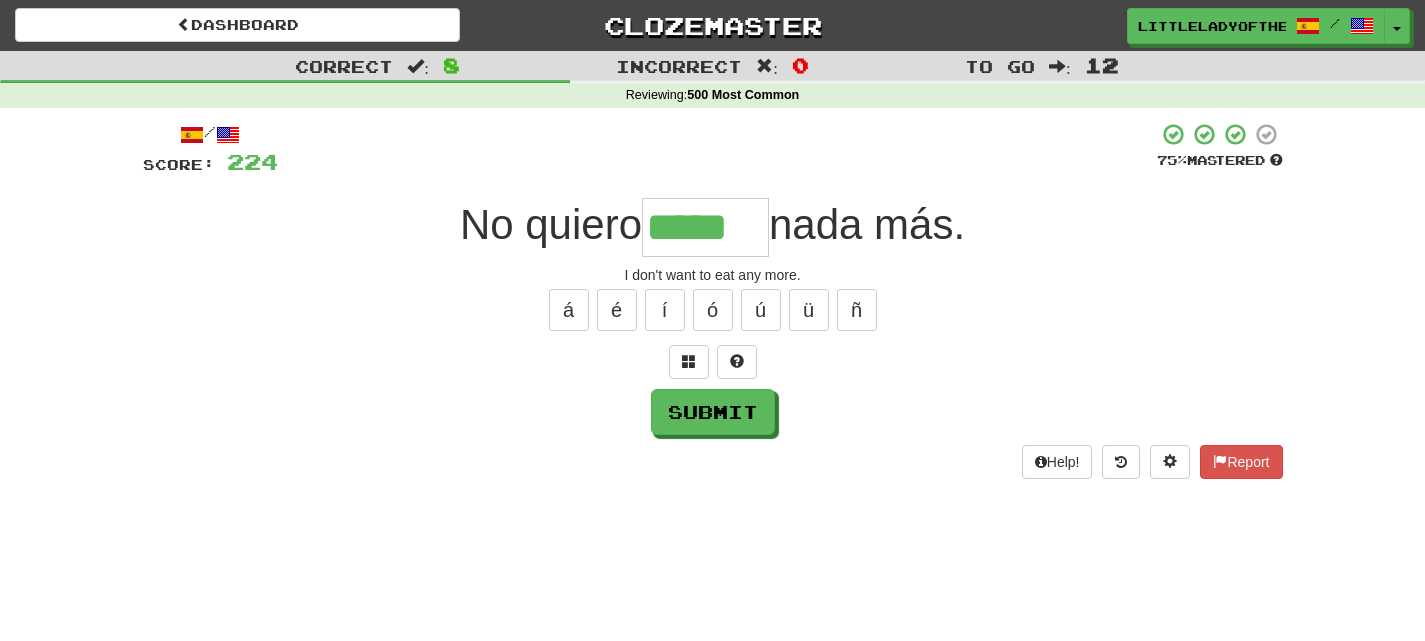 type on "*****" 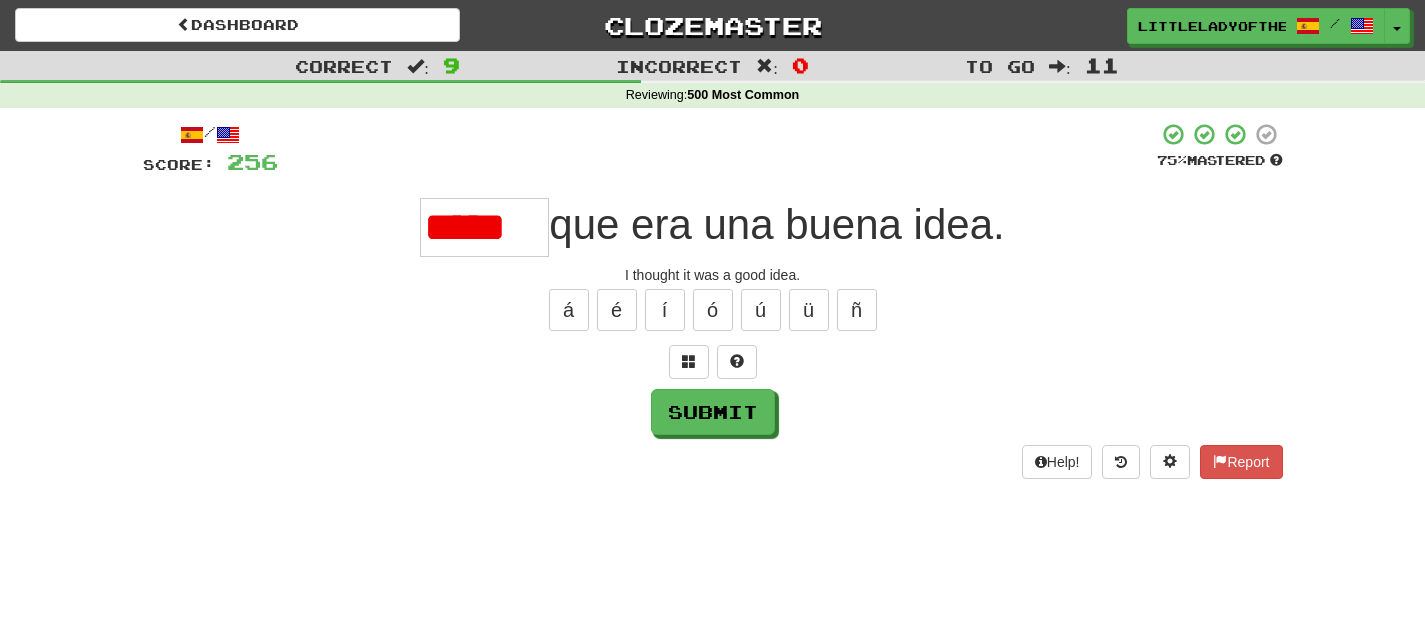 scroll, scrollTop: 0, scrollLeft: 0, axis: both 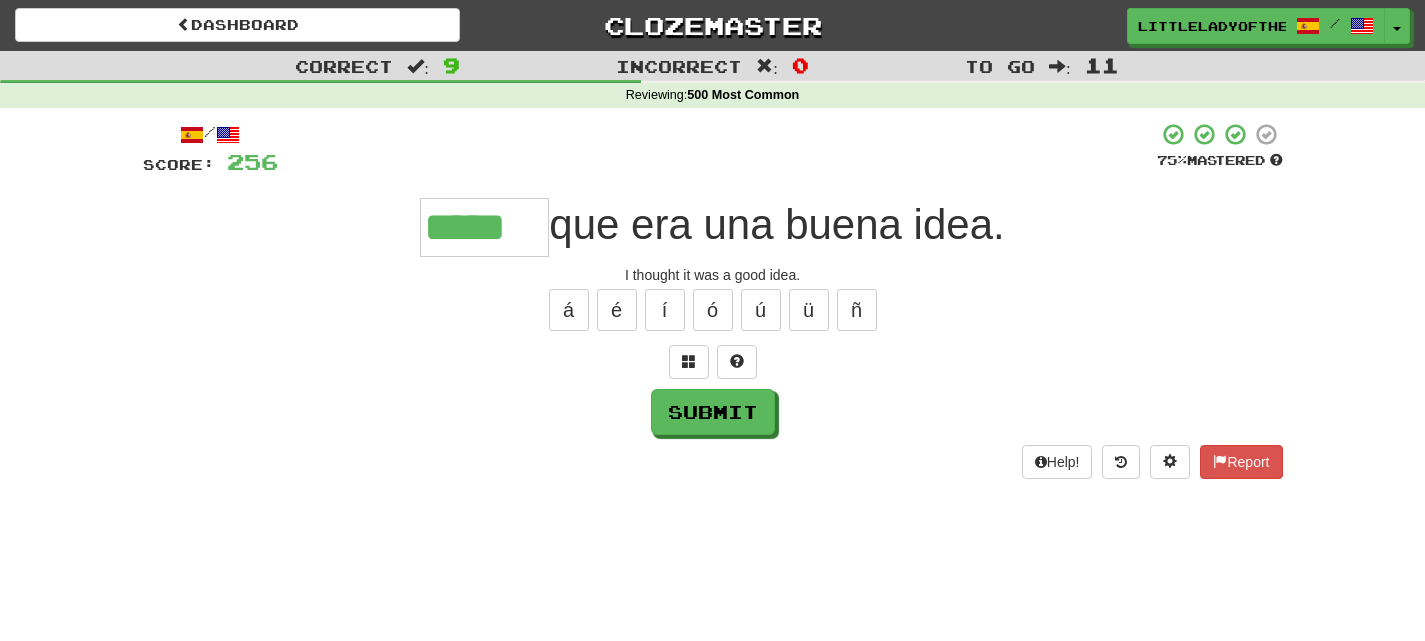 type on "*****" 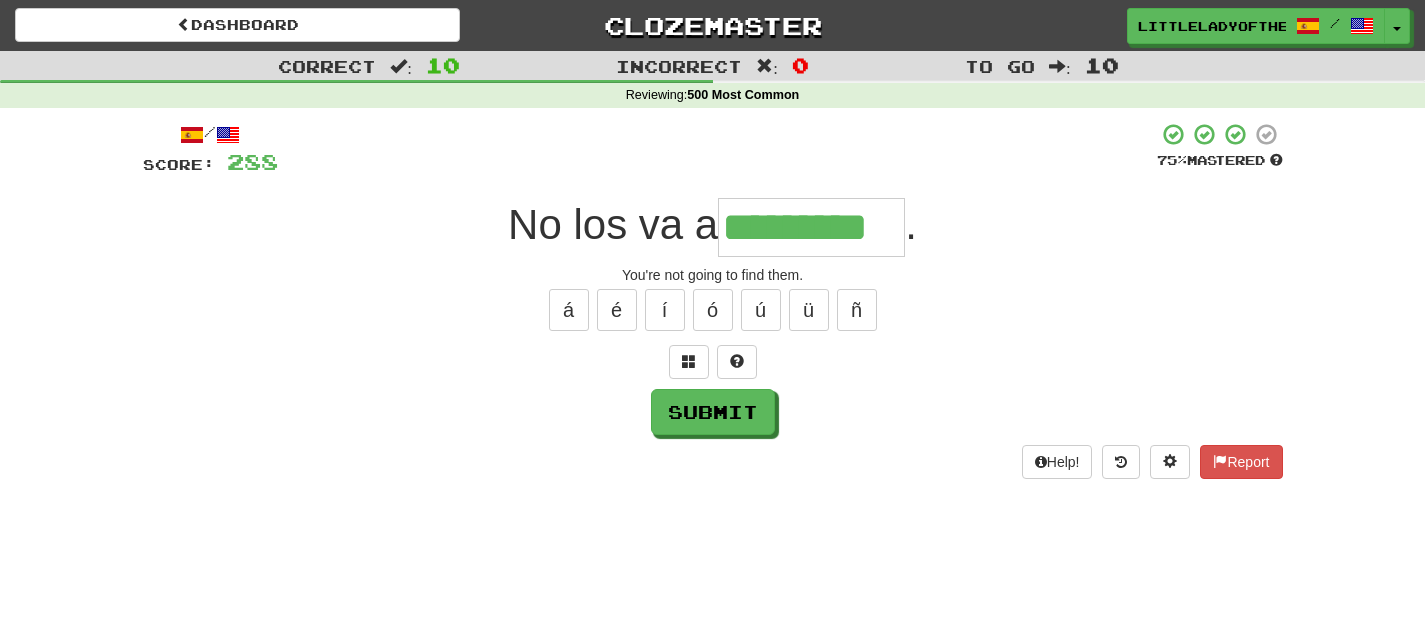 type on "*********" 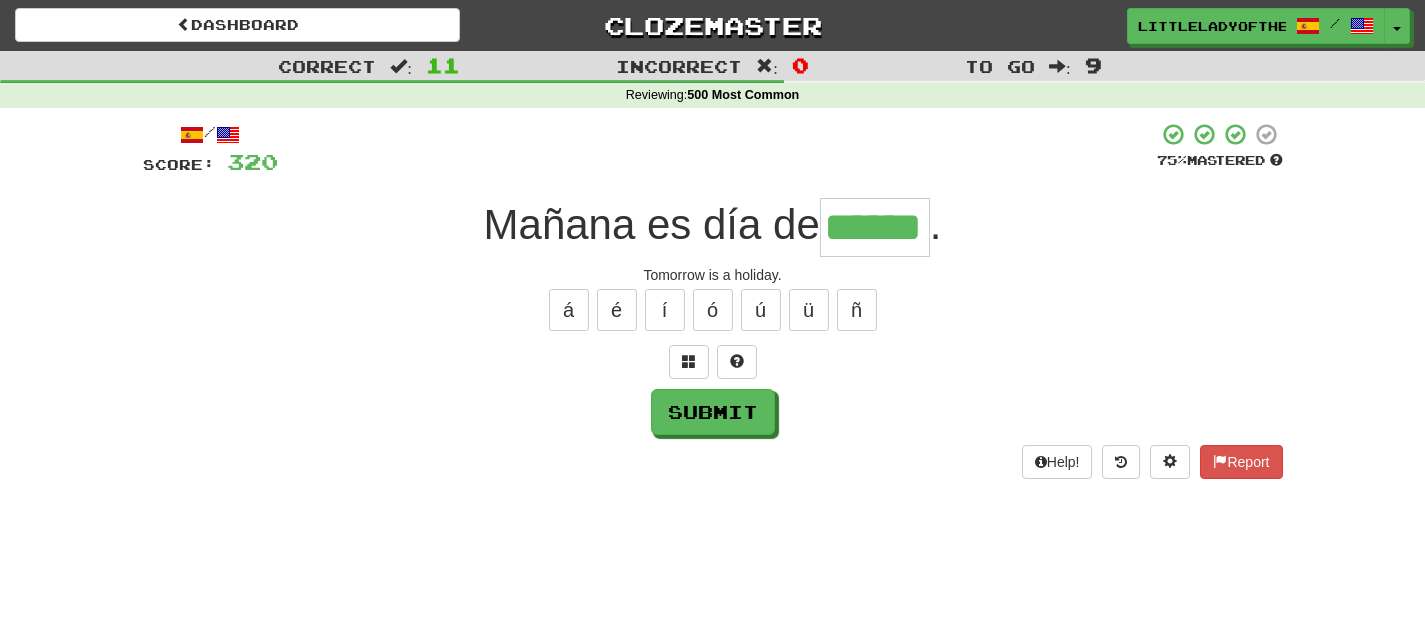 type on "******" 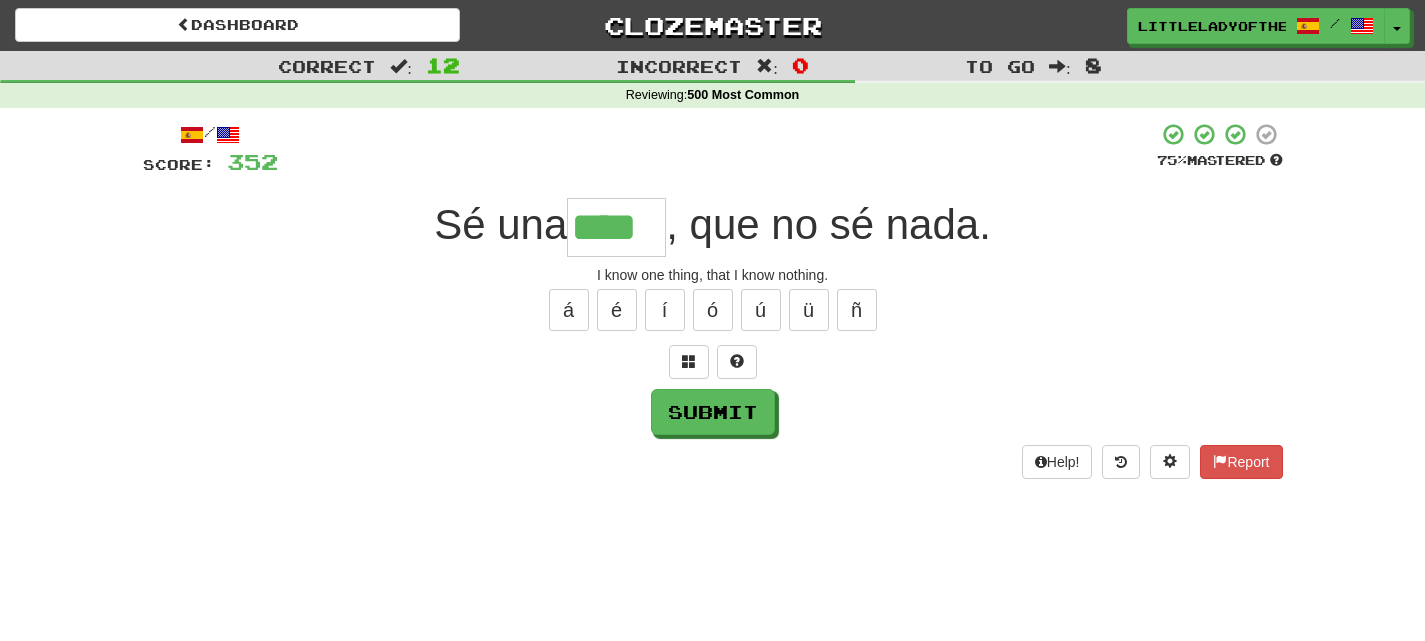 type on "****" 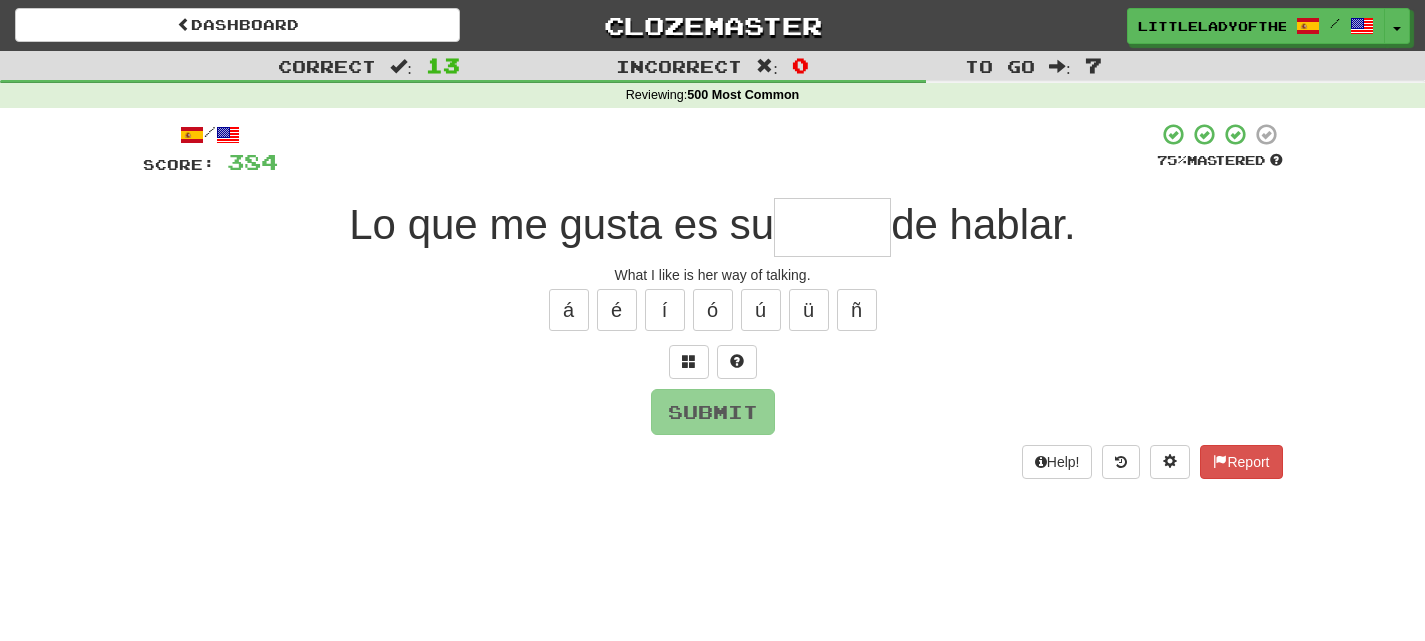 type on "*" 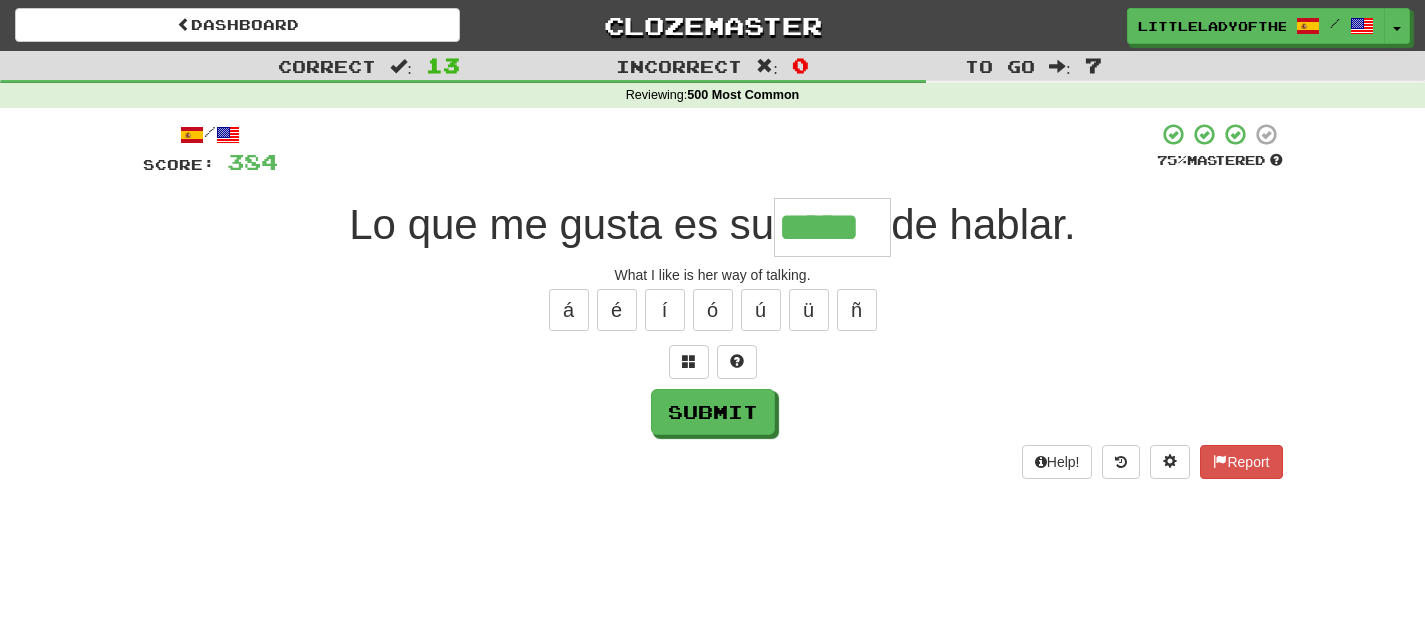 type on "*****" 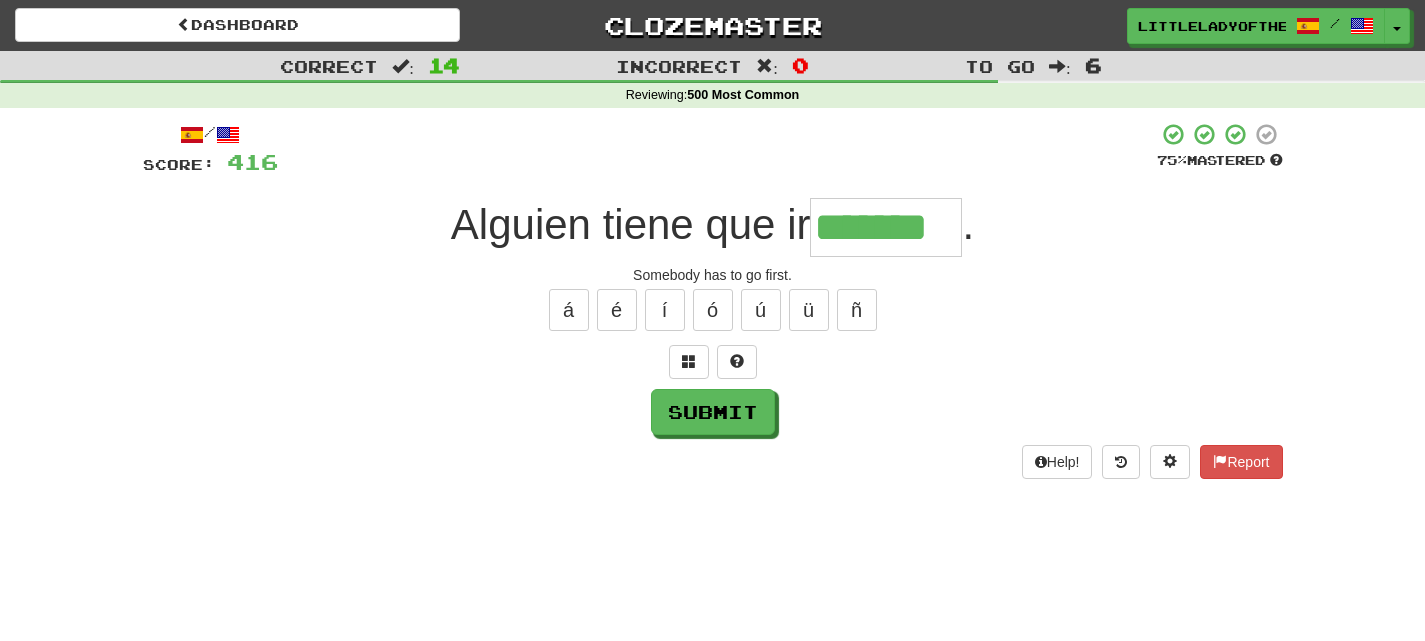 type on "*******" 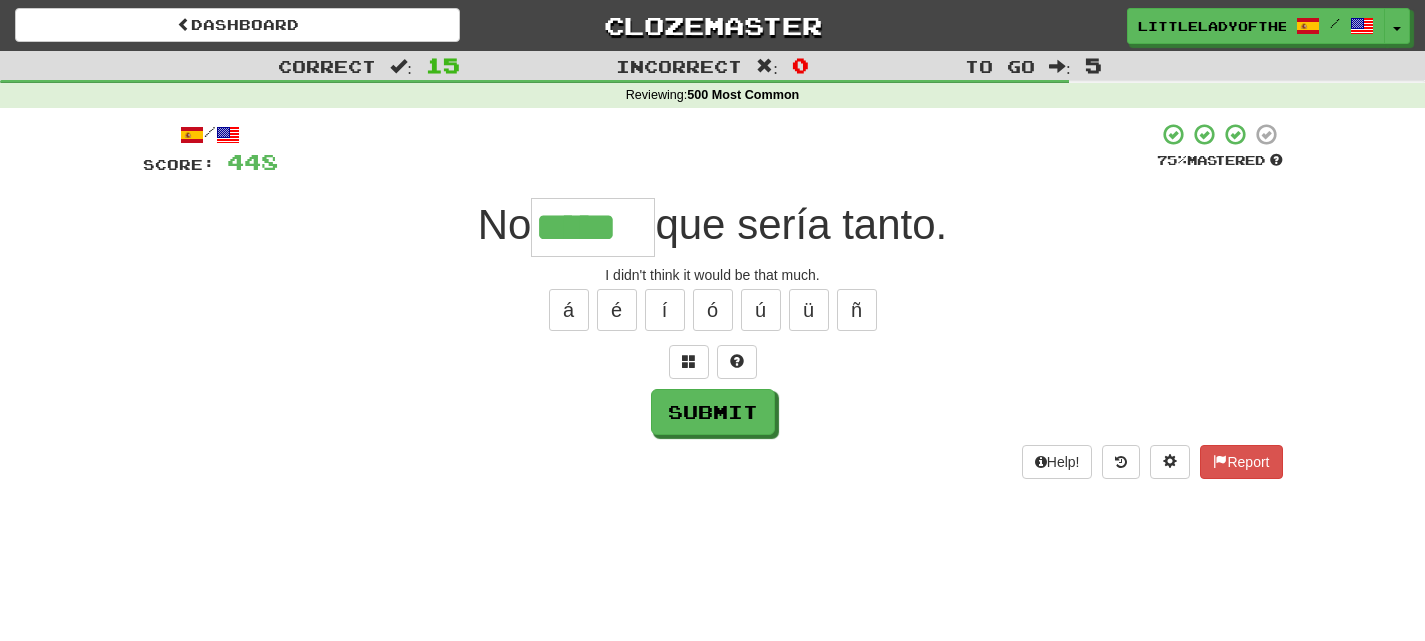 type on "*****" 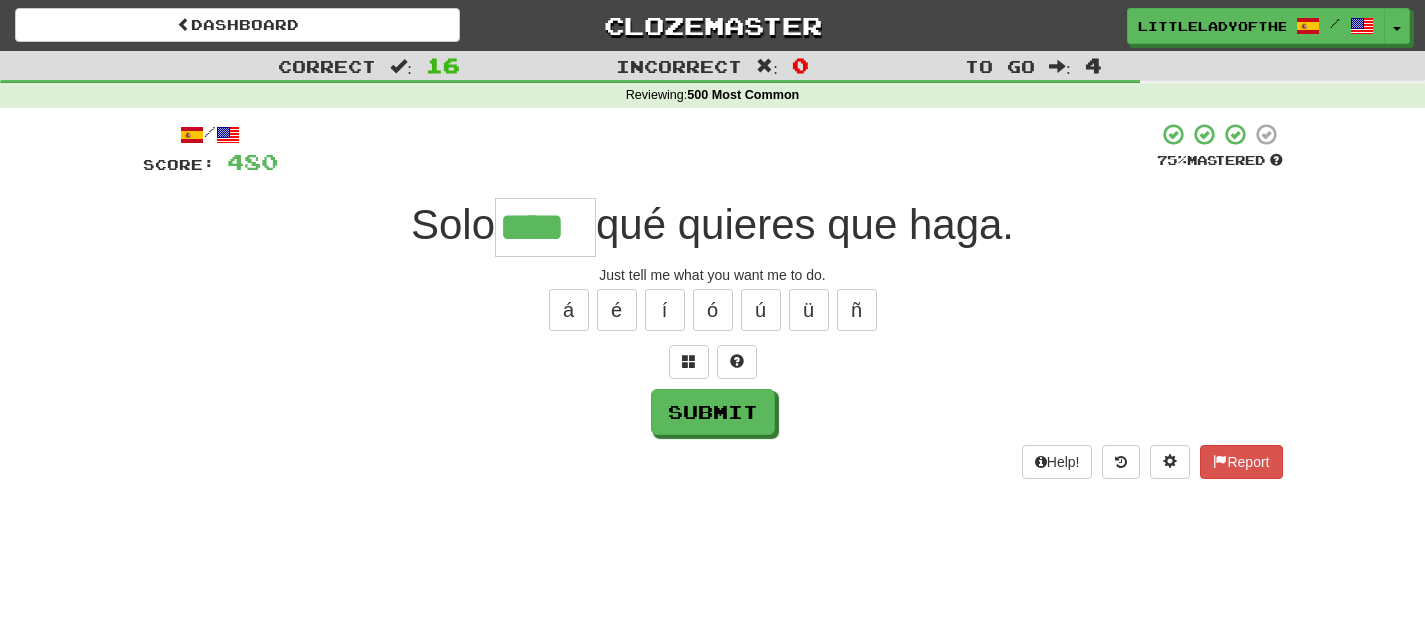 type on "****" 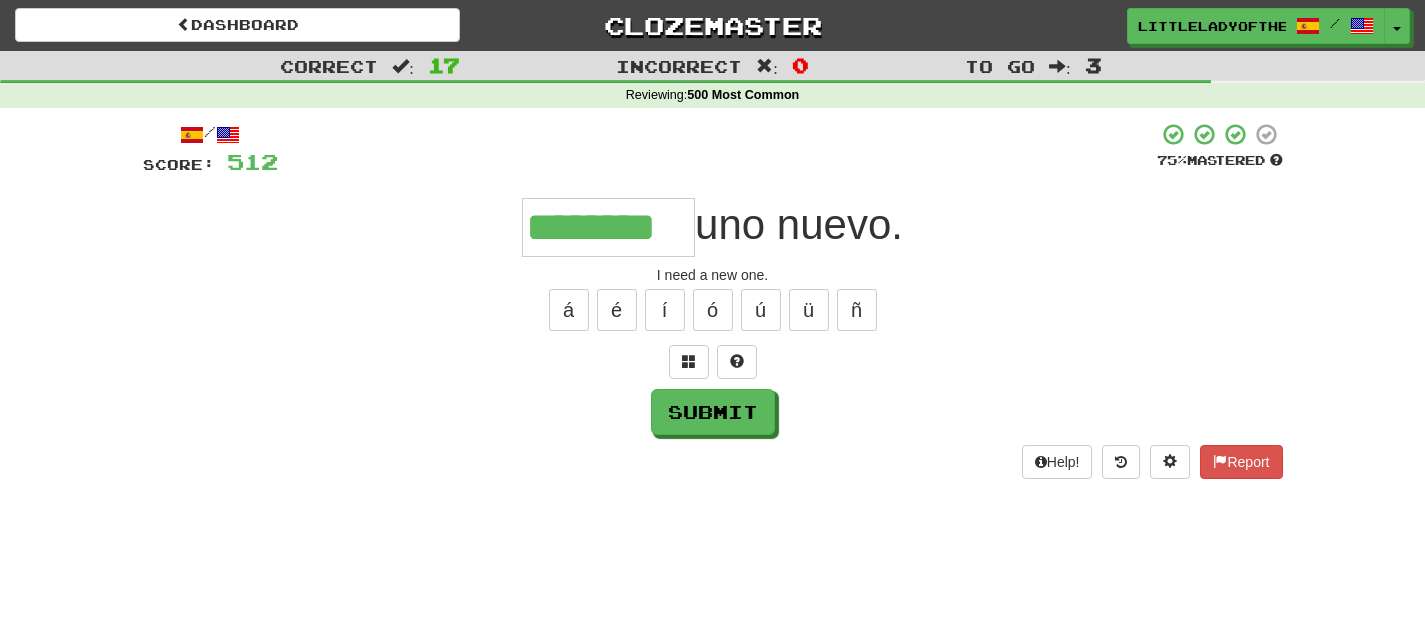 type on "********" 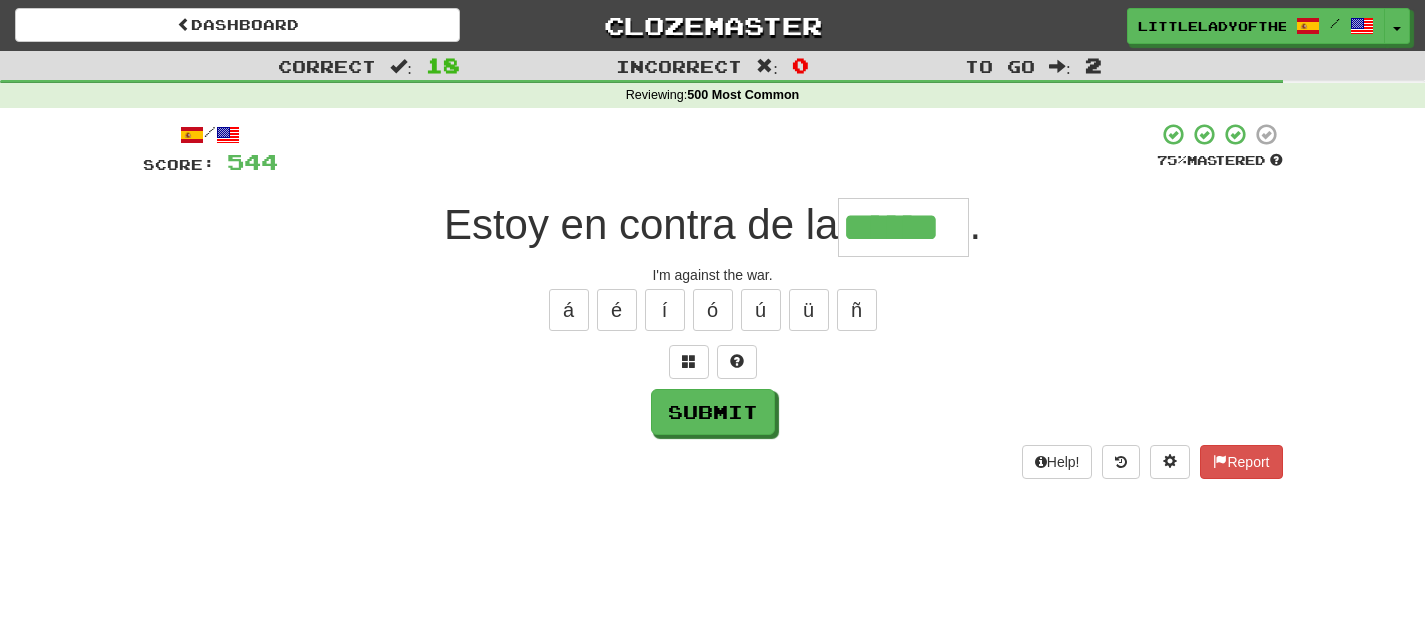 type on "******" 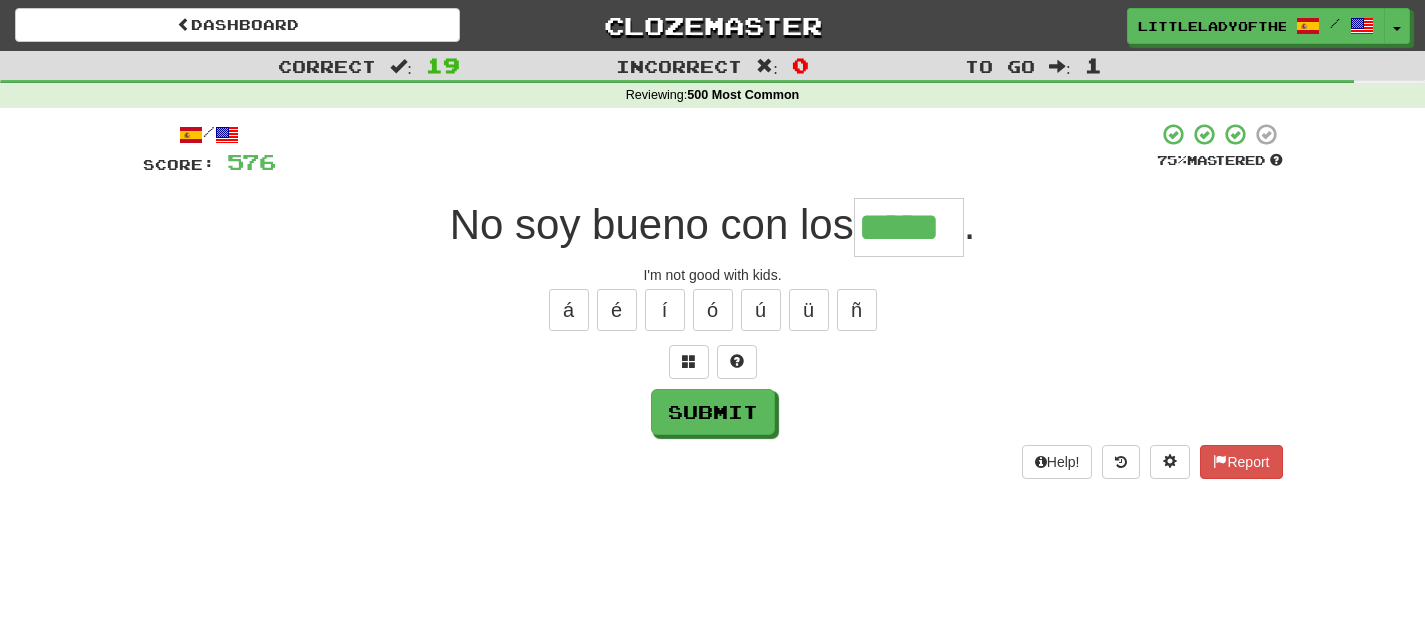 type on "*****" 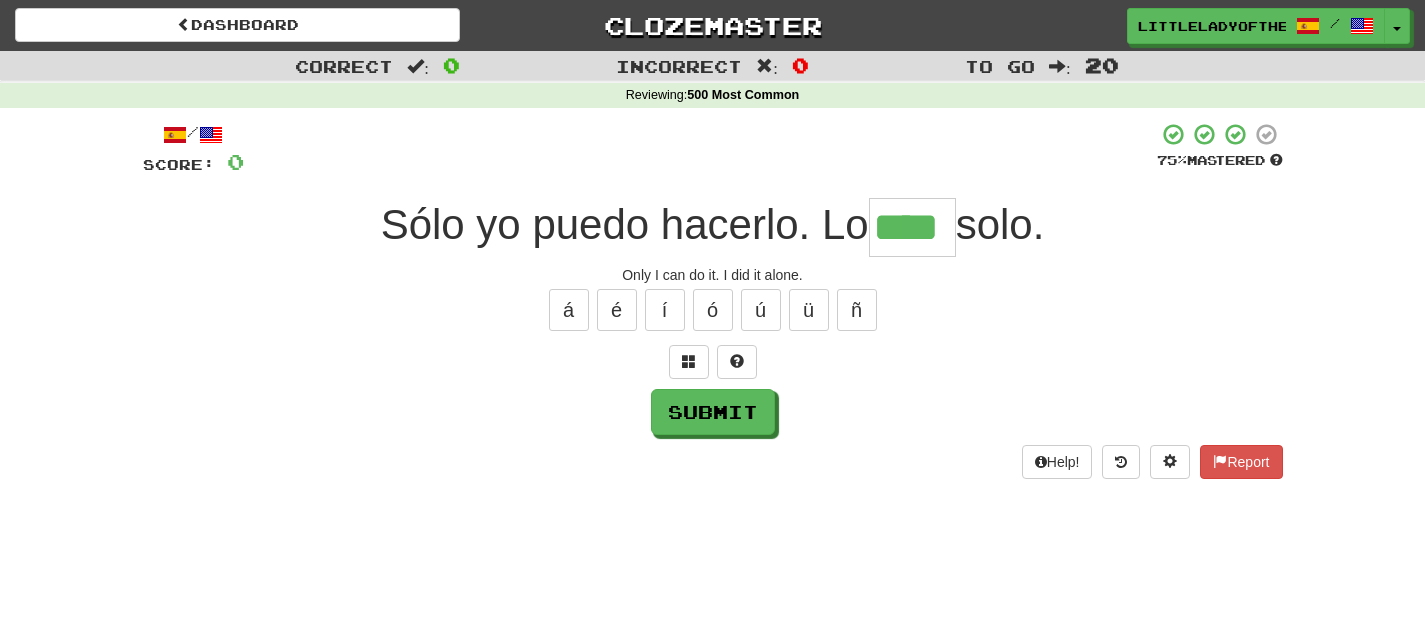 type on "****" 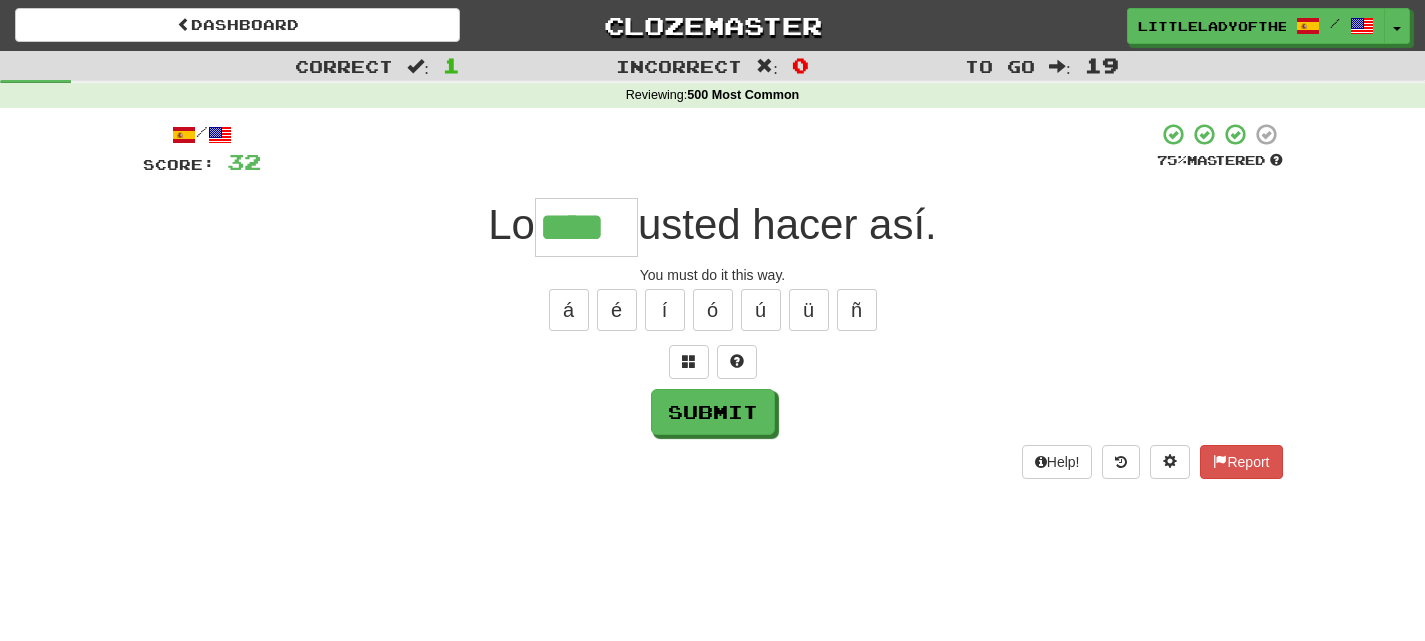 type on "****" 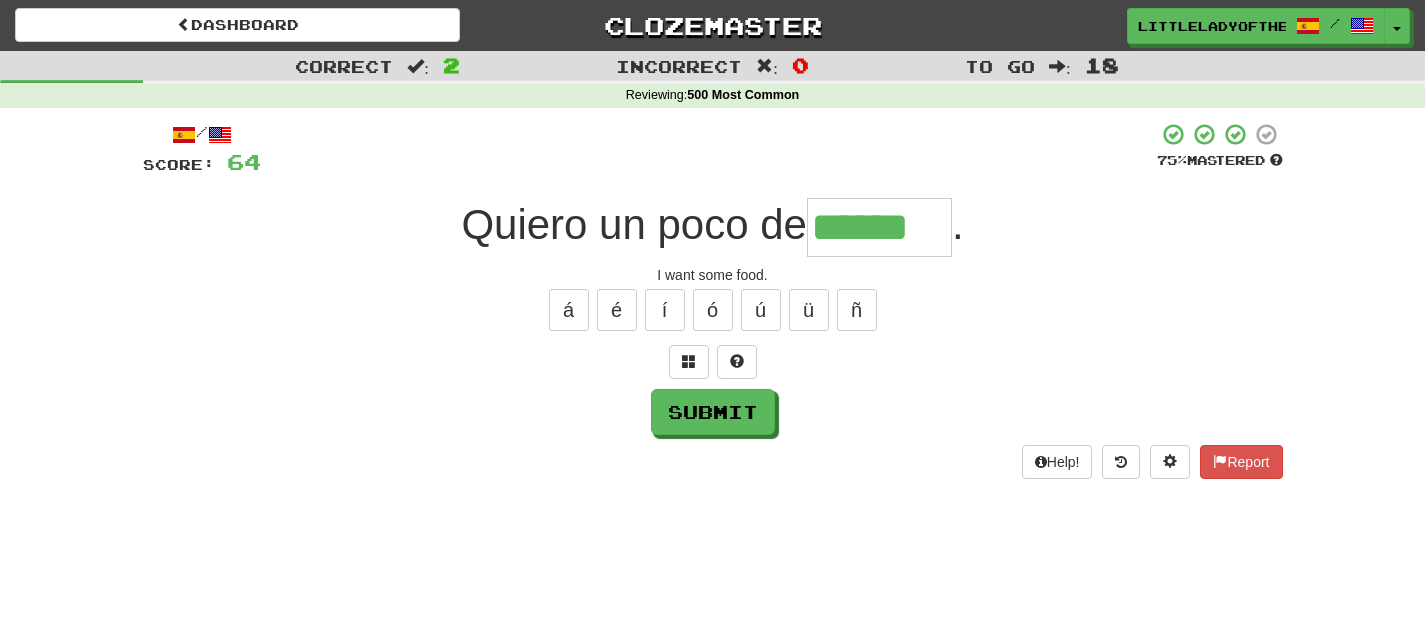 type on "******" 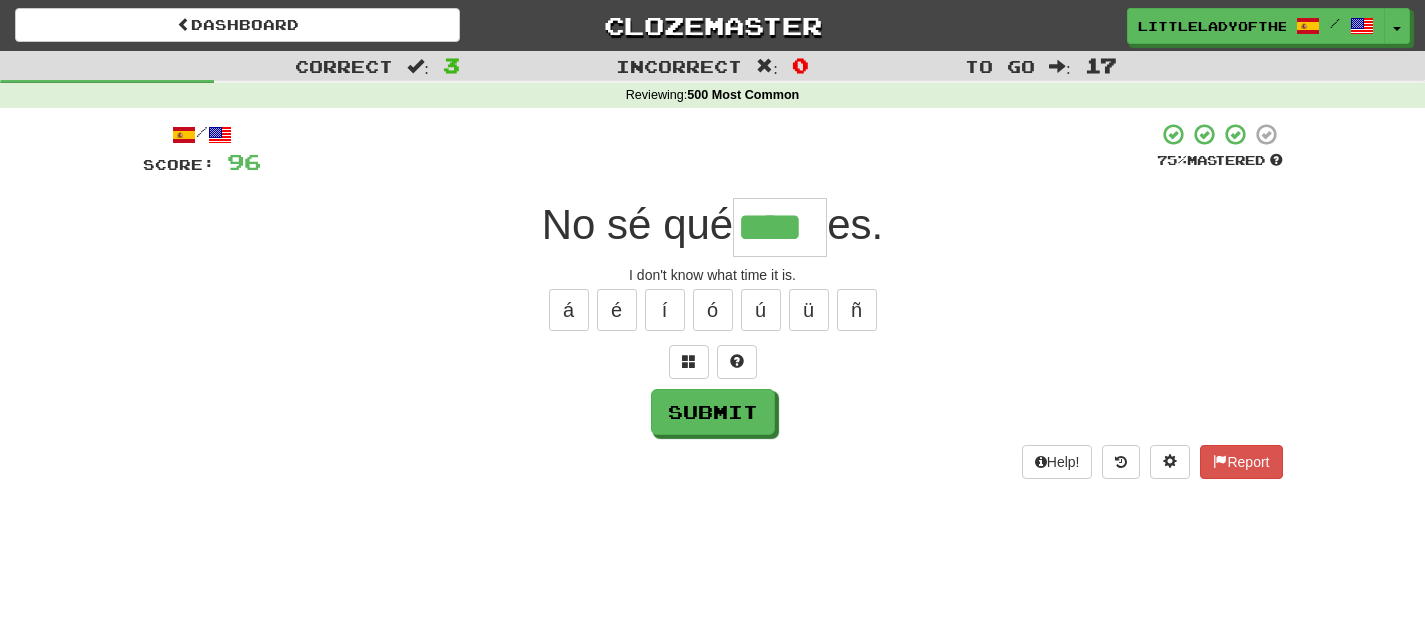 type on "****" 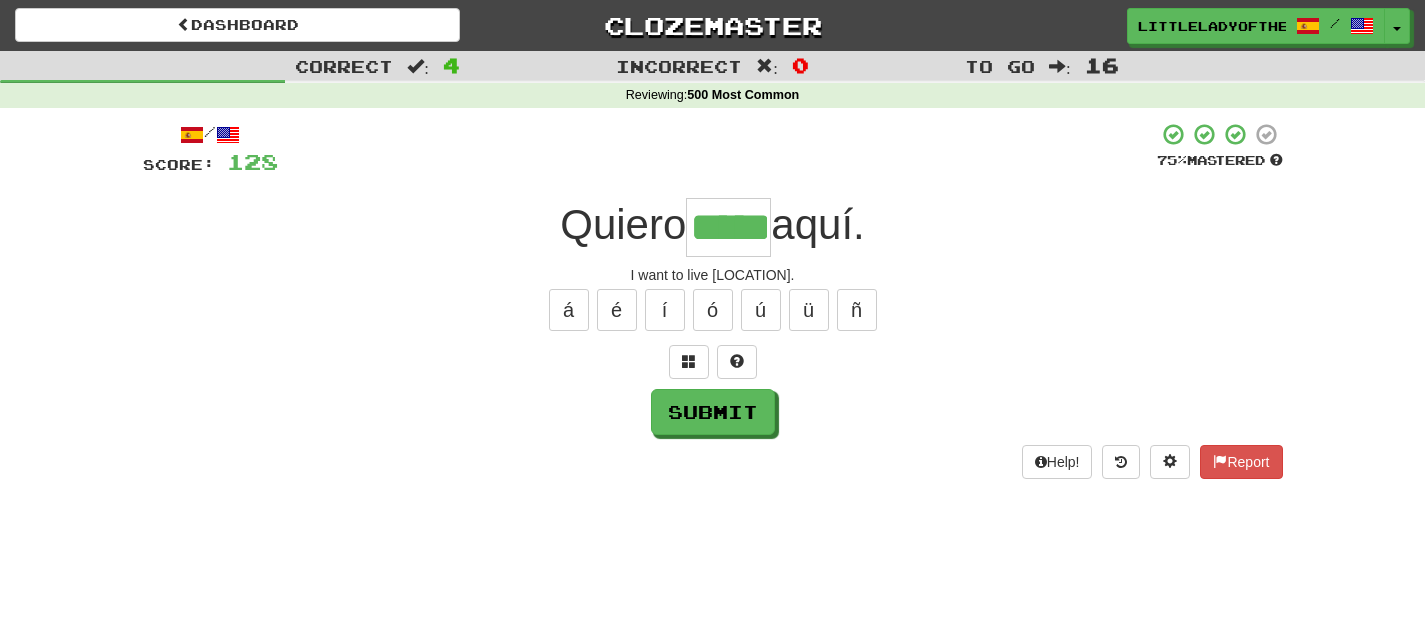 type on "*****" 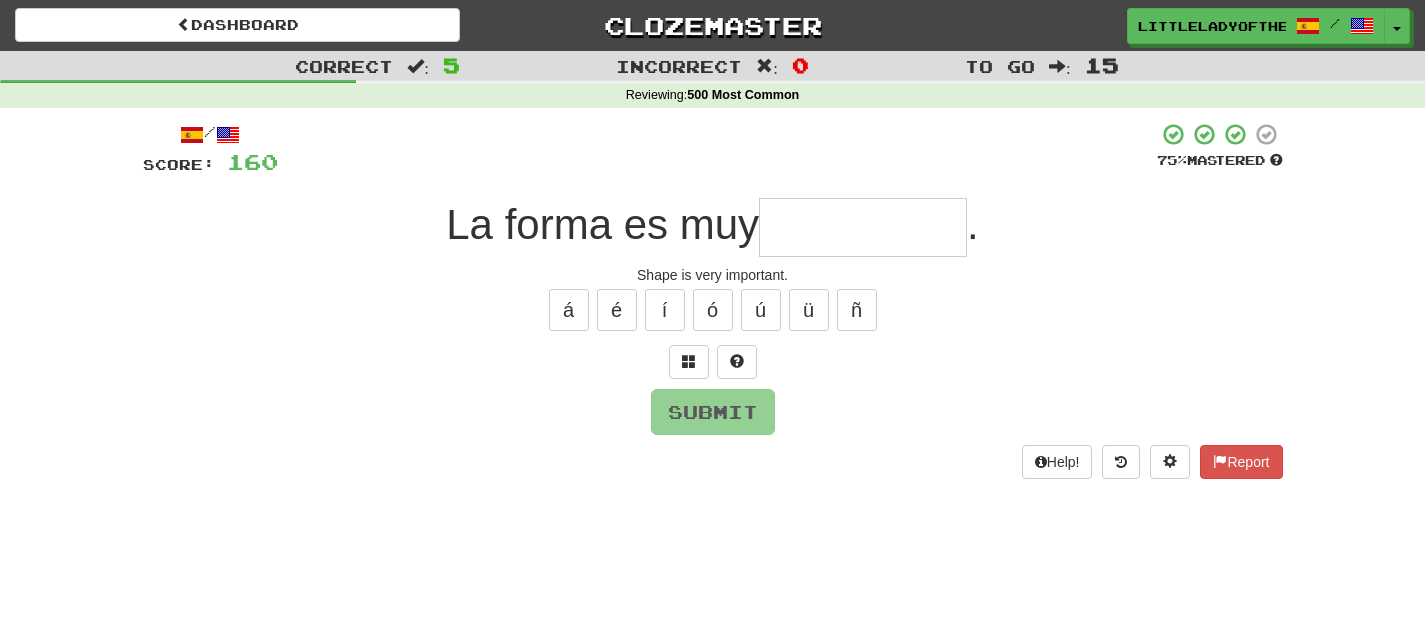 type on "*" 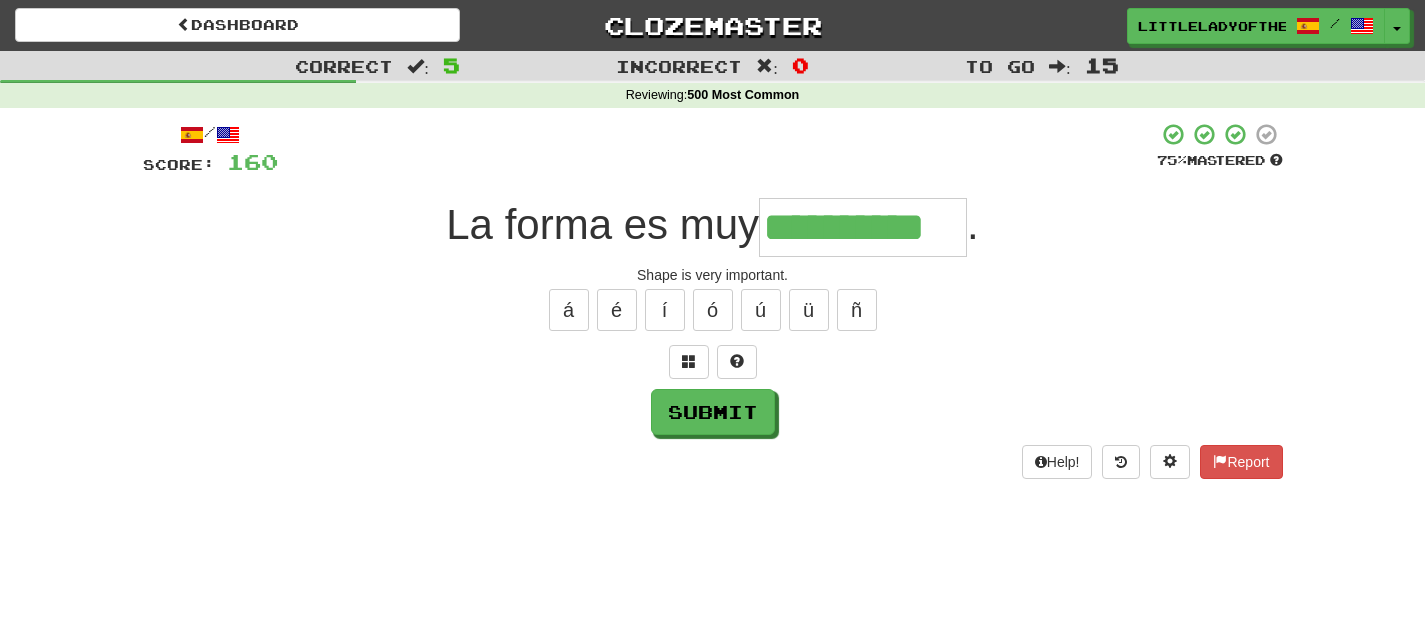 type on "**********" 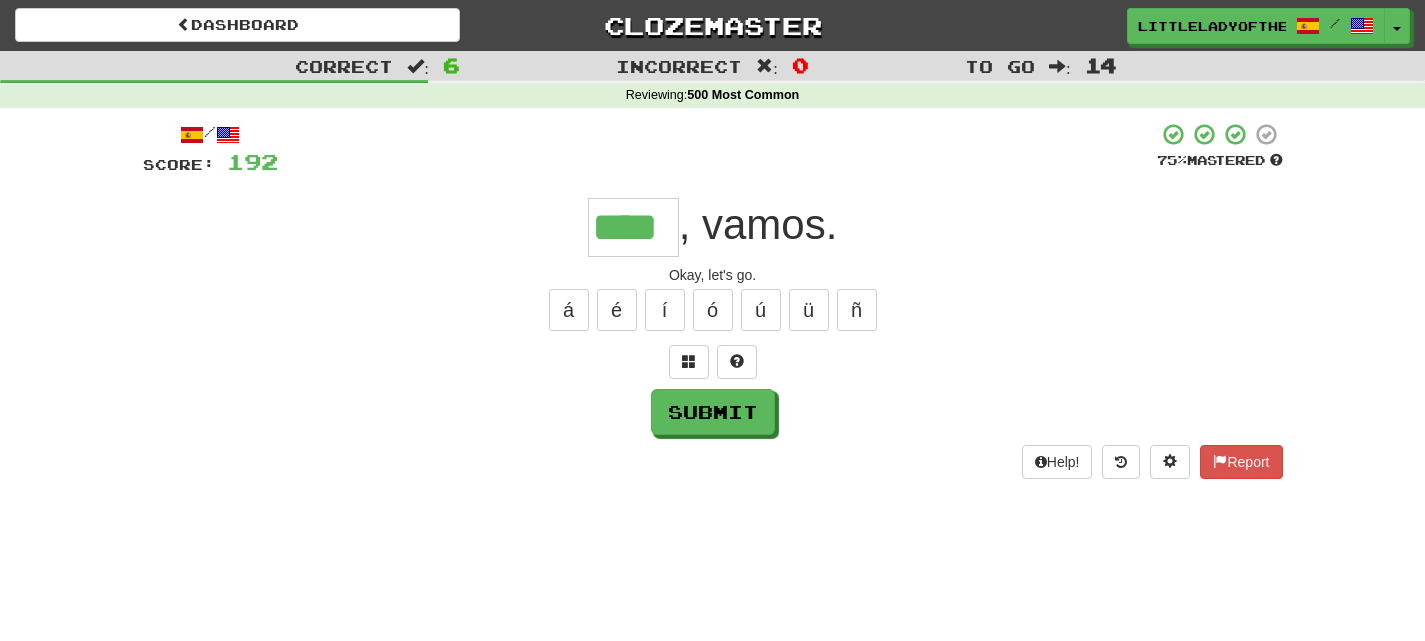 type on "****" 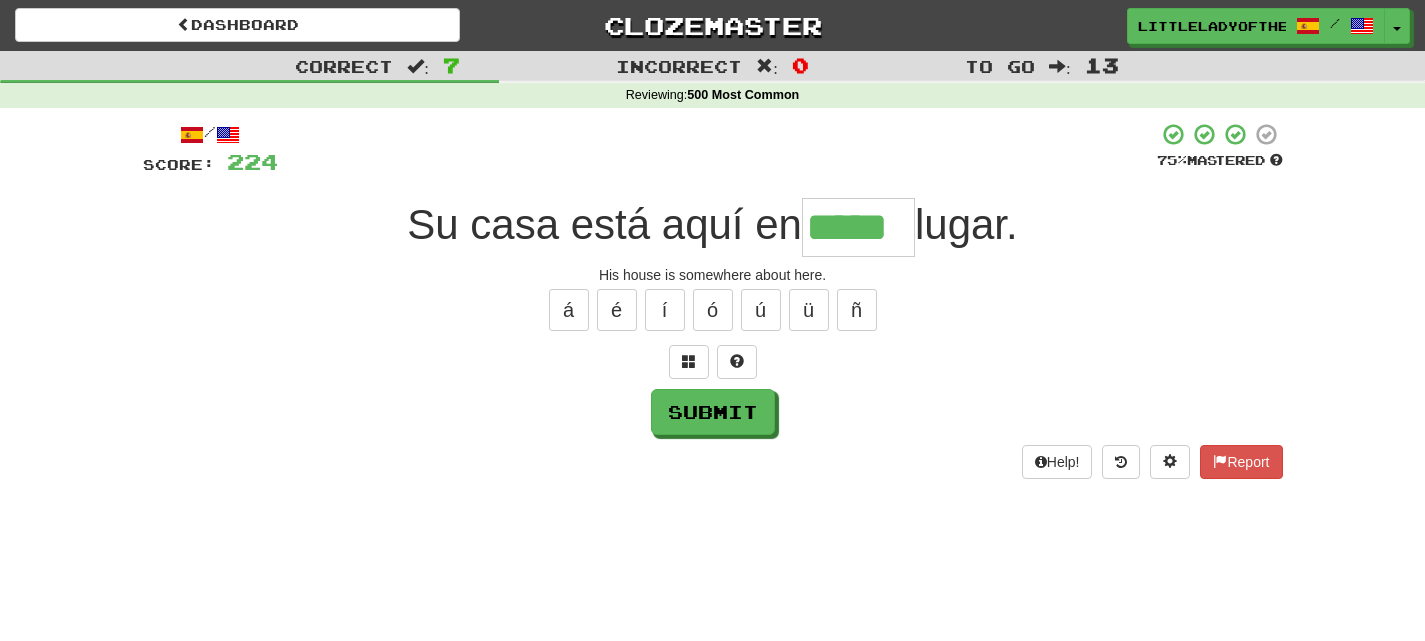 type on "*****" 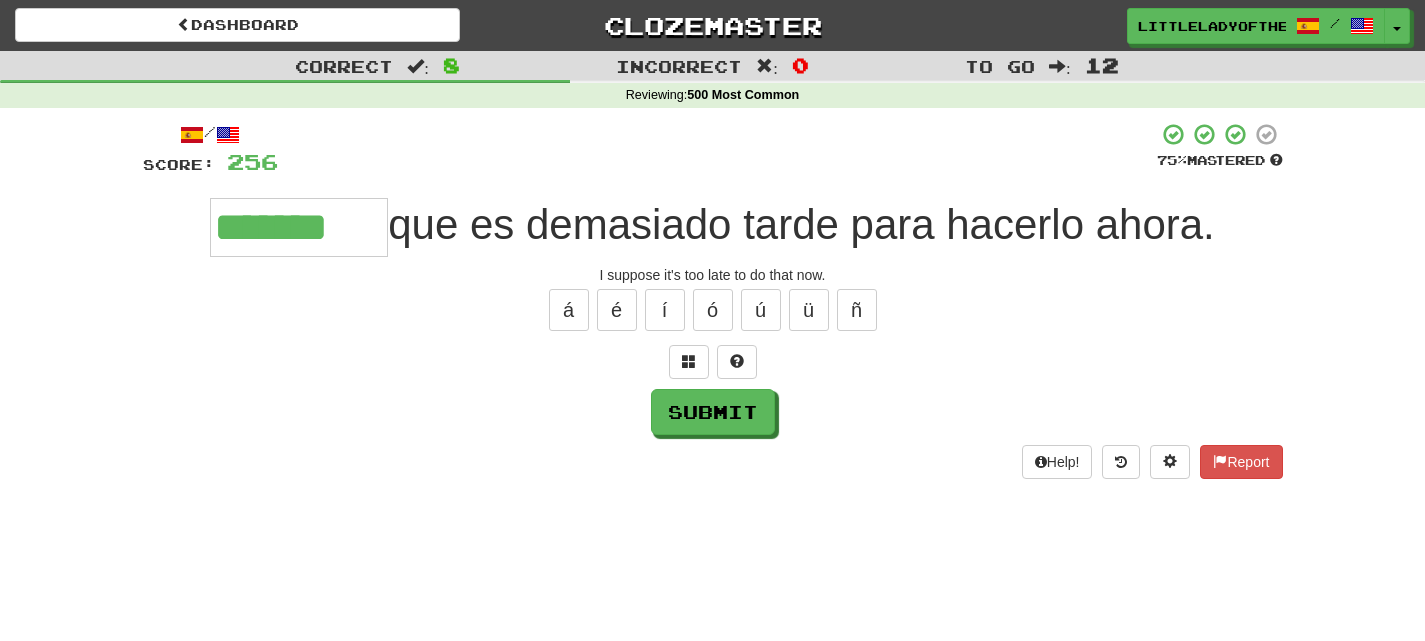 type on "*******" 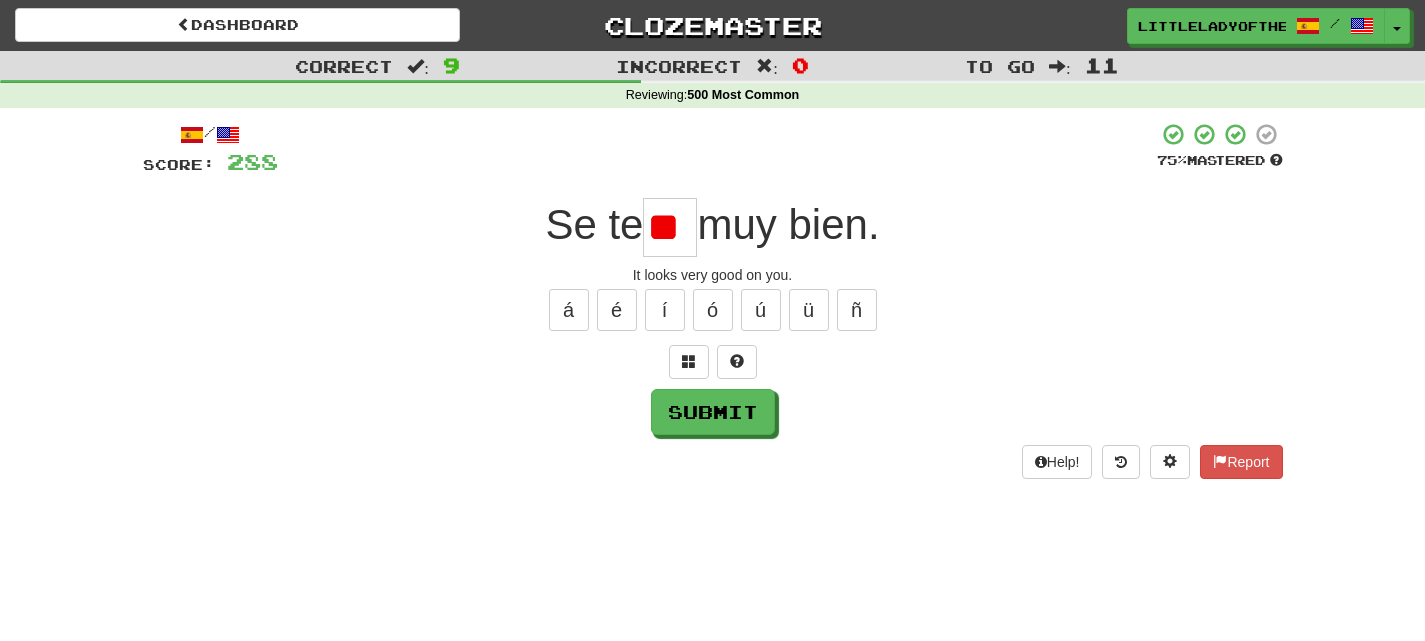 type on "*" 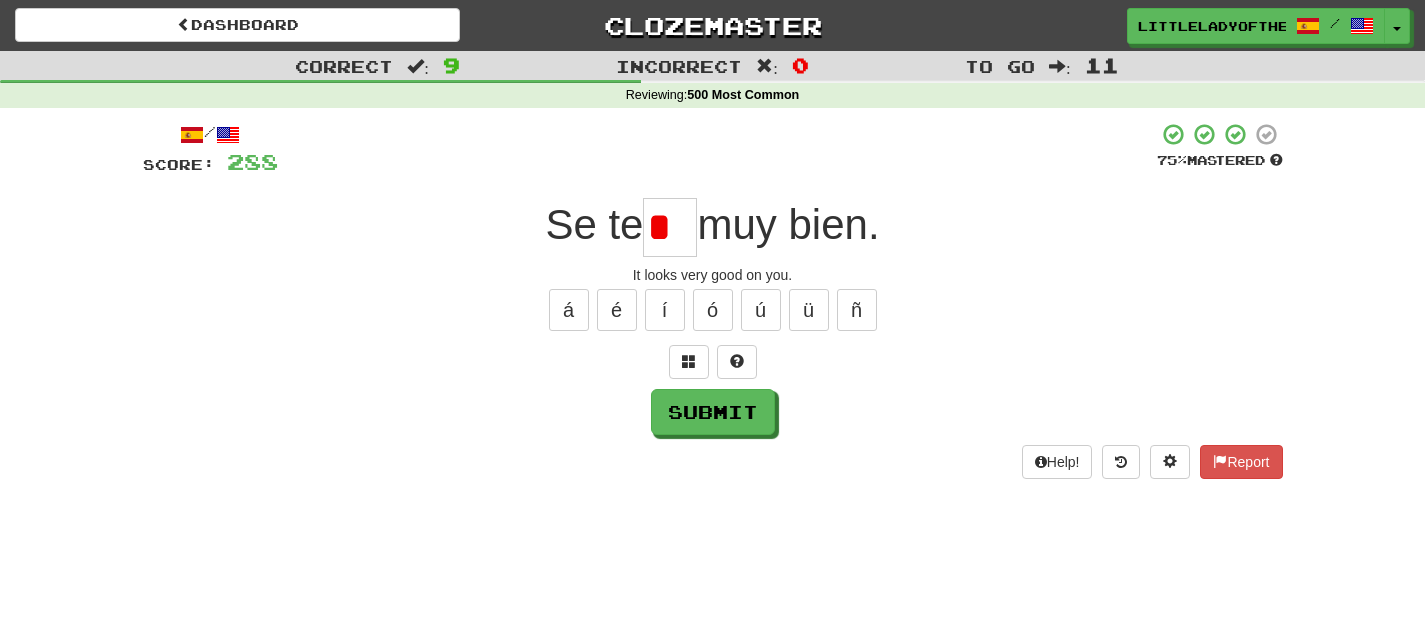 scroll, scrollTop: 0, scrollLeft: 0, axis: both 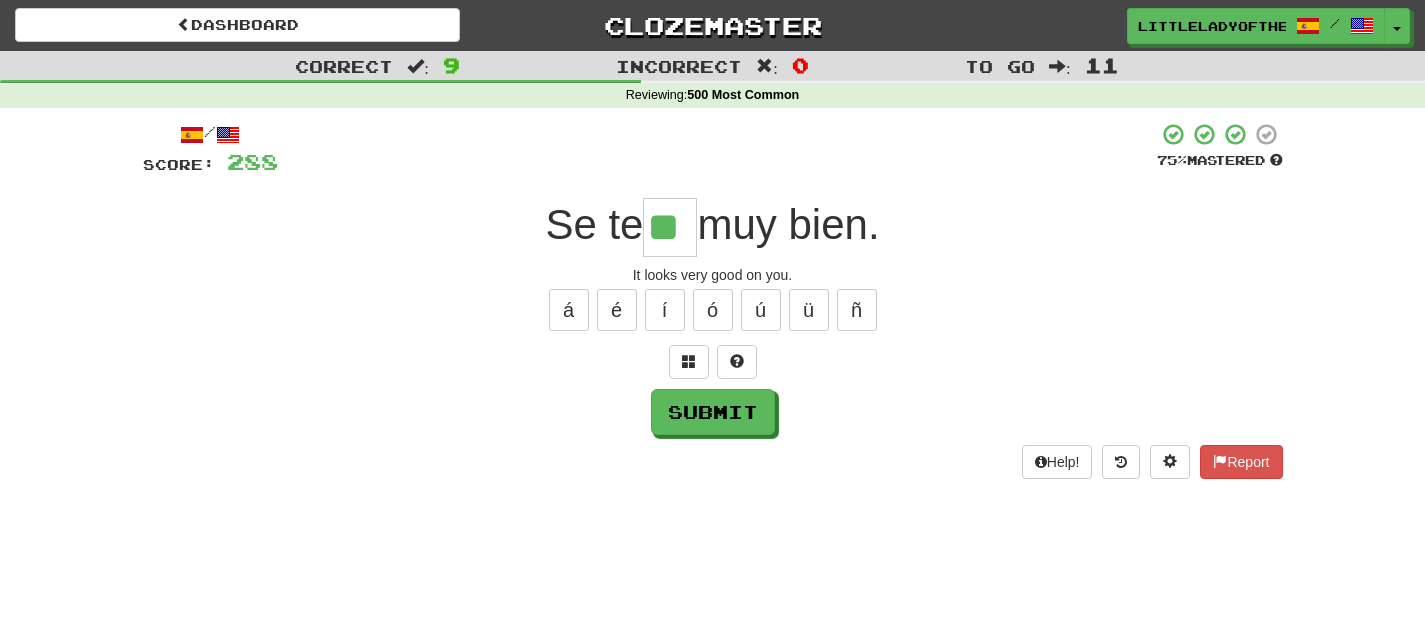 type on "**" 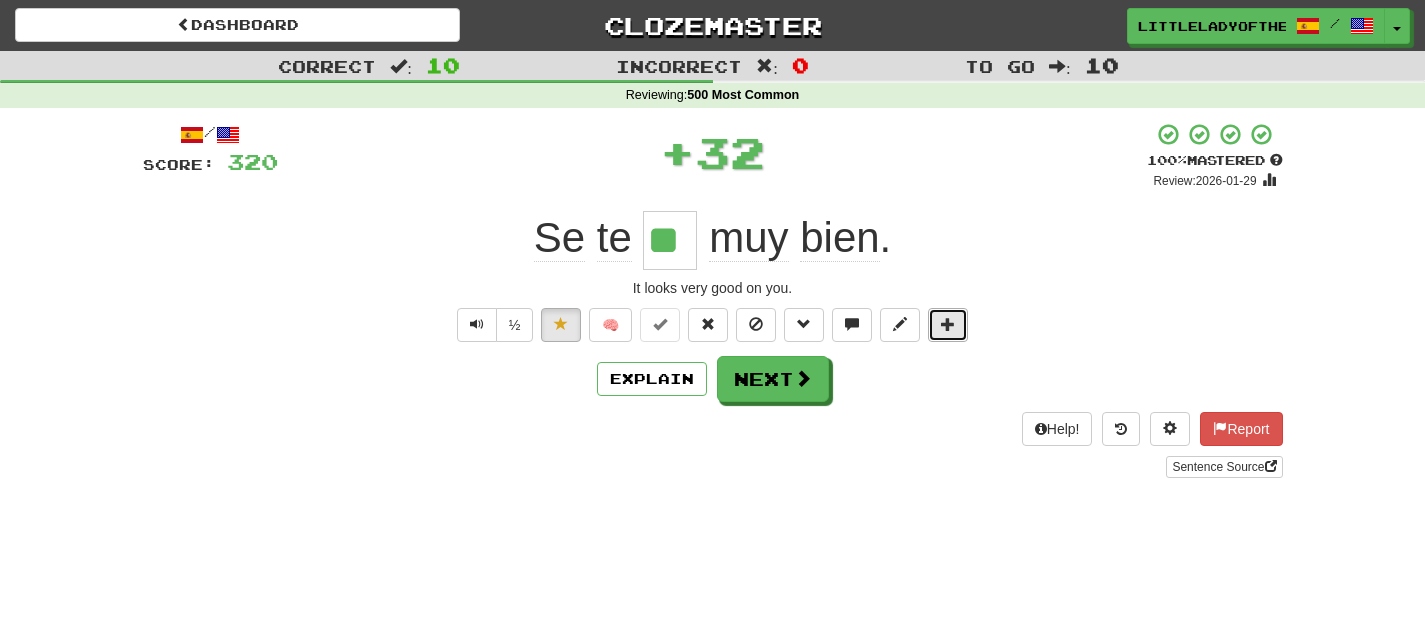 click at bounding box center [948, 324] 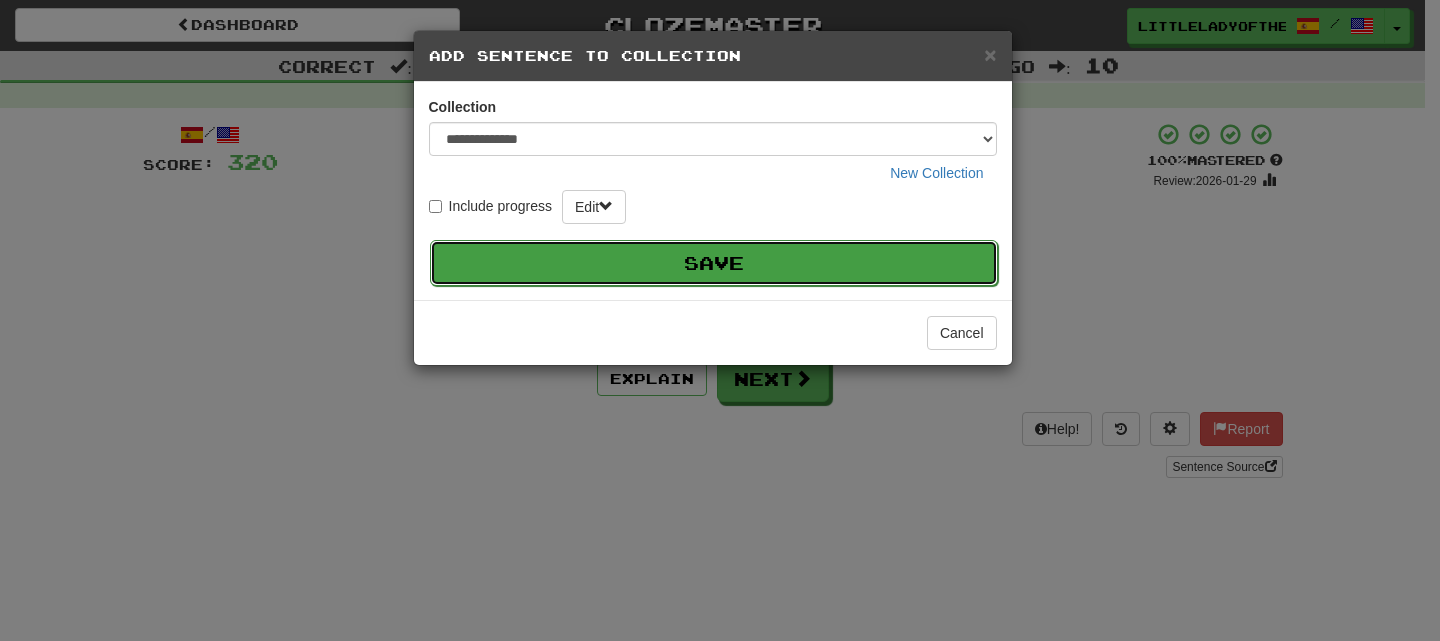 click on "Save" at bounding box center [714, 263] 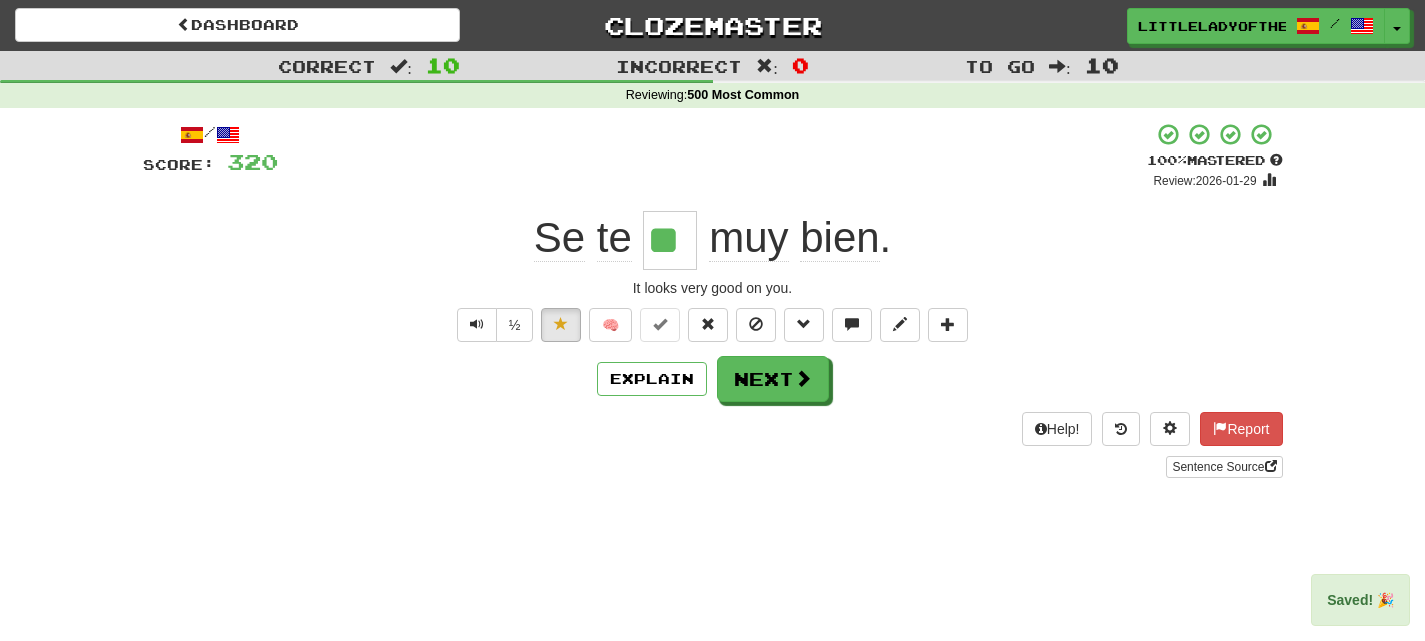 click on "/  Score:   320 + 32 100 %  Mastered Review:  2026-01-29 Se   te   **   muy   bien . It looks very good on you. ½ 🧠 Explain Next  Help!  Report Sentence Source" at bounding box center [713, 300] 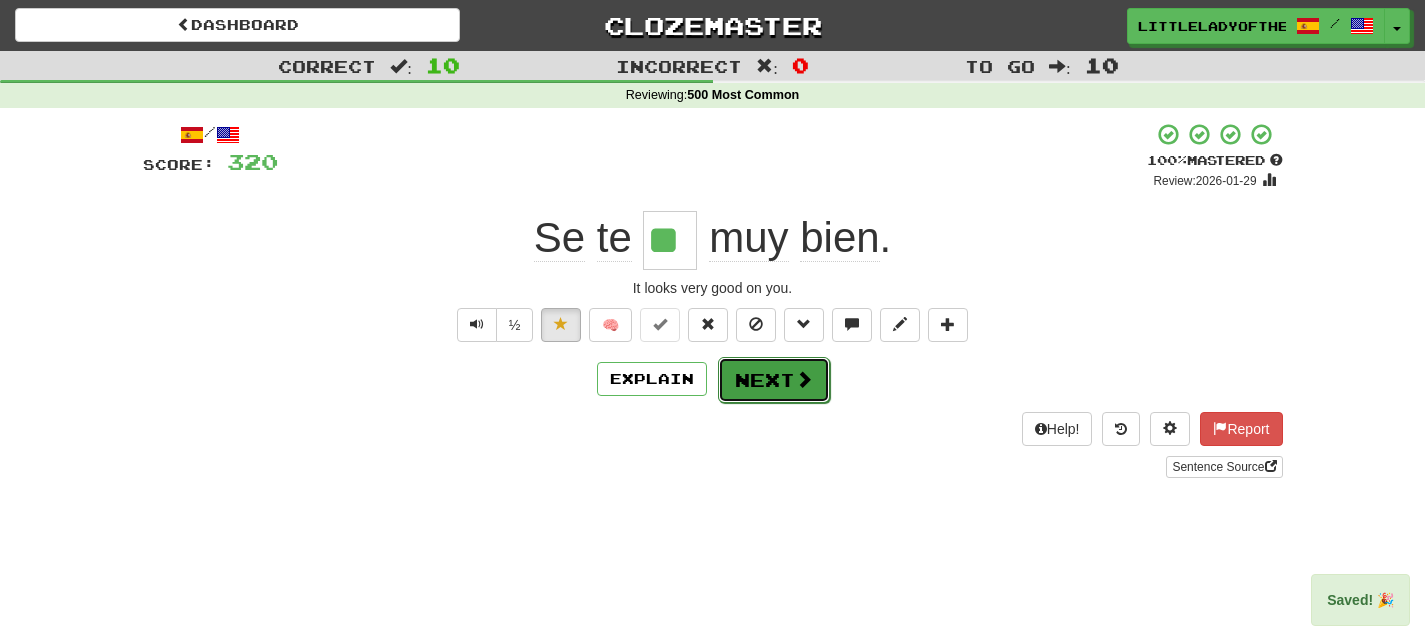 click on "Next" at bounding box center (774, 380) 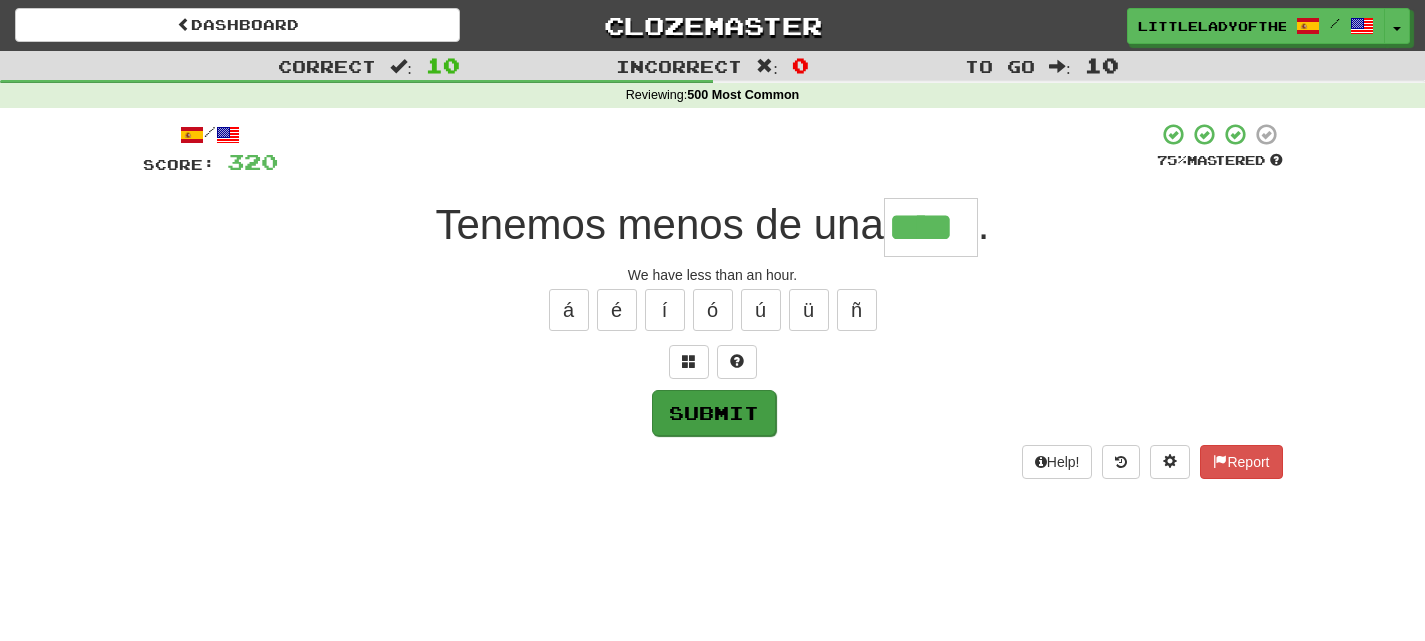 type on "****" 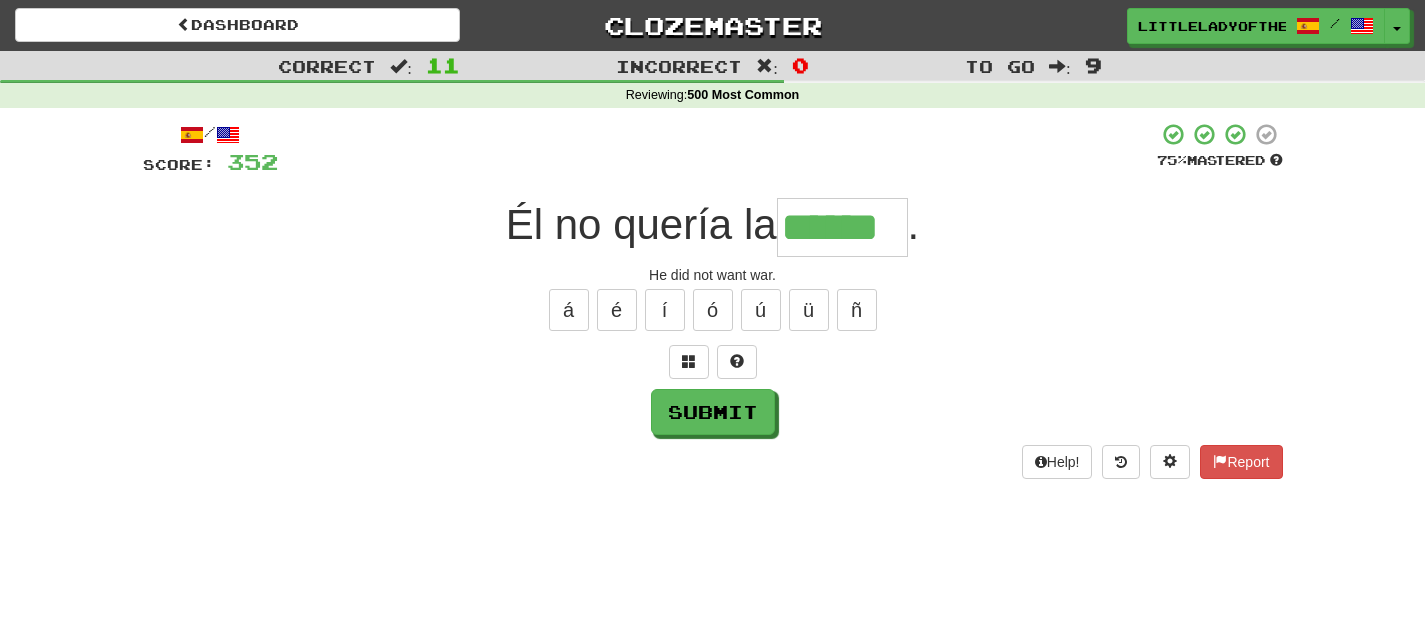 type on "******" 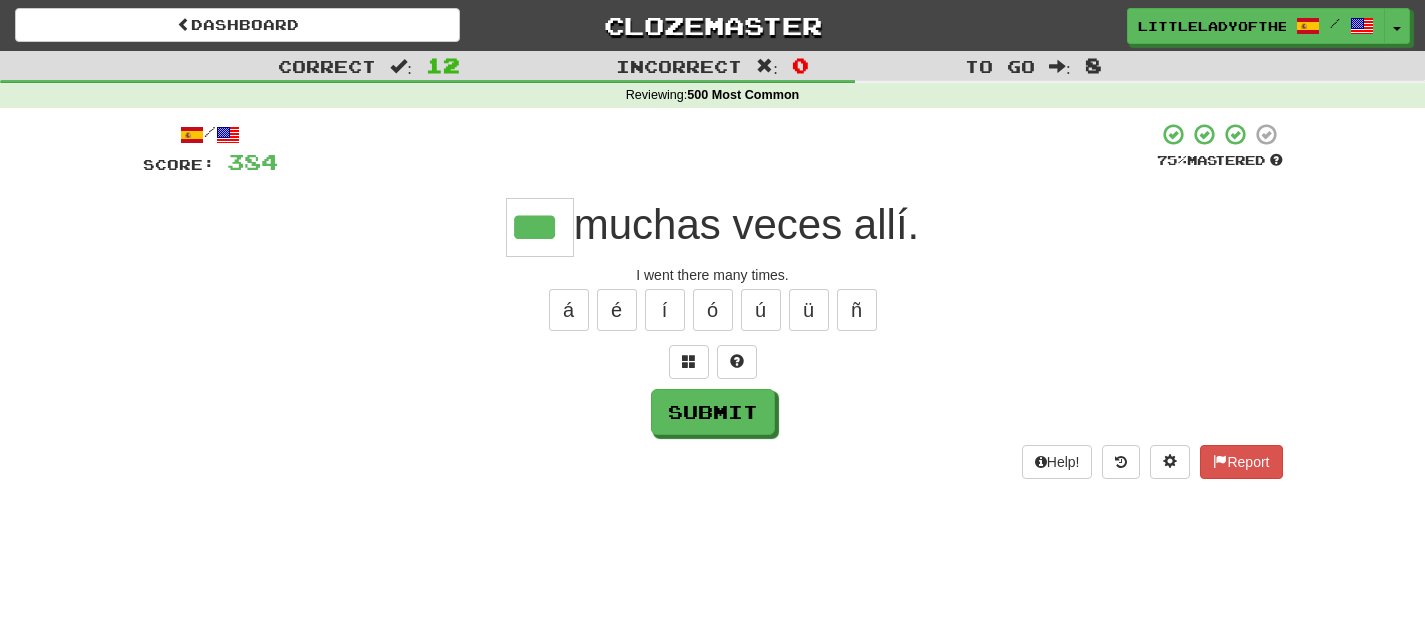 type on "***" 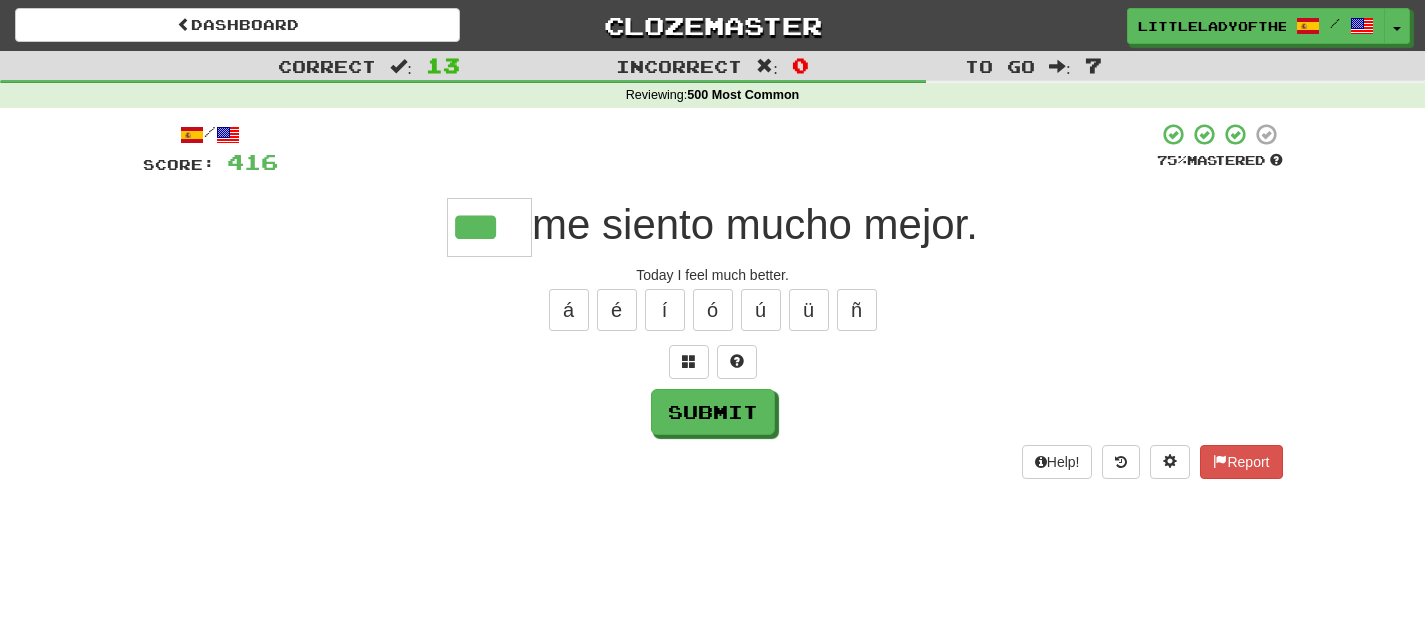 scroll, scrollTop: 0, scrollLeft: 7, axis: horizontal 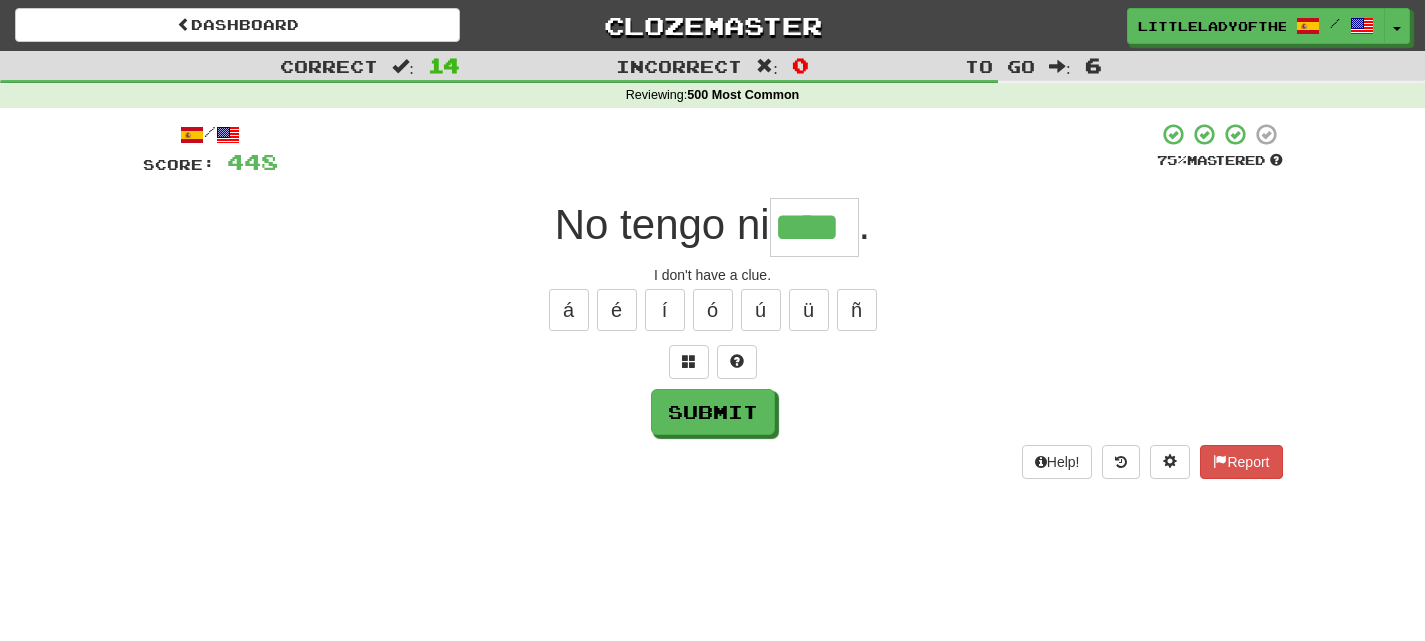 type on "****" 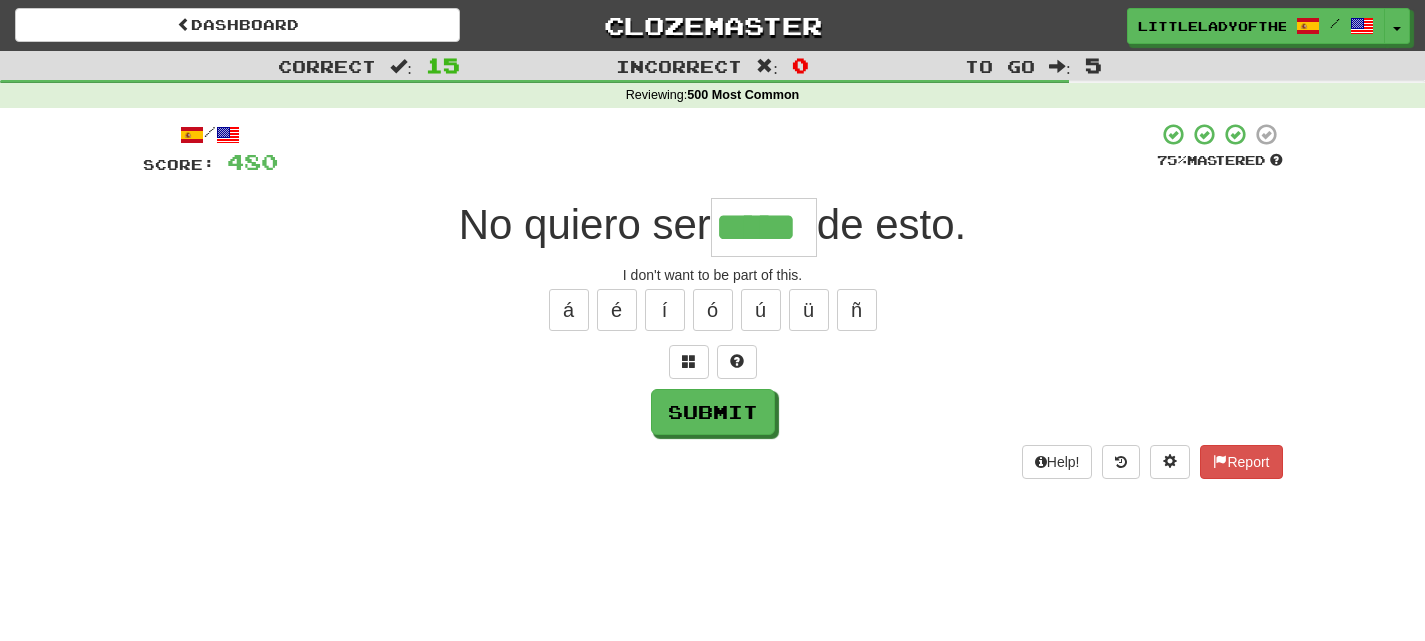 type on "*****" 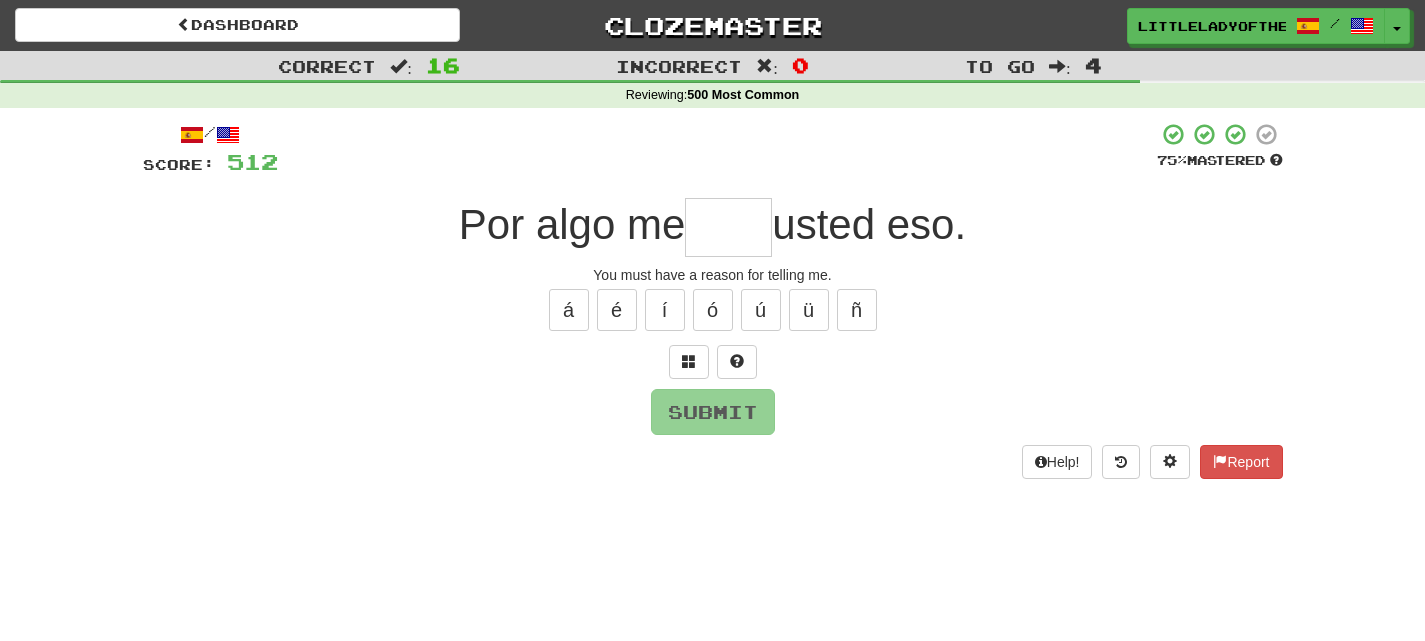 type on "*" 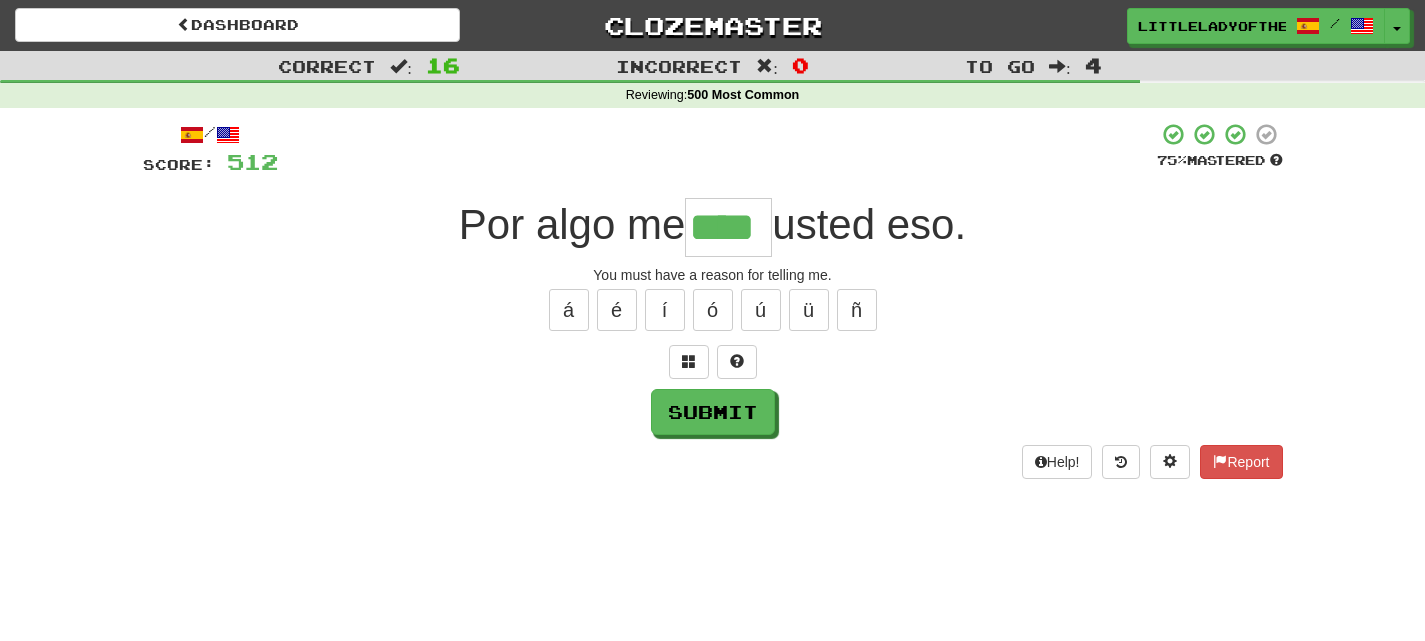 type on "****" 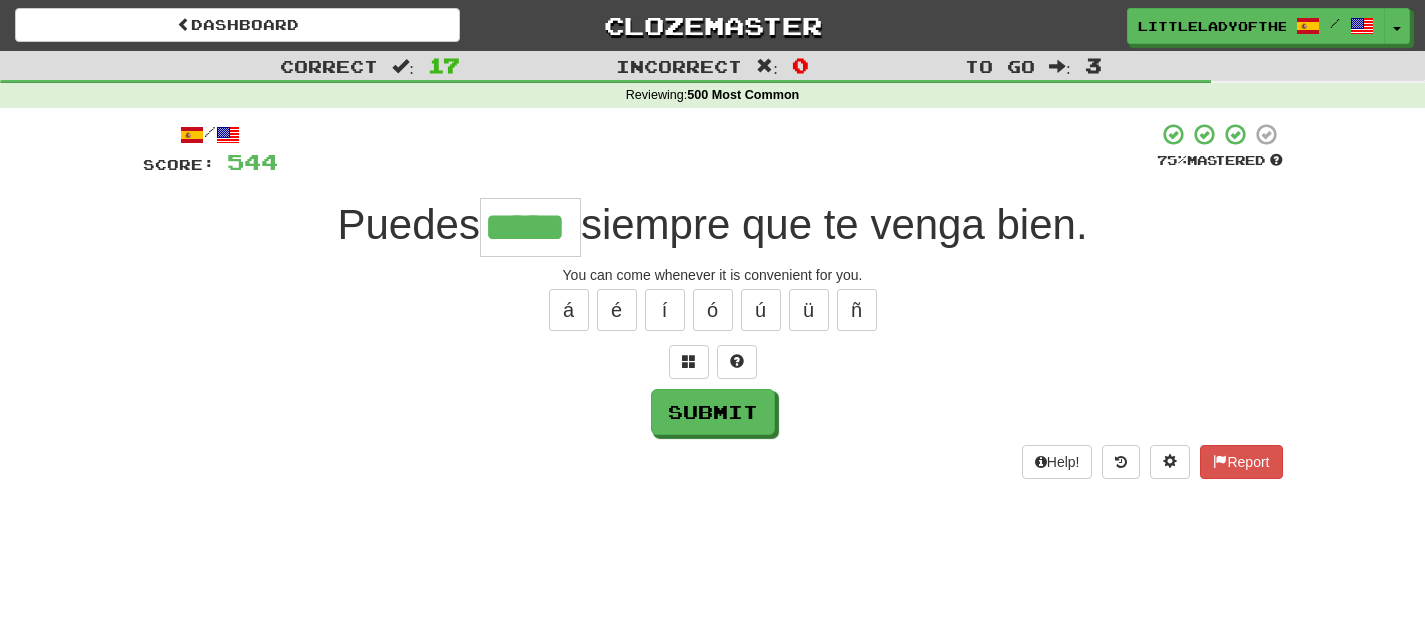 type on "*****" 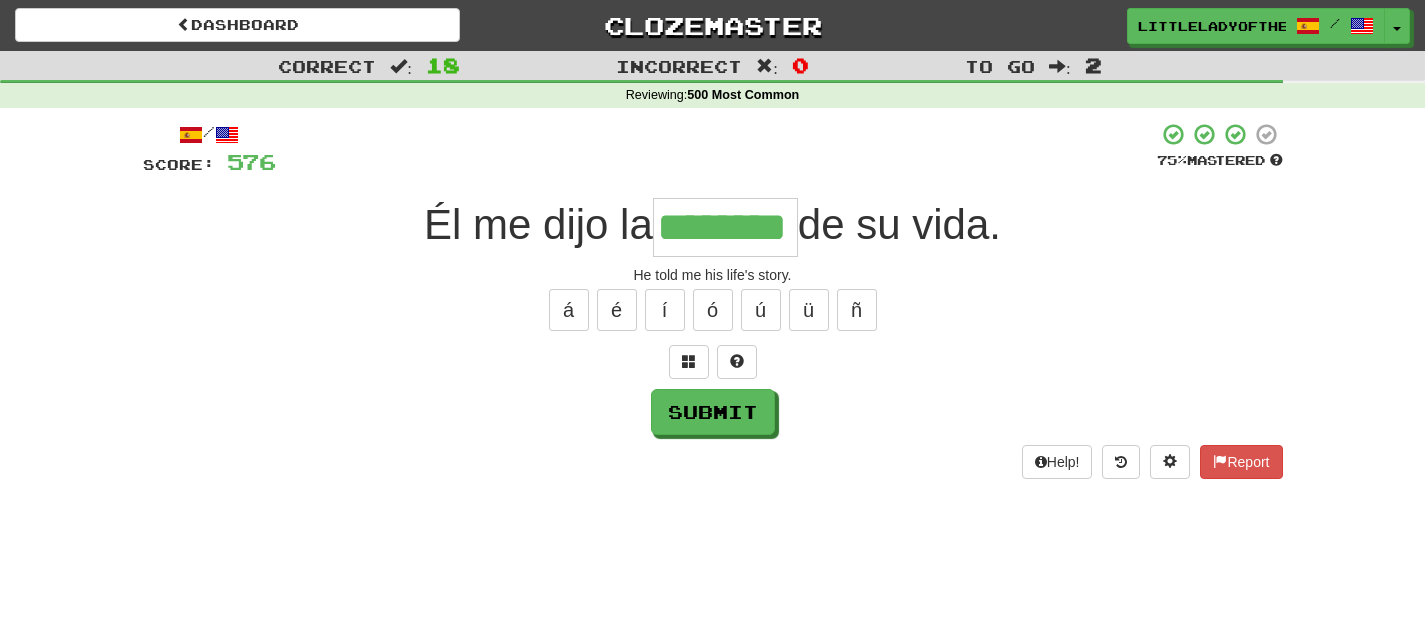 type on "********" 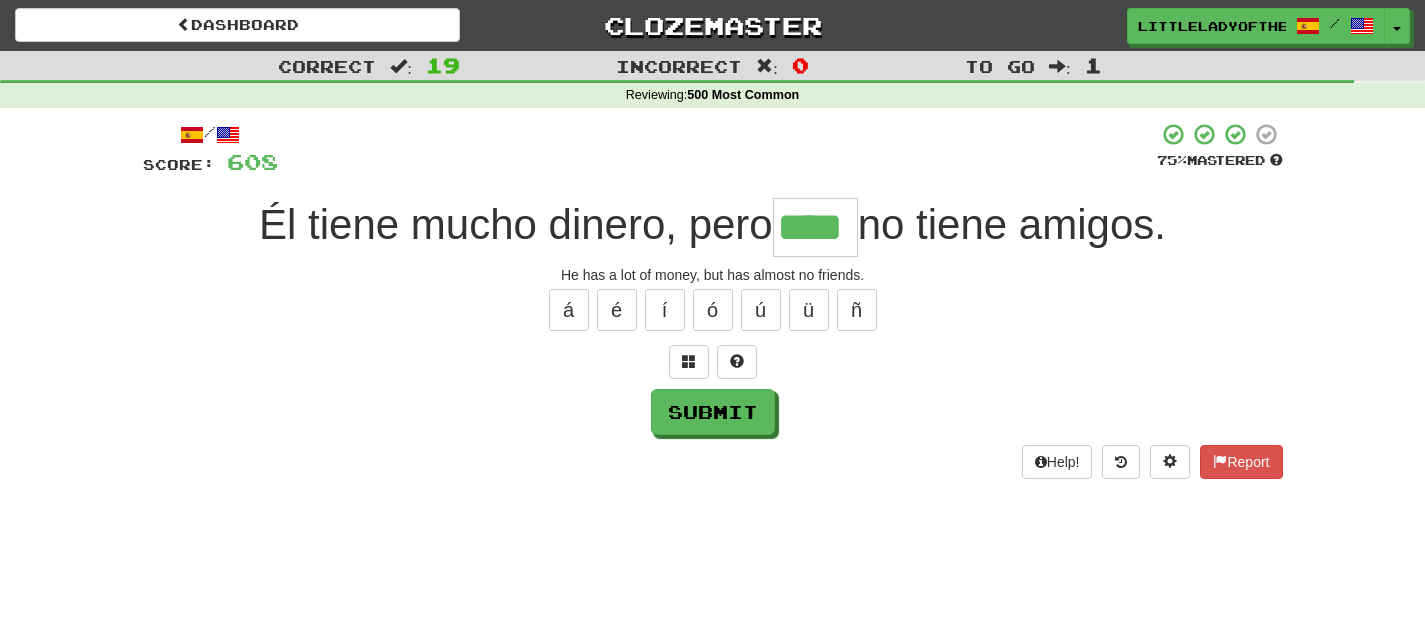 type on "****" 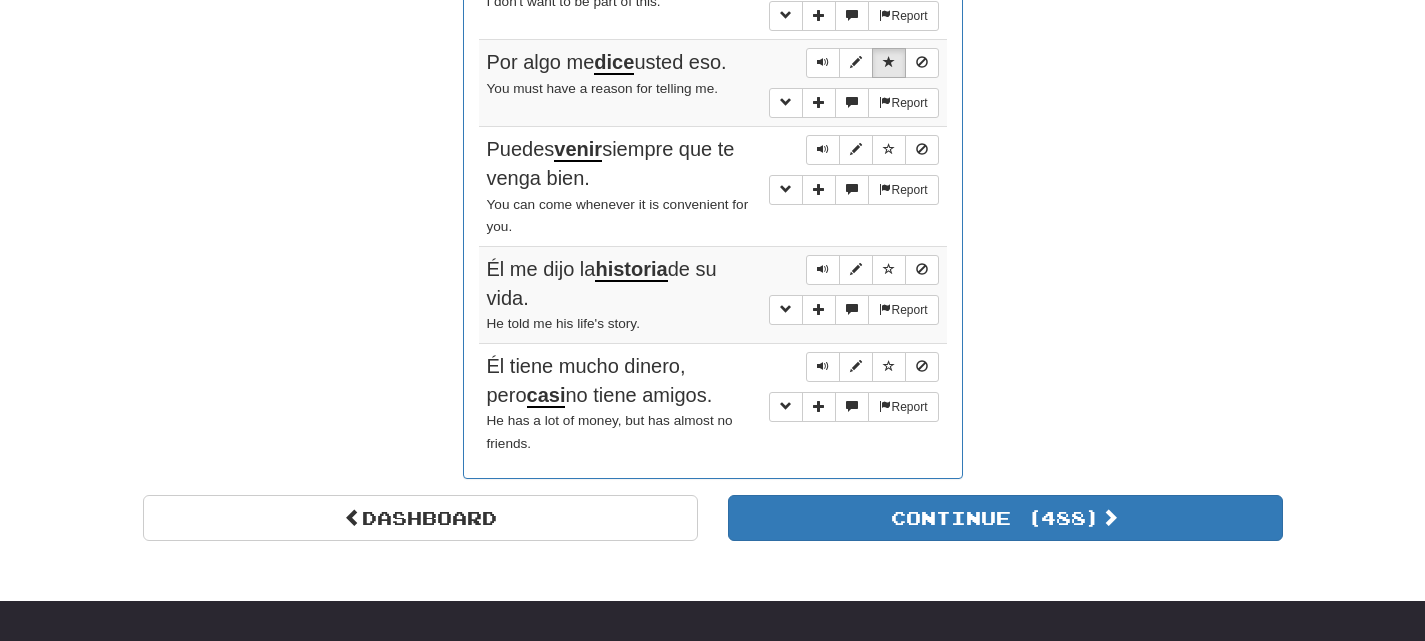 scroll, scrollTop: 2594, scrollLeft: 0, axis: vertical 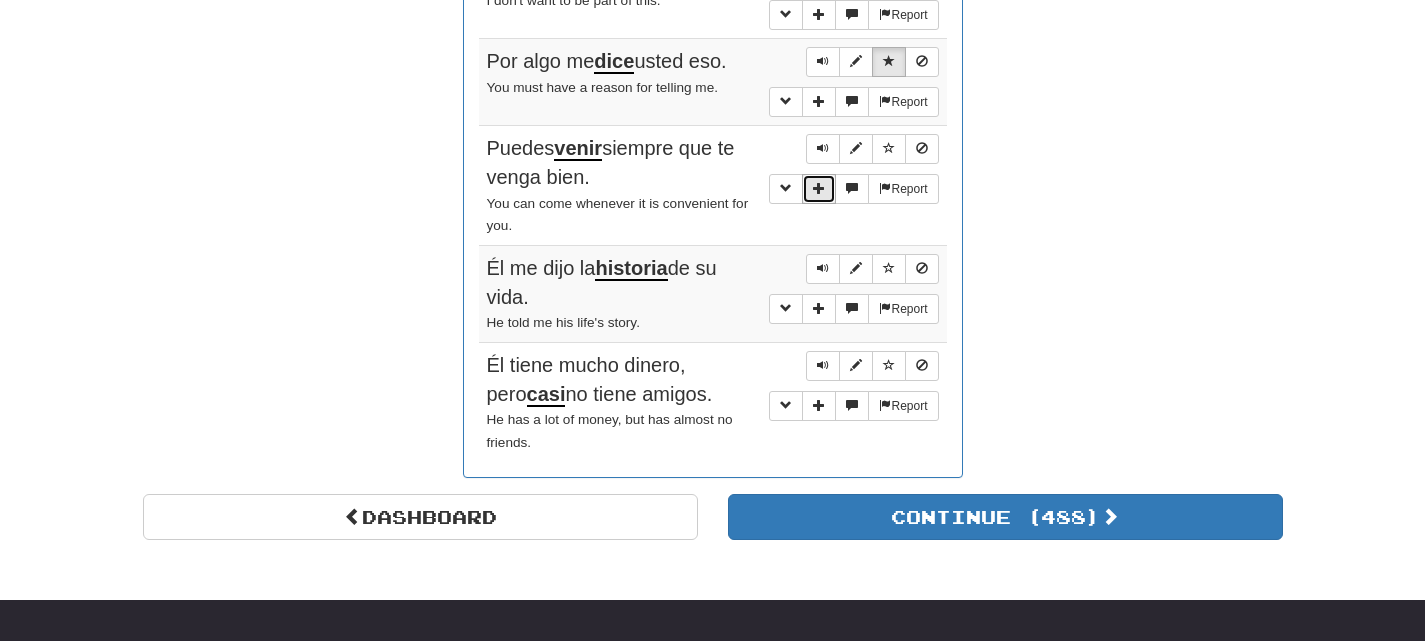 click at bounding box center (819, 188) 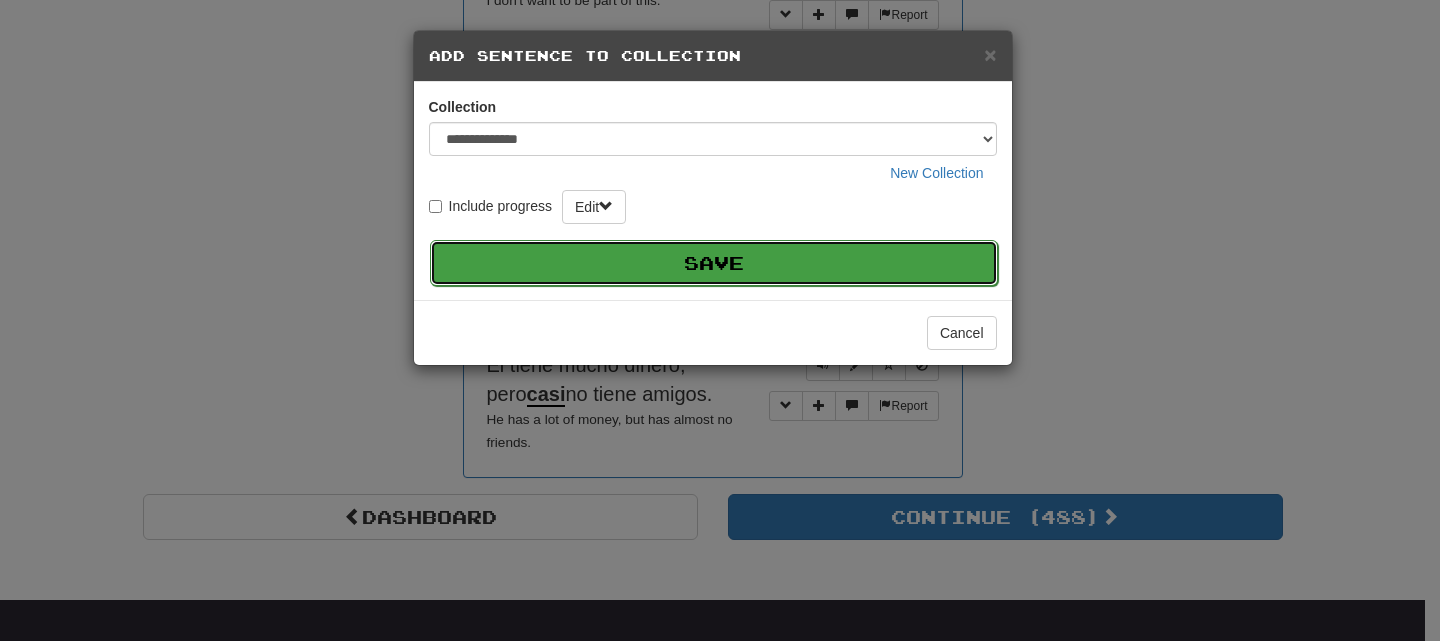 click on "Save" at bounding box center [714, 263] 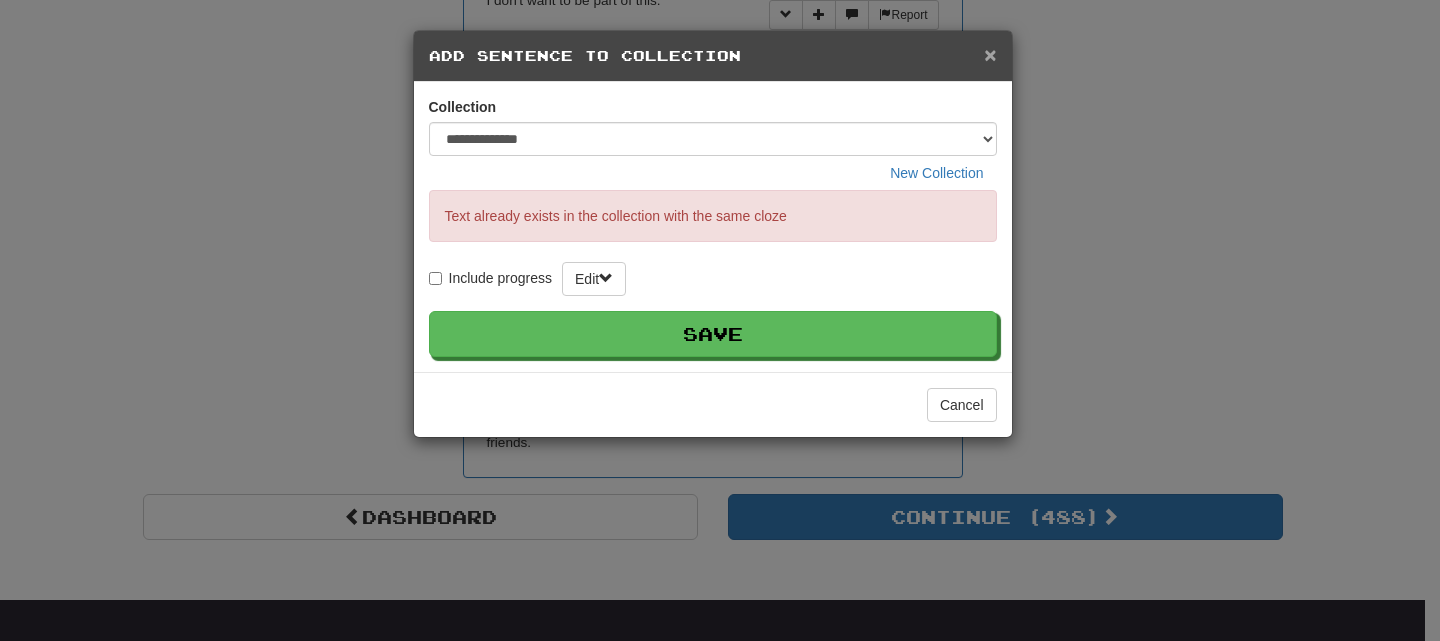 click on "×" at bounding box center [990, 54] 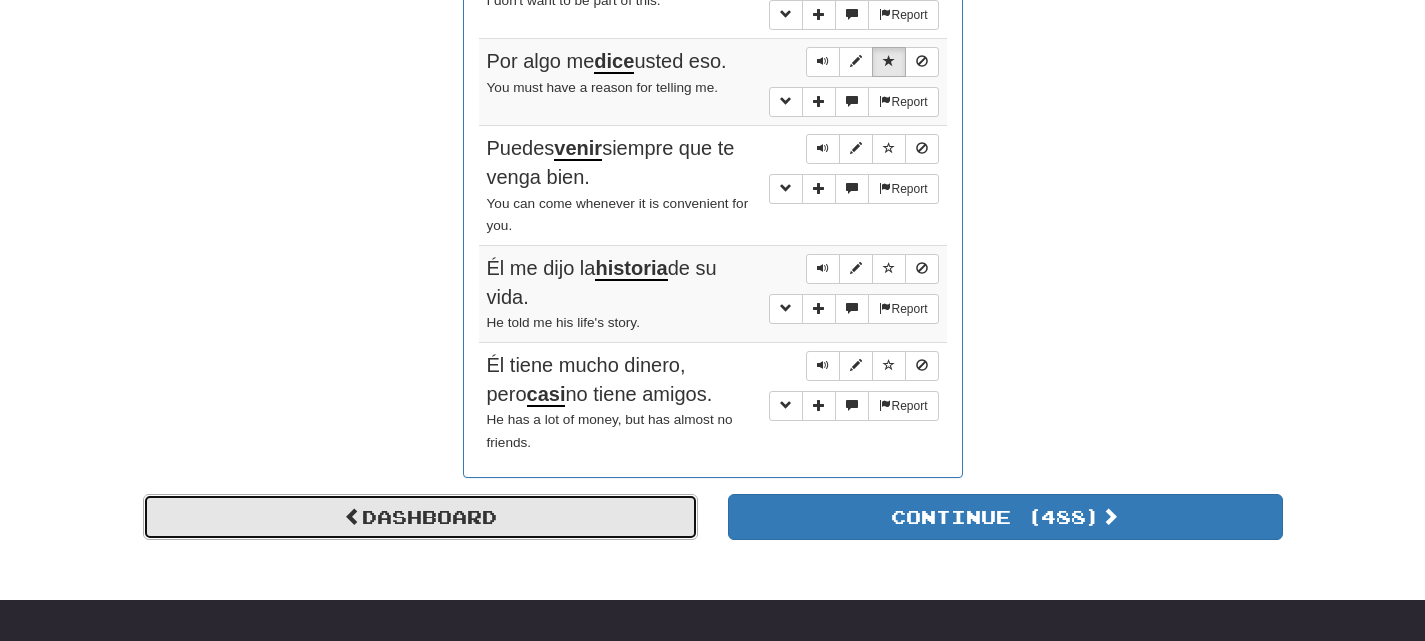 click on "Dashboard" at bounding box center [420, 517] 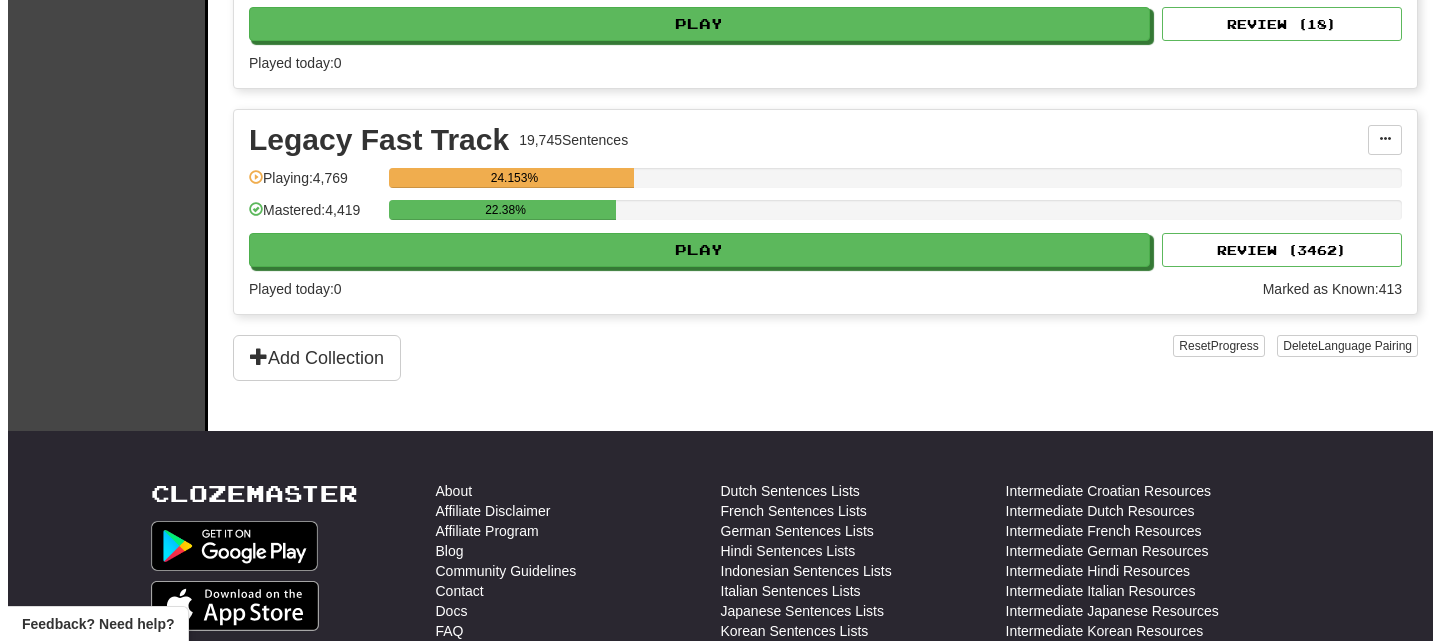 scroll, scrollTop: 1031, scrollLeft: 0, axis: vertical 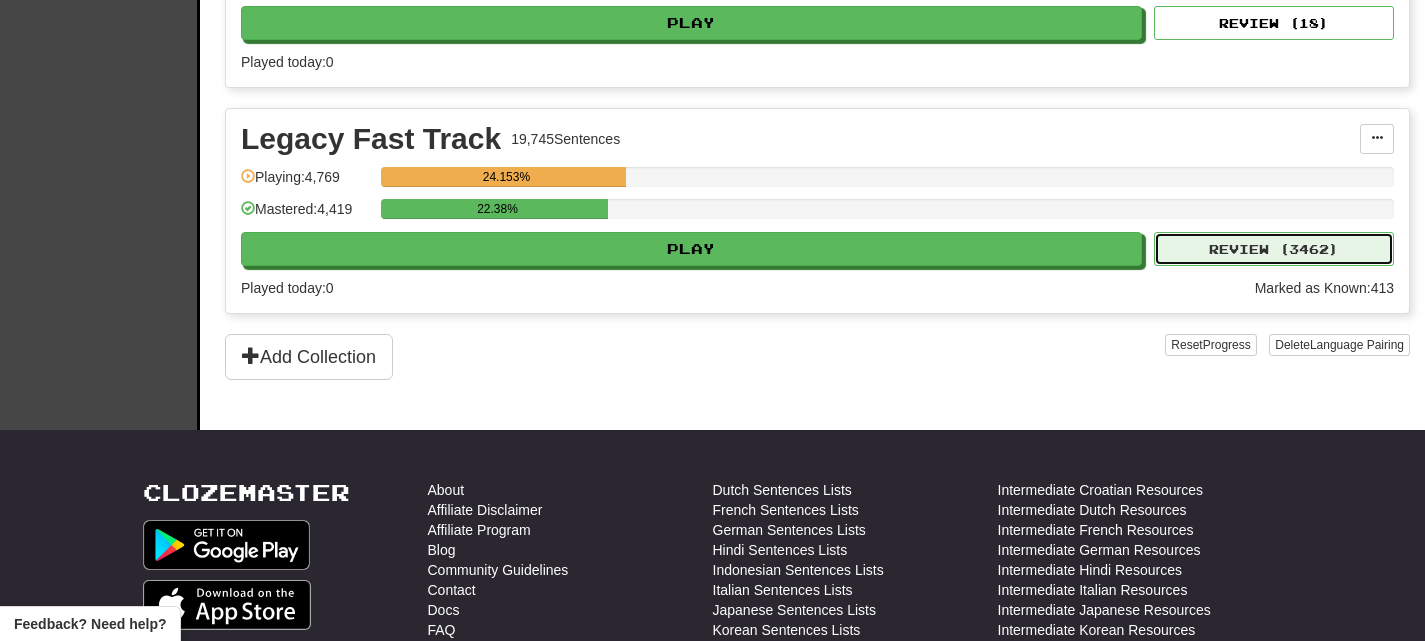 click on "Review ( 3462 )" at bounding box center [1274, 249] 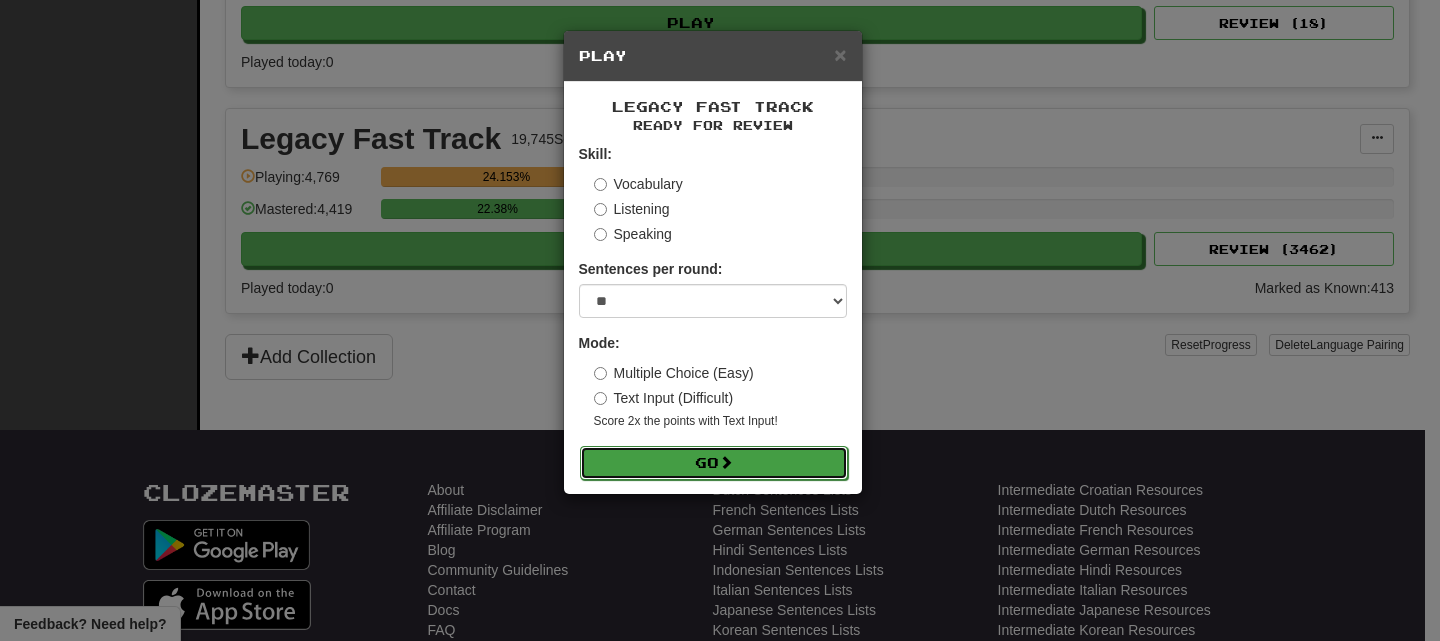 click on "Go" at bounding box center [714, 463] 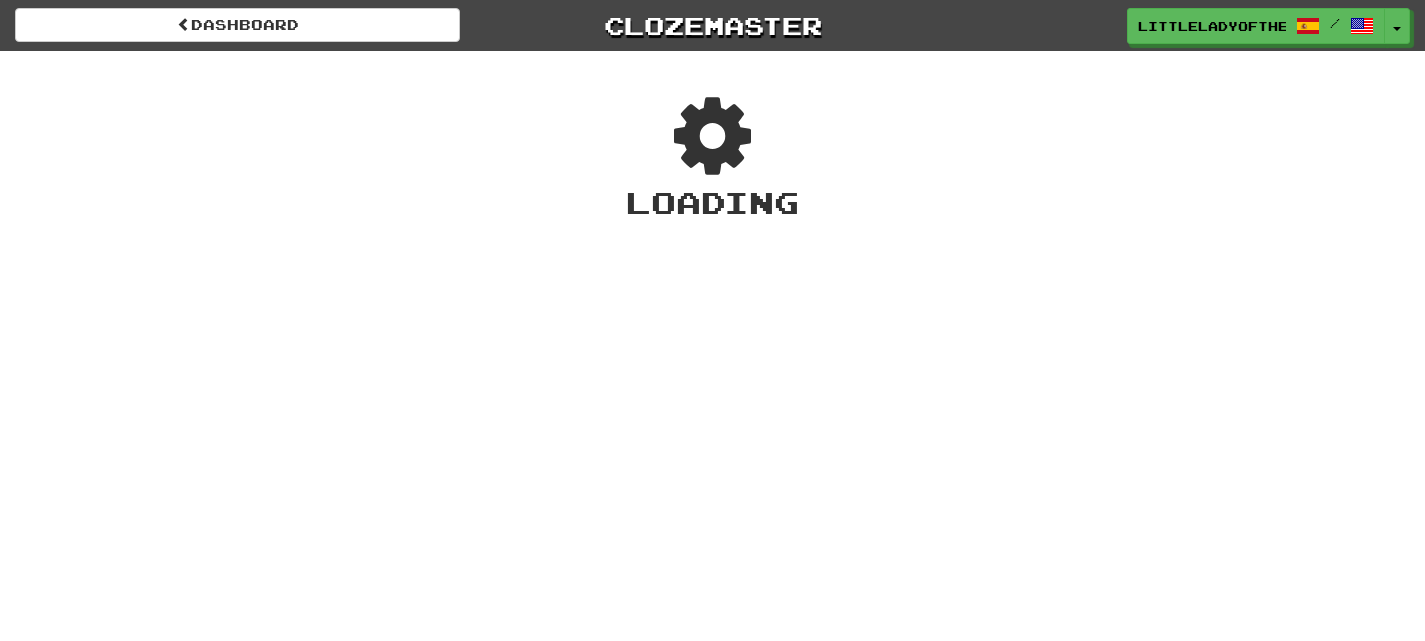 scroll, scrollTop: 0, scrollLeft: 0, axis: both 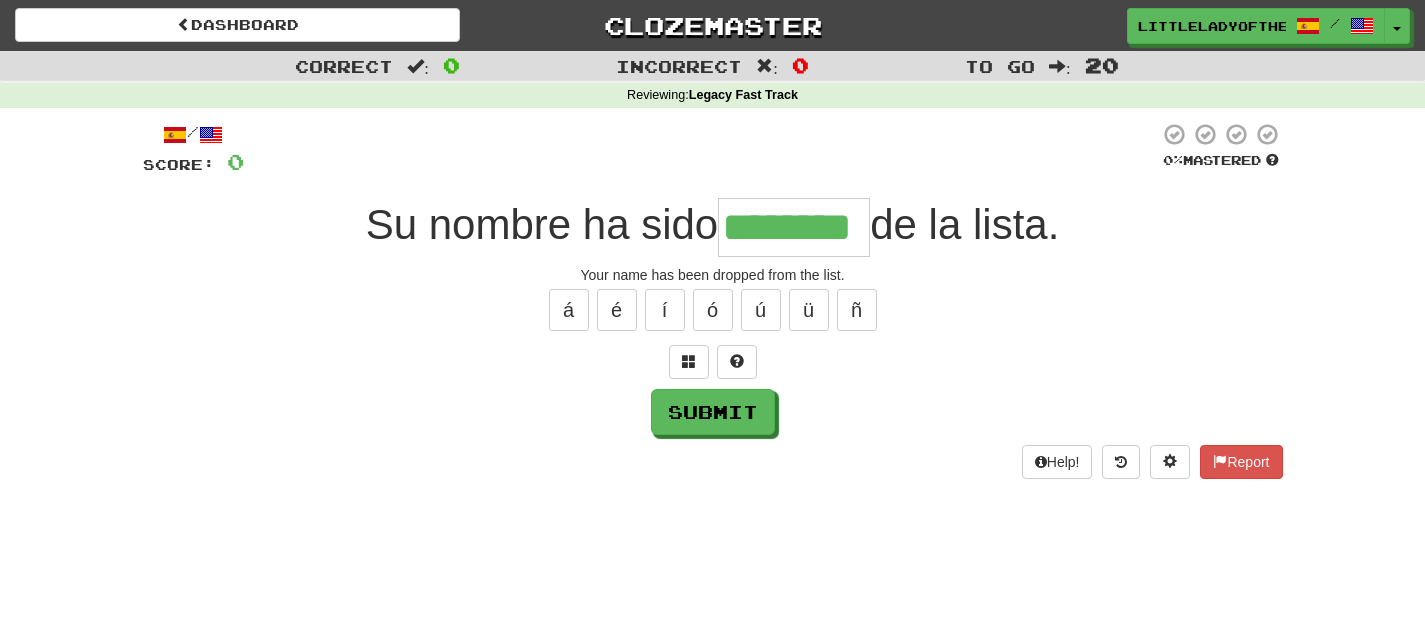 type on "********" 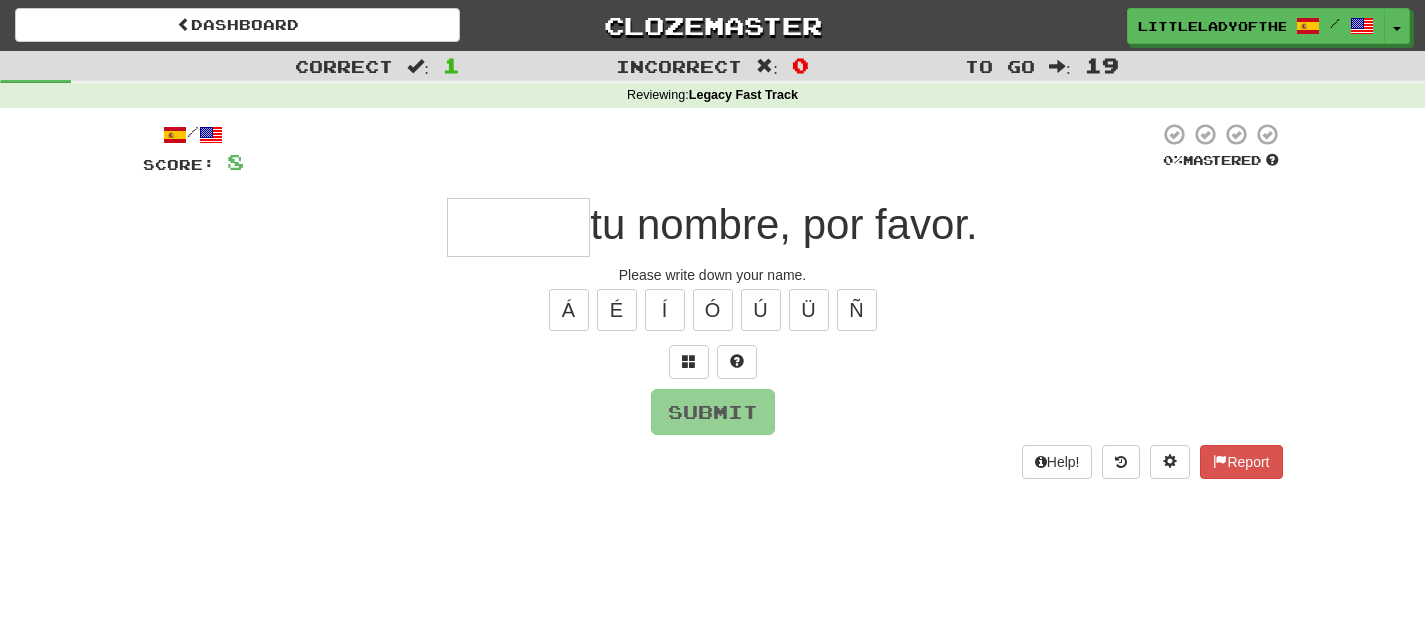 click on "Submit" at bounding box center (713, 412) 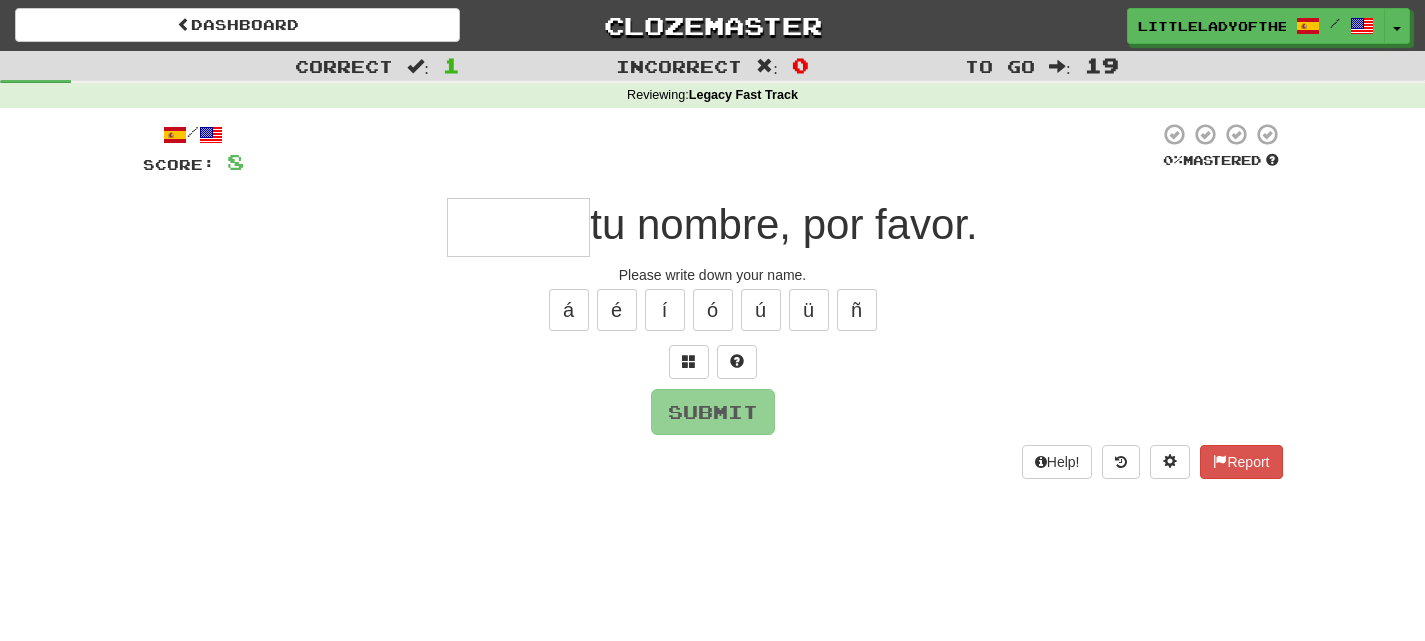 click at bounding box center [518, 227] 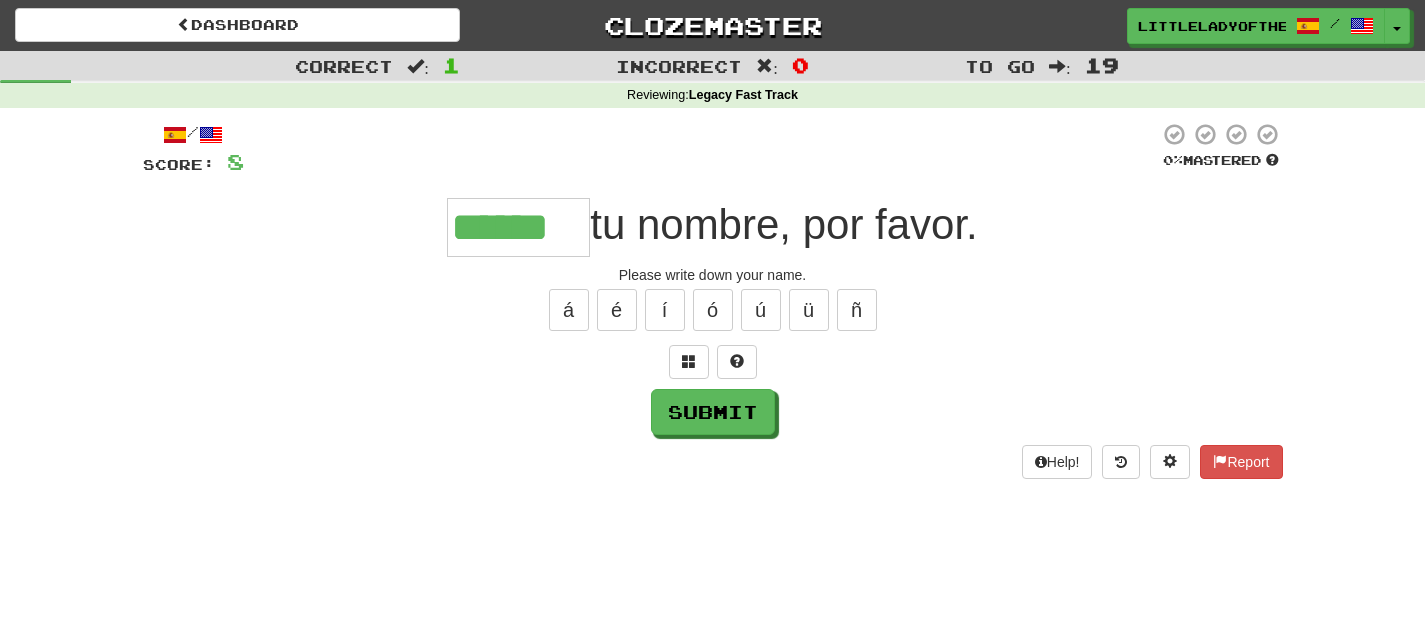type on "******" 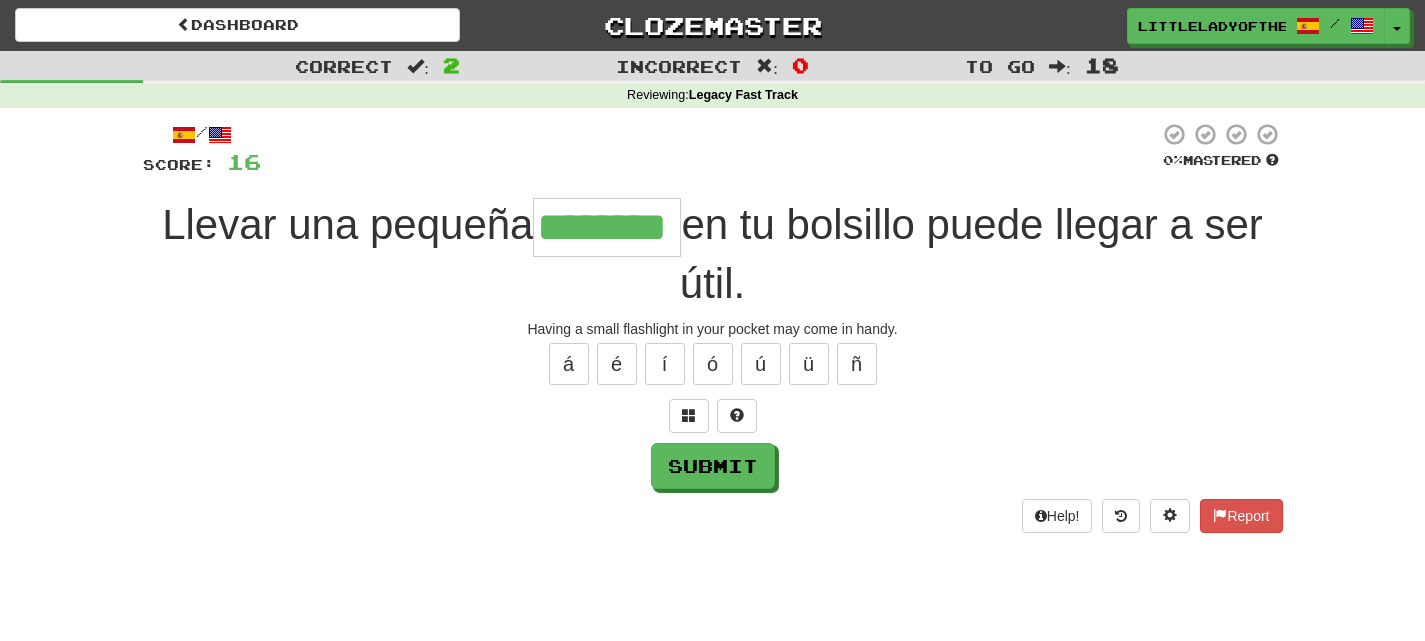 type on "********" 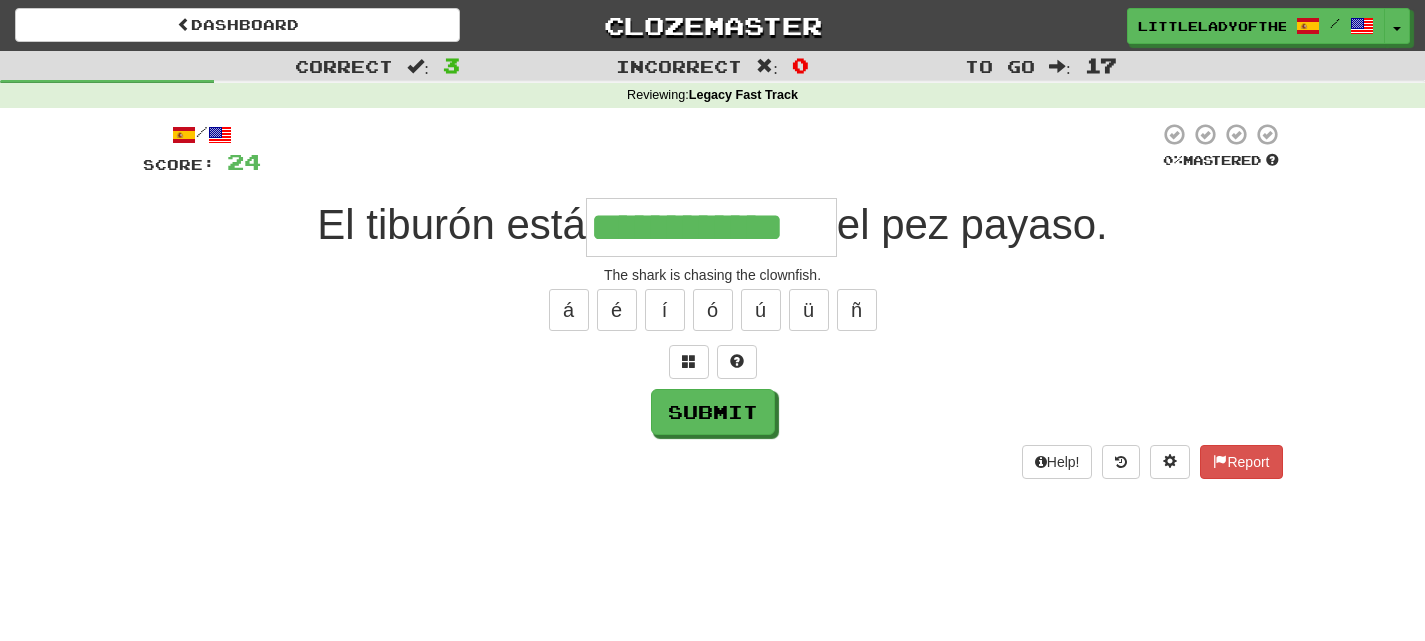 type on "**********" 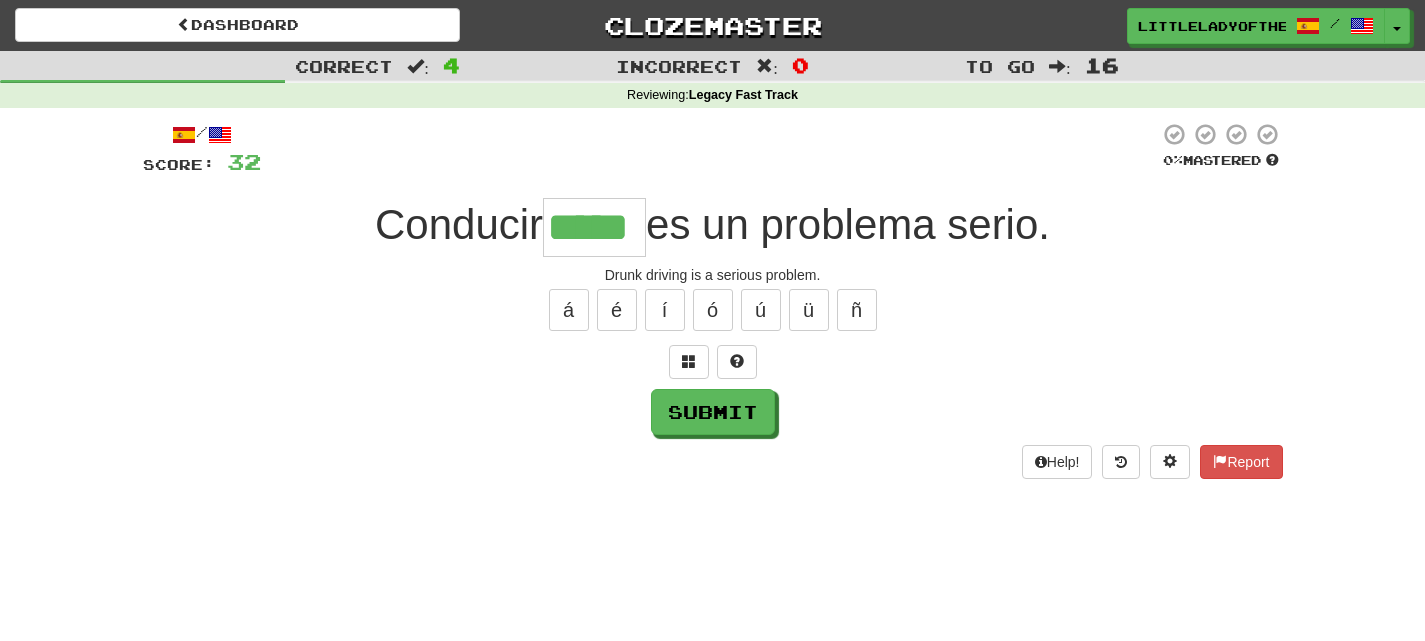 type on "*****" 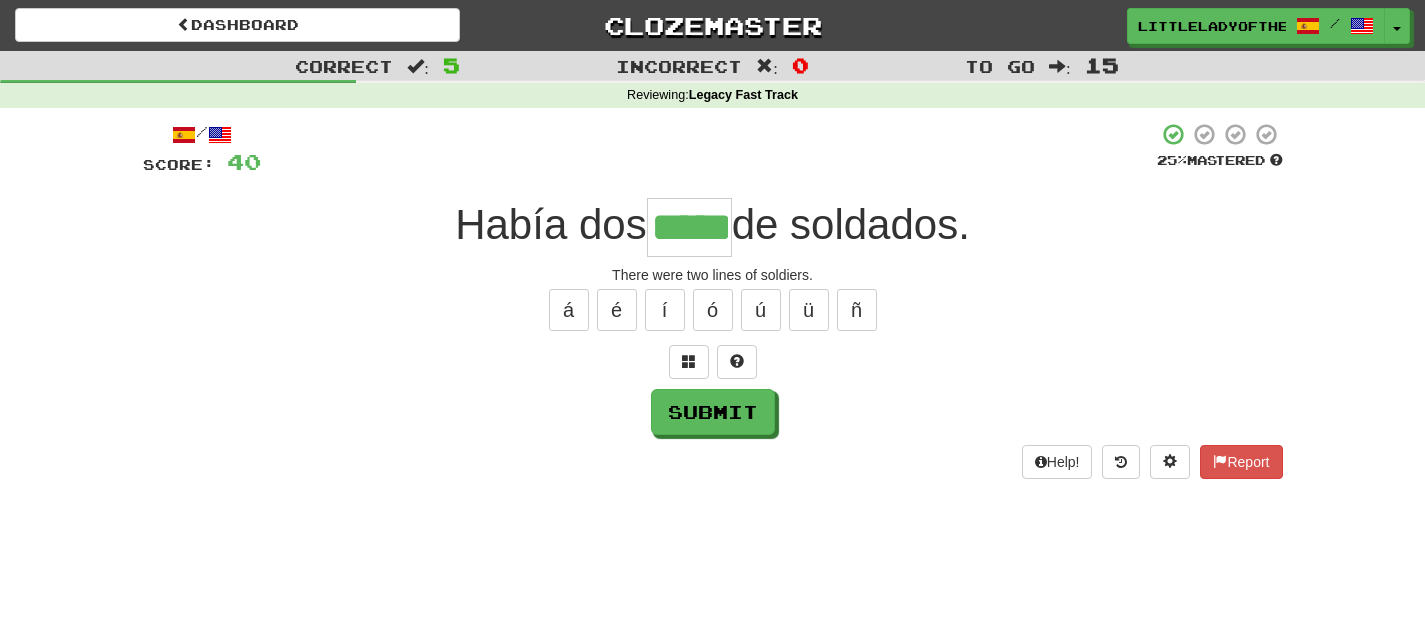 type on "*****" 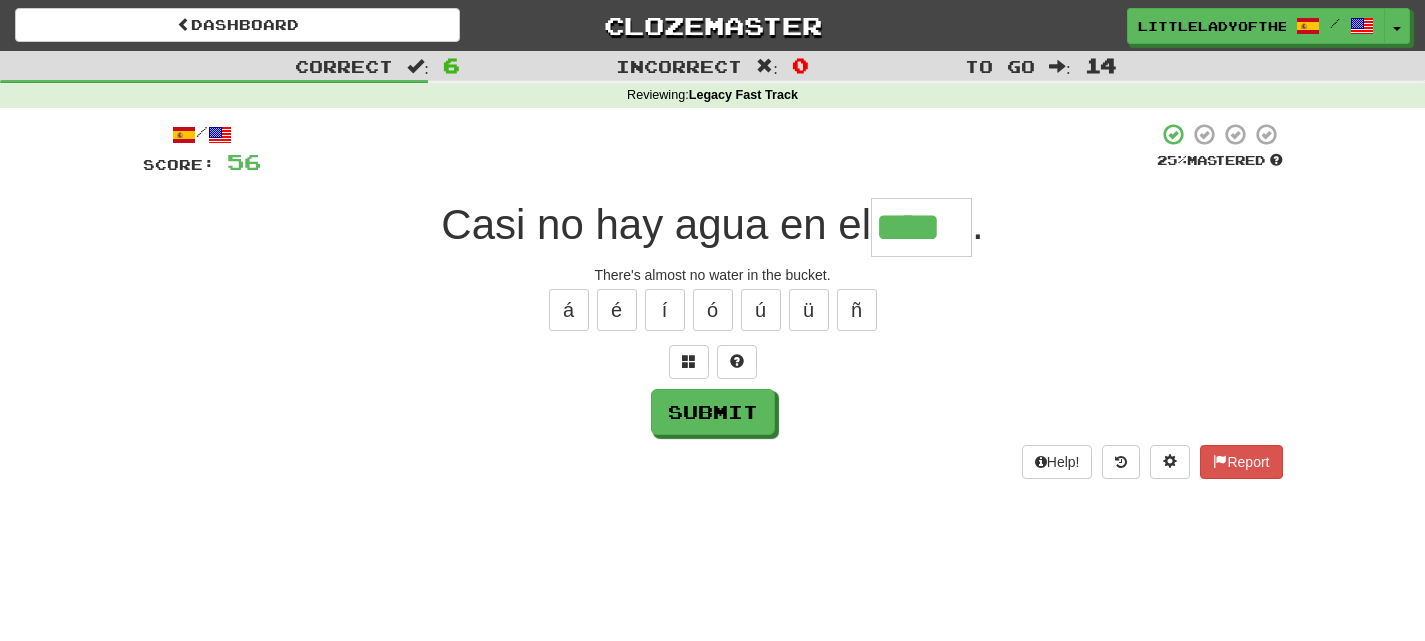 type on "****" 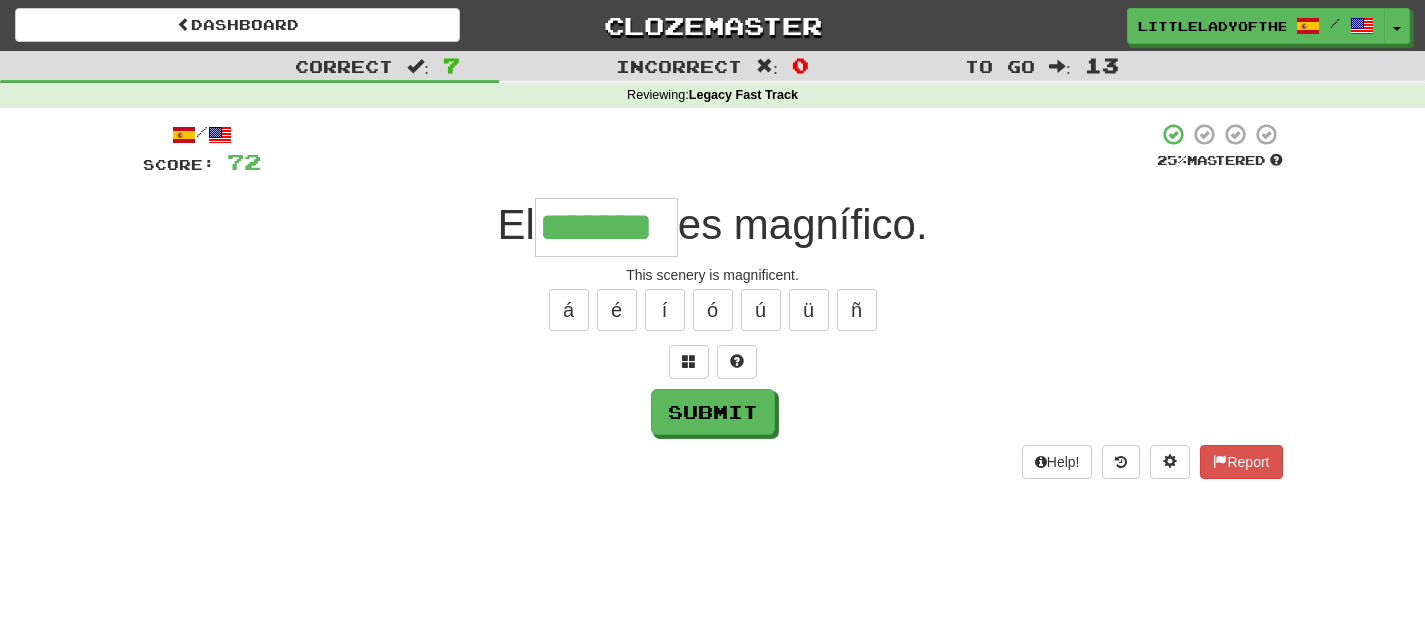 type on "*******" 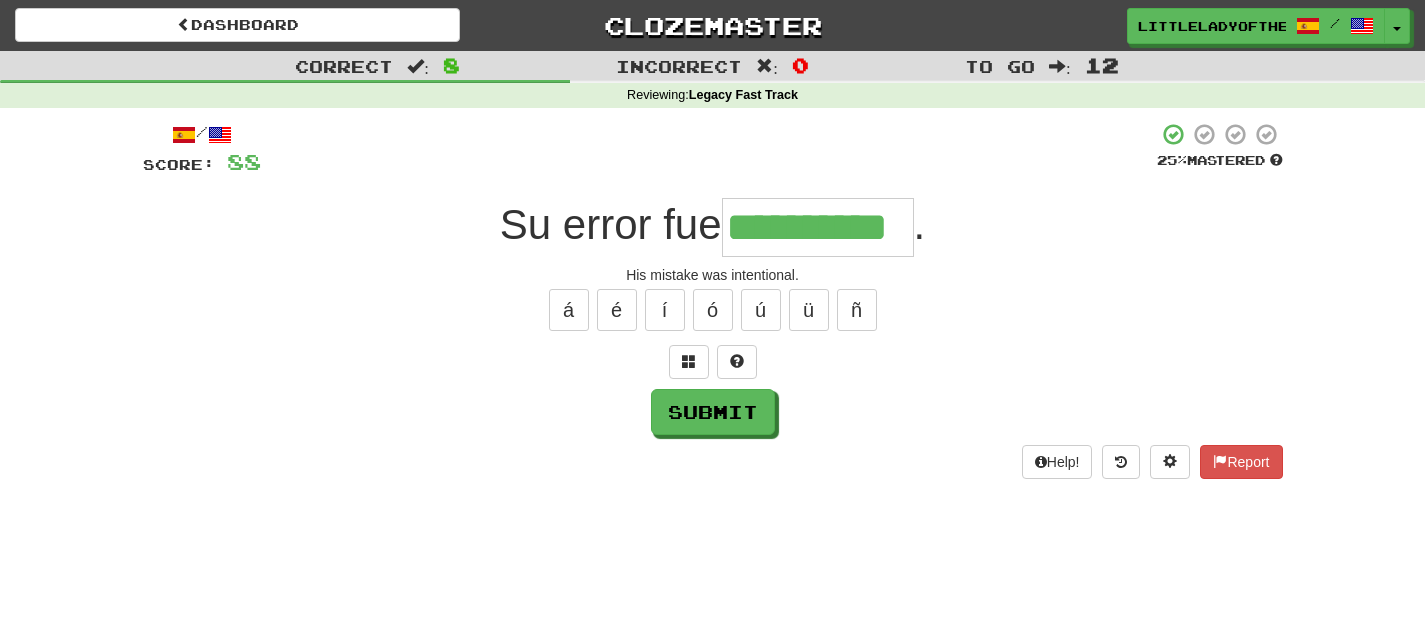 type on "**********" 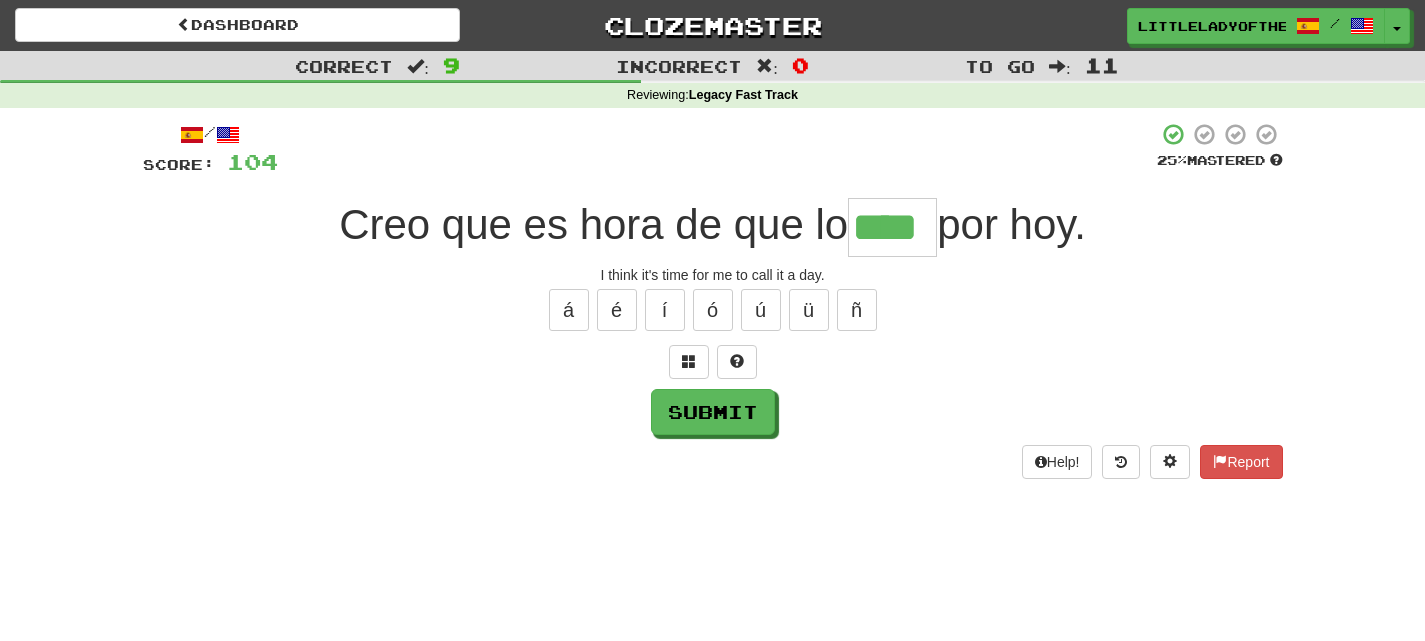 type on "****" 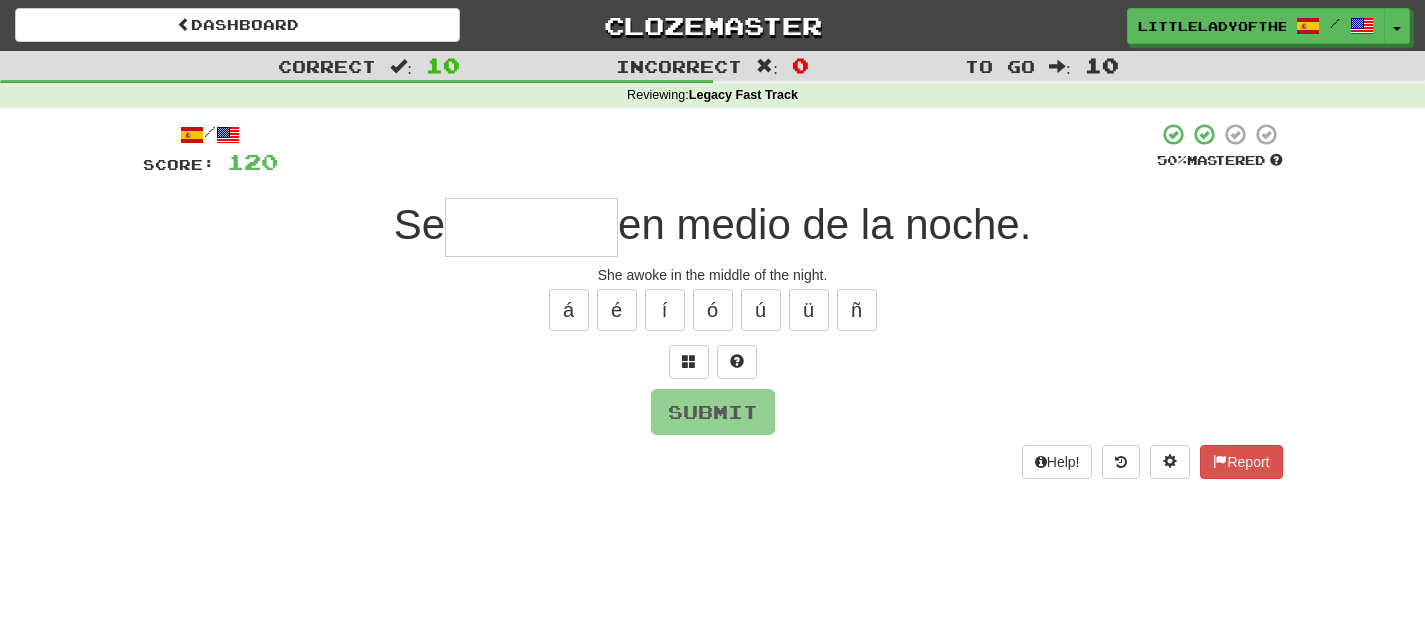type on "*" 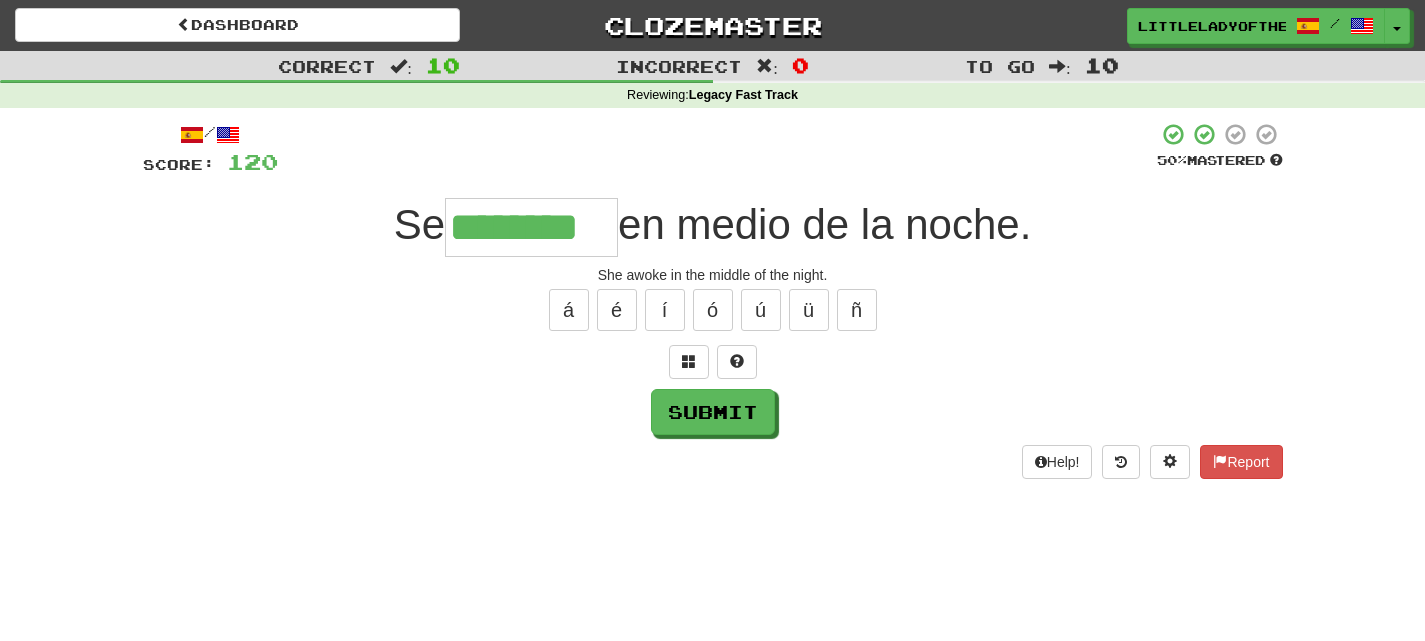type on "********" 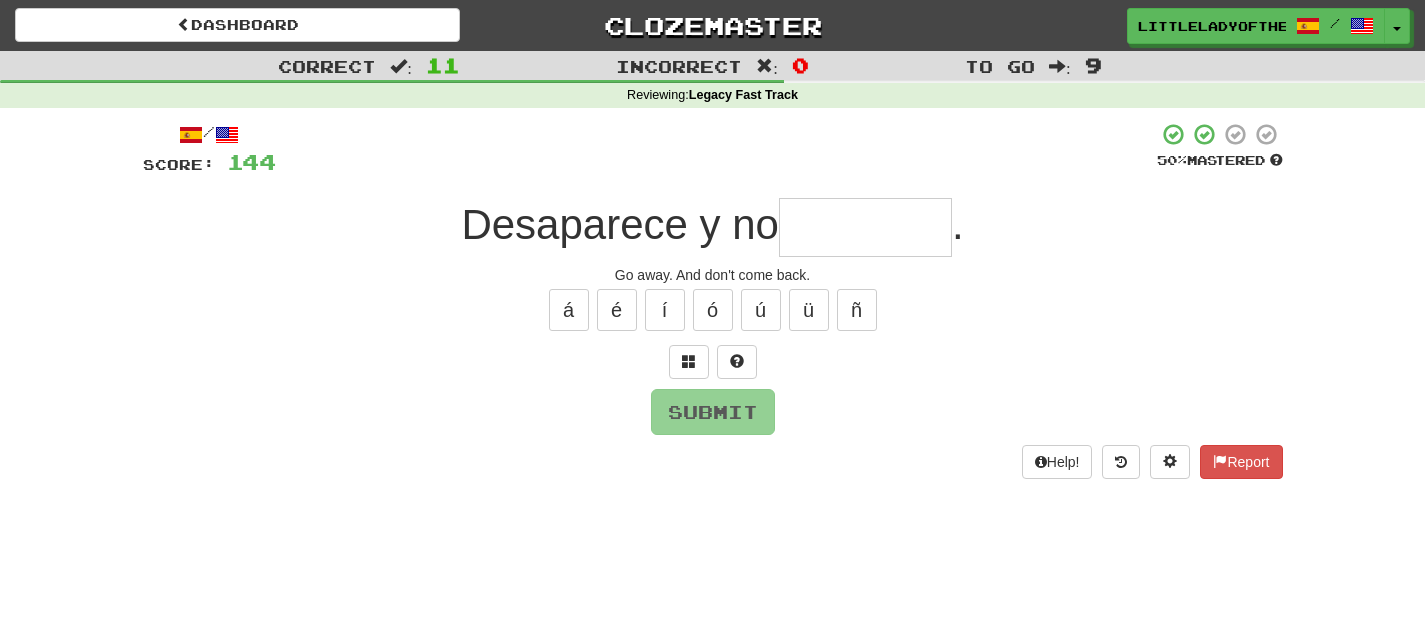 type on "*" 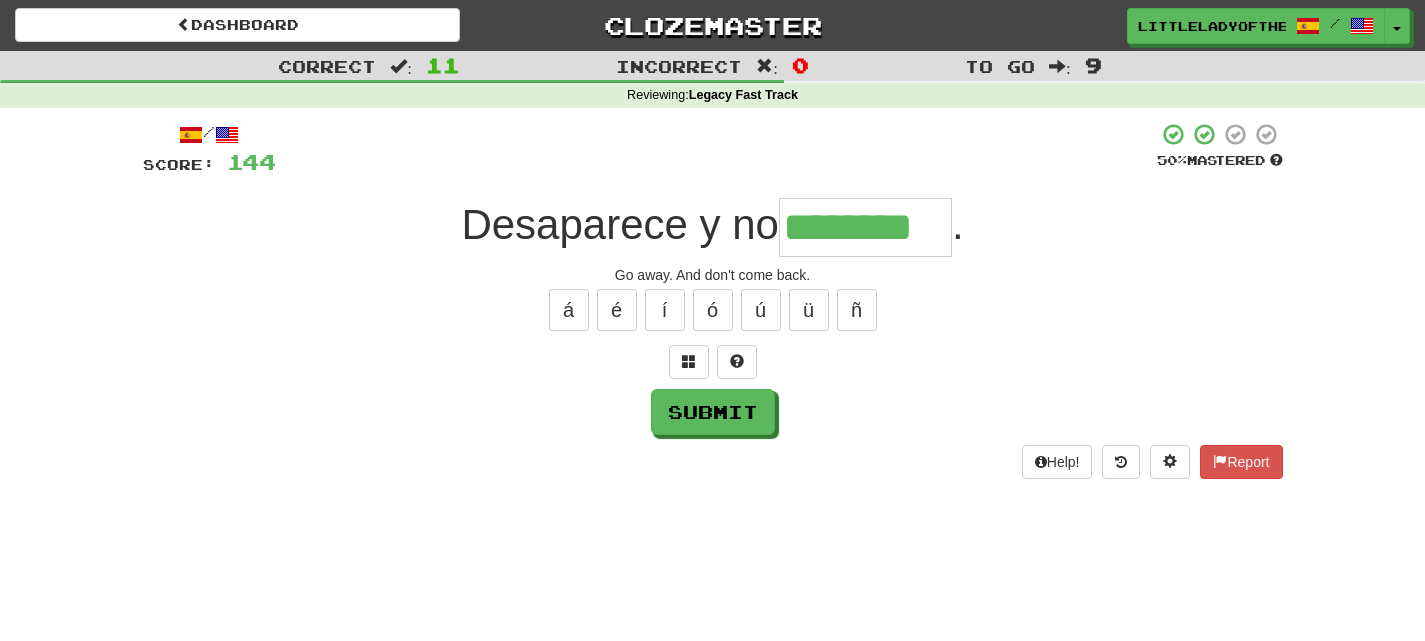 type on "********" 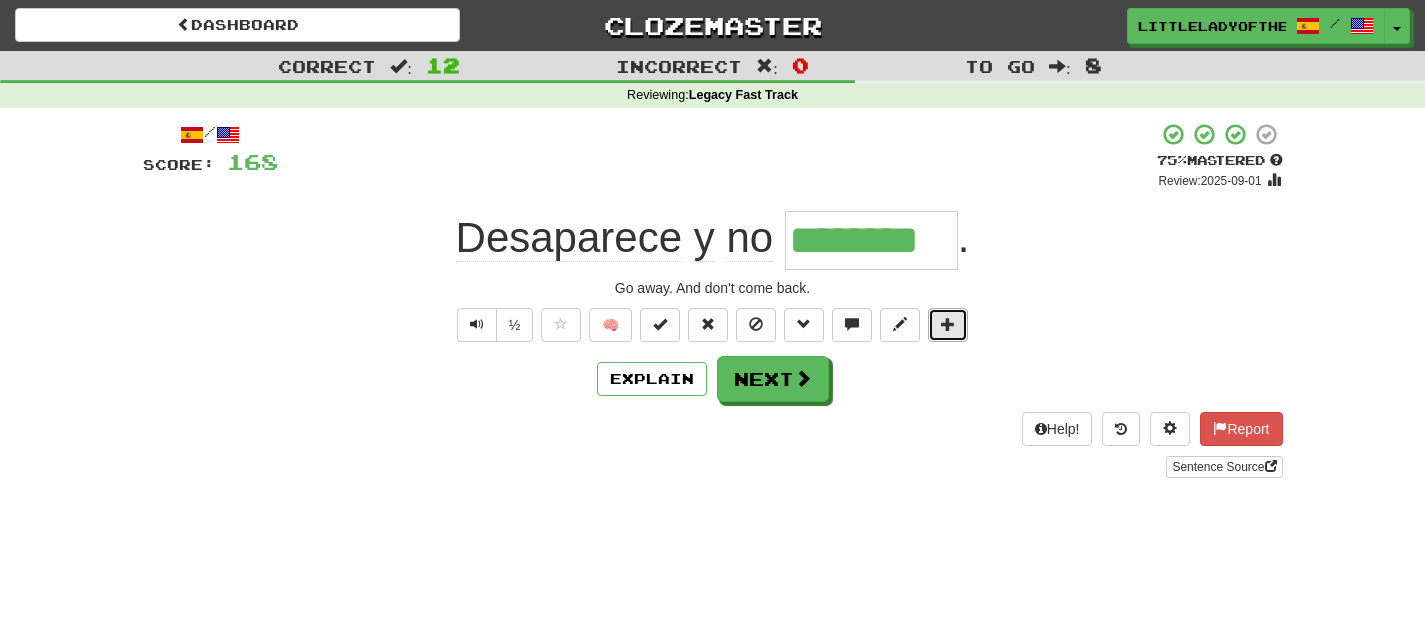 click at bounding box center (948, 325) 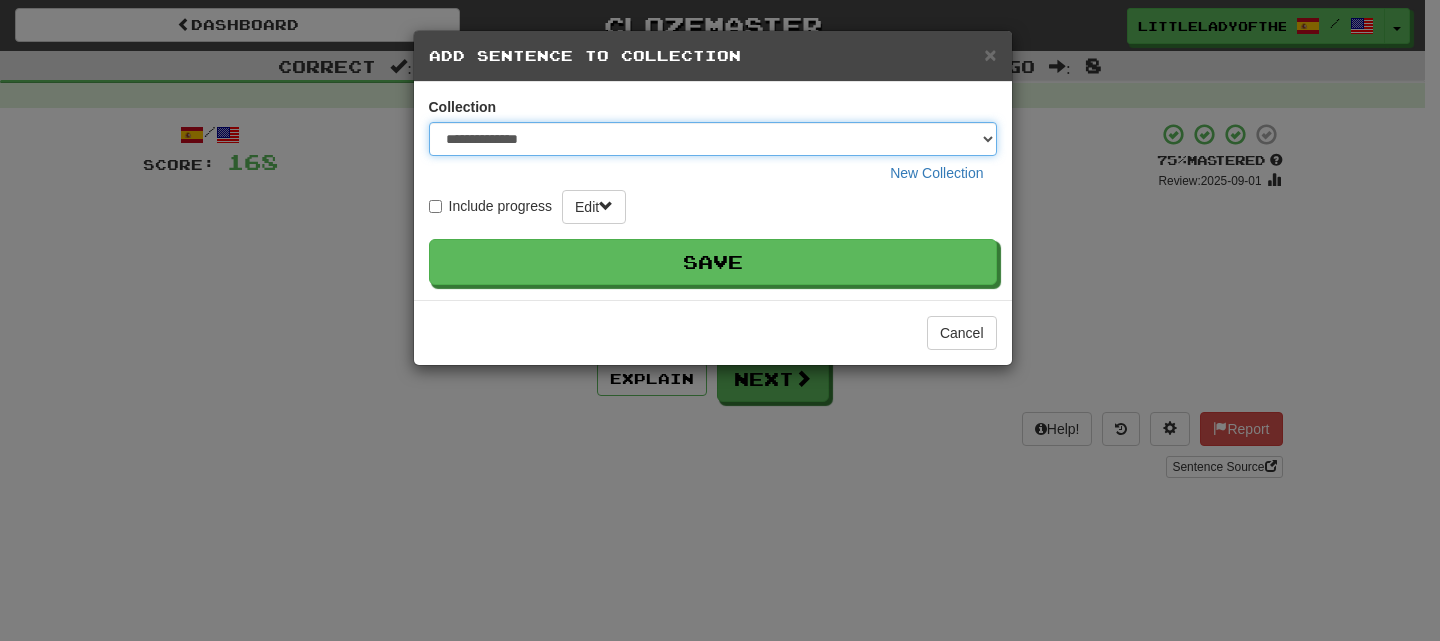 click on "**********" at bounding box center [713, 139] 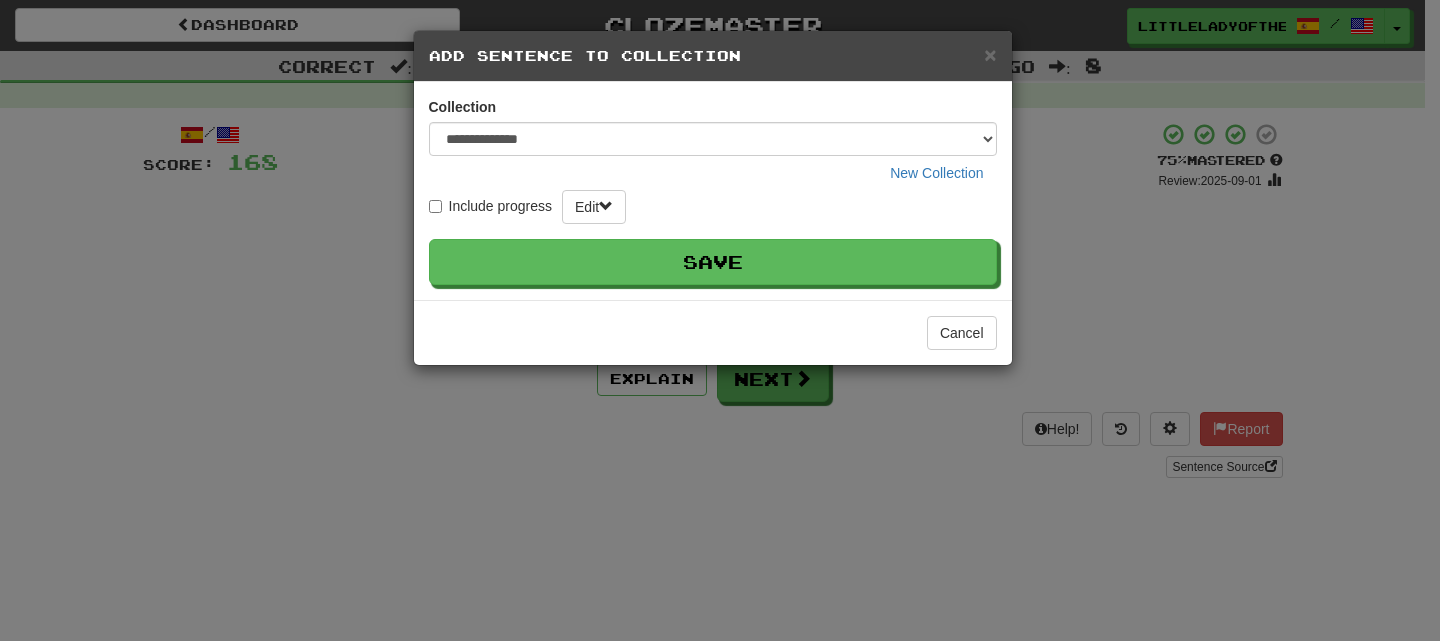 click on "Cancel" at bounding box center (713, 332) 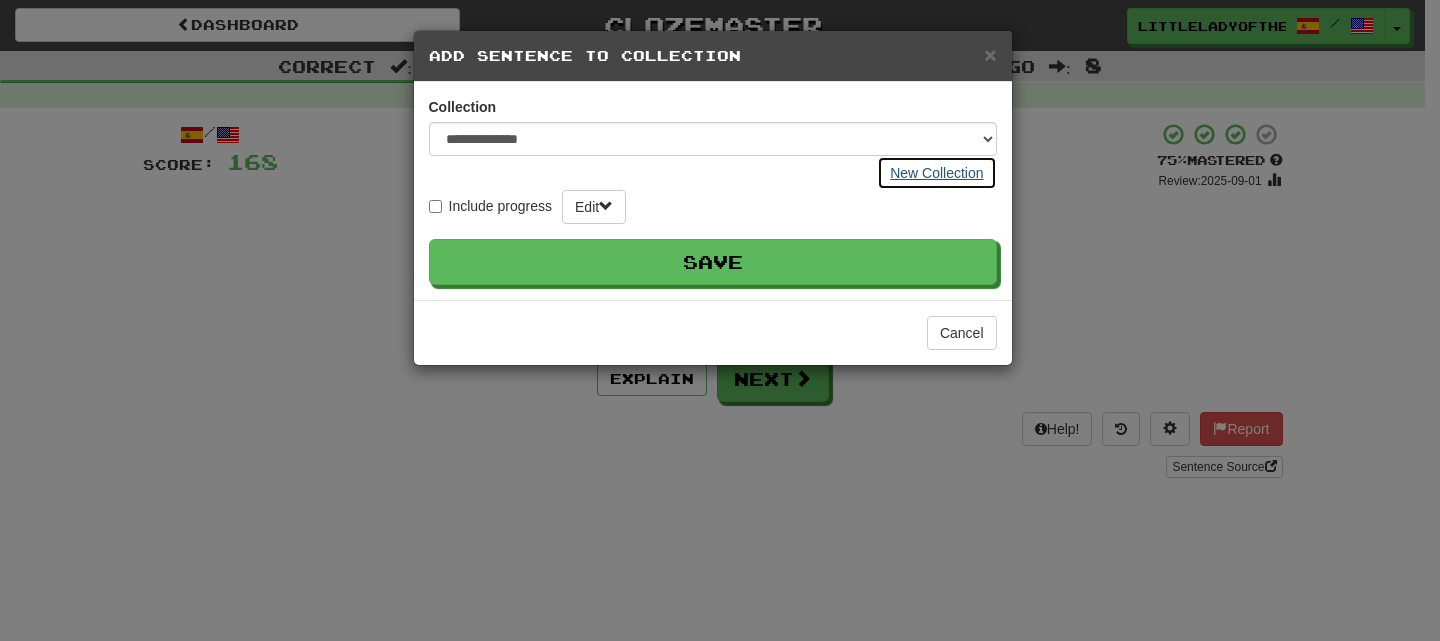click on "New Collection" at bounding box center (936, 173) 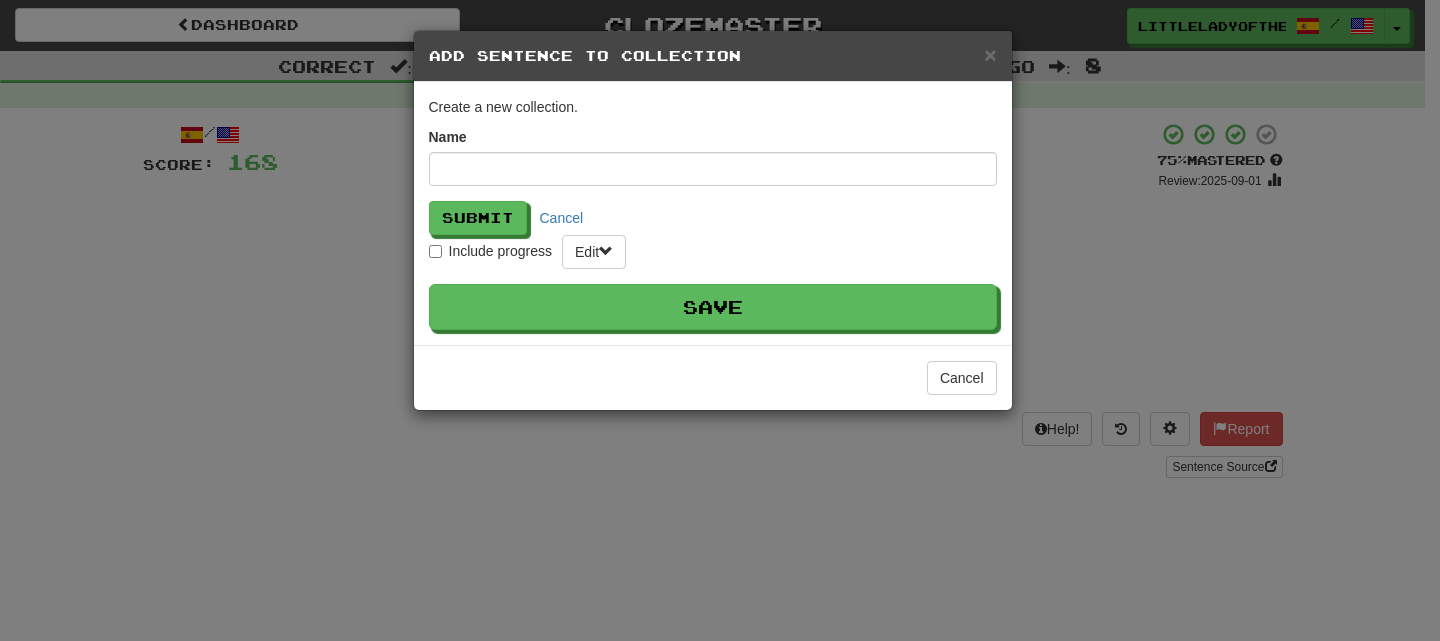 click on "Create a new collection. Name Submit Cancel" at bounding box center [713, 166] 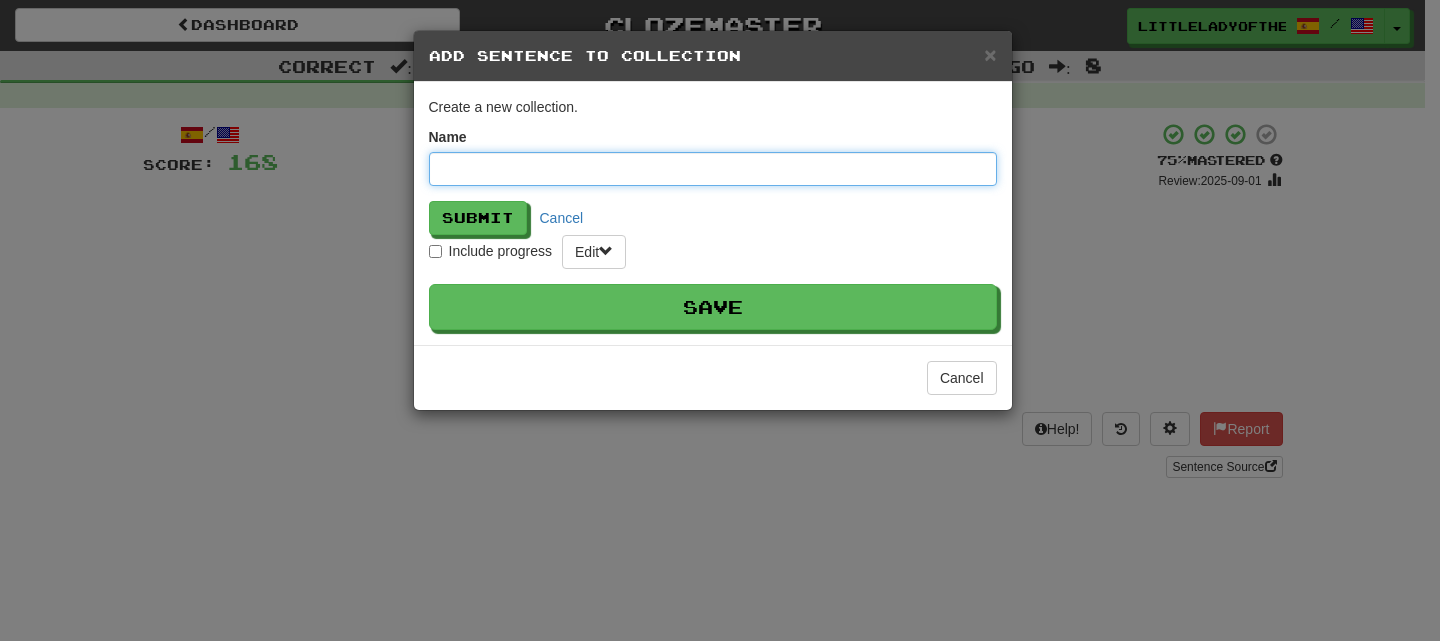 click at bounding box center [713, 169] 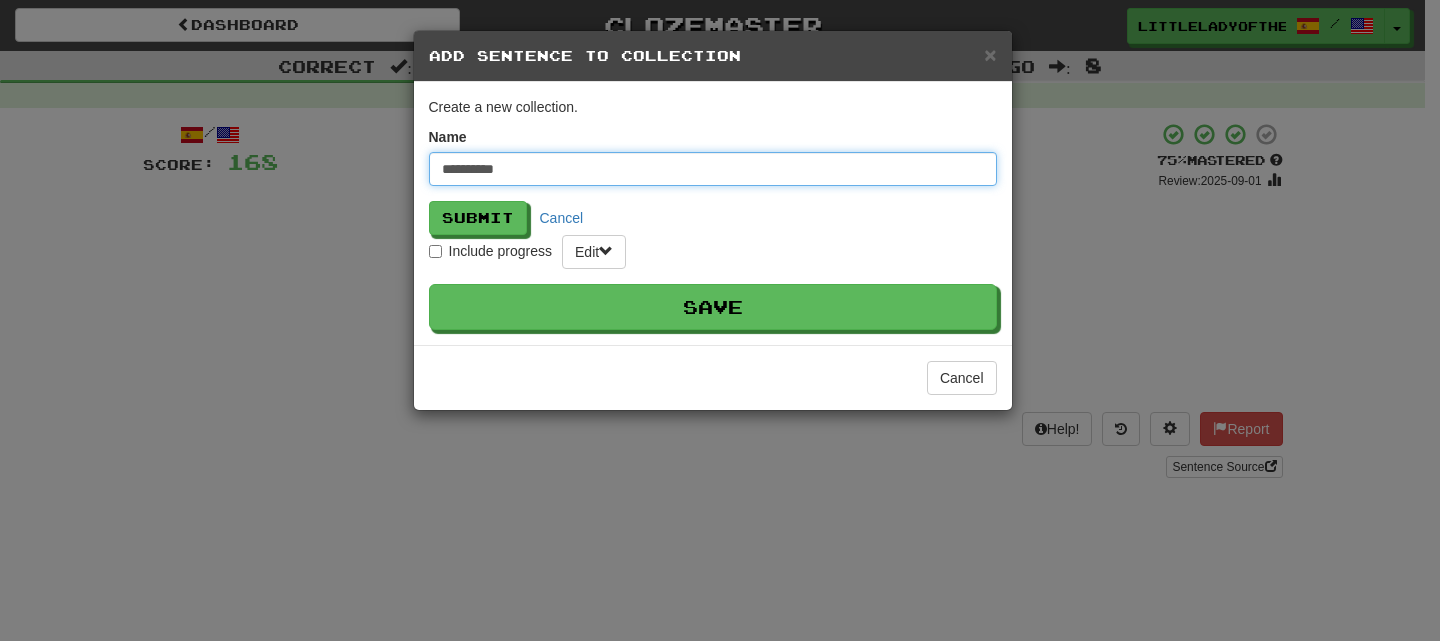 type on "**********" 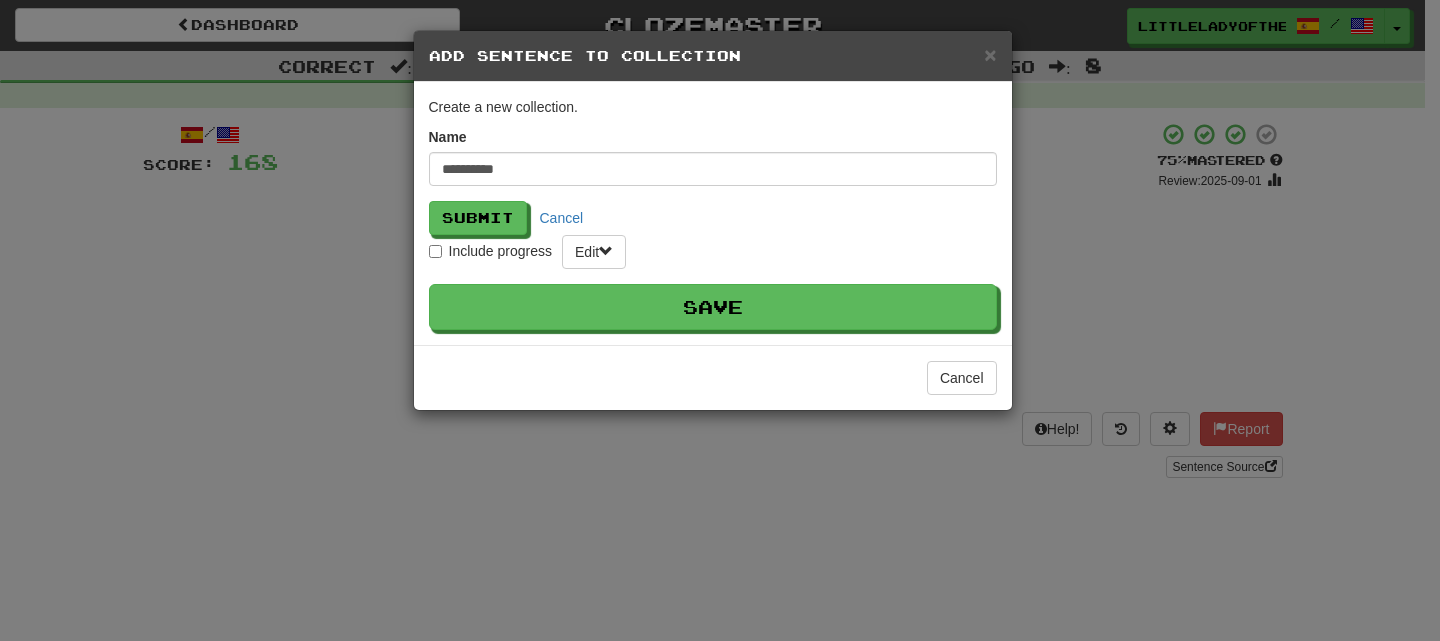 select on "*****" 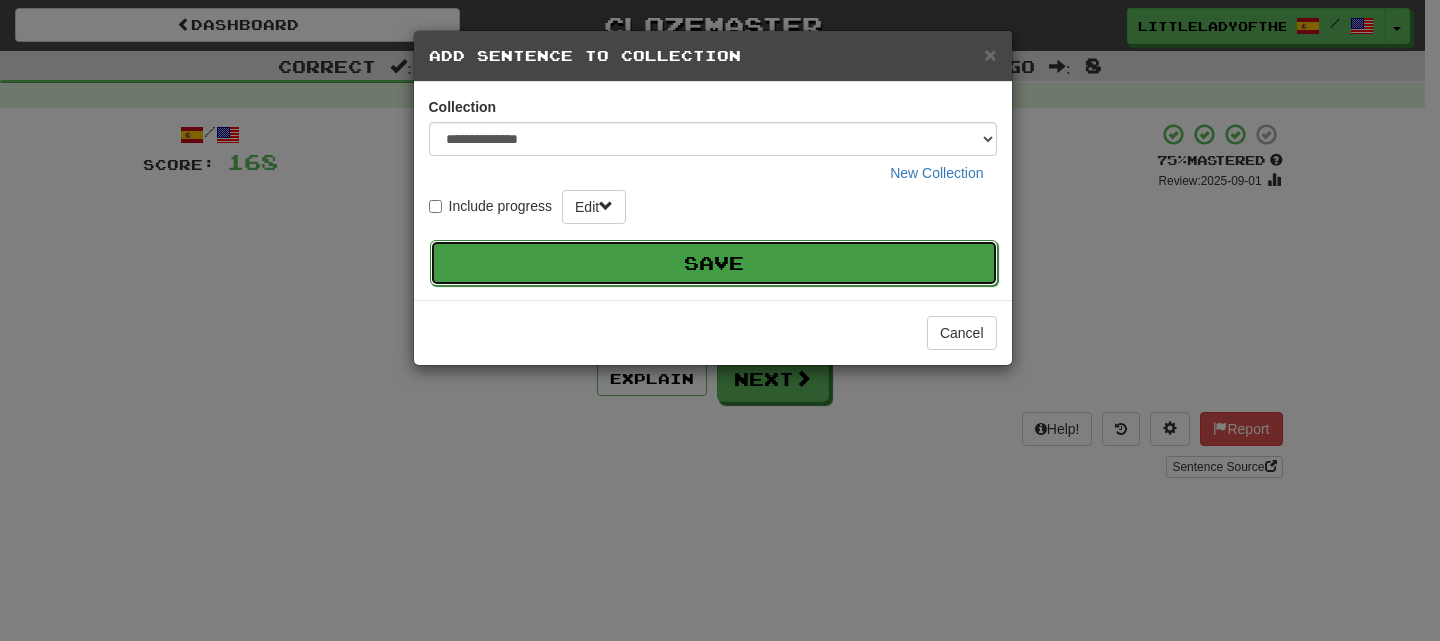 click on "Save" at bounding box center [714, 263] 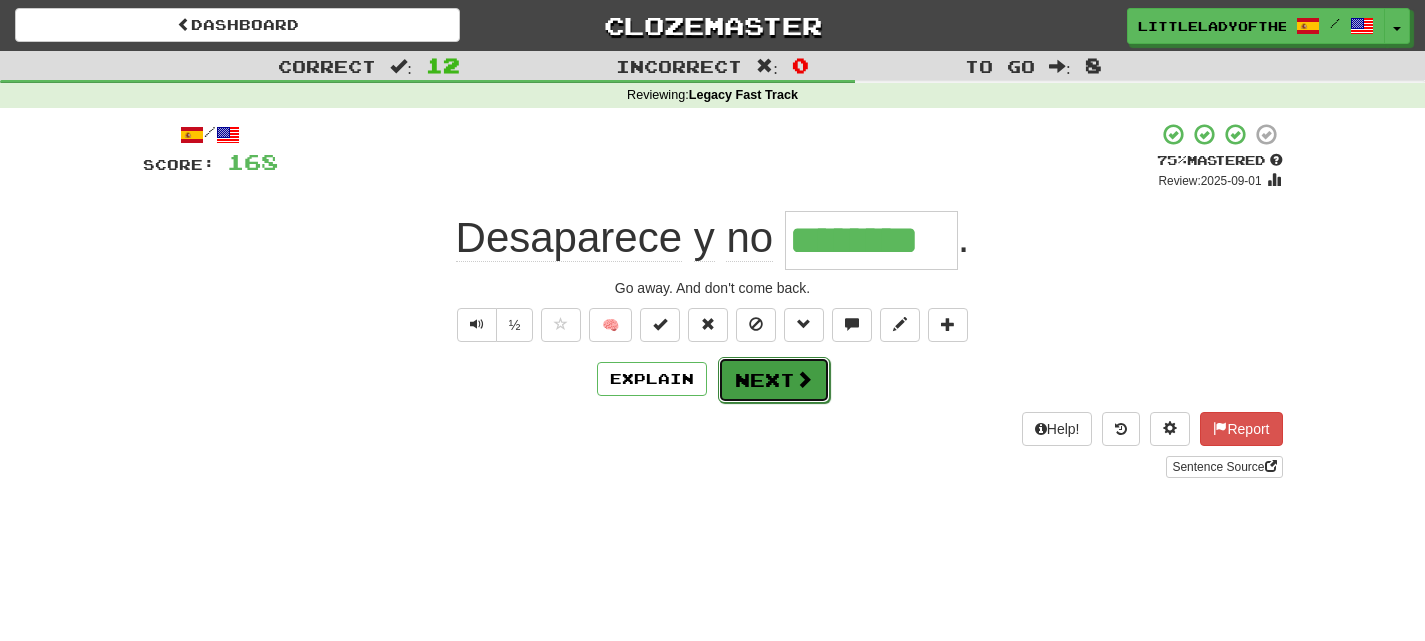 click on "Next" at bounding box center [774, 380] 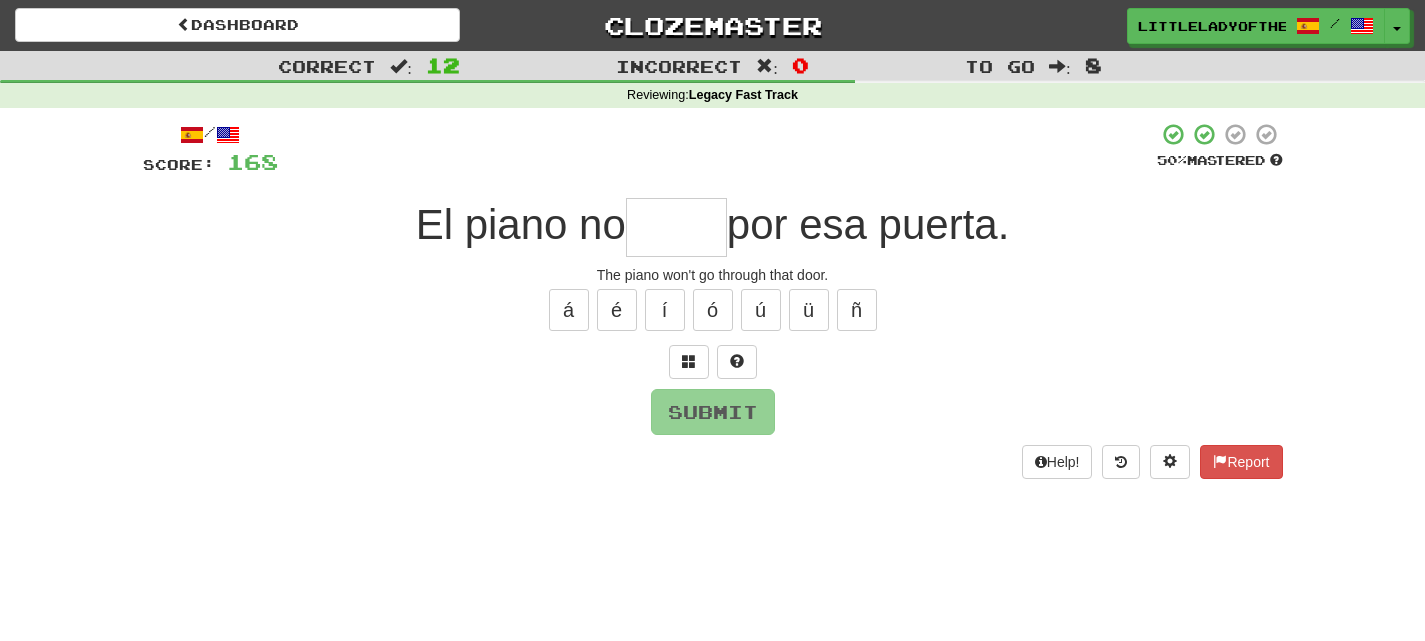 type on "*" 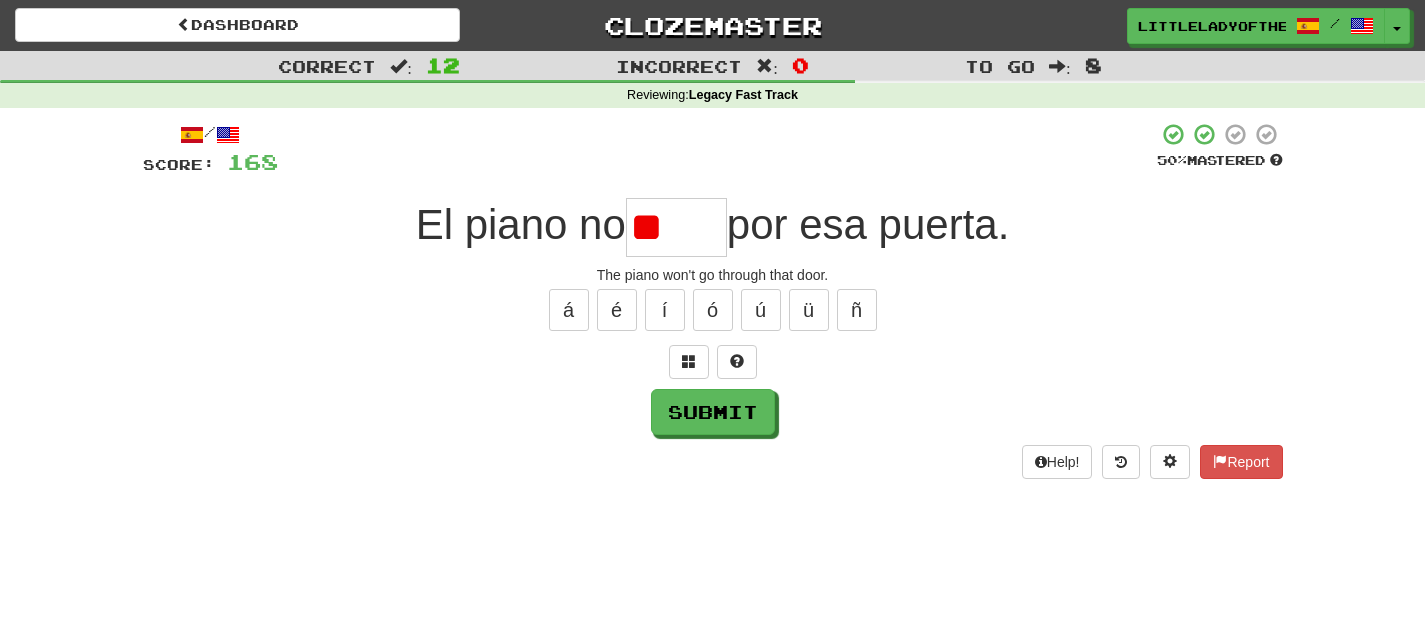 type on "*" 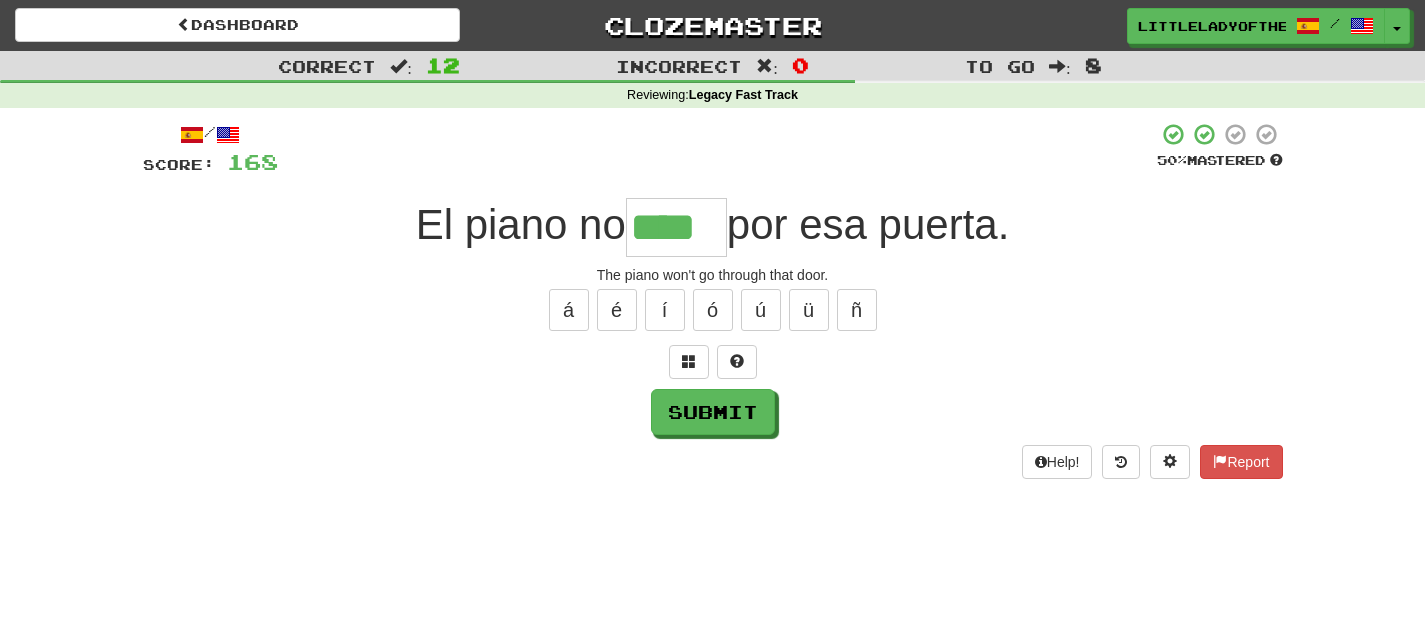 type on "****" 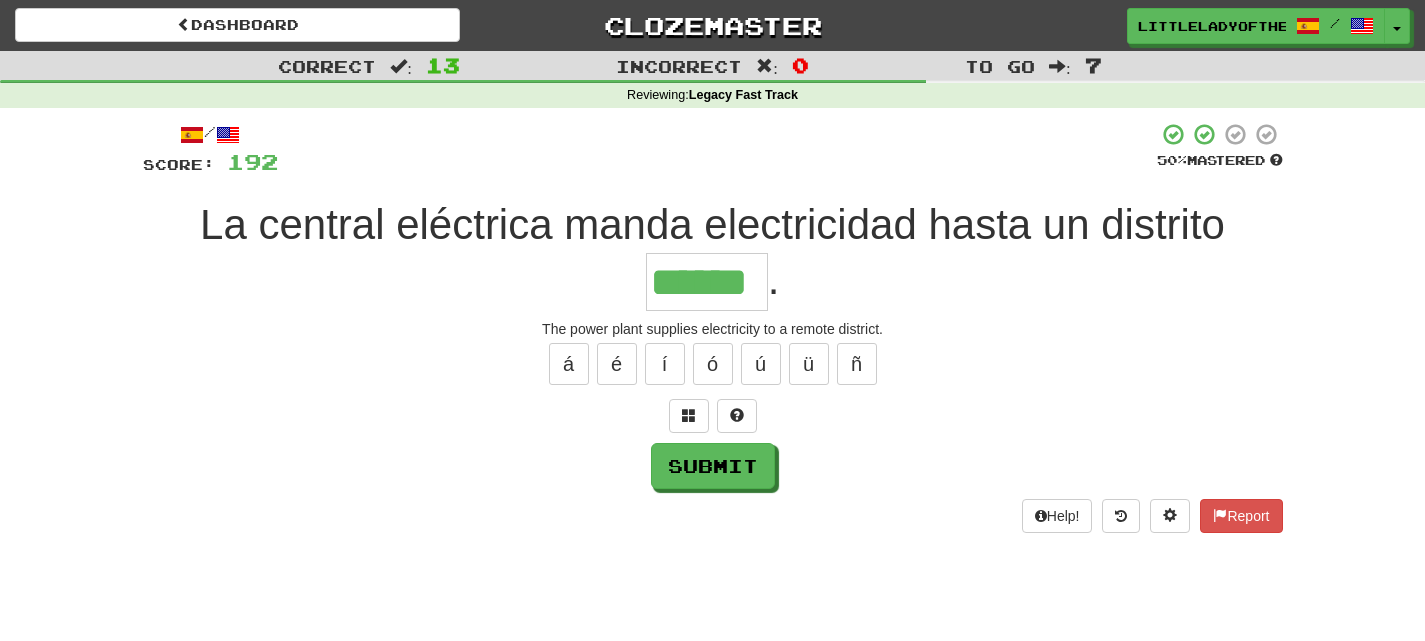 scroll, scrollTop: 0, scrollLeft: 16, axis: horizontal 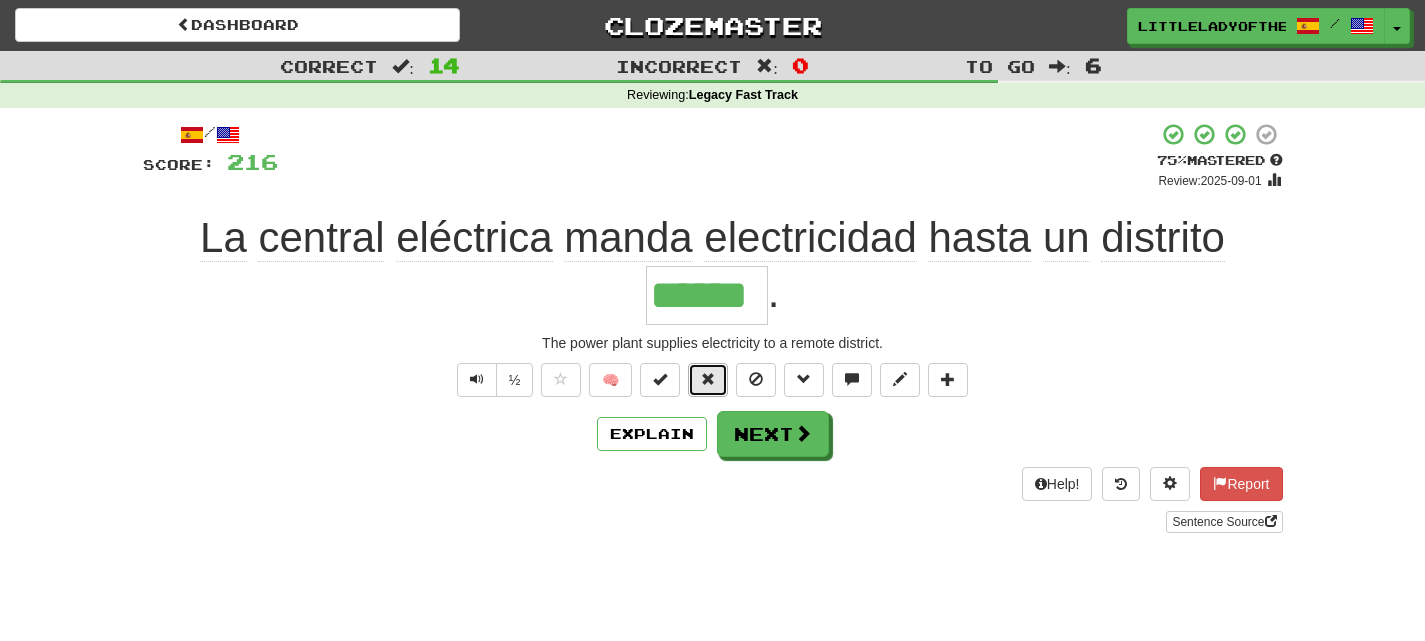 click at bounding box center [708, 379] 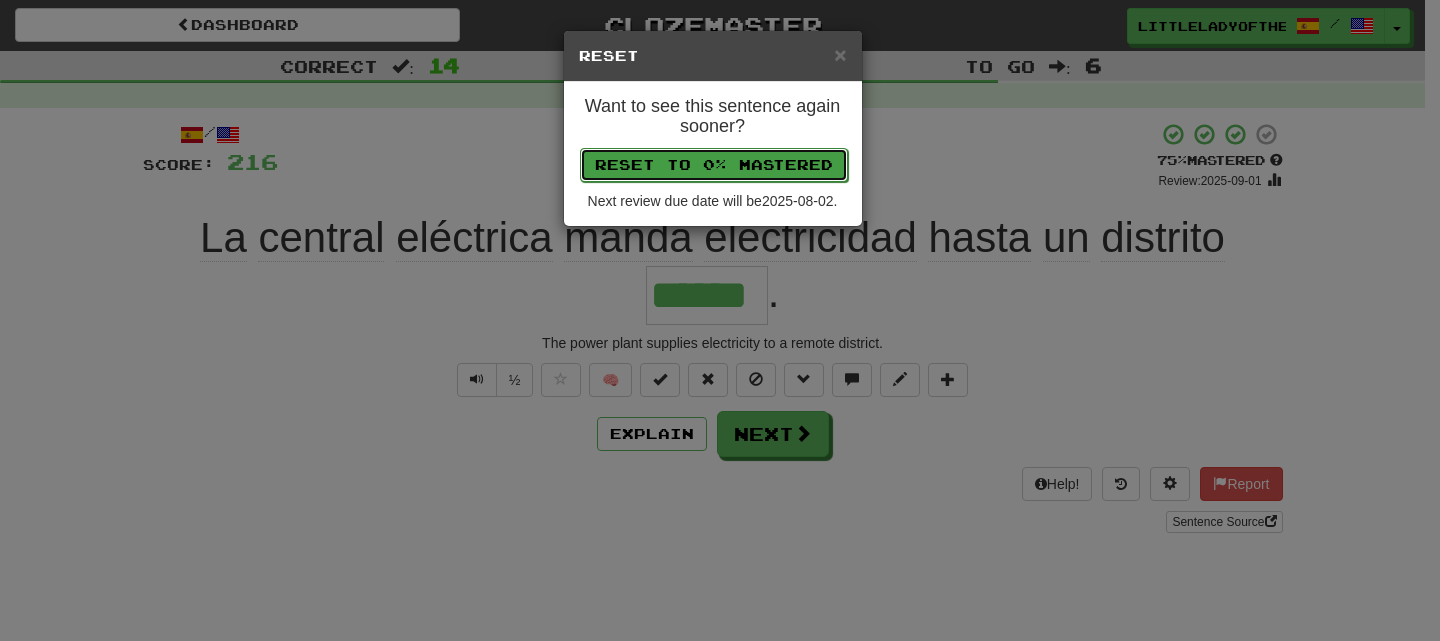 click on "Reset to 0% Mastered" at bounding box center (714, 165) 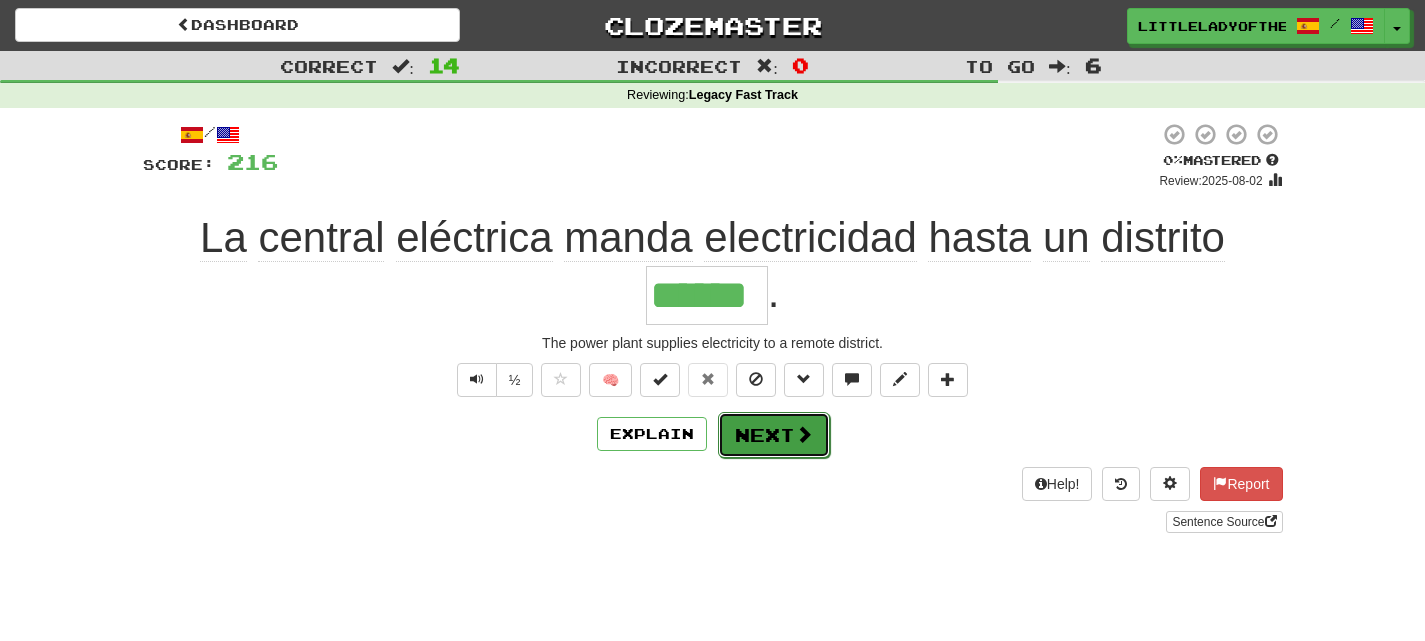 click on "Next" at bounding box center (774, 435) 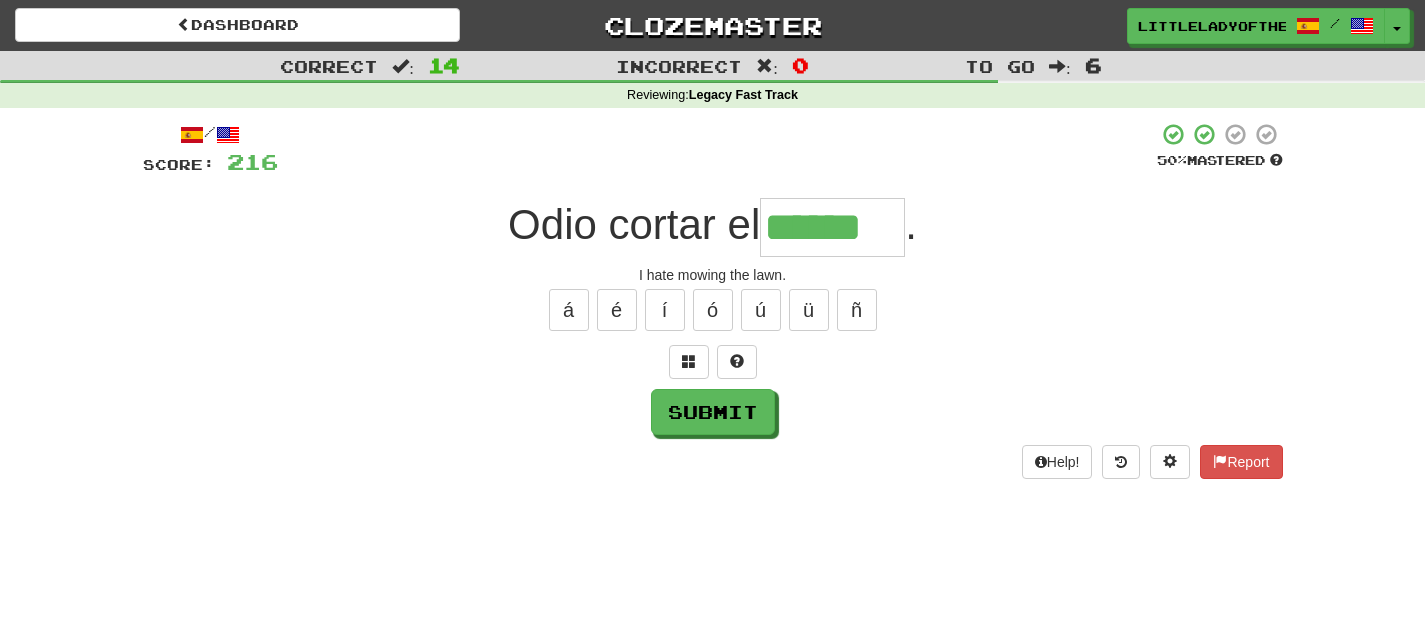 type on "******" 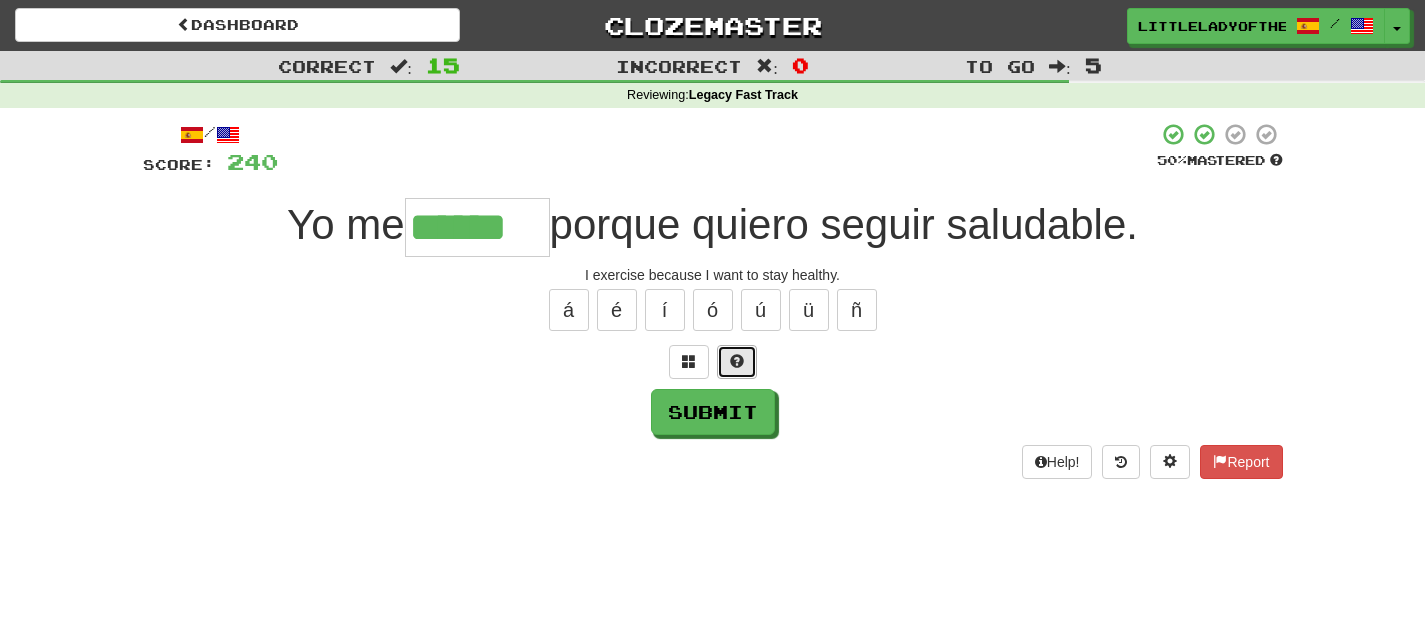 click at bounding box center (737, 362) 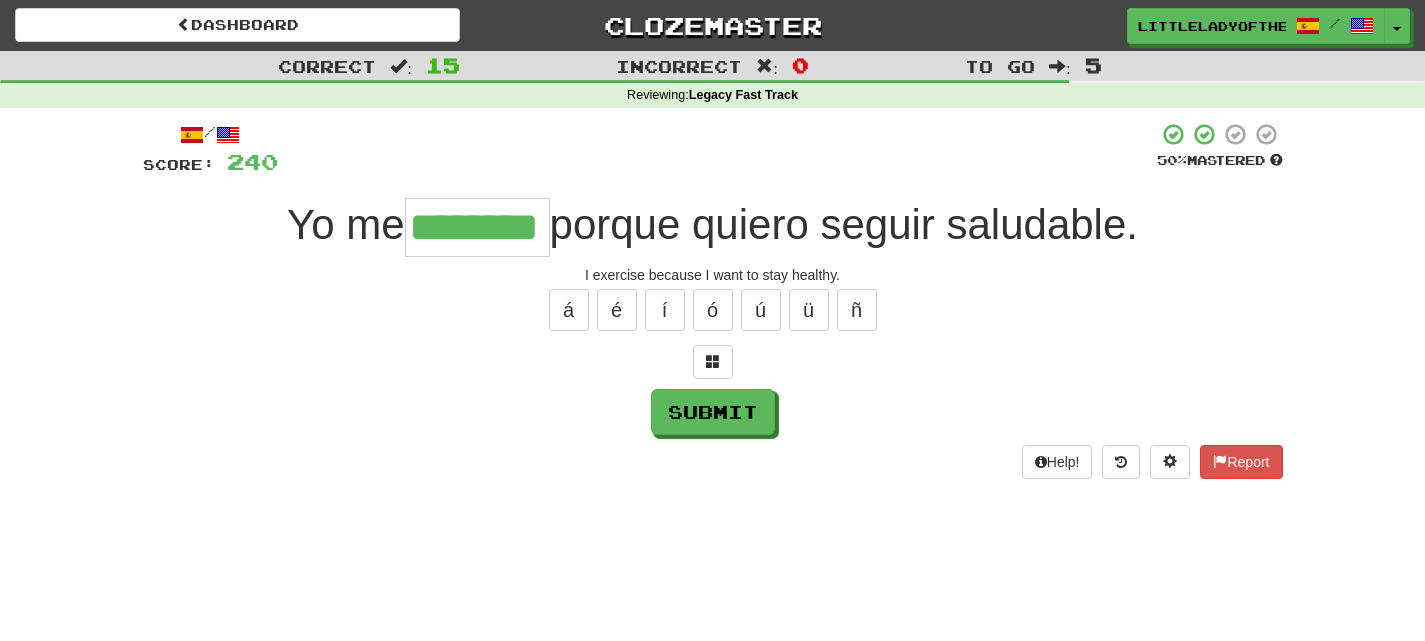 type on "********" 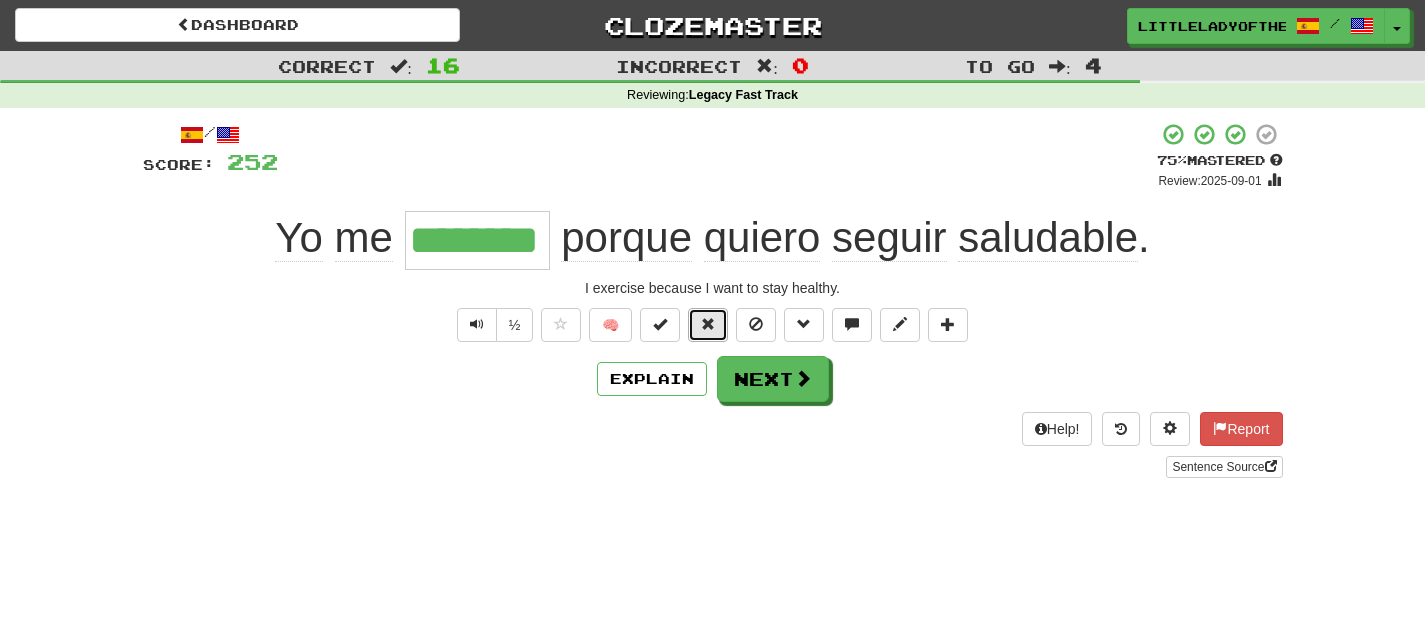 click at bounding box center (708, 325) 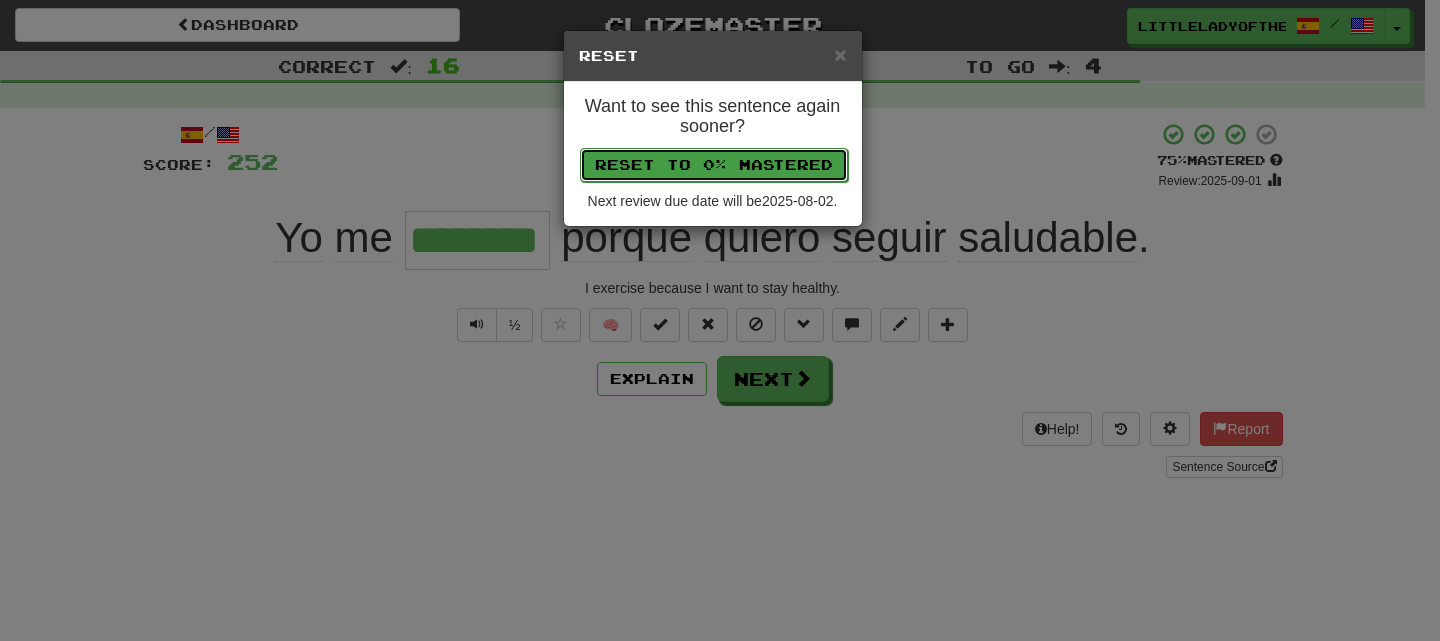 click on "Reset to 0% Mastered" at bounding box center [714, 165] 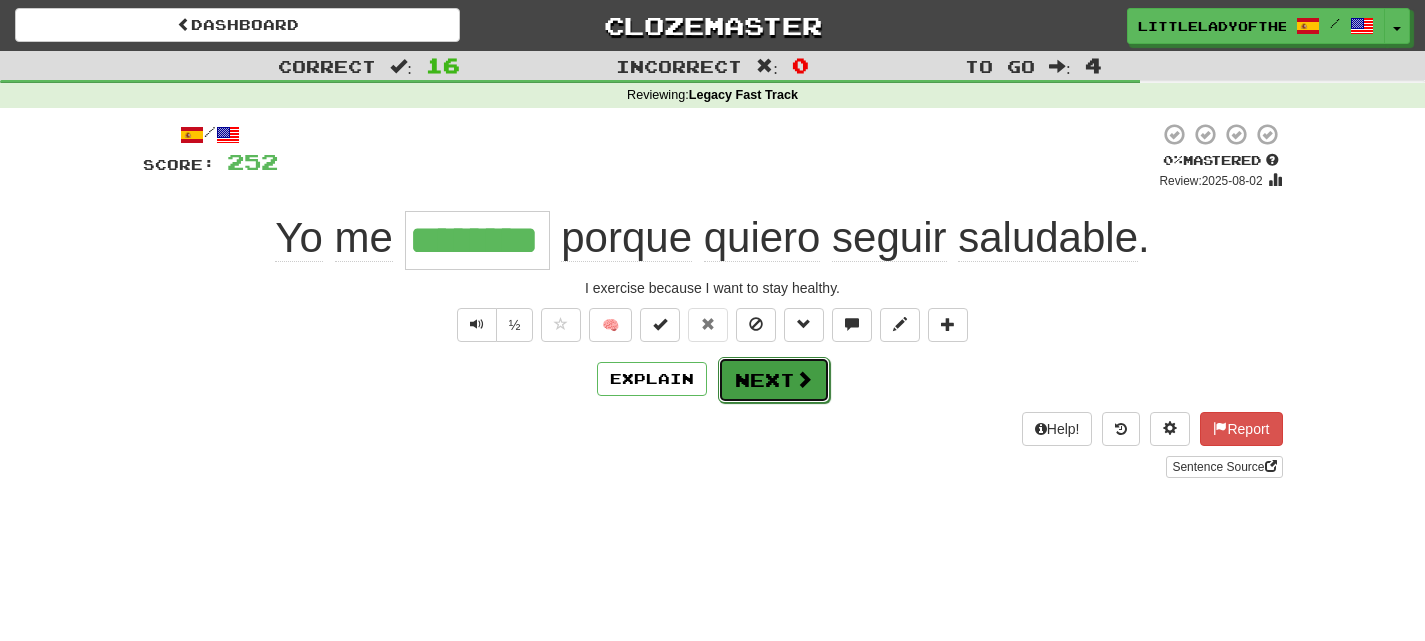 click on "Next" at bounding box center (774, 380) 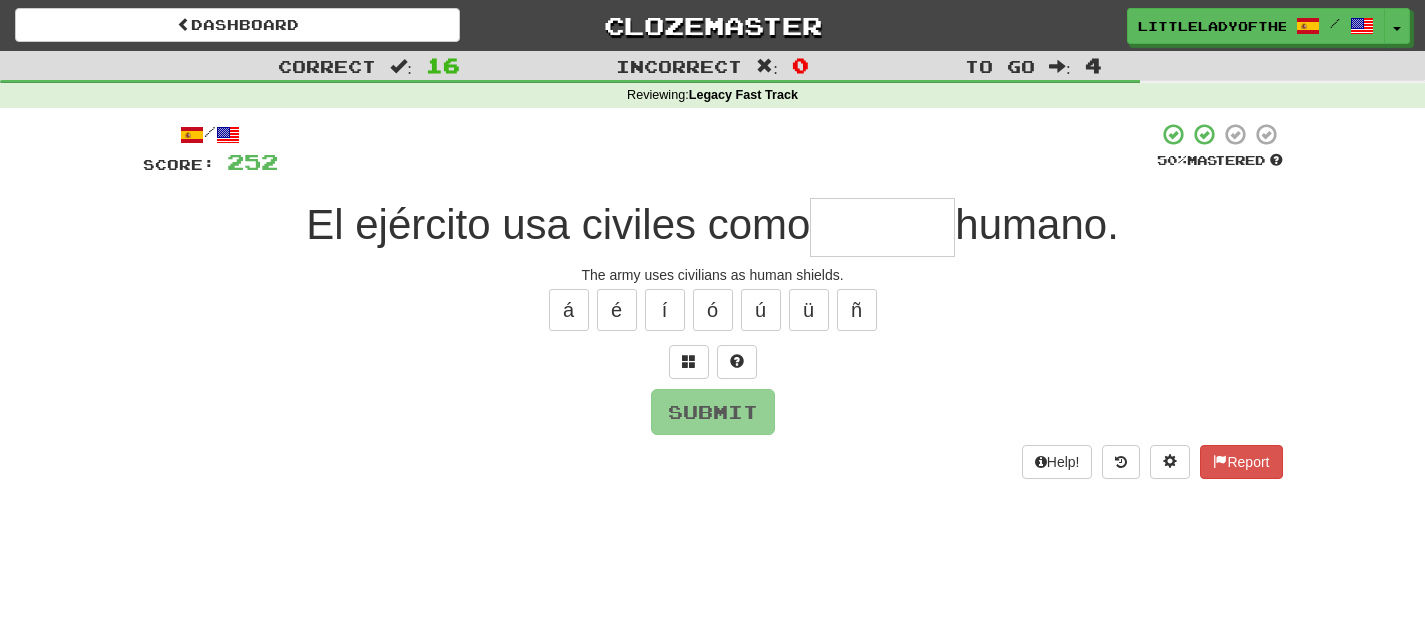 type on "*" 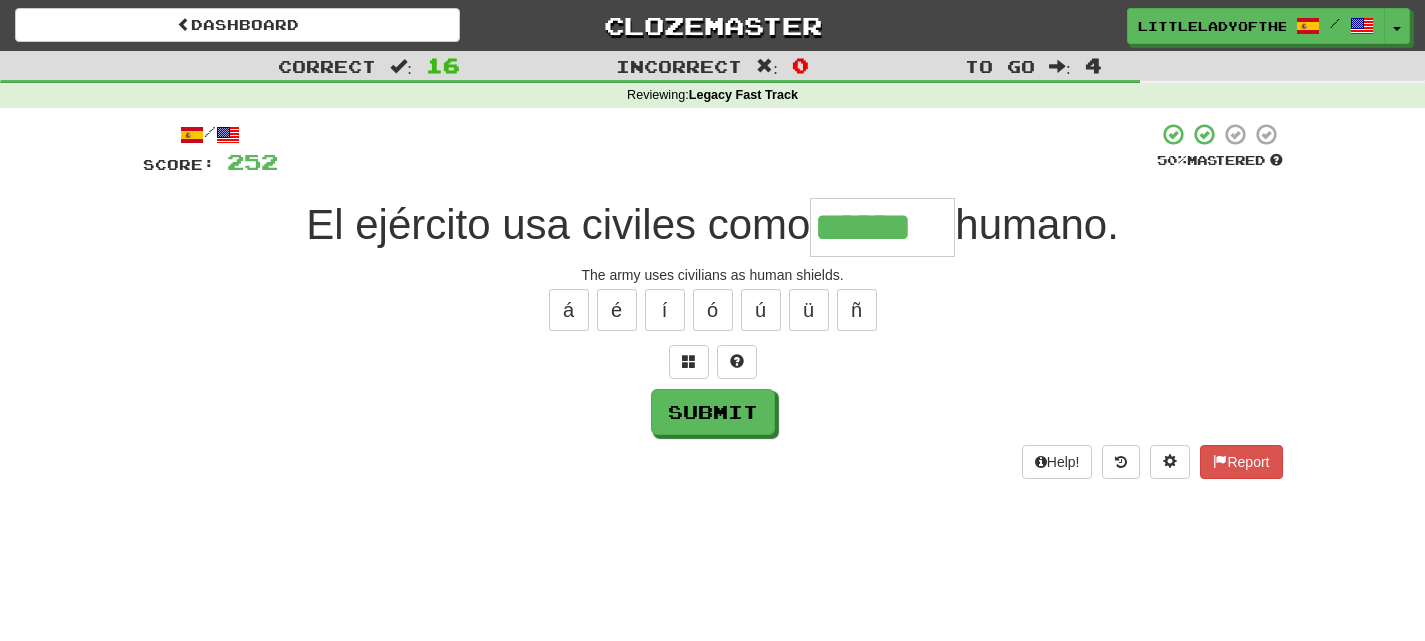 type on "******" 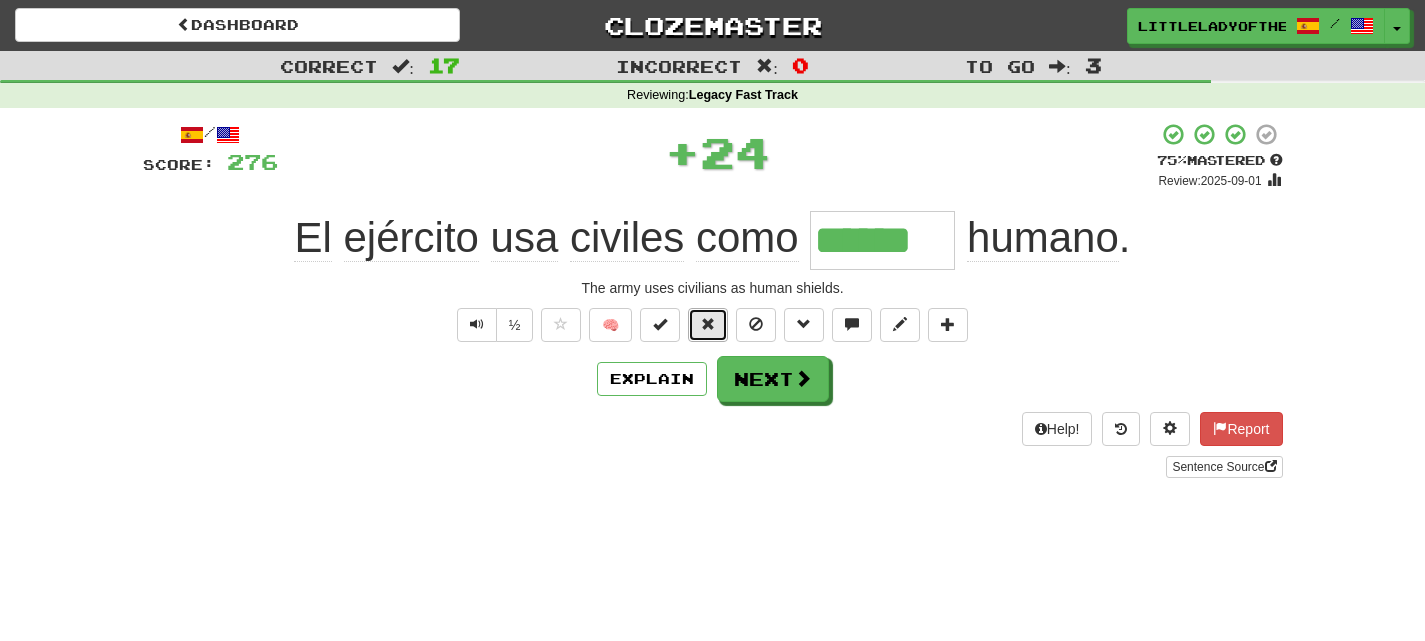 click at bounding box center [708, 325] 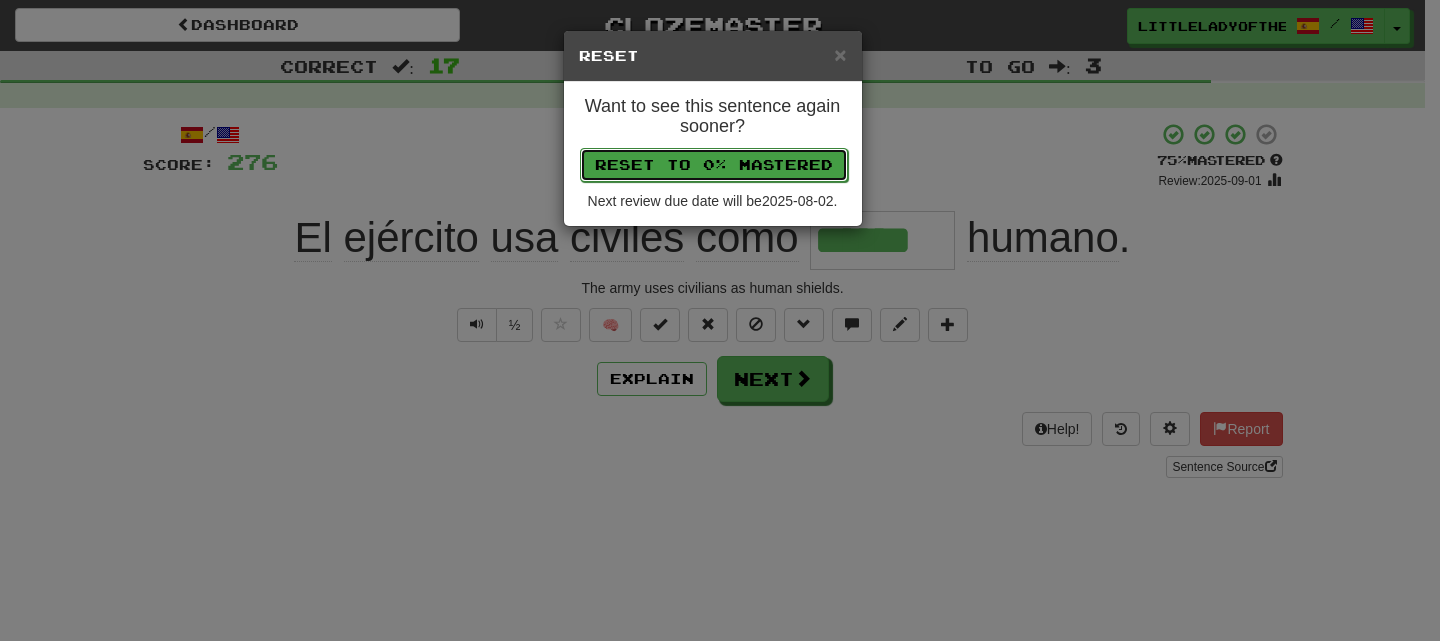 click on "Reset to 0% Mastered" at bounding box center (714, 165) 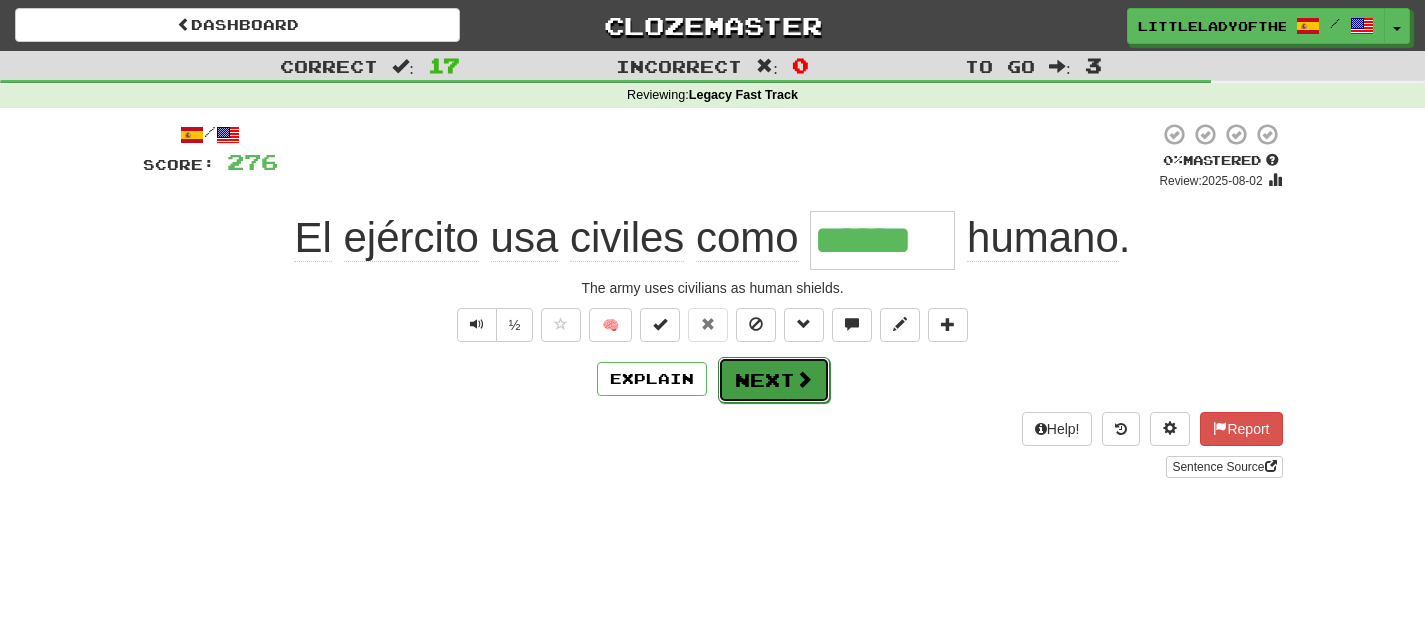 click on "Next" at bounding box center [774, 380] 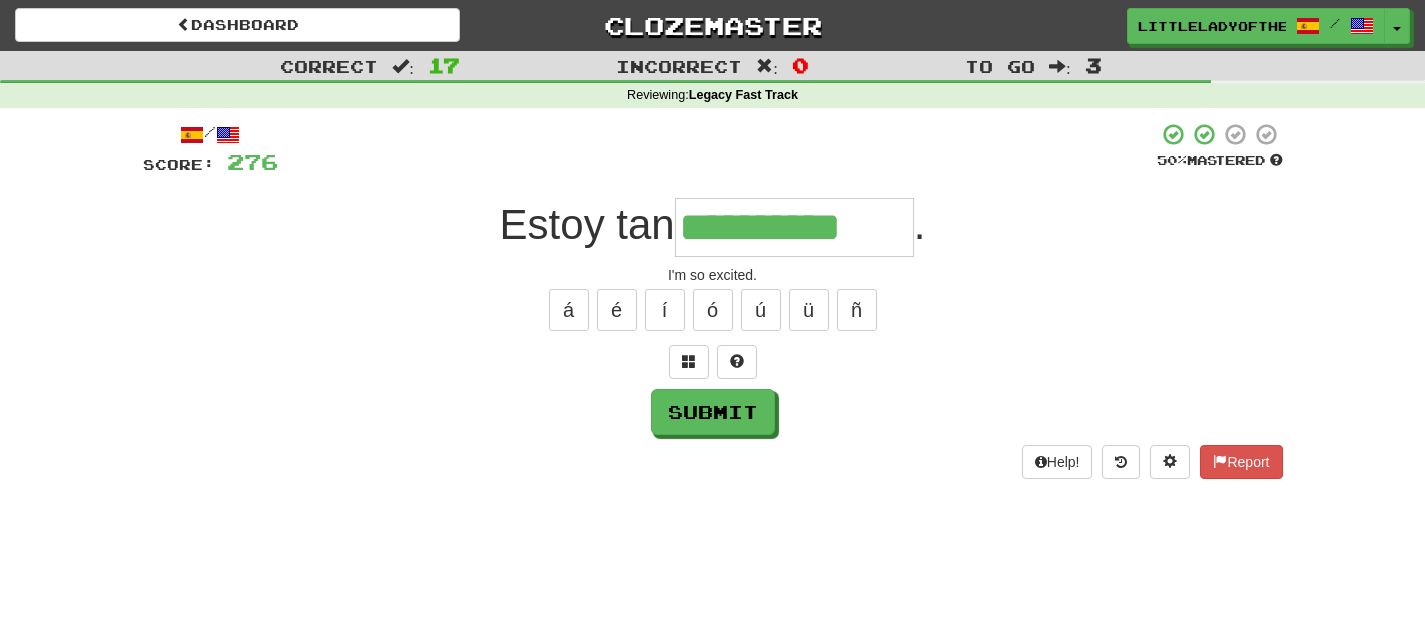 type on "**********" 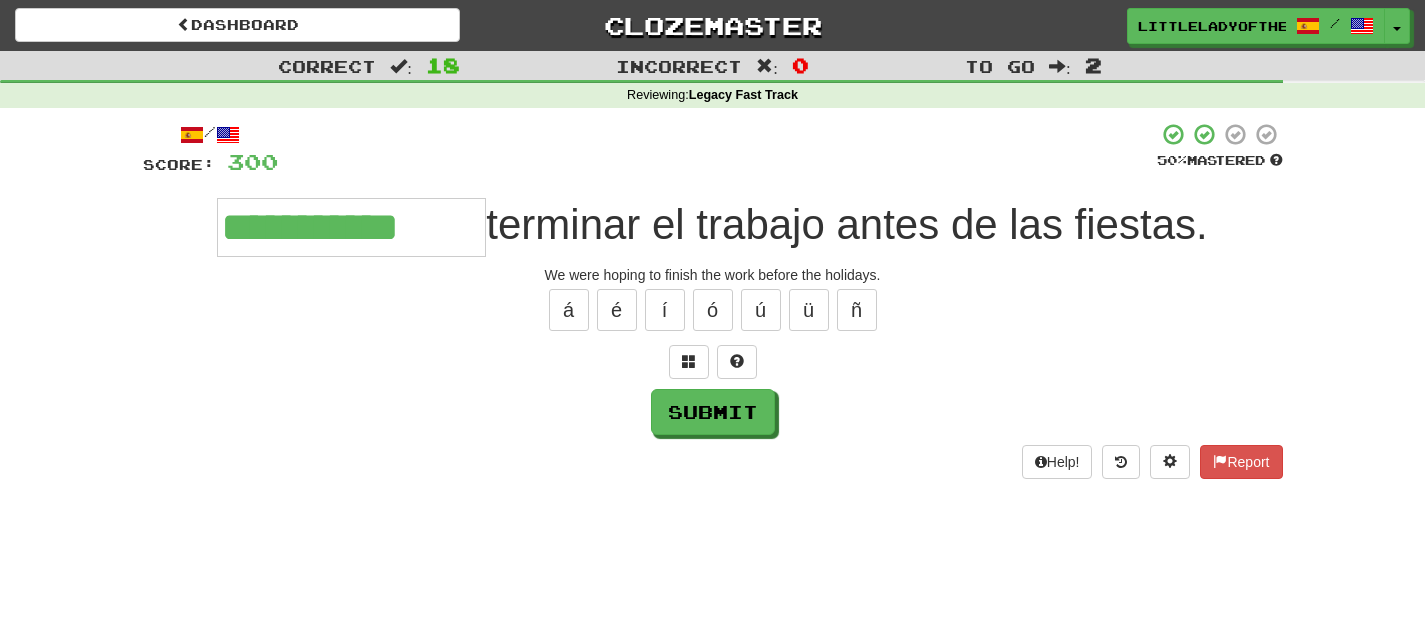 type on "**********" 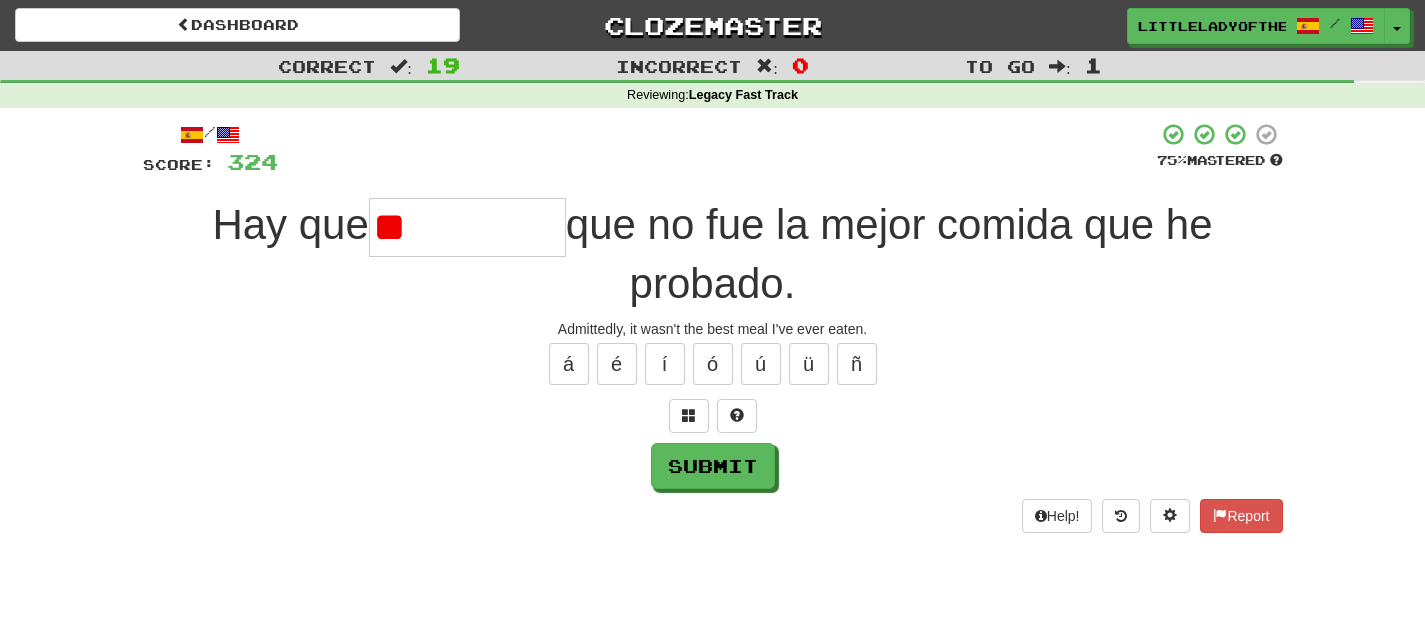 type on "*" 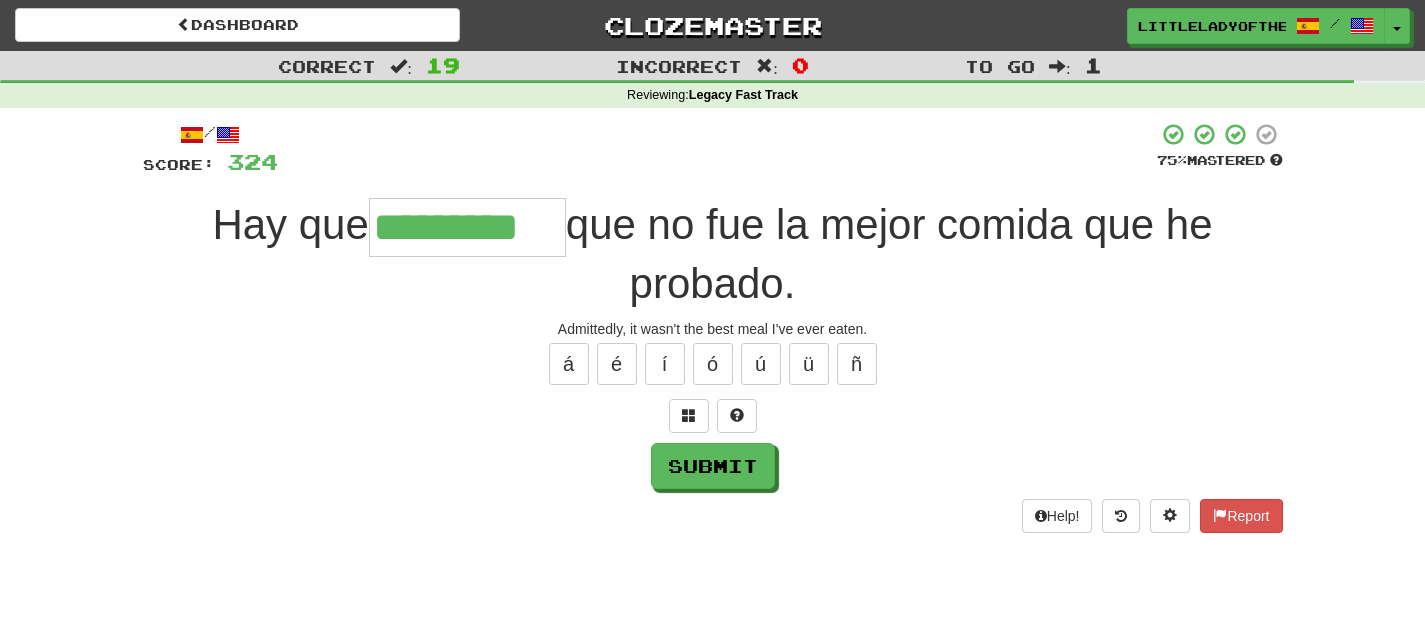 type on "*********" 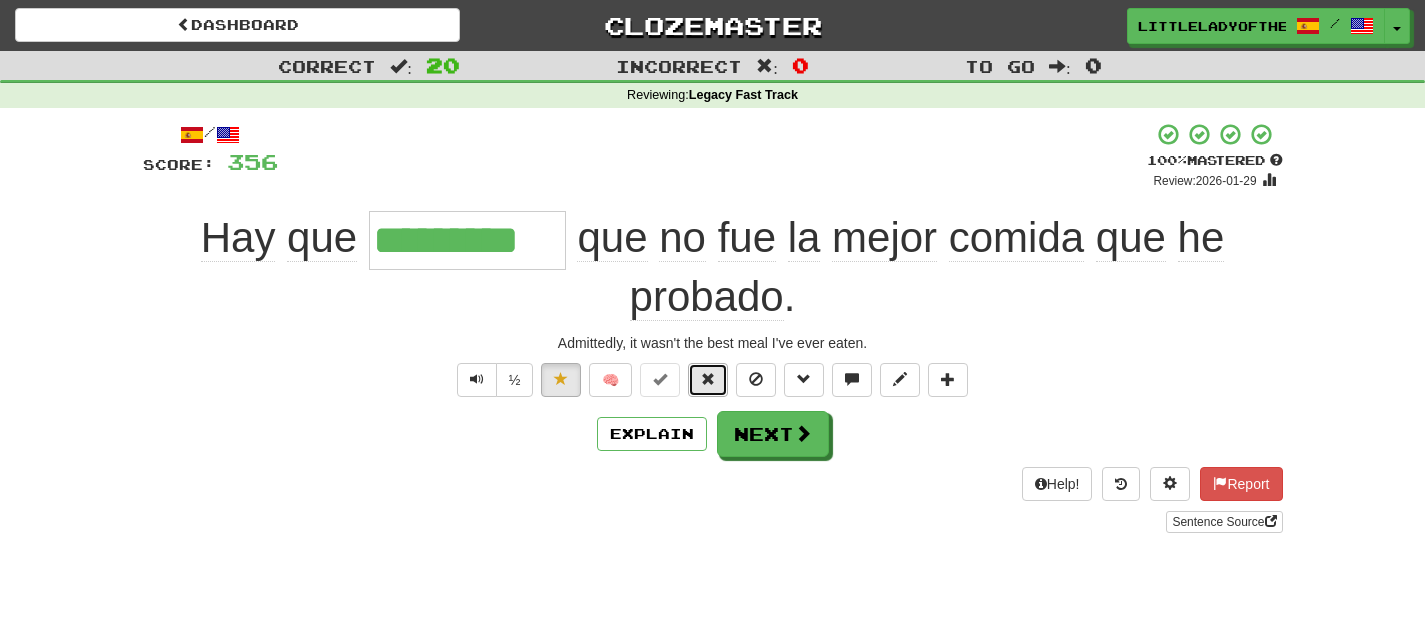 click at bounding box center [708, 379] 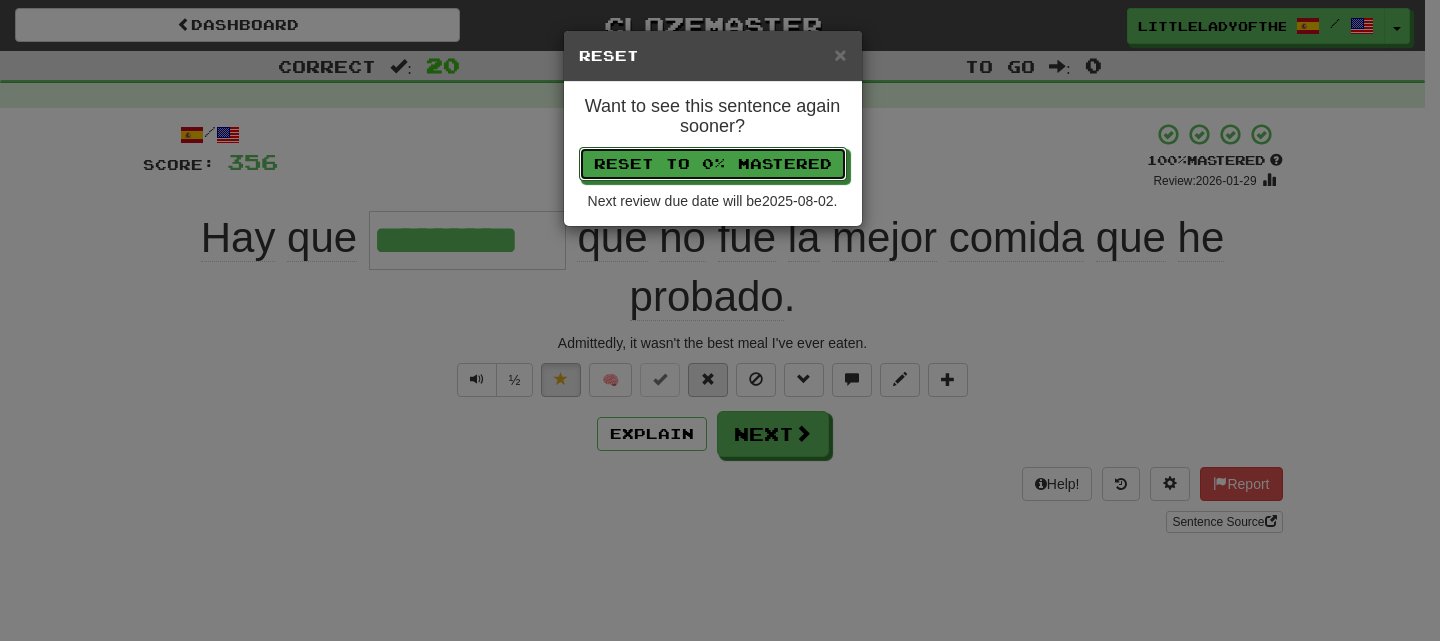 type 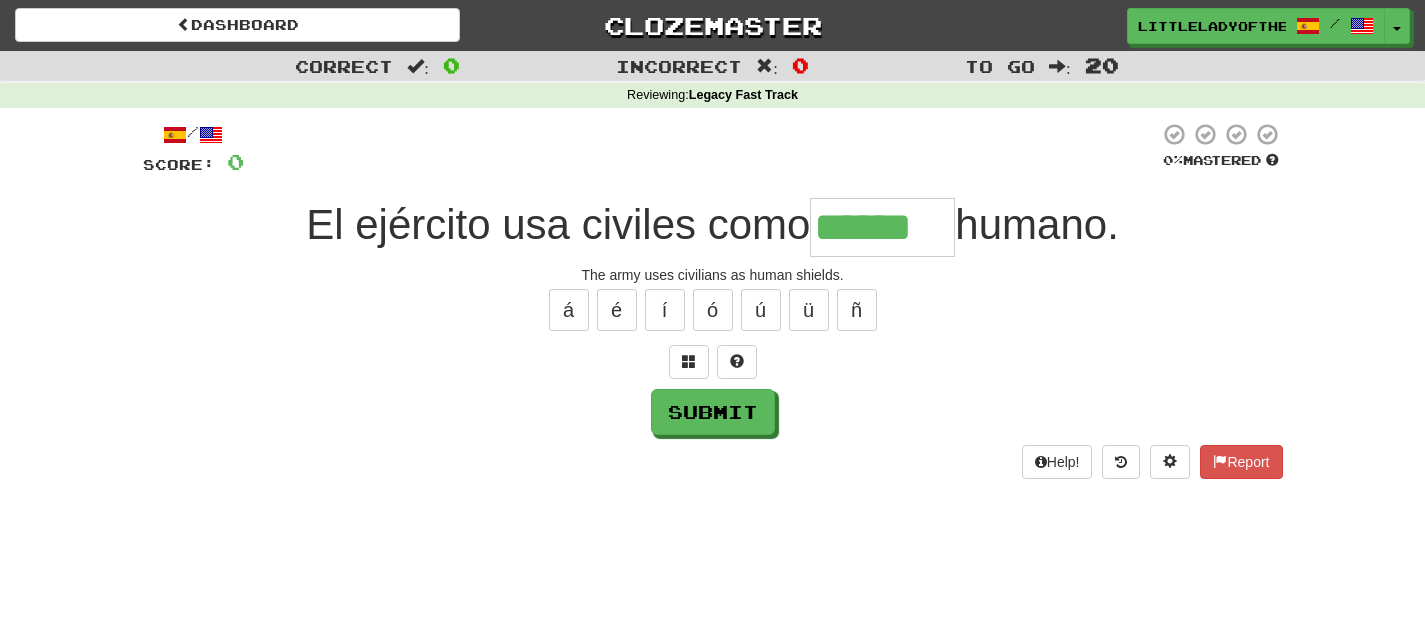 type on "******" 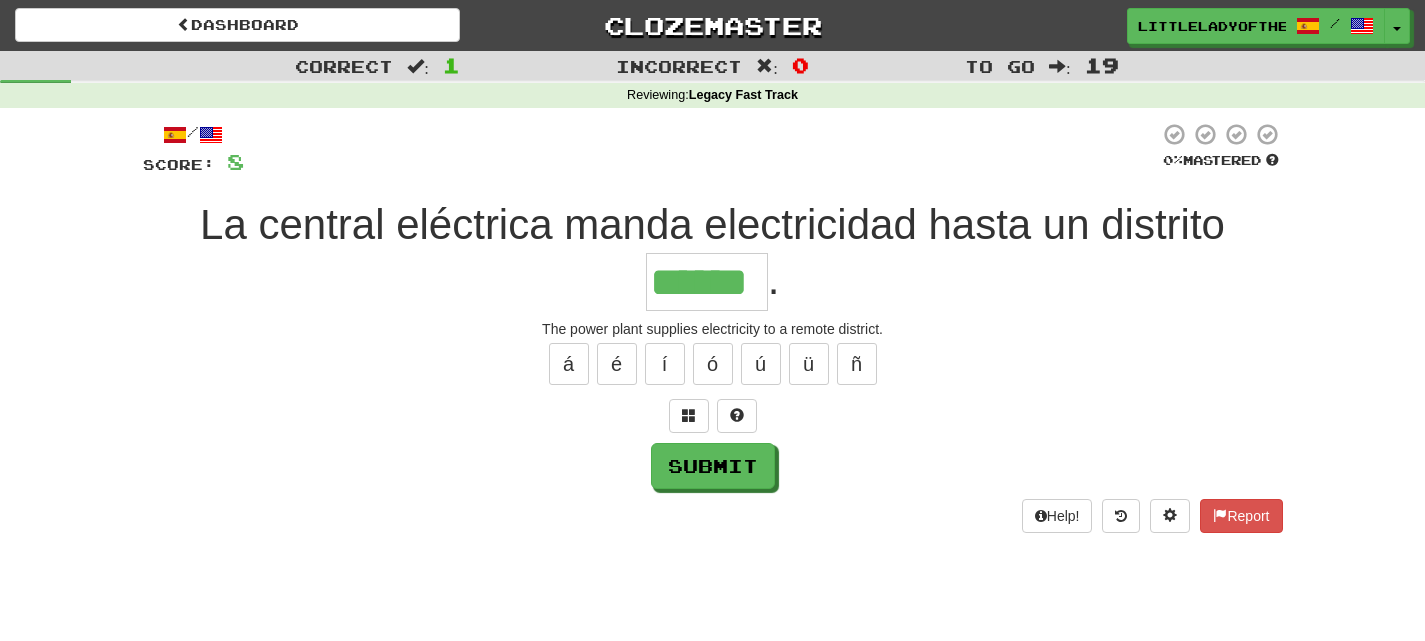type on "******" 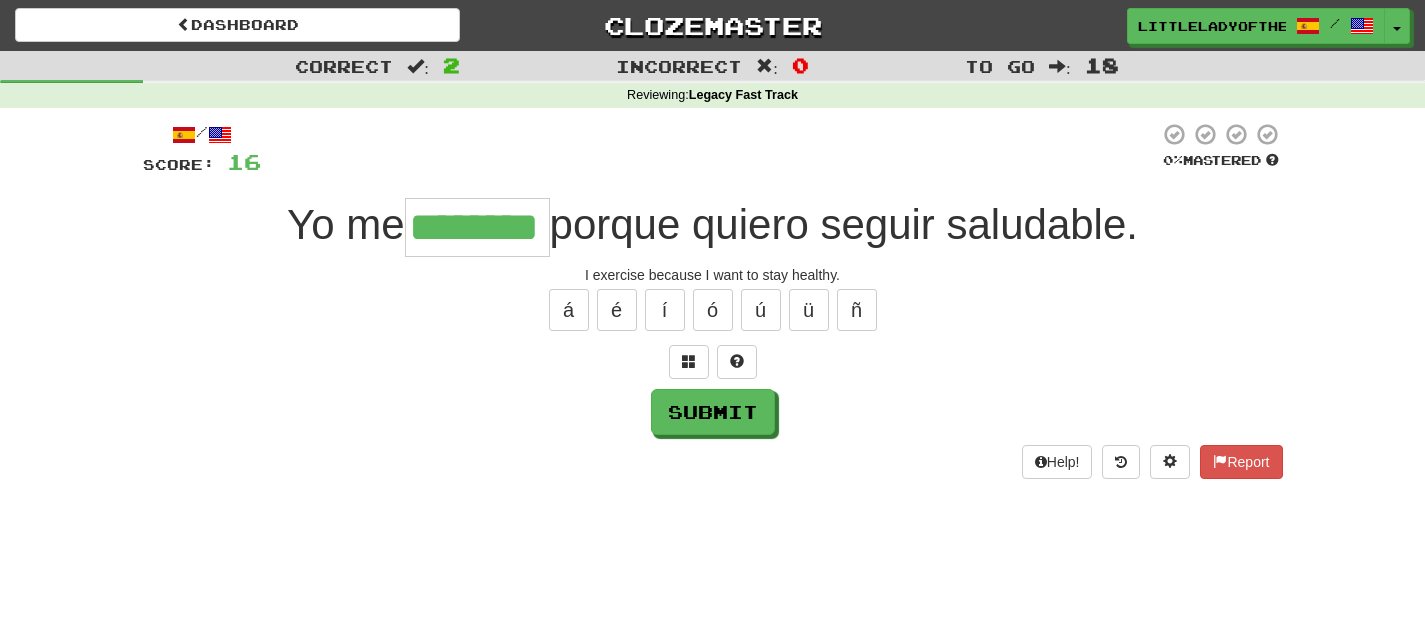 type on "********" 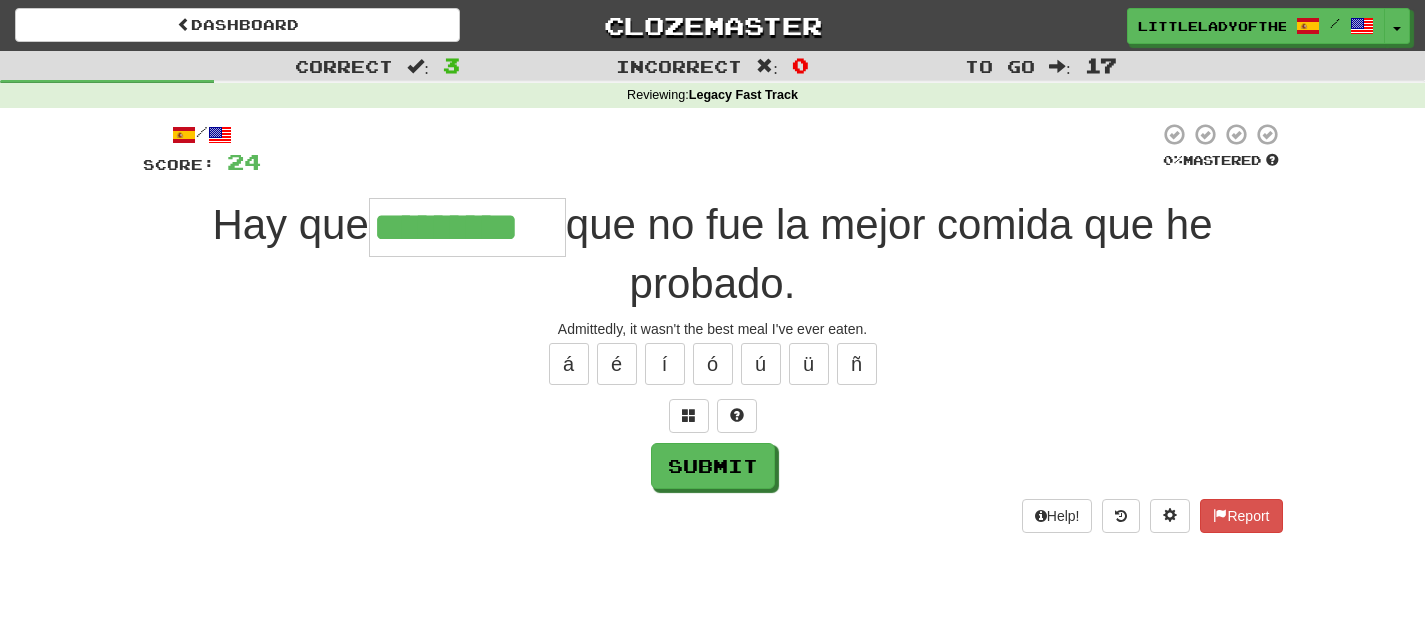 type on "*********" 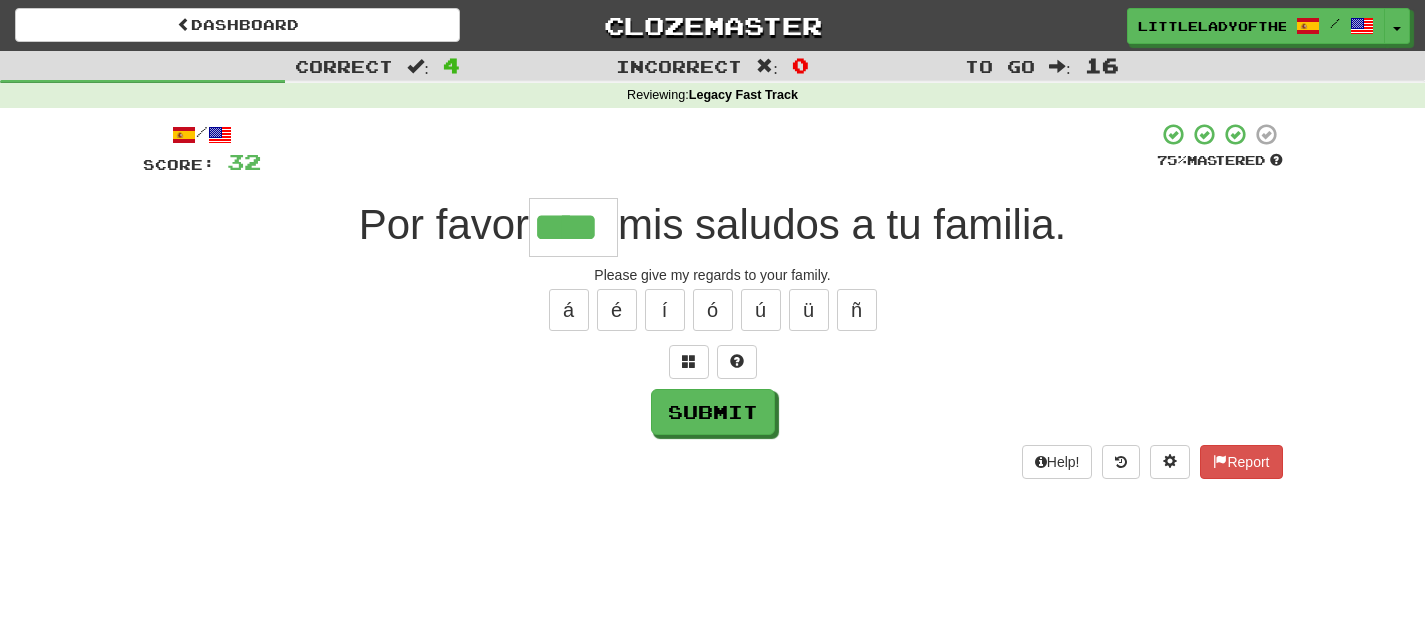 type on "****" 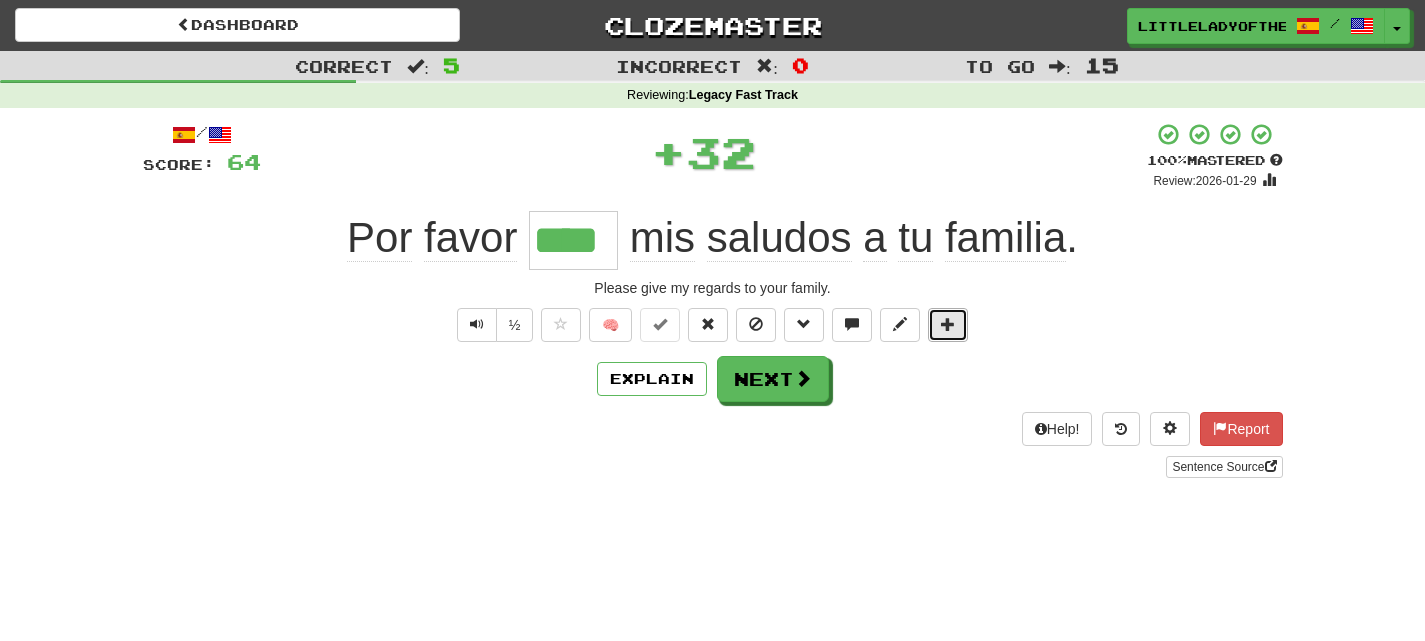 click at bounding box center (948, 324) 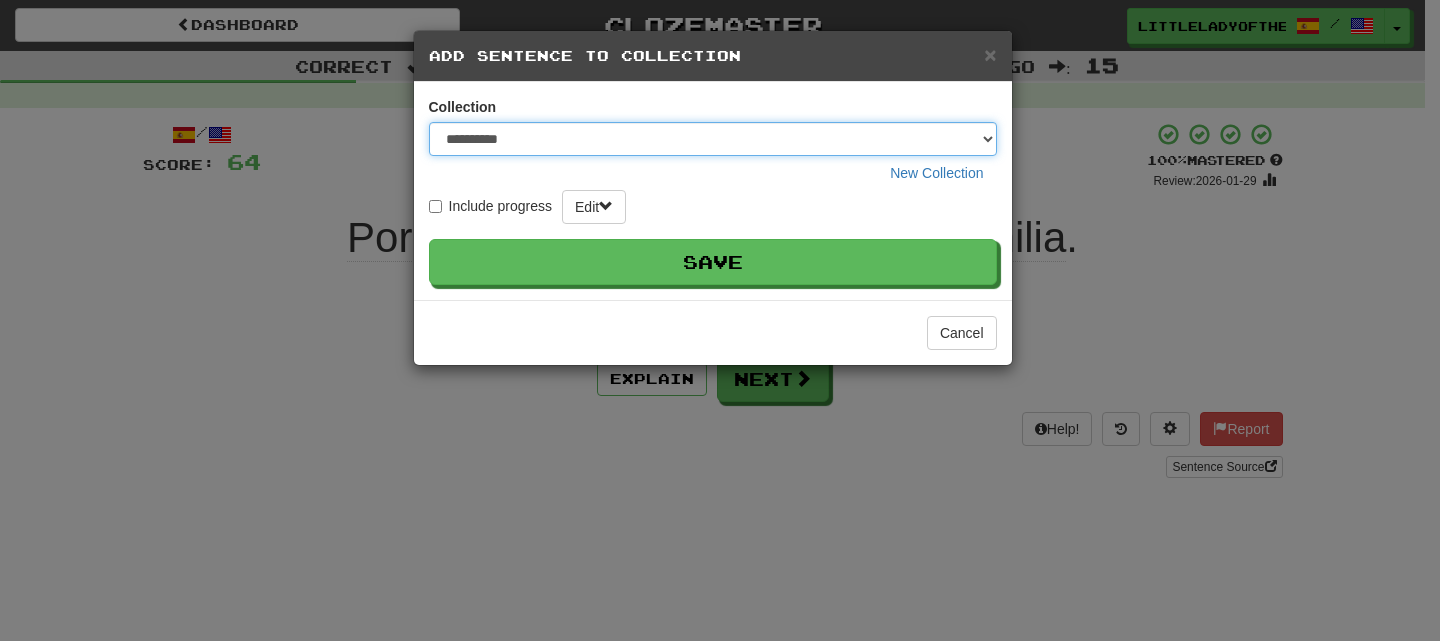 click on "**********" at bounding box center (713, 139) 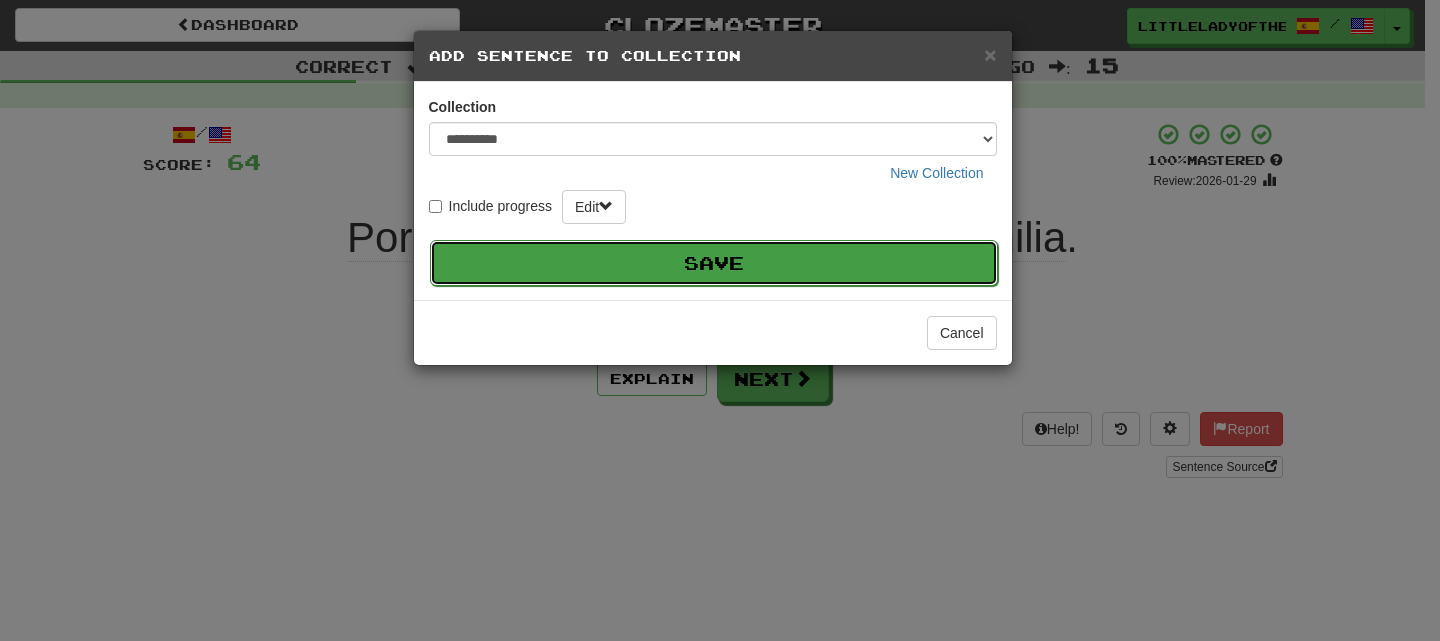 click on "Save" at bounding box center [714, 263] 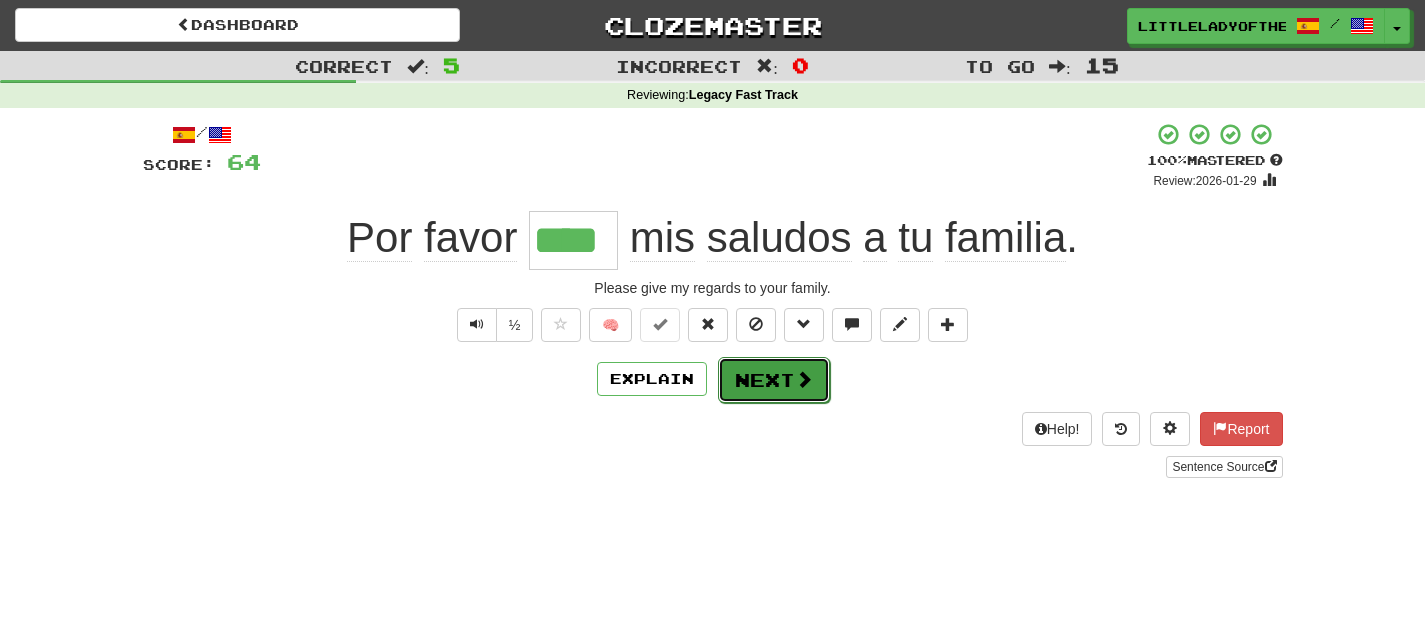click on "Next" at bounding box center [774, 380] 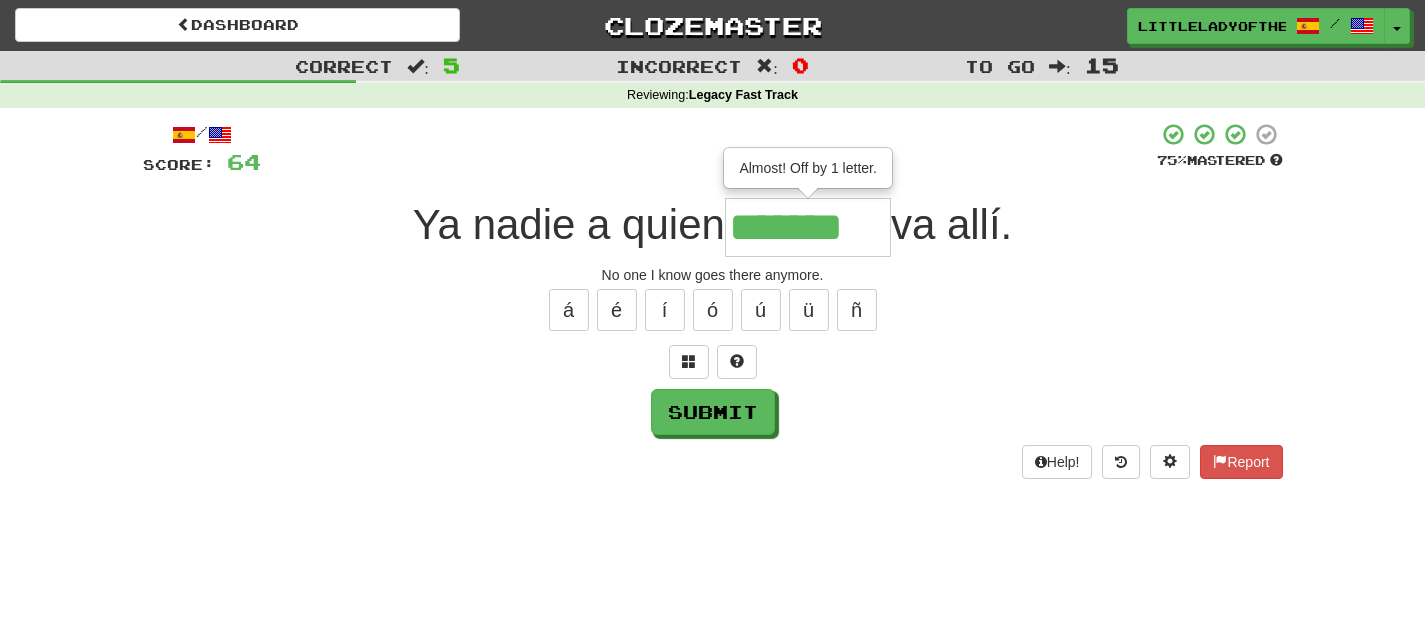 type on "*******" 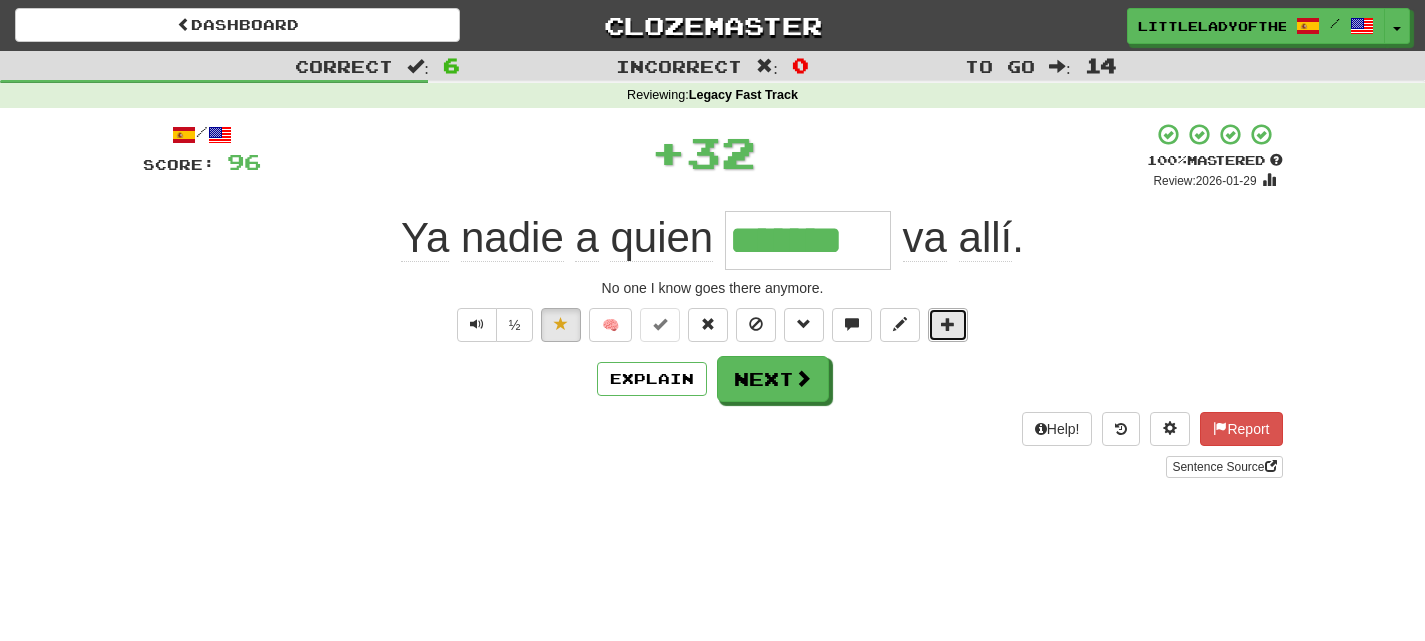 click at bounding box center [948, 324] 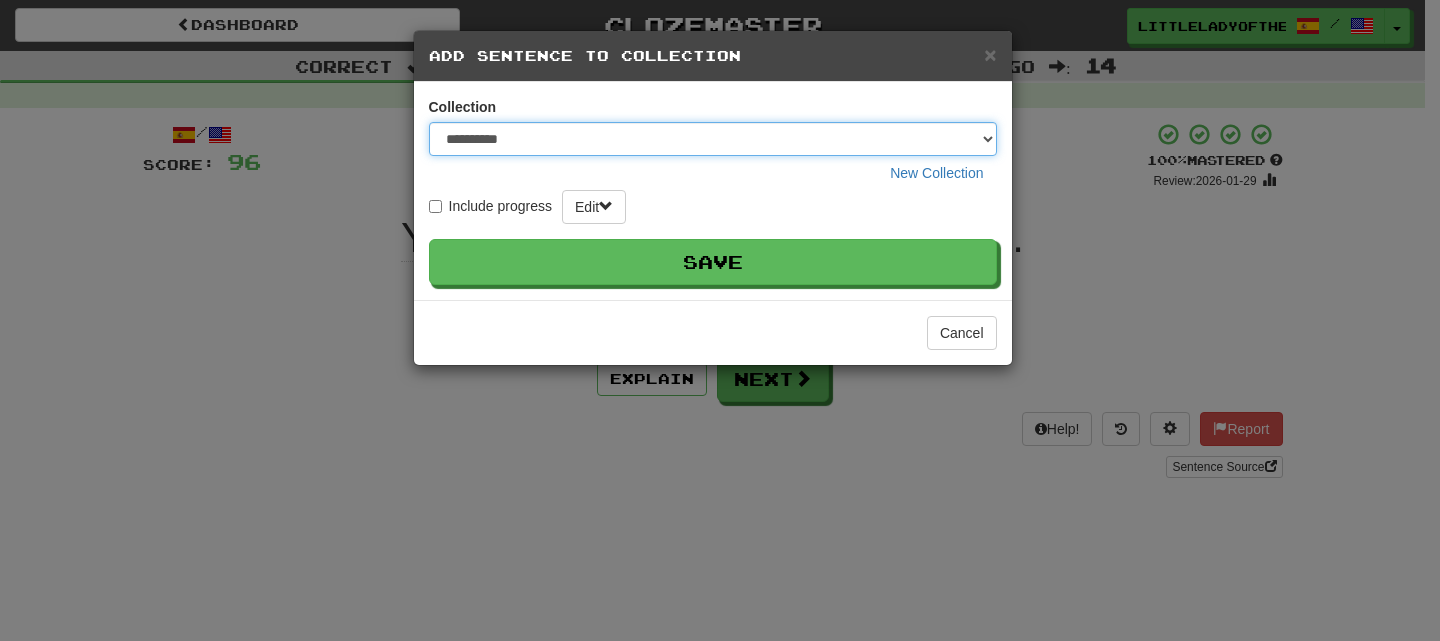 click on "**********" at bounding box center (713, 139) 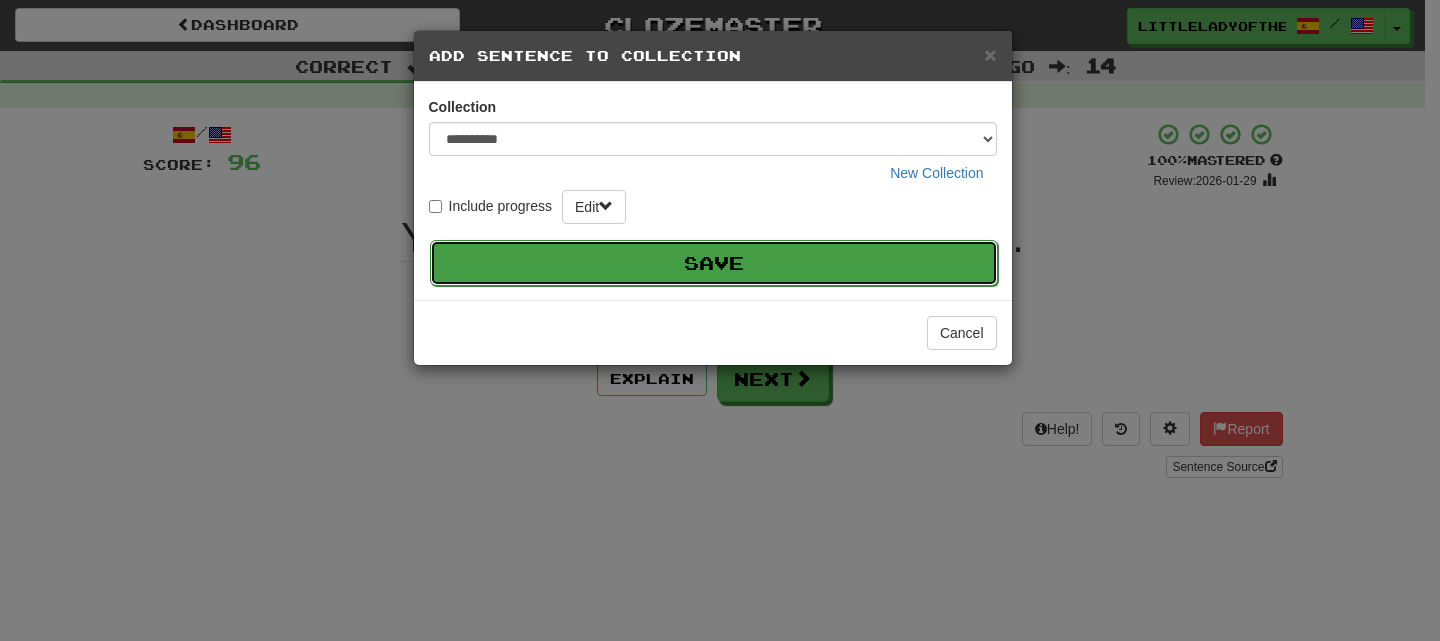 click on "Save" at bounding box center [714, 263] 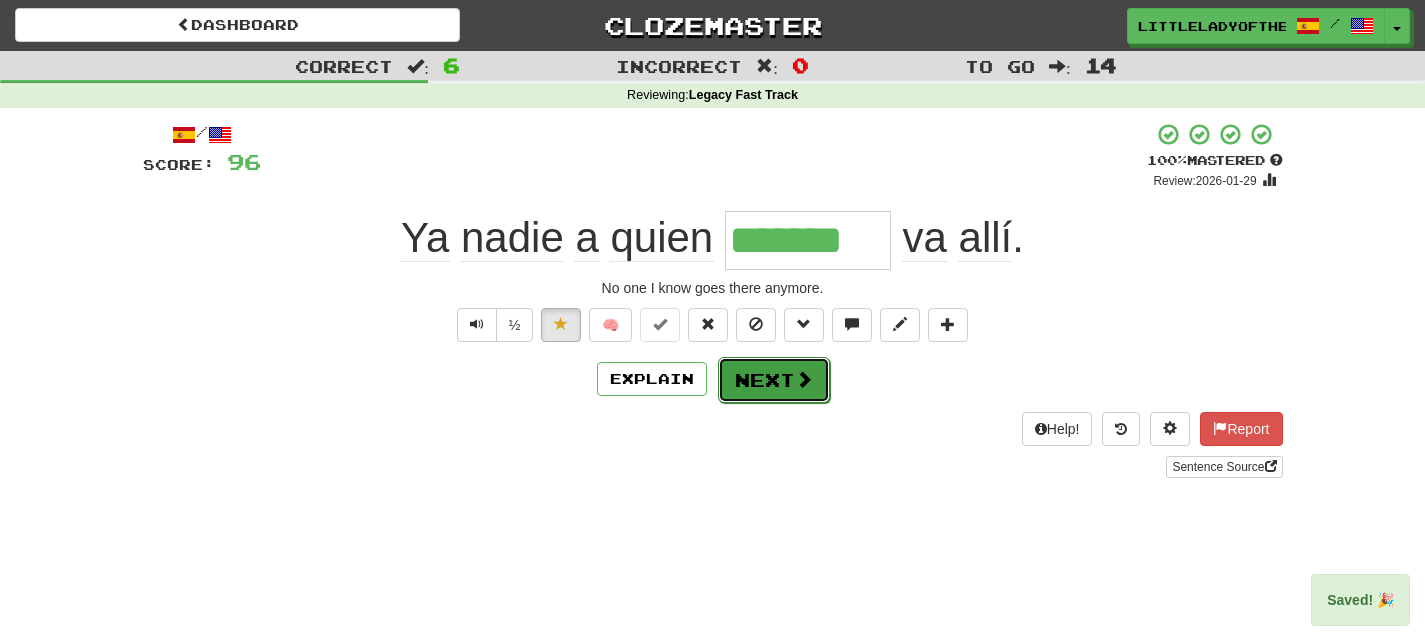 click on "Next" at bounding box center [774, 380] 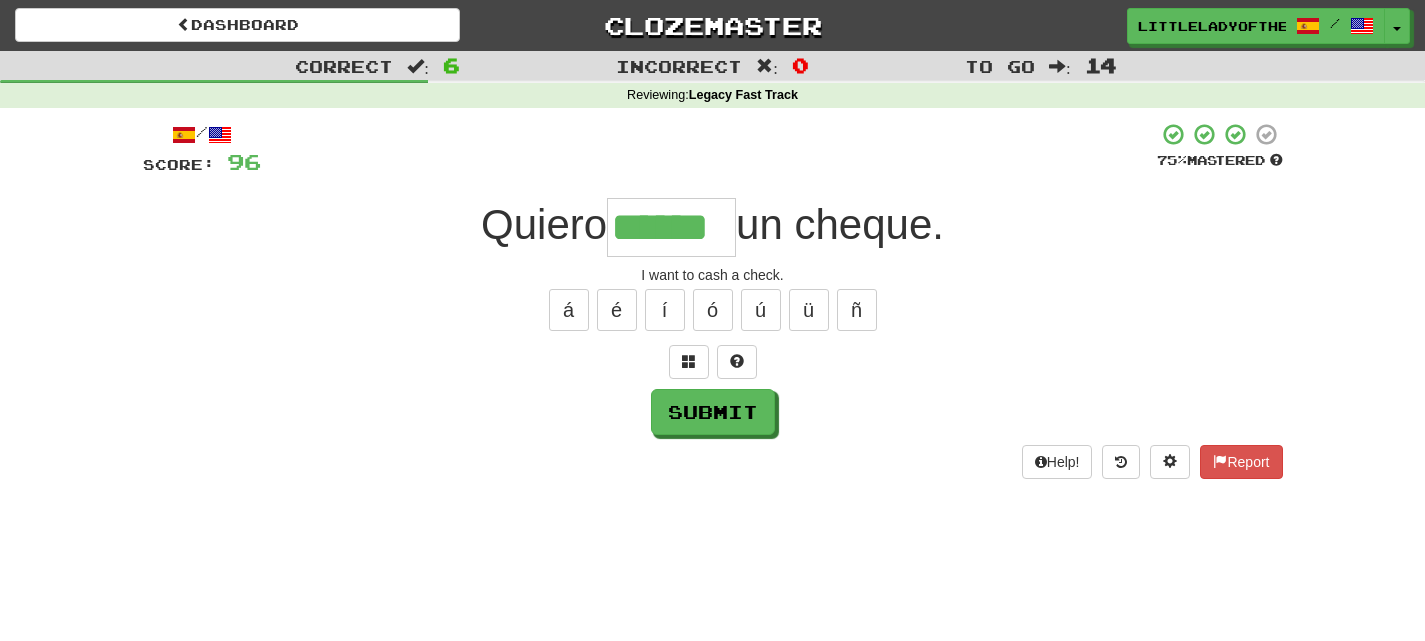 type on "******" 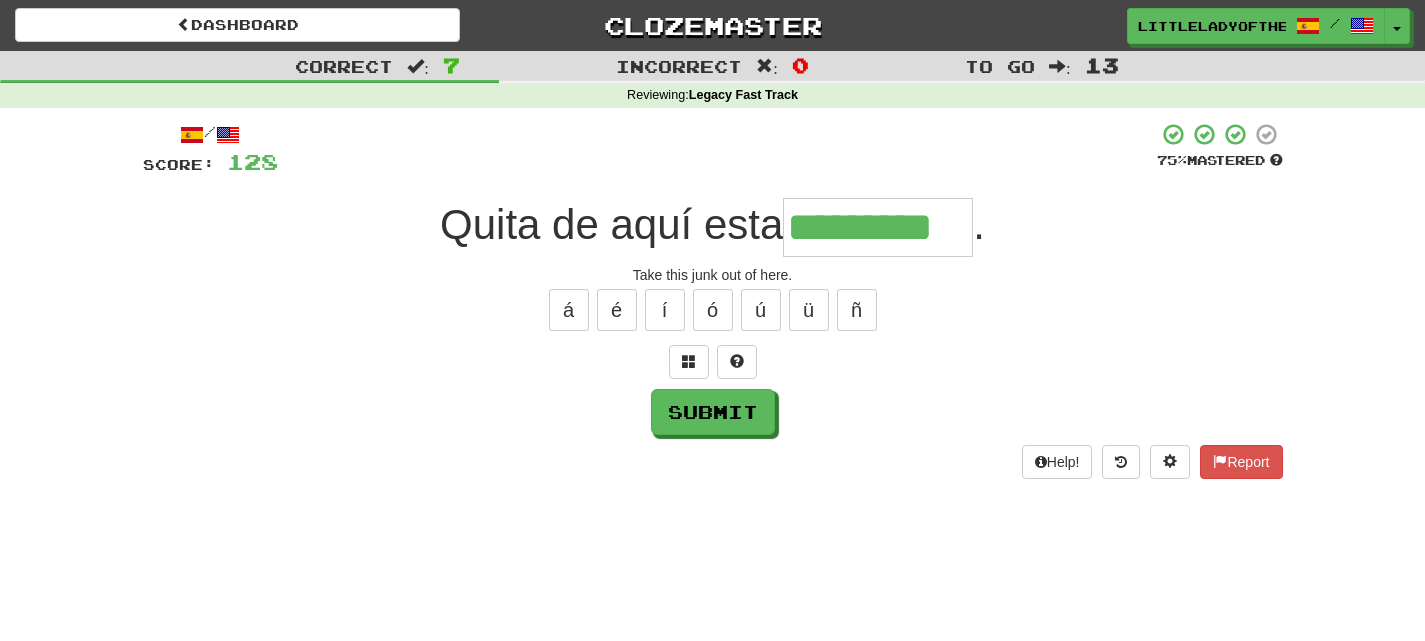 type on "*********" 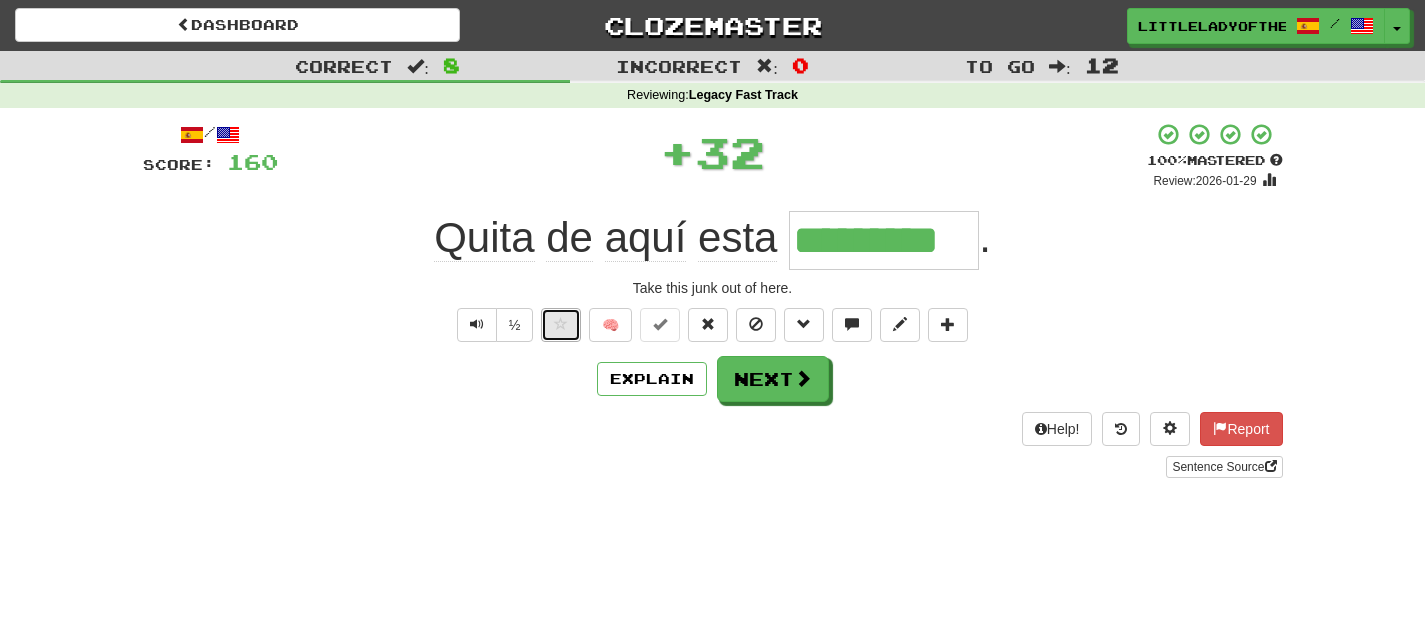 click at bounding box center [561, 325] 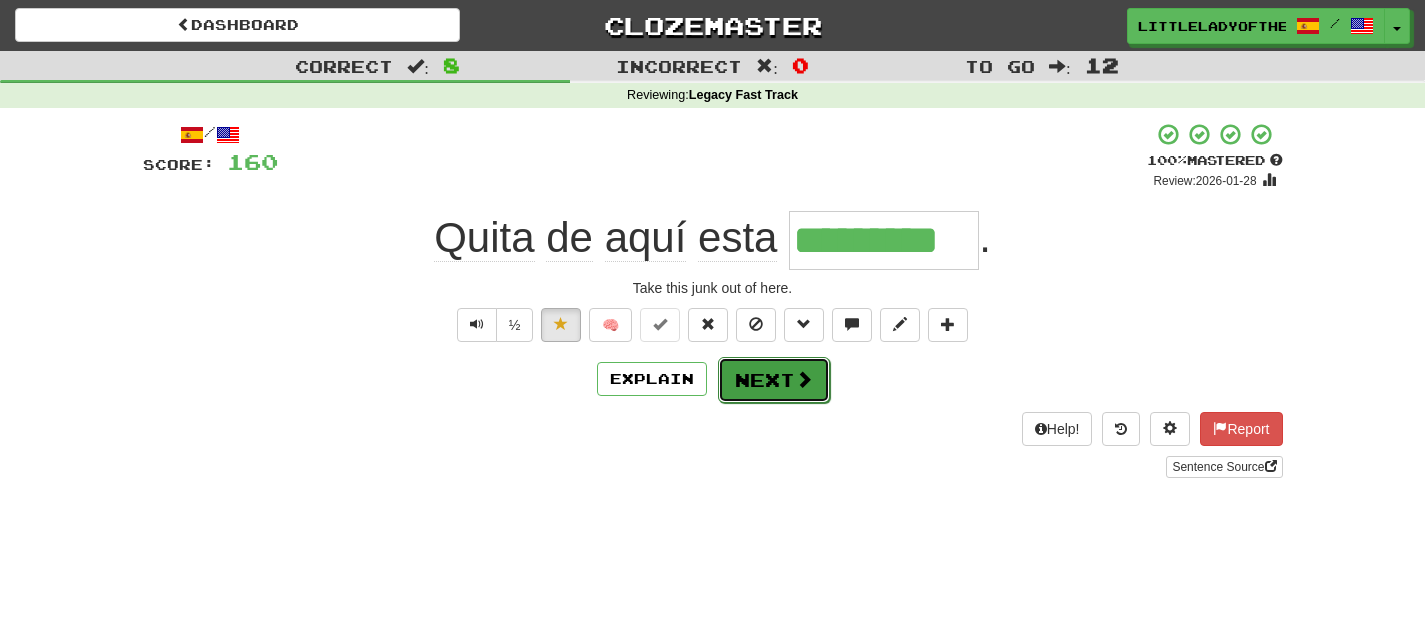 click on "Next" at bounding box center [774, 380] 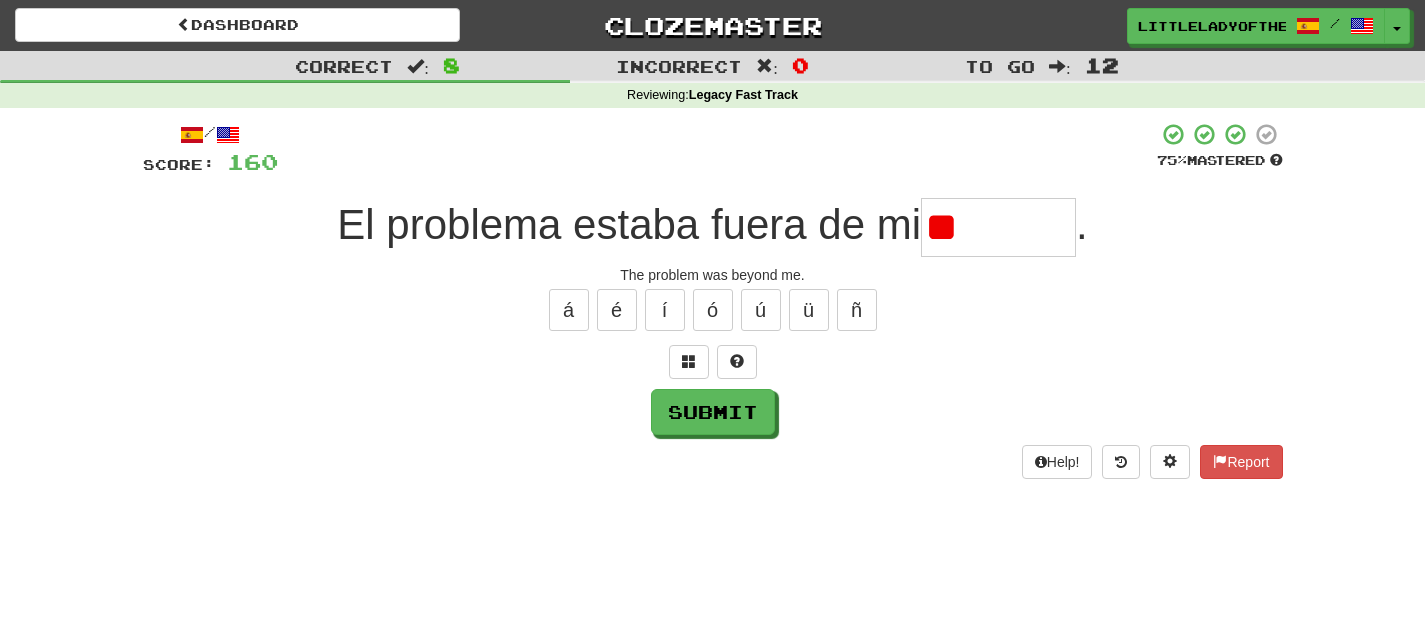 type on "*" 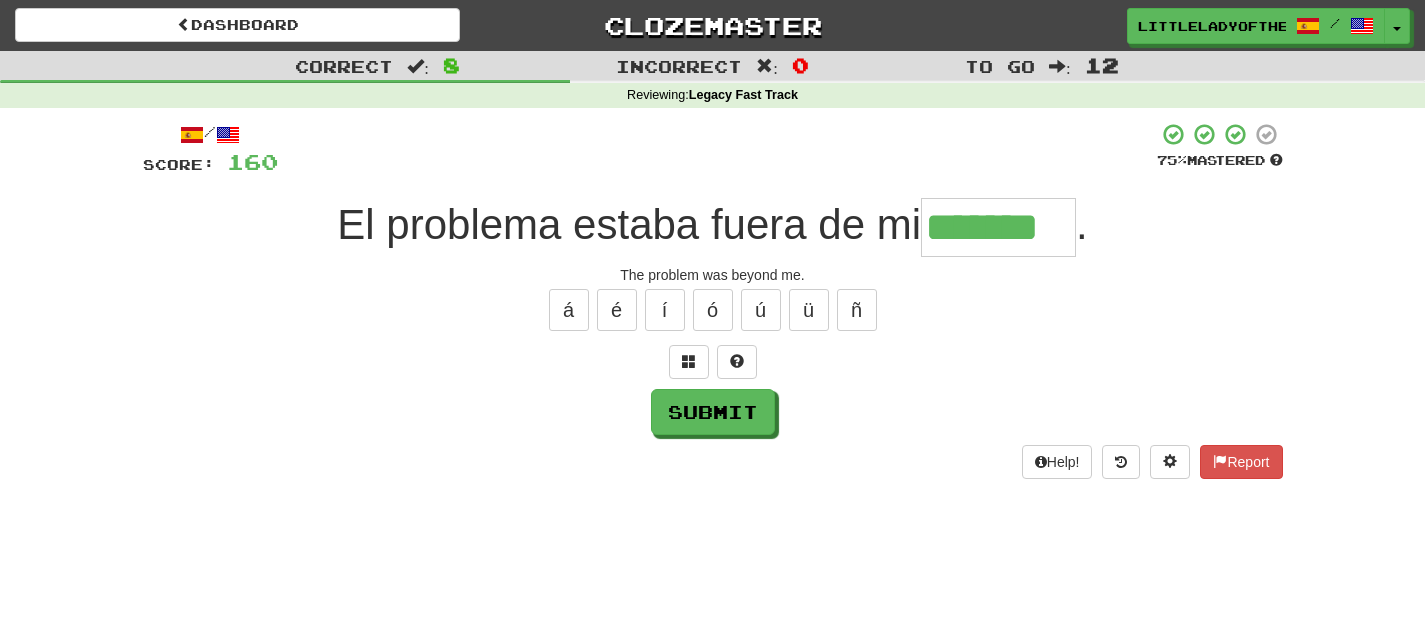 type on "*******" 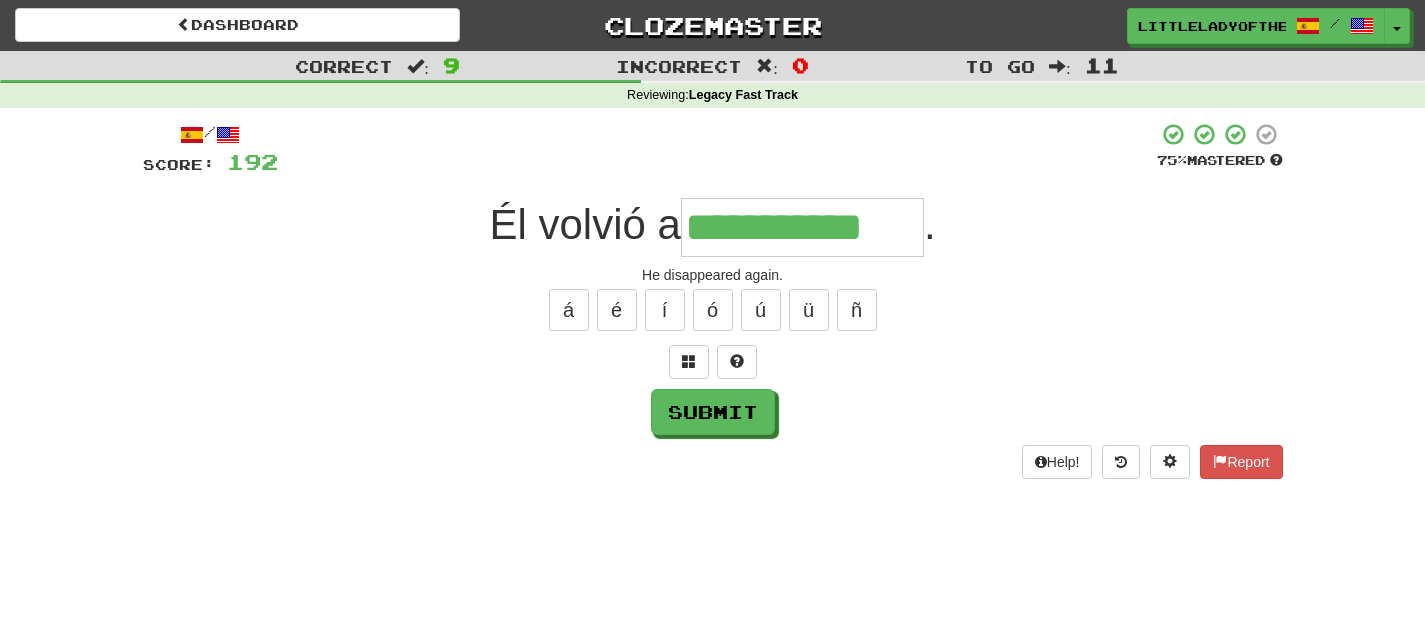 type on "**********" 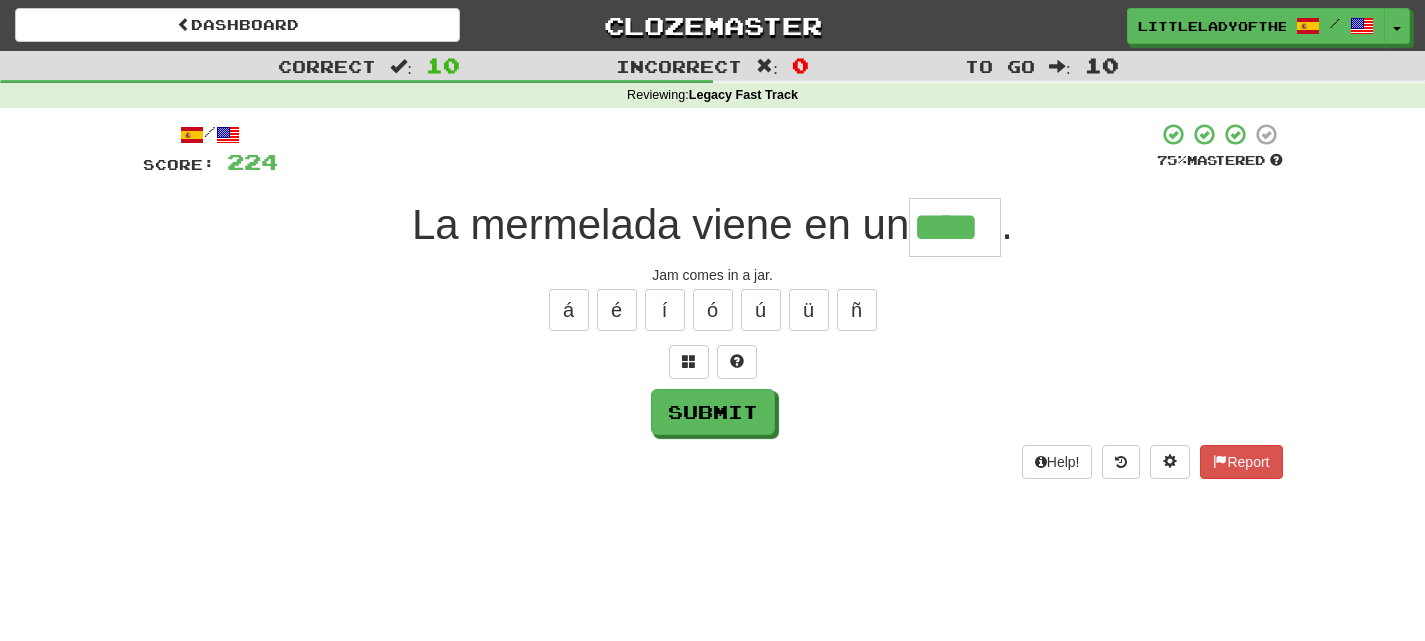 type on "****" 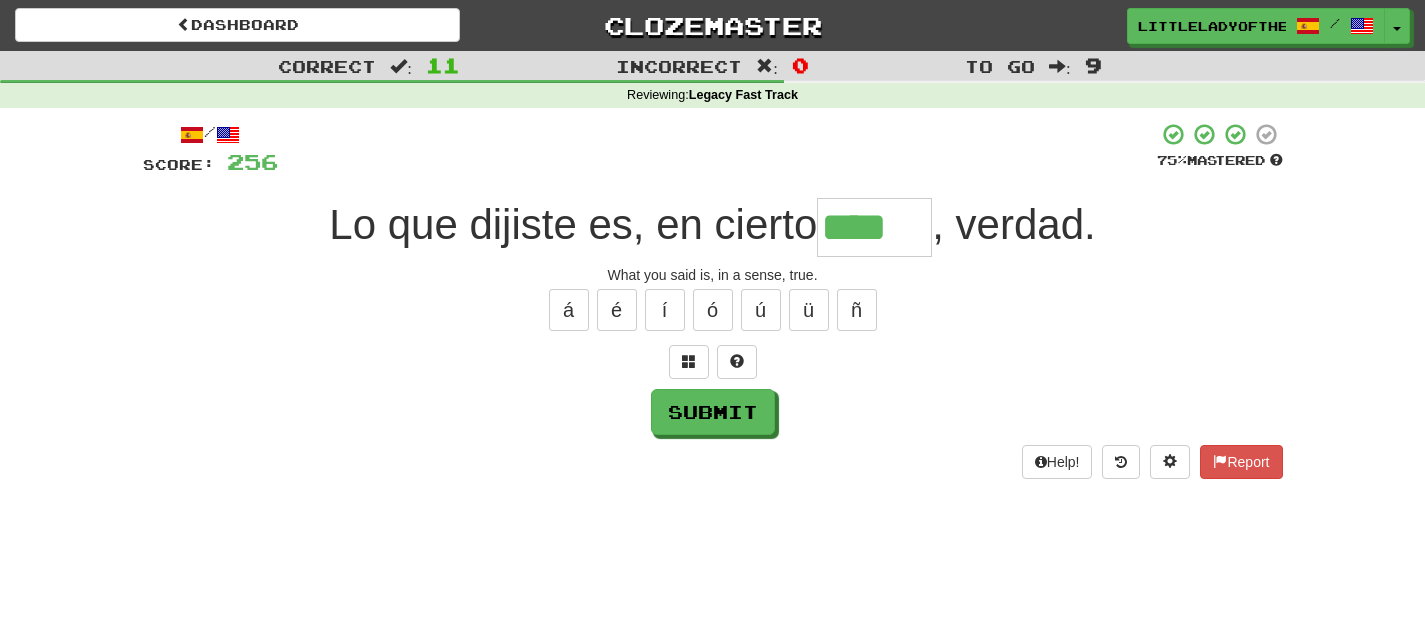 type on "****" 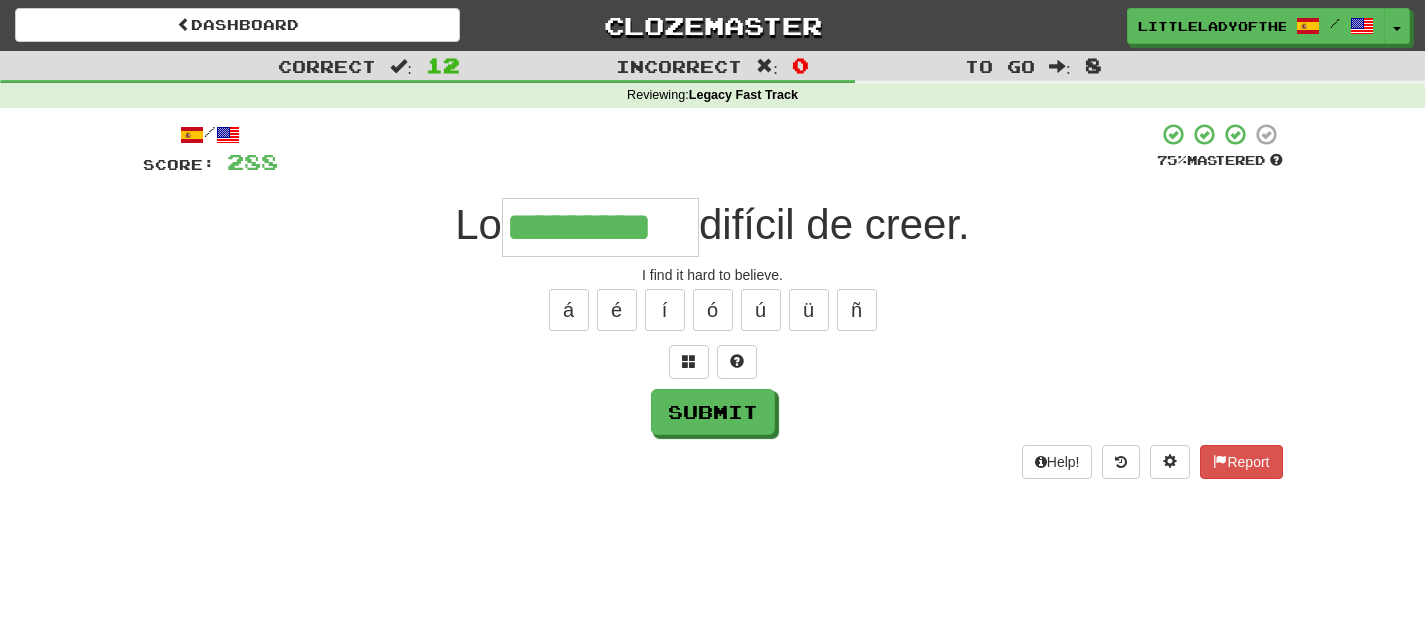 type on "*********" 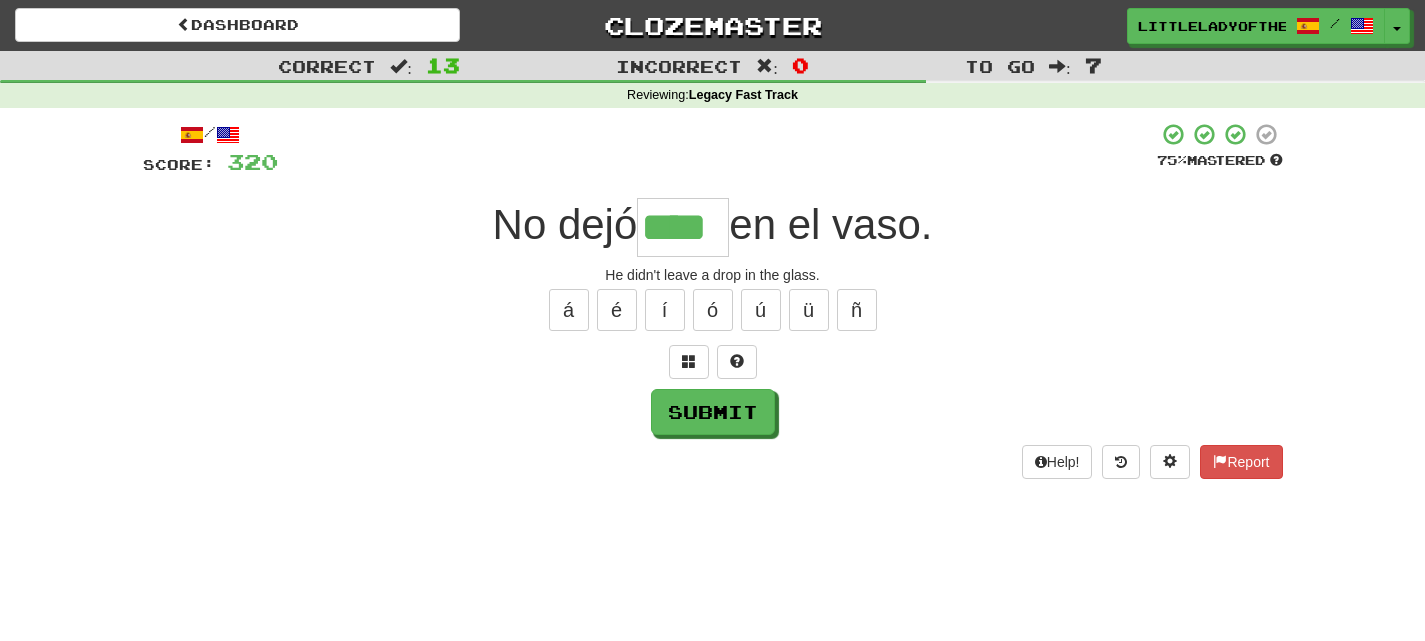 type on "****" 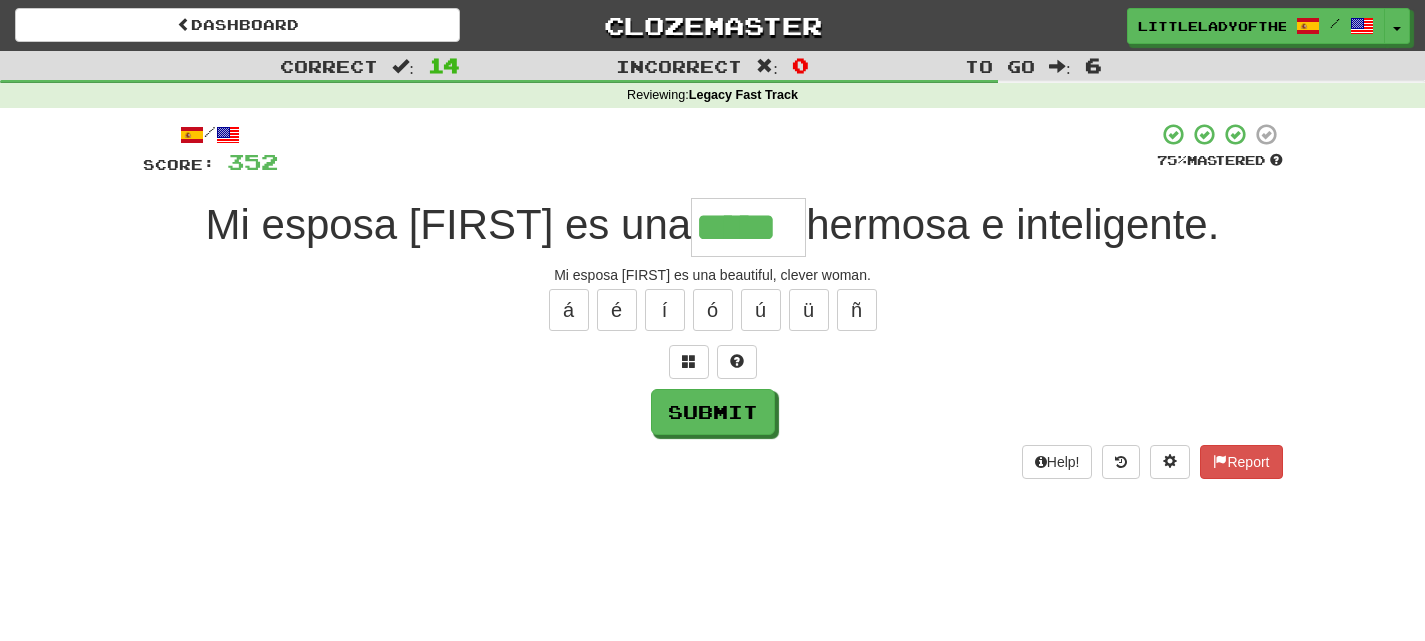 type on "*****" 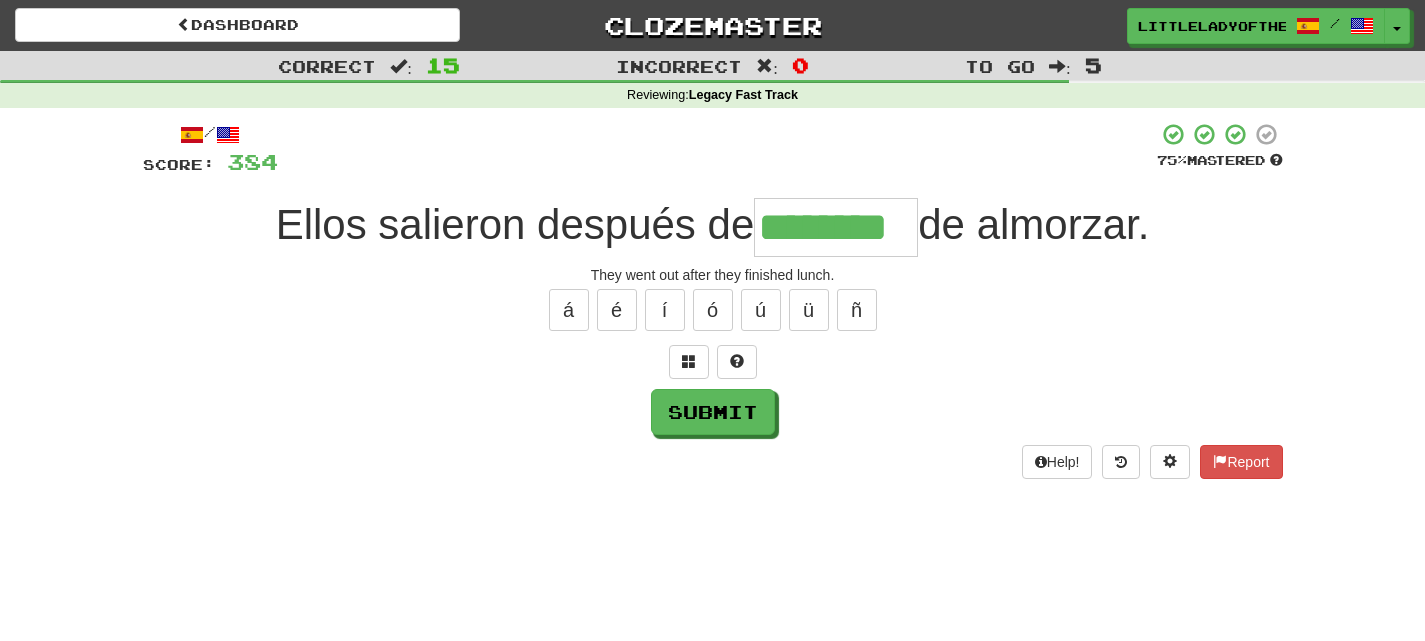 type on "********" 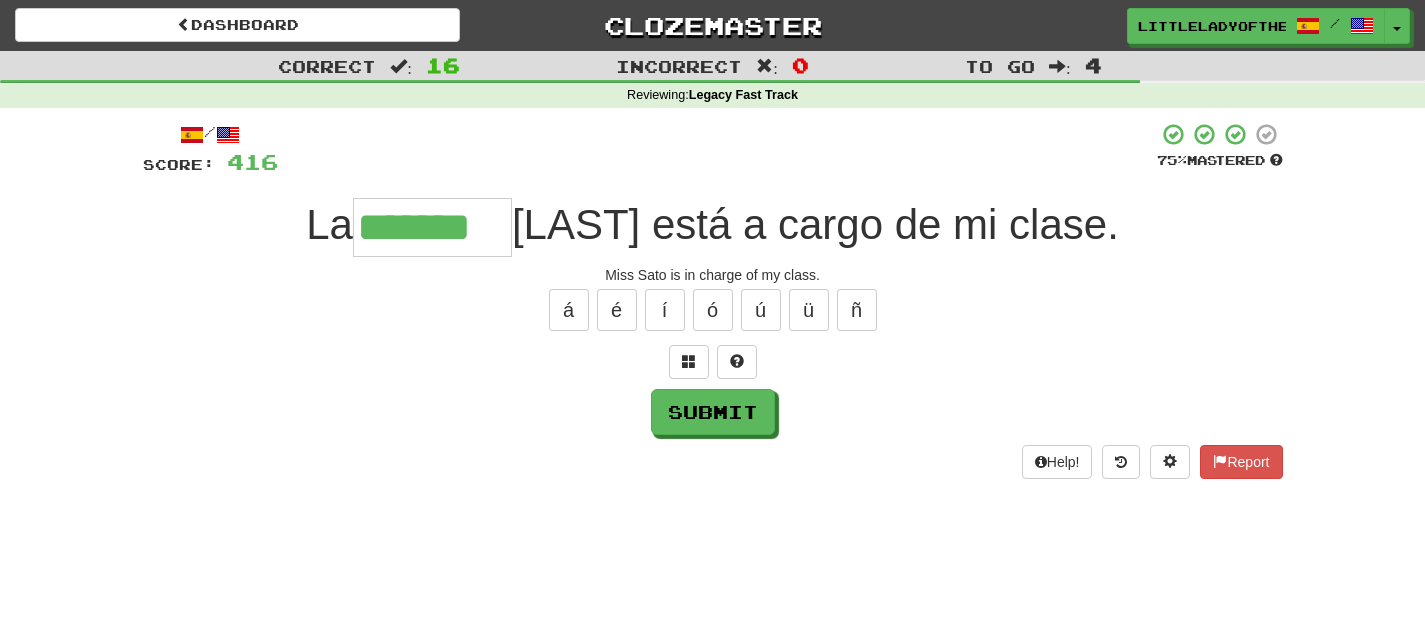 scroll, scrollTop: 0, scrollLeft: 0, axis: both 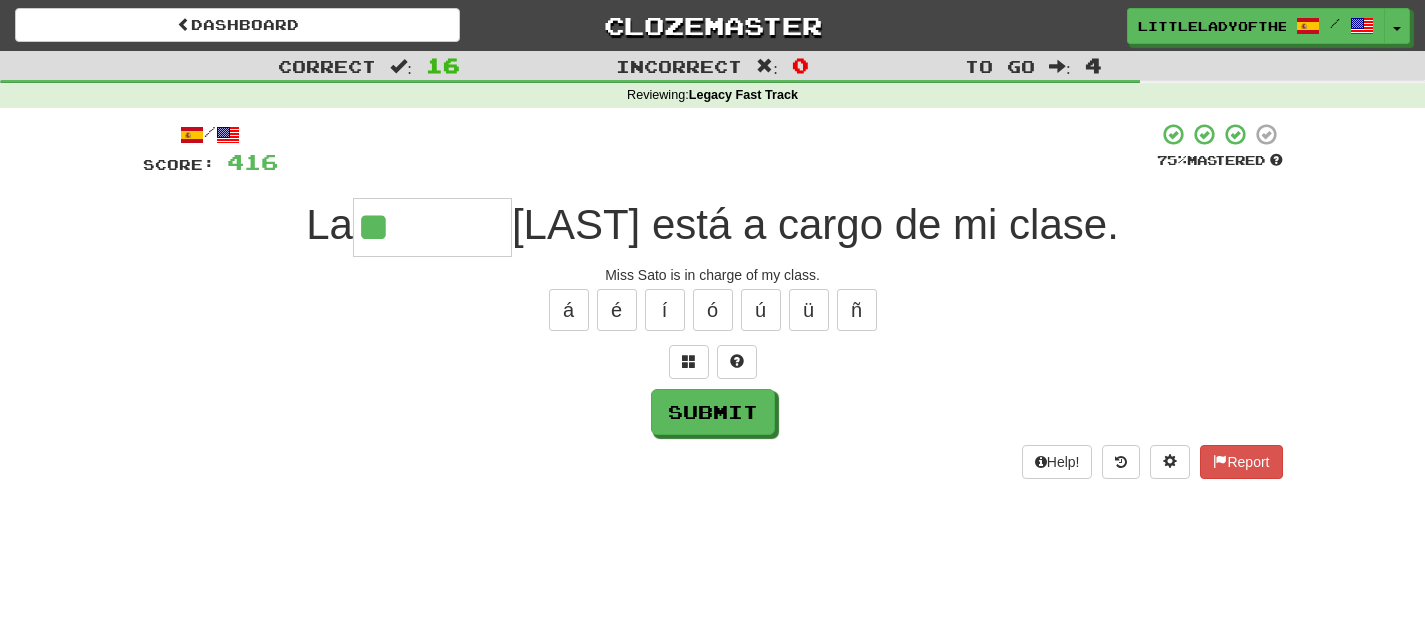 type on "*" 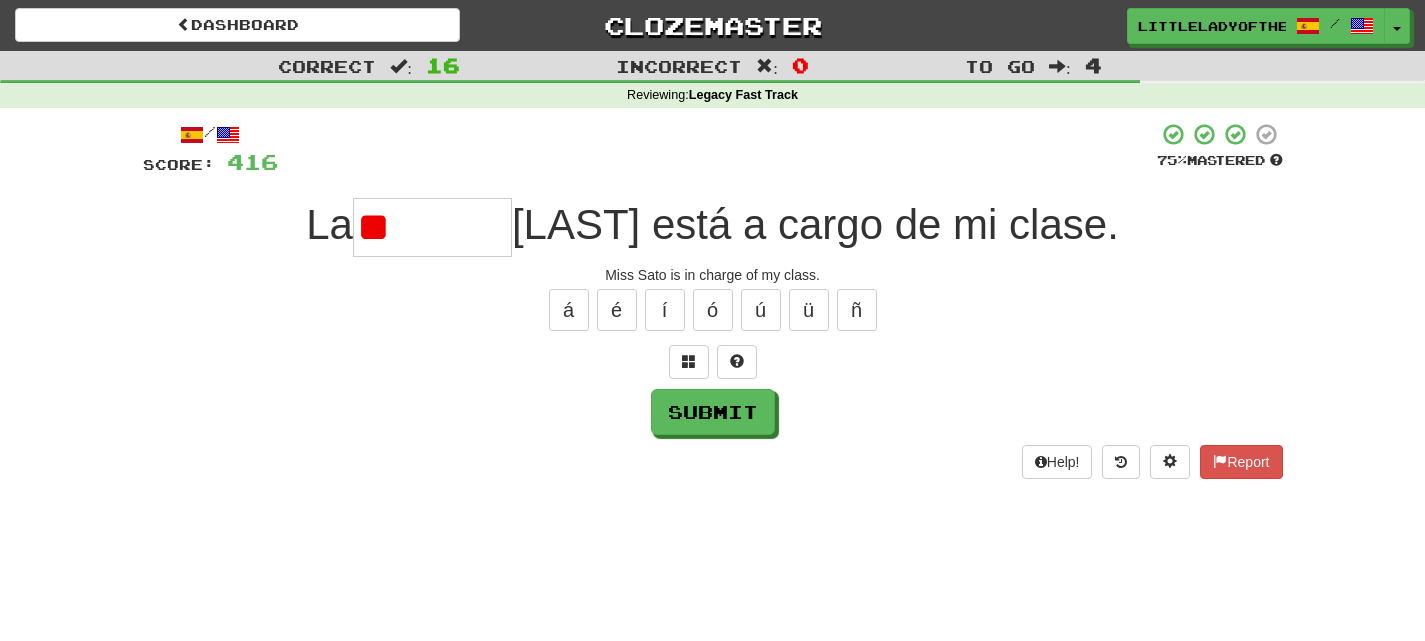 type on "*" 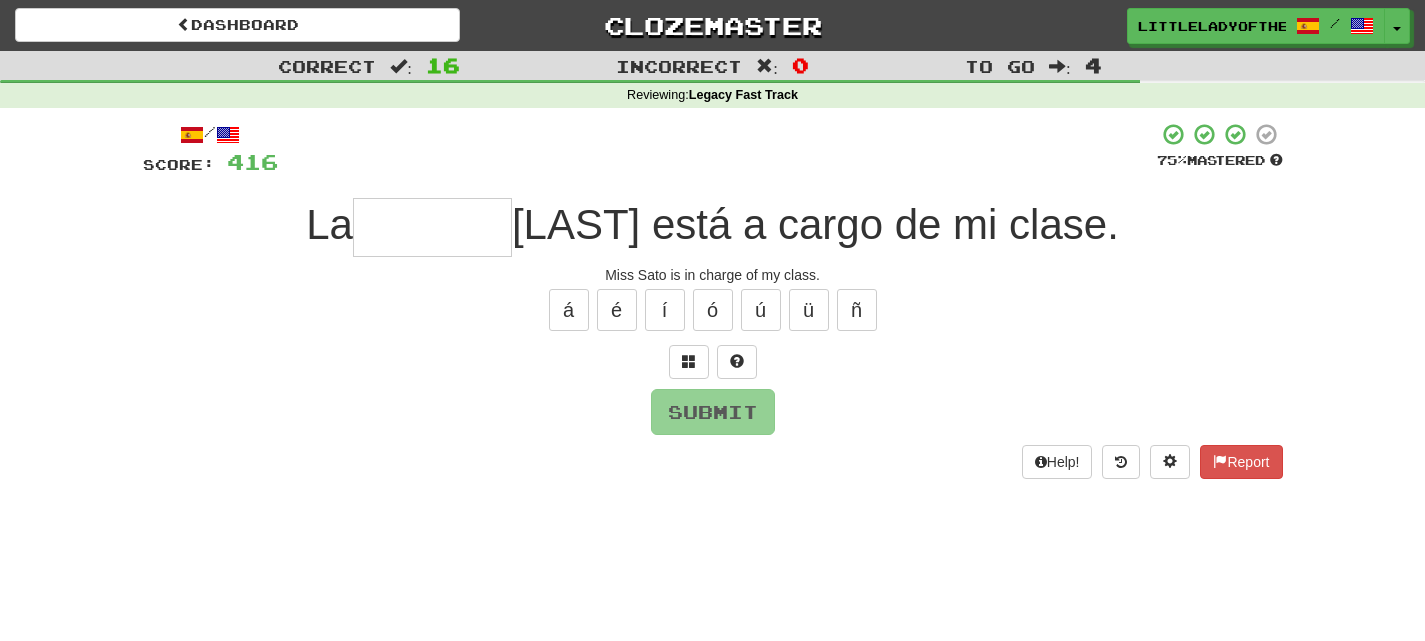 type on "*" 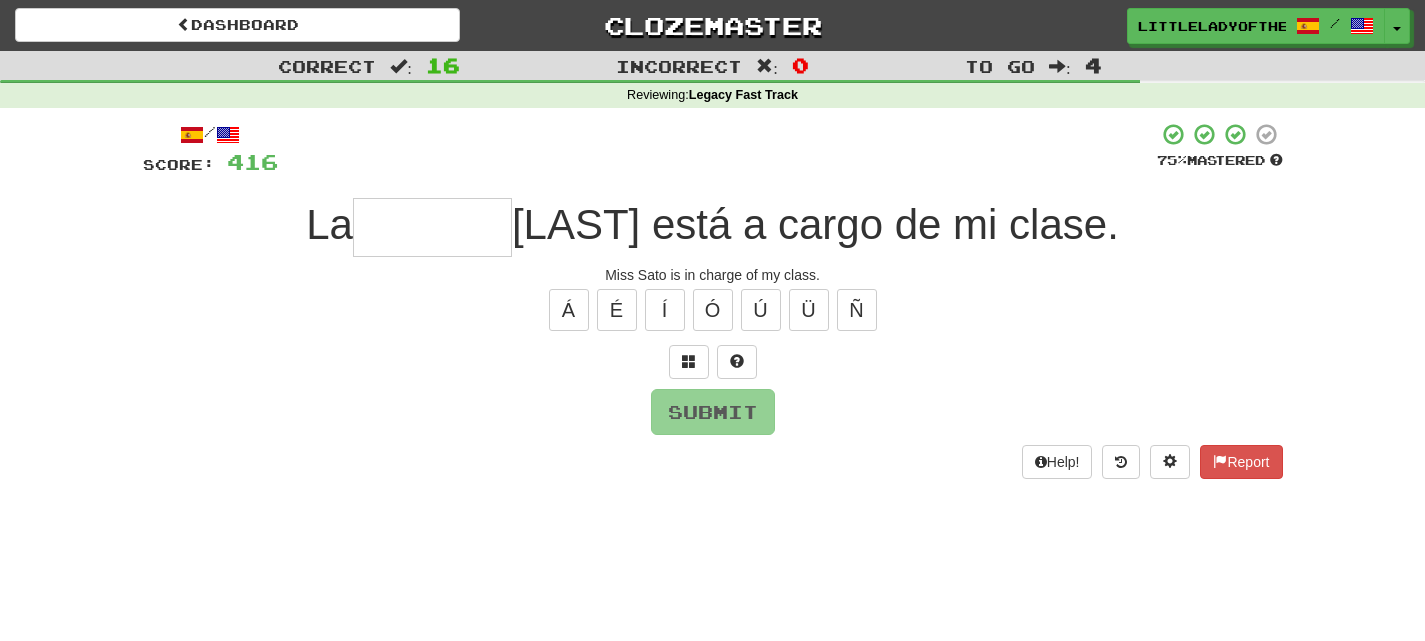 type on "*" 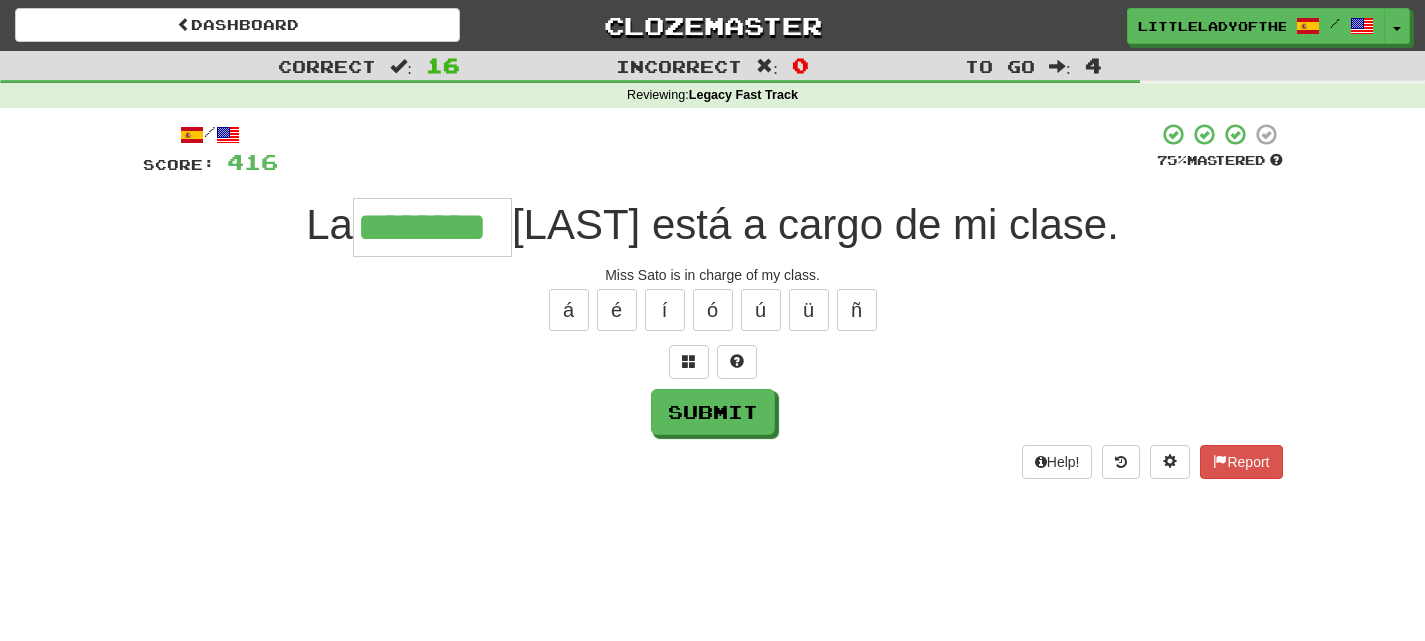 scroll, scrollTop: 0, scrollLeft: 5, axis: horizontal 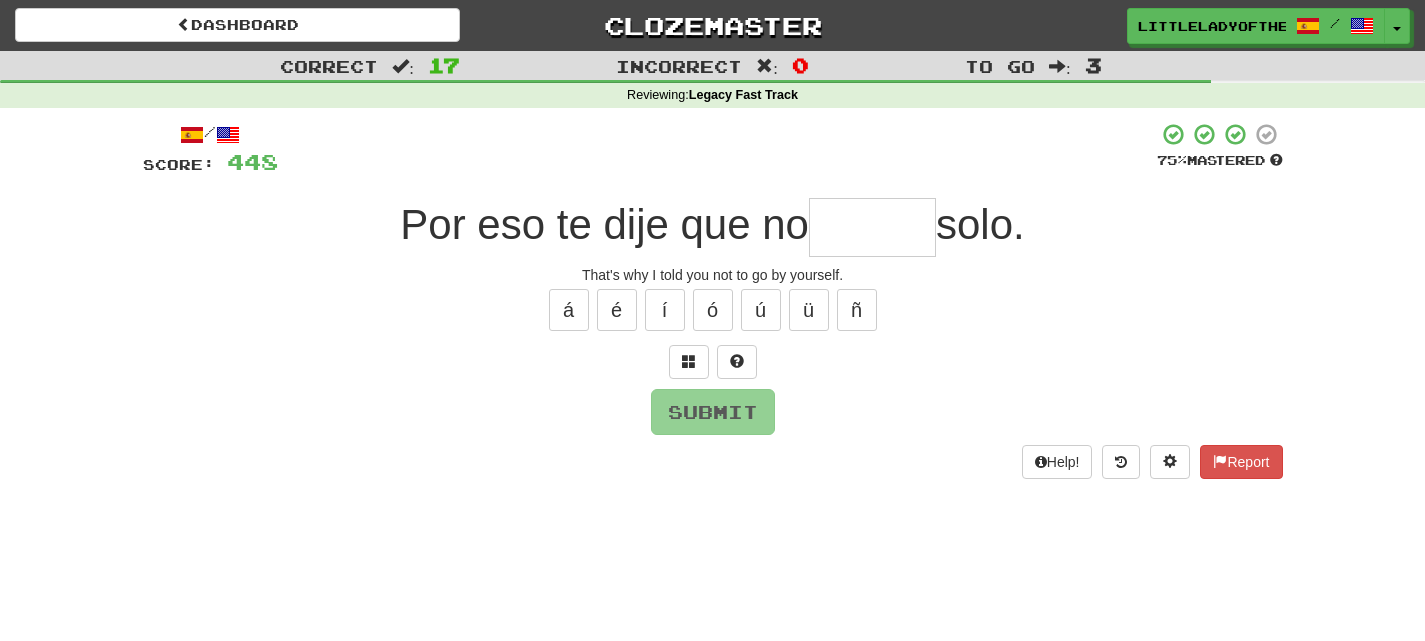 type on "*" 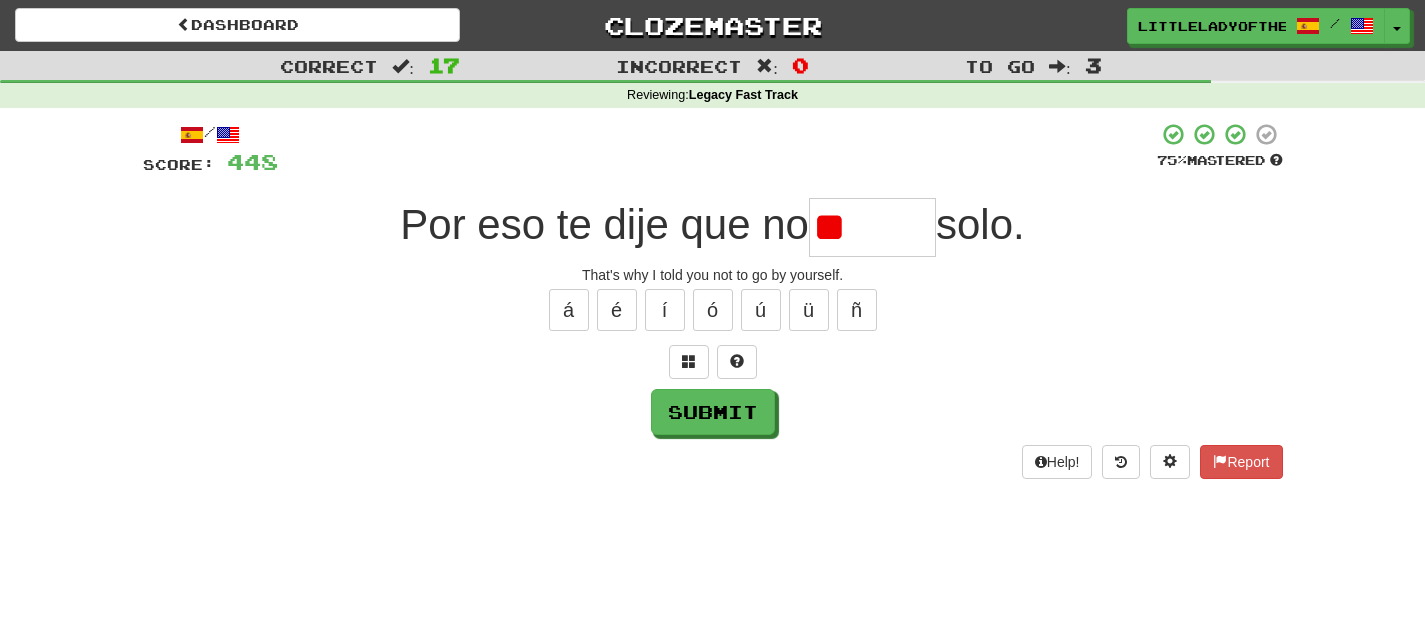 type on "*" 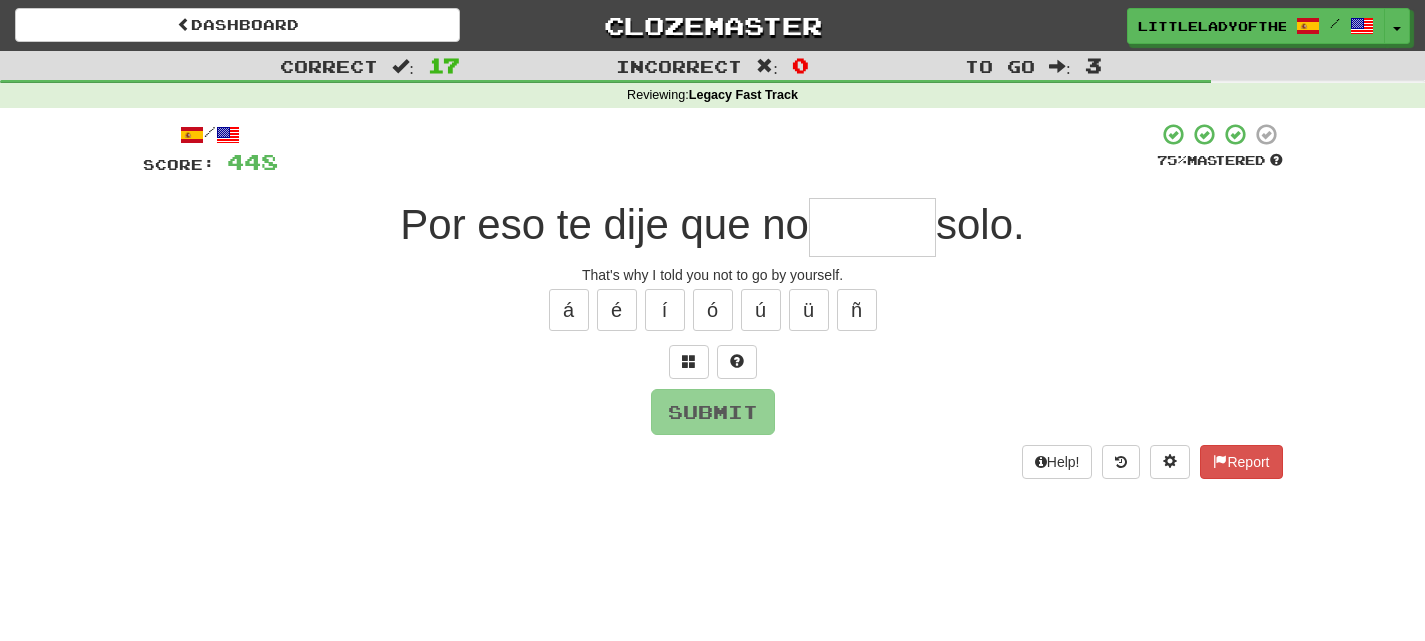 type on "*" 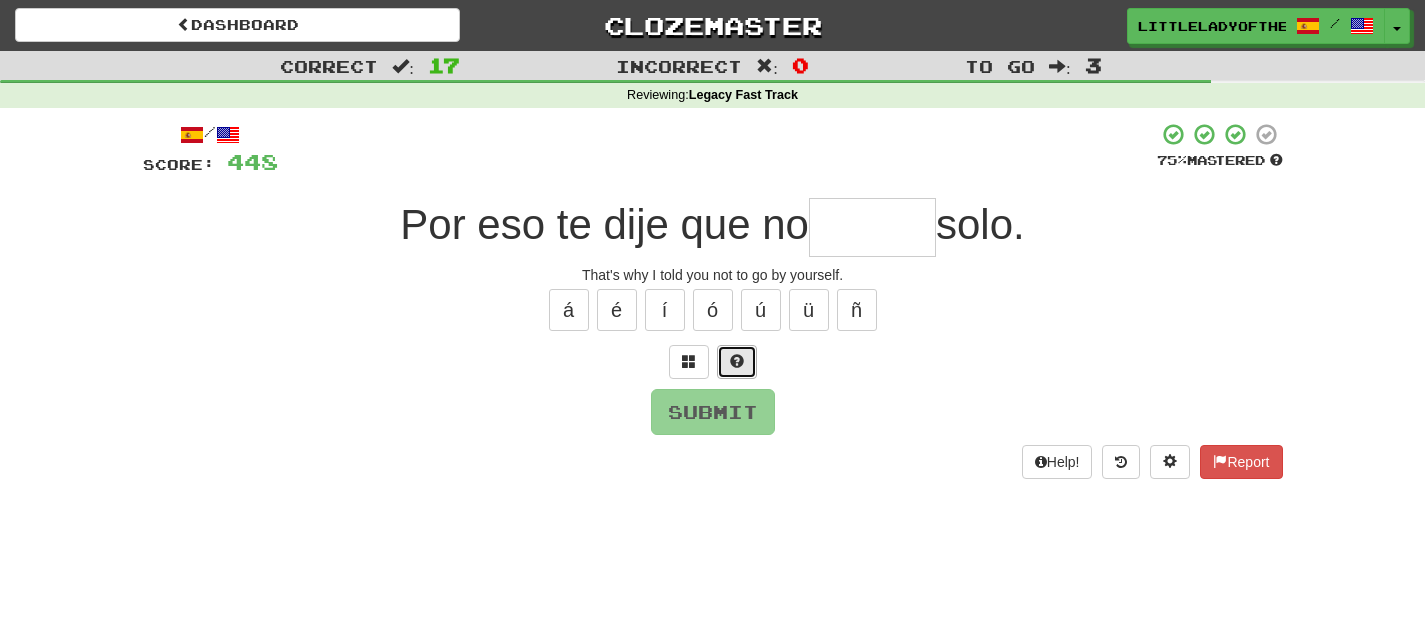 click at bounding box center [737, 362] 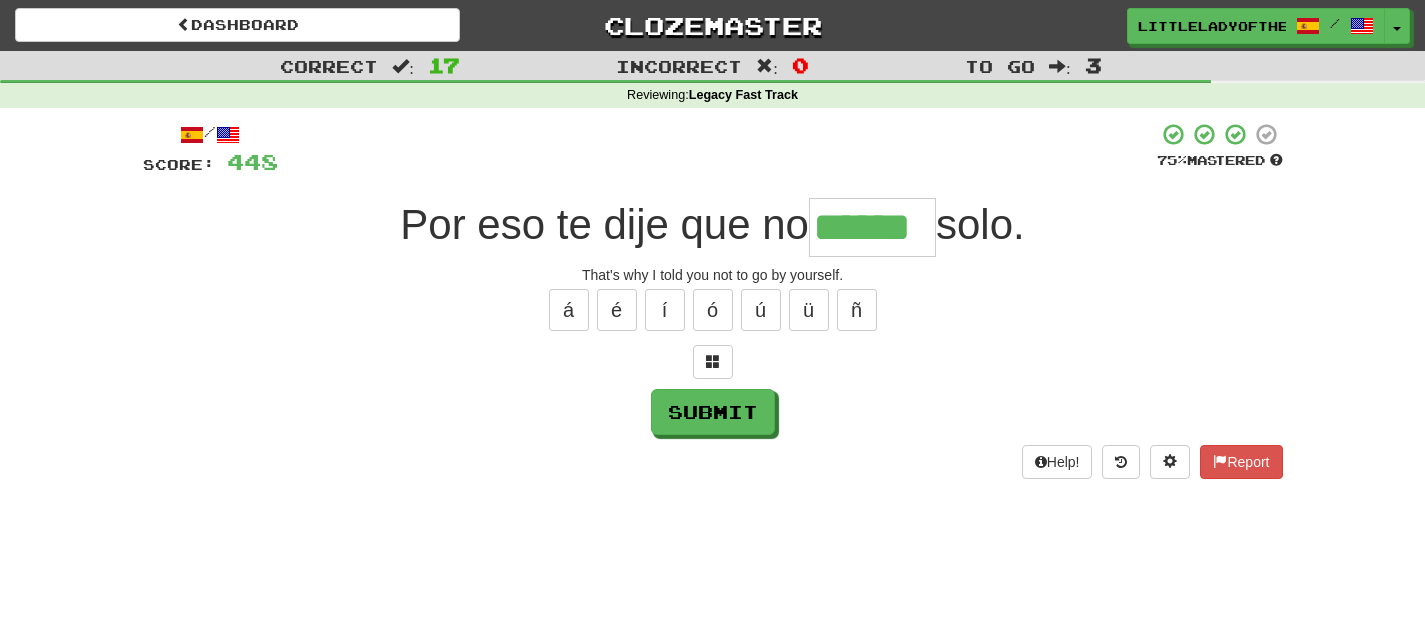 type on "******" 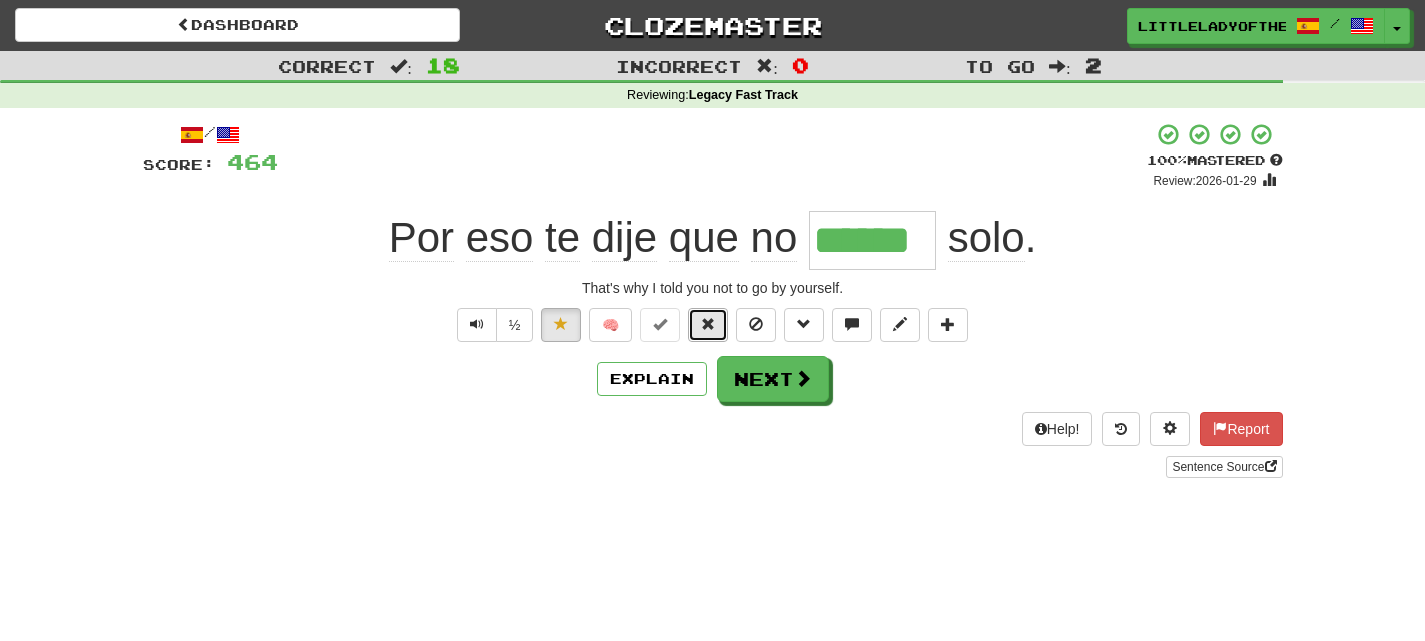 click at bounding box center [708, 324] 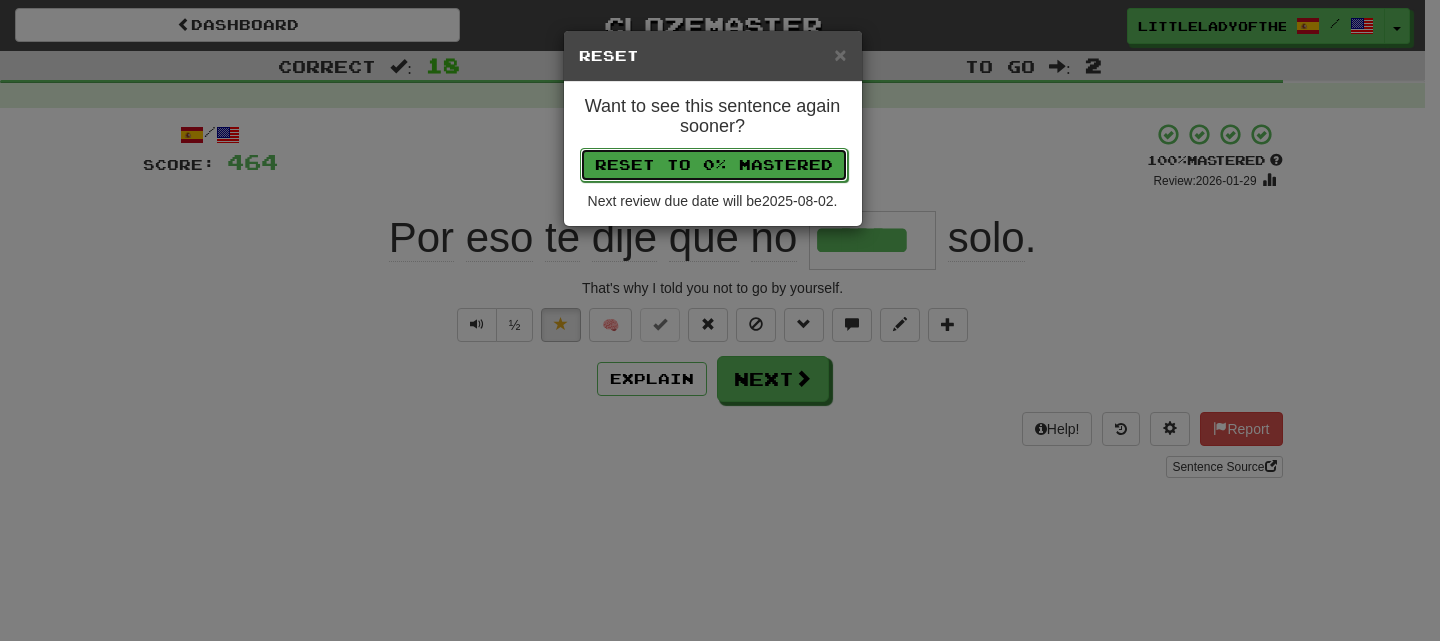 click on "Reset to 0% Mastered" at bounding box center [714, 165] 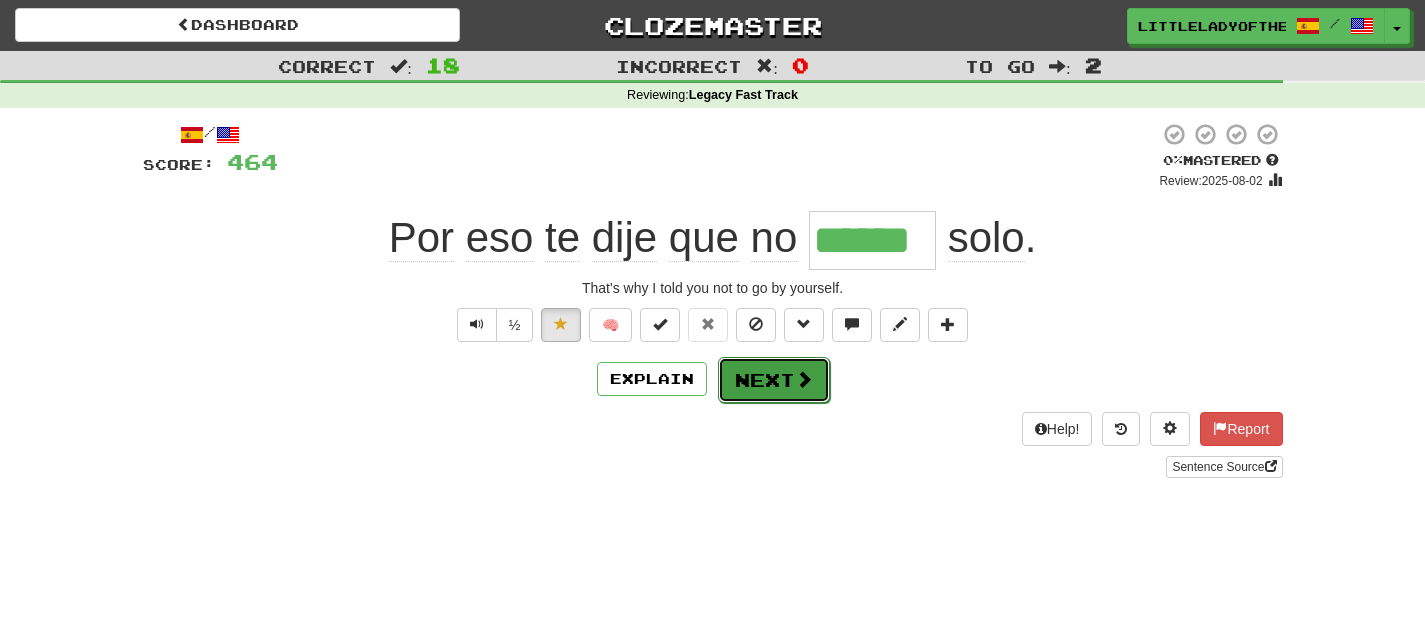 click on "Next" at bounding box center (774, 380) 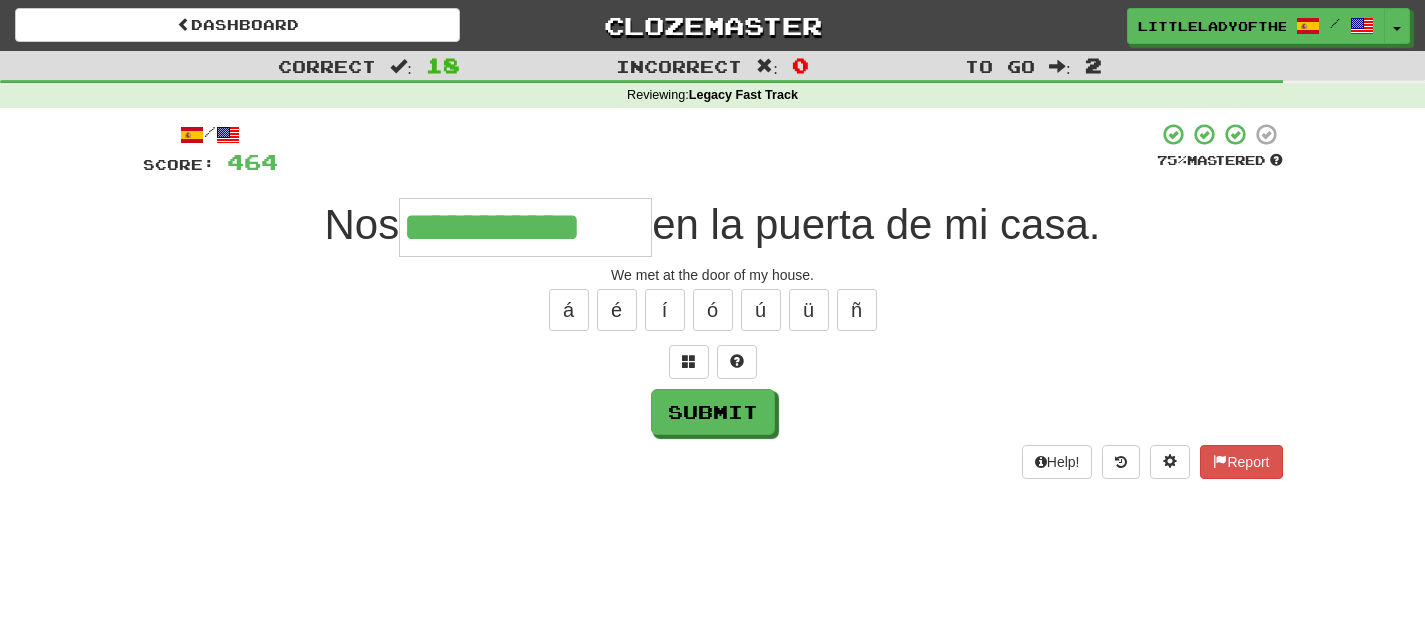 type on "**********" 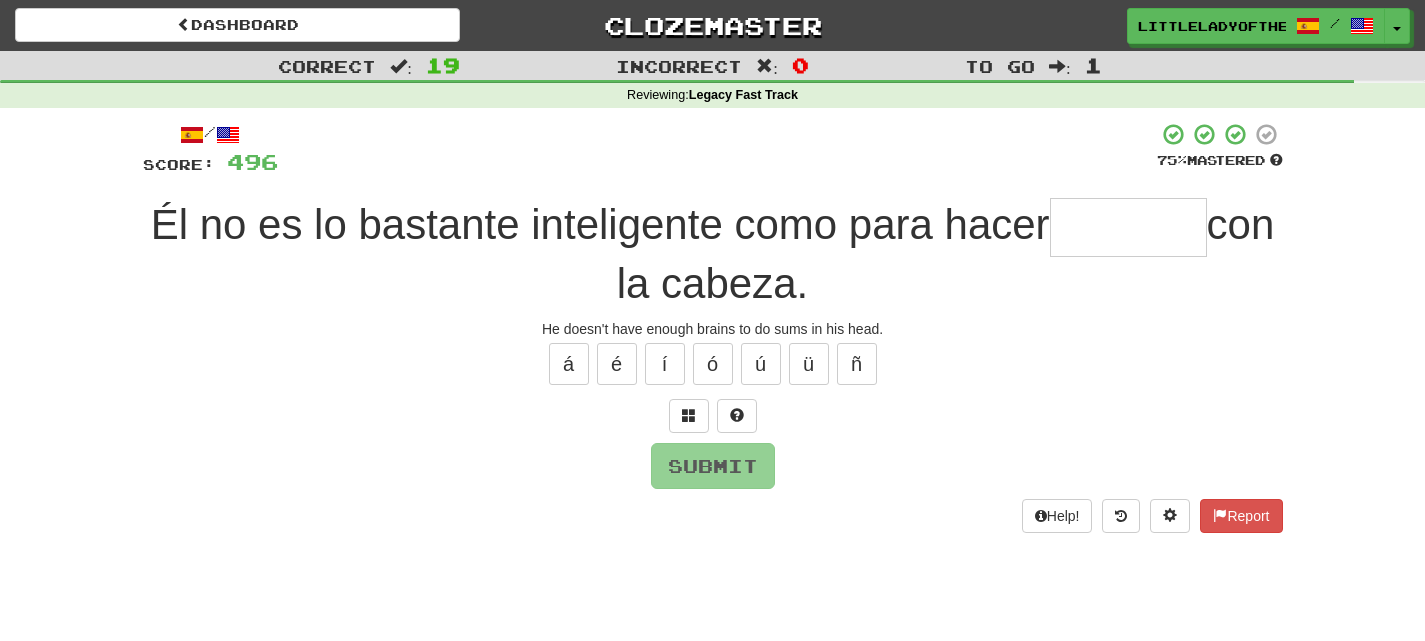 type on "*" 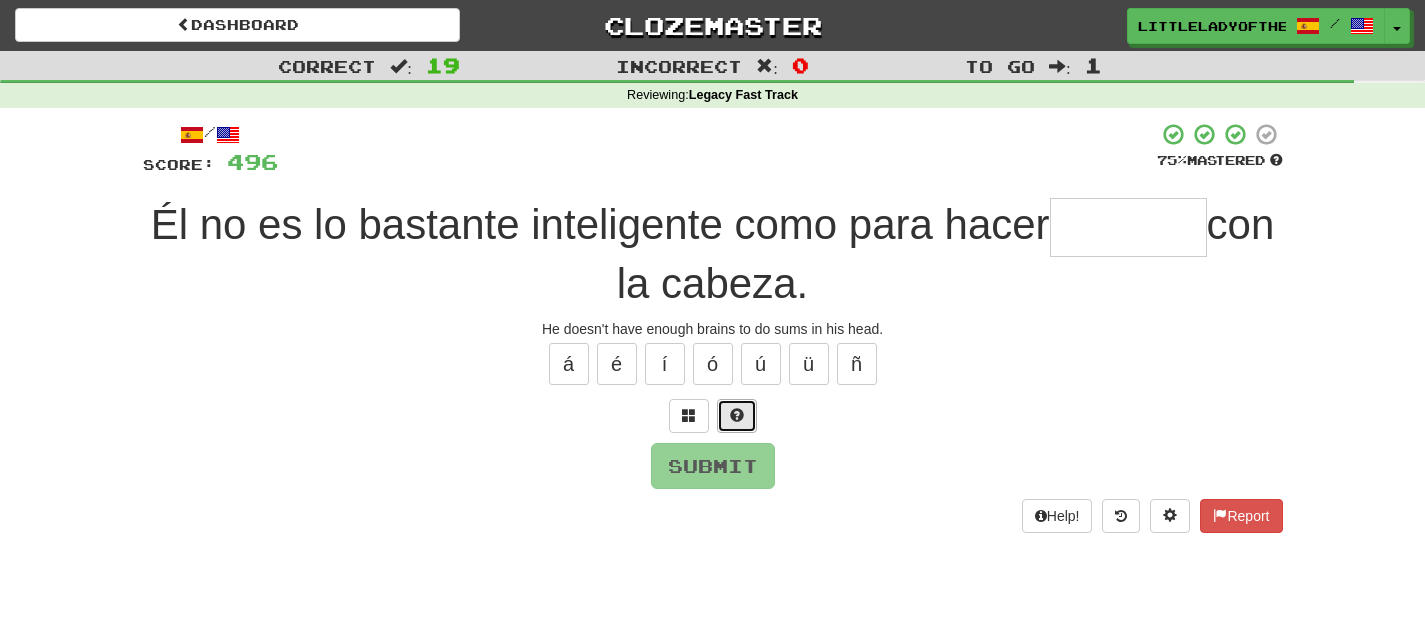 click at bounding box center [737, 415] 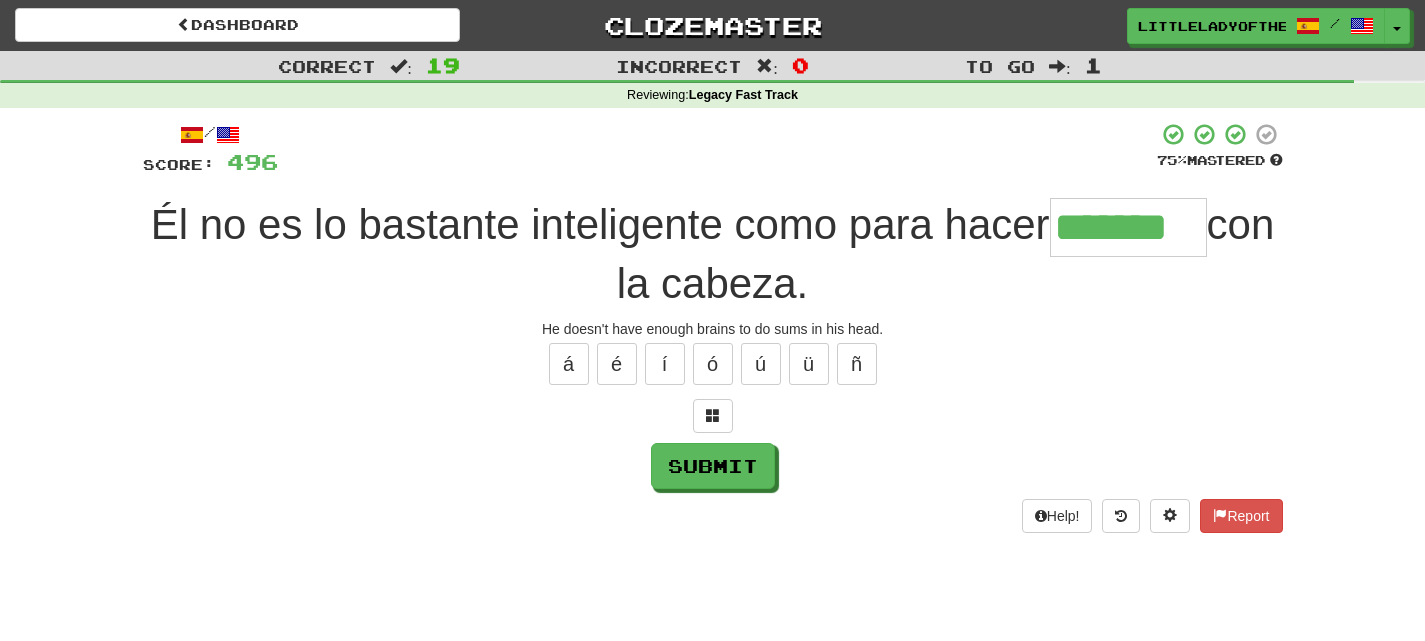 type on "*******" 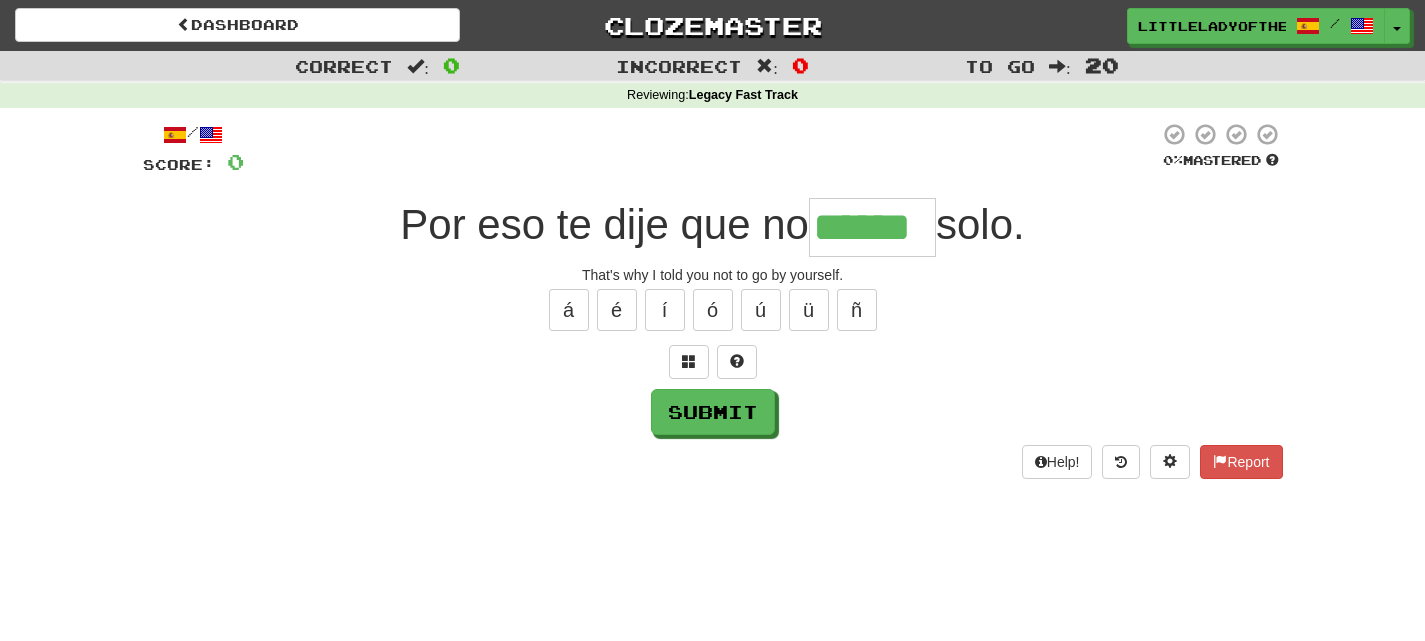 type on "******" 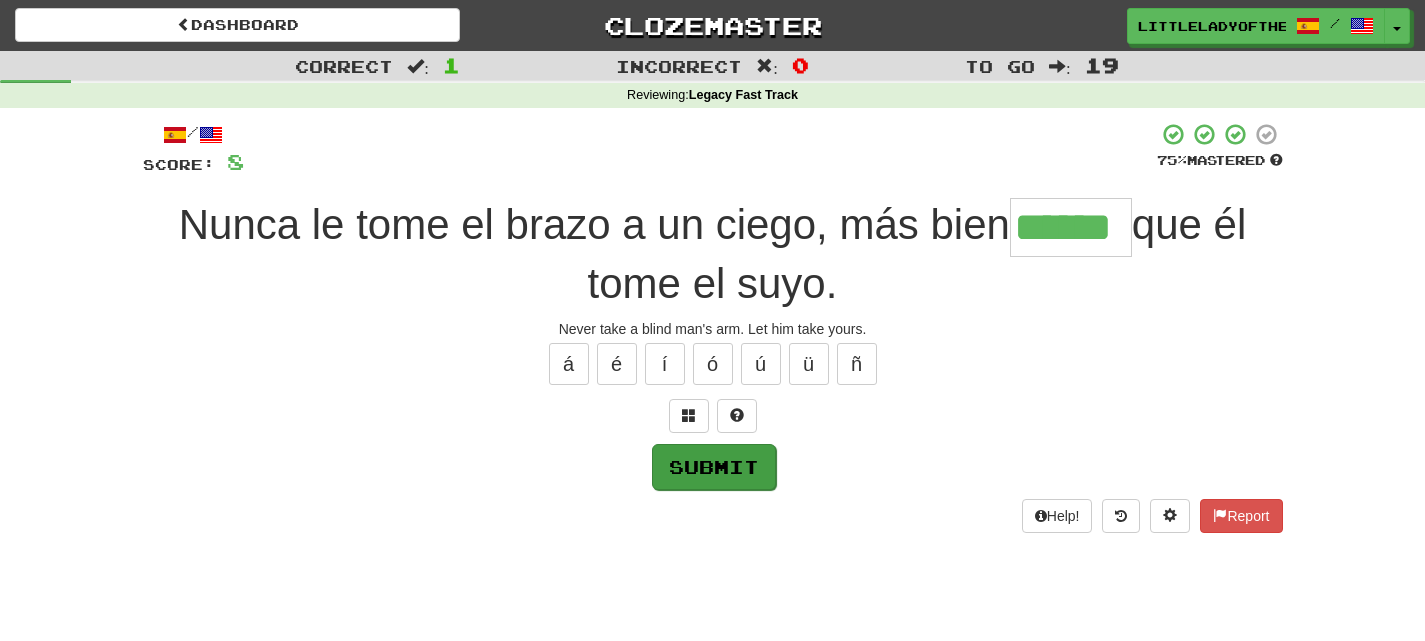 type on "******" 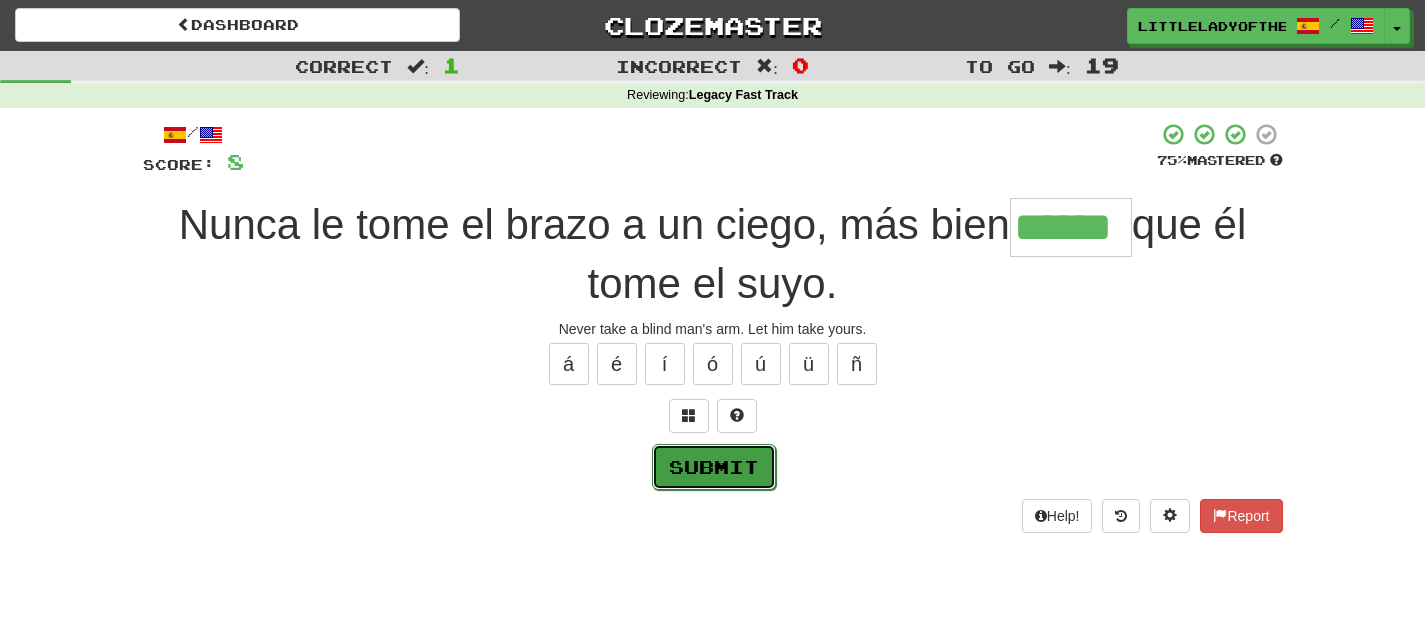 click on "Submit" at bounding box center (714, 467) 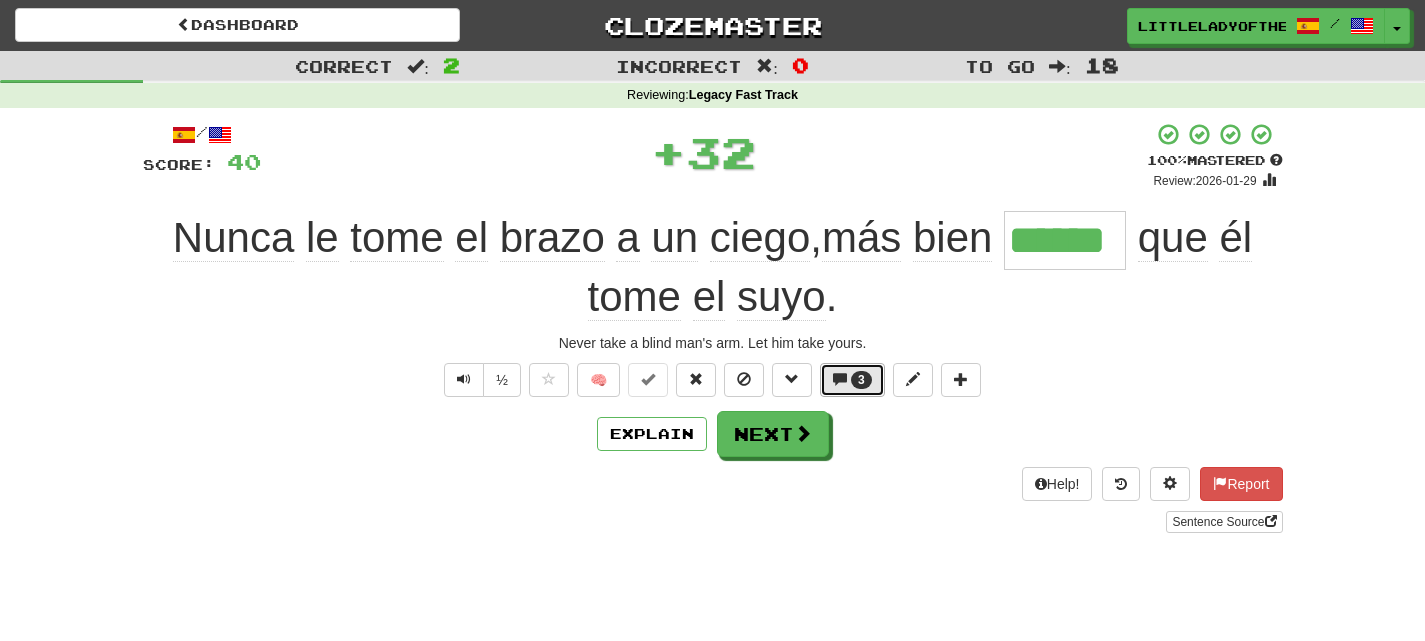 click at bounding box center [840, 379] 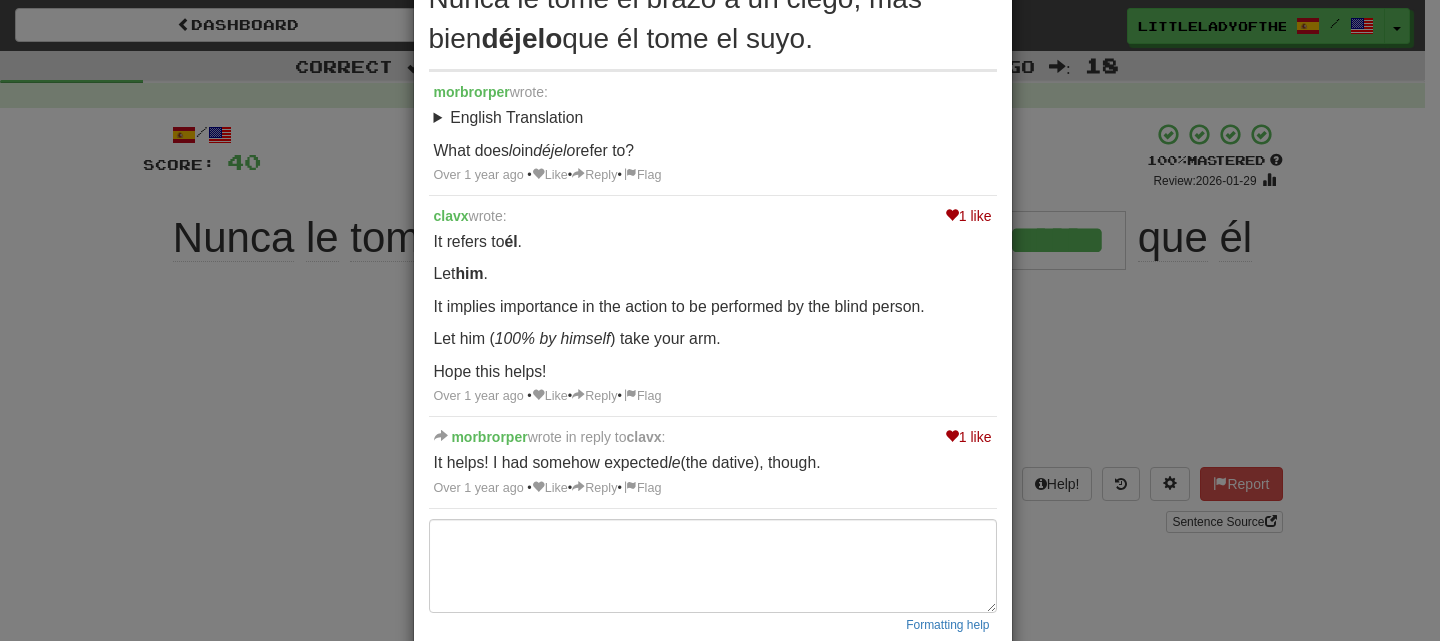 scroll, scrollTop: 0, scrollLeft: 0, axis: both 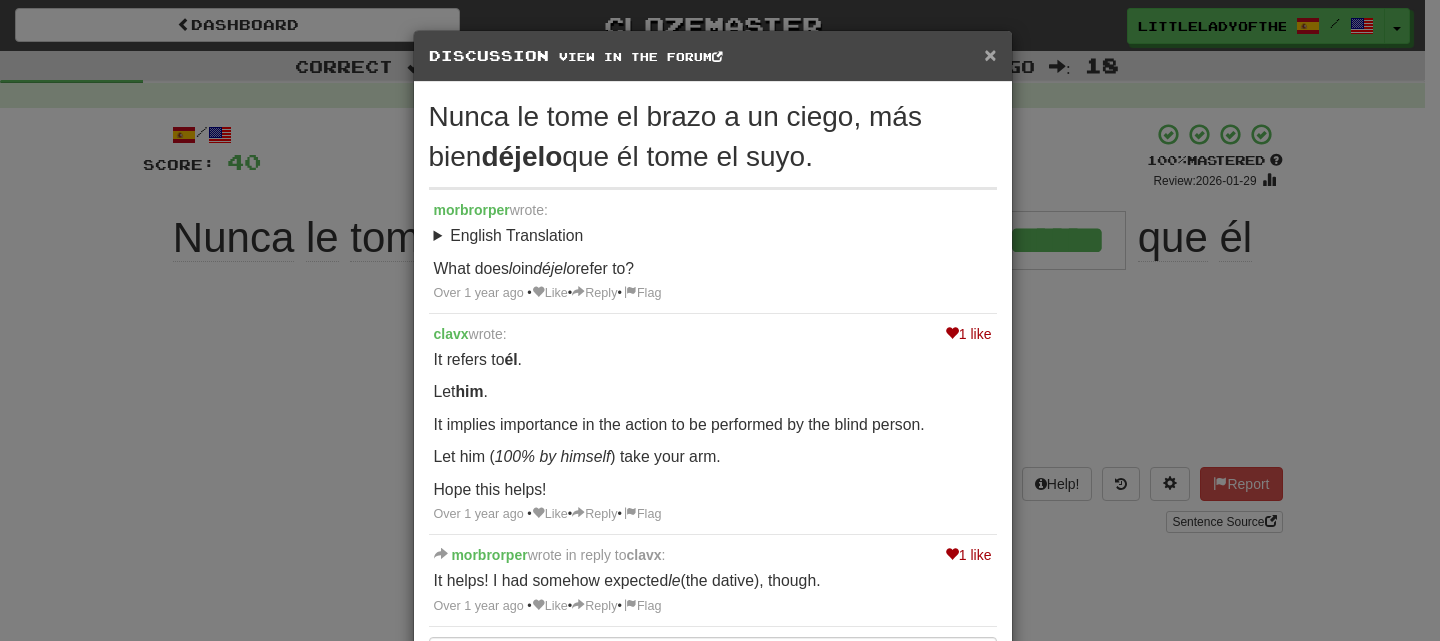 click on "×" at bounding box center (990, 54) 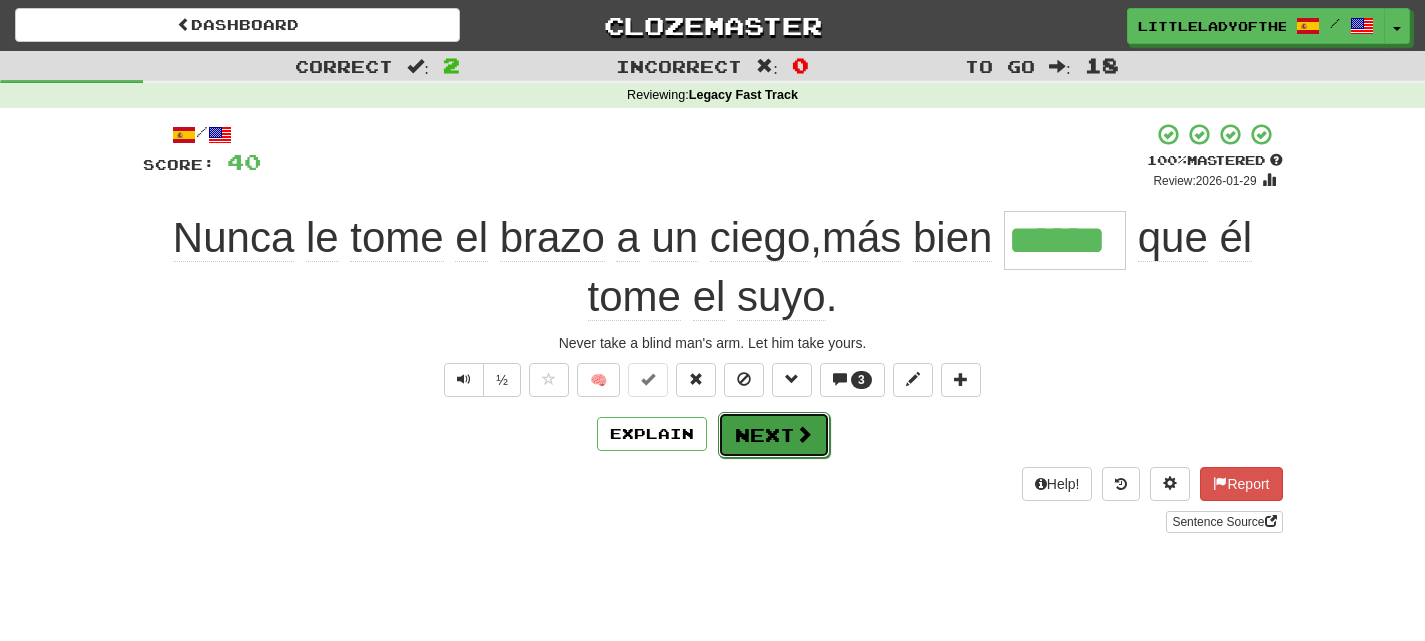 click on "Next" at bounding box center (774, 435) 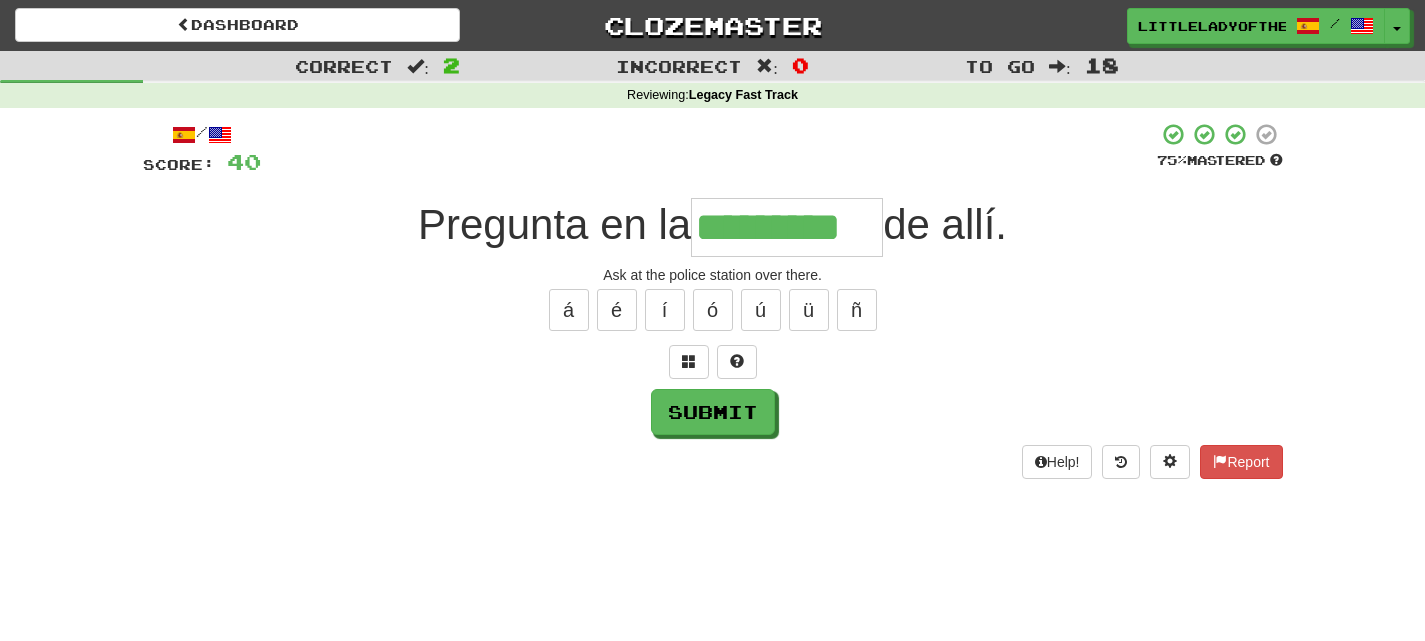 type on "*********" 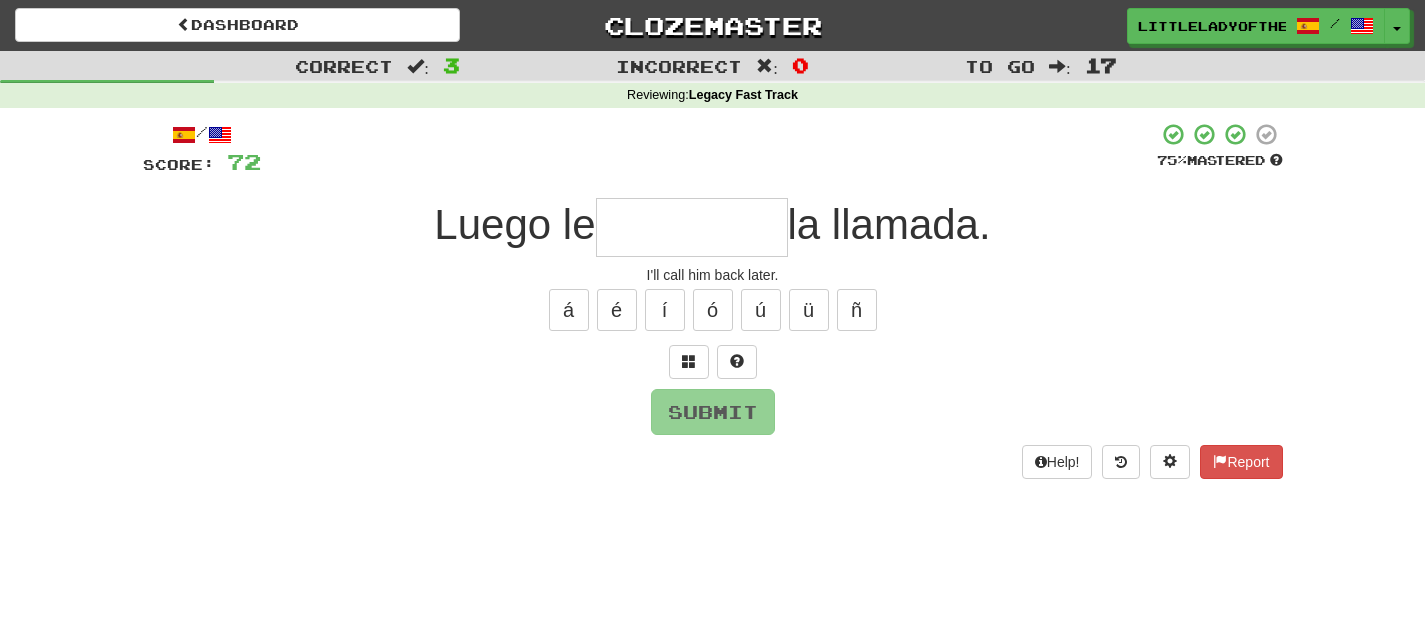 type on "*" 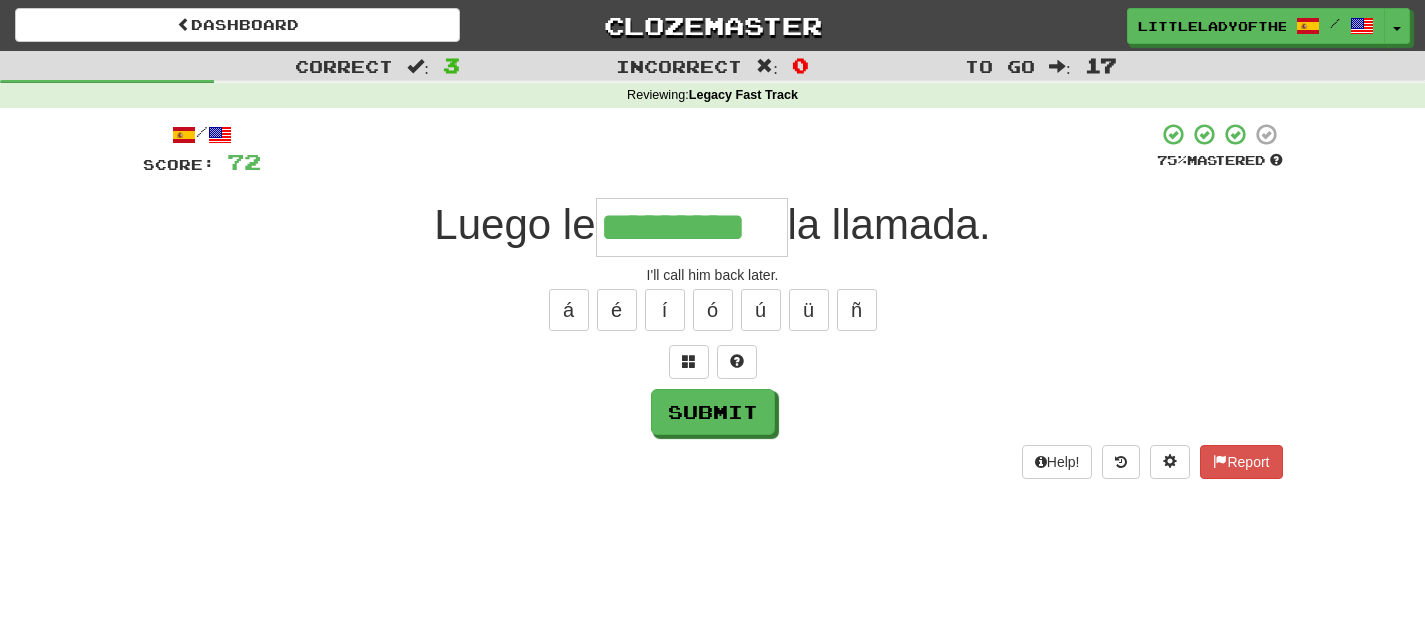 type on "*********" 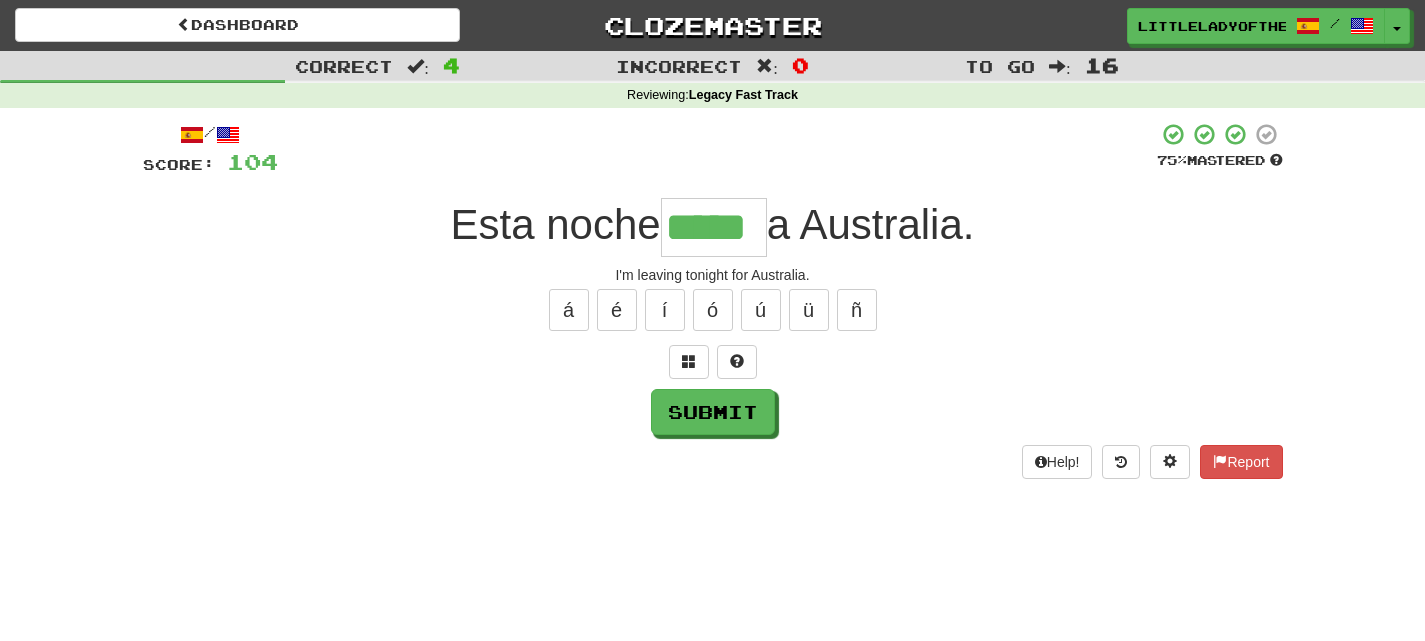 type on "*****" 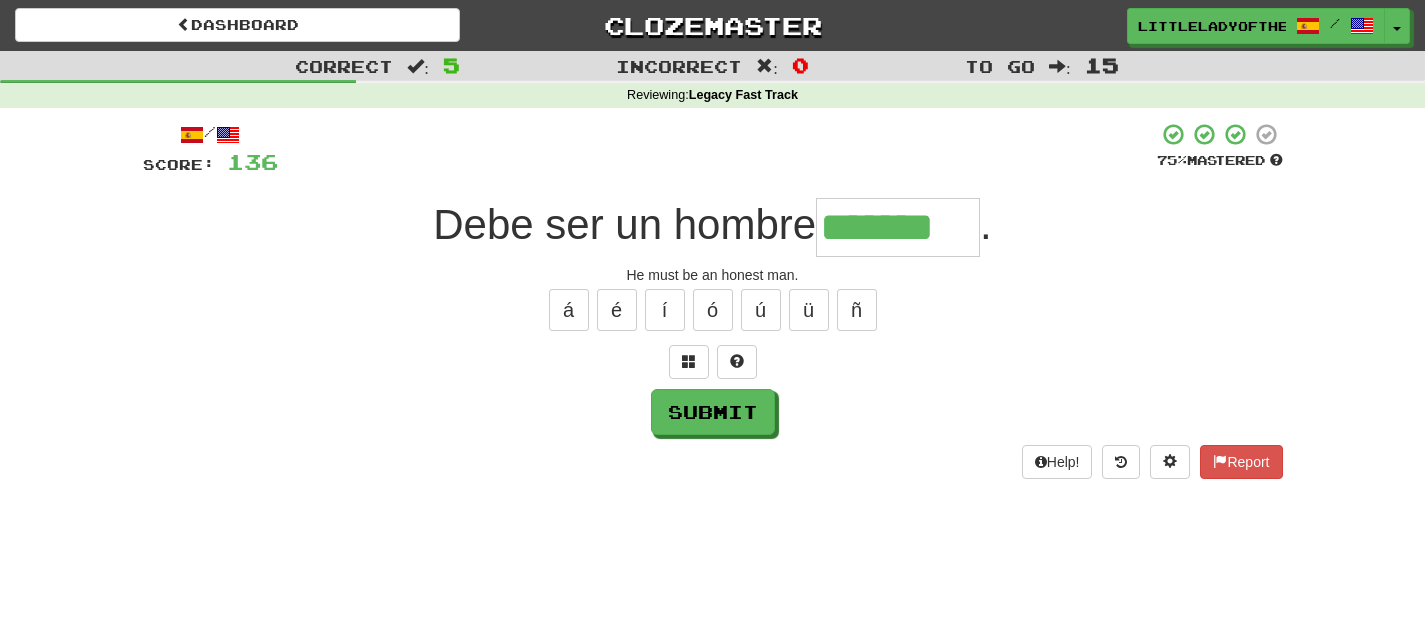 type on "*******" 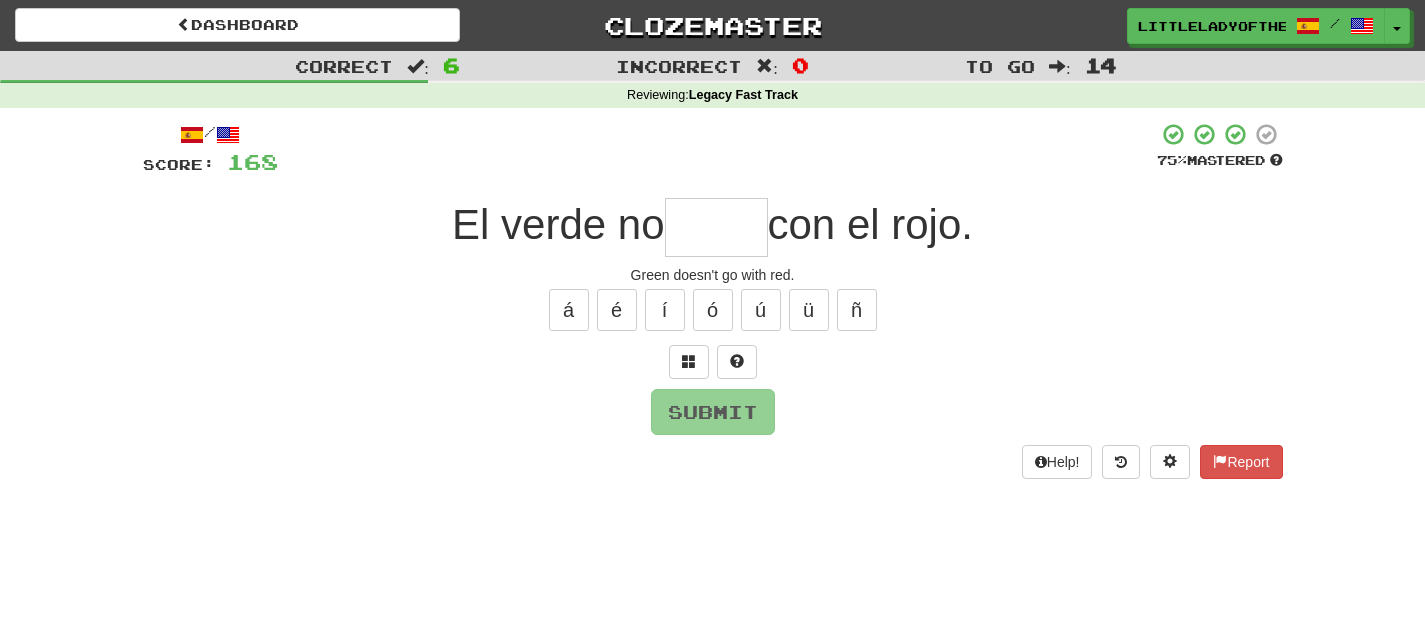 type on "*" 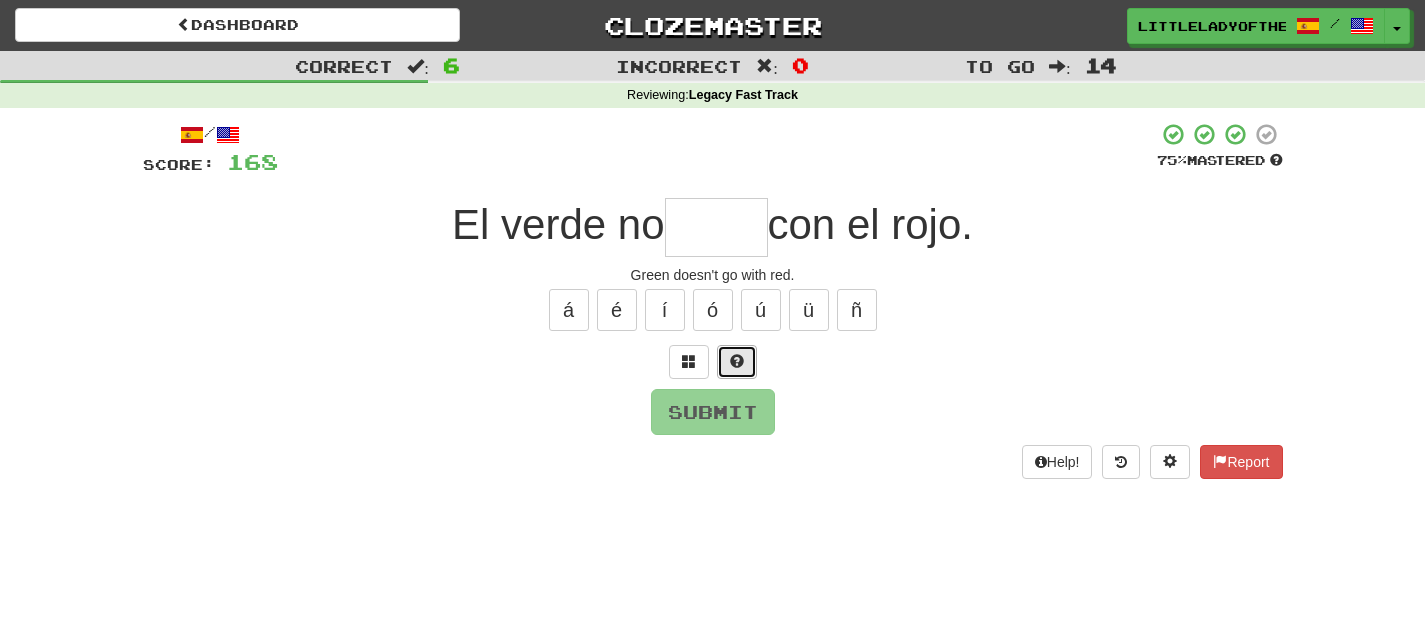 click at bounding box center [737, 361] 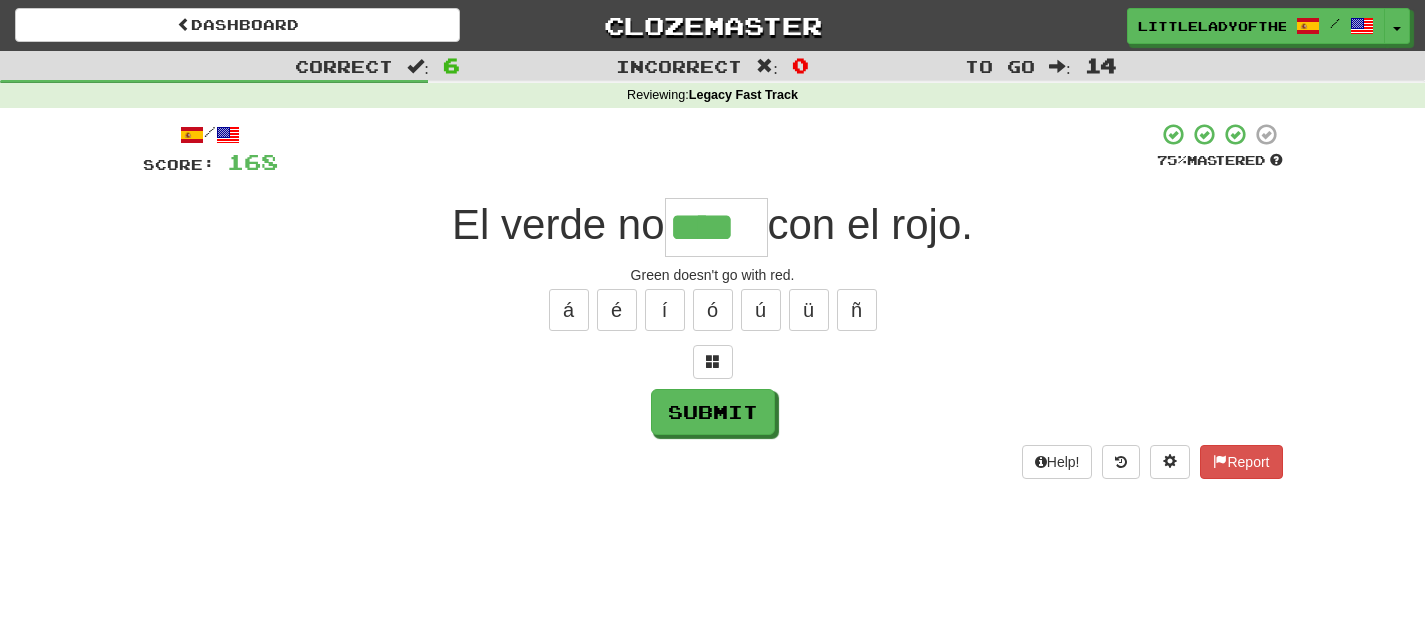 type on "****" 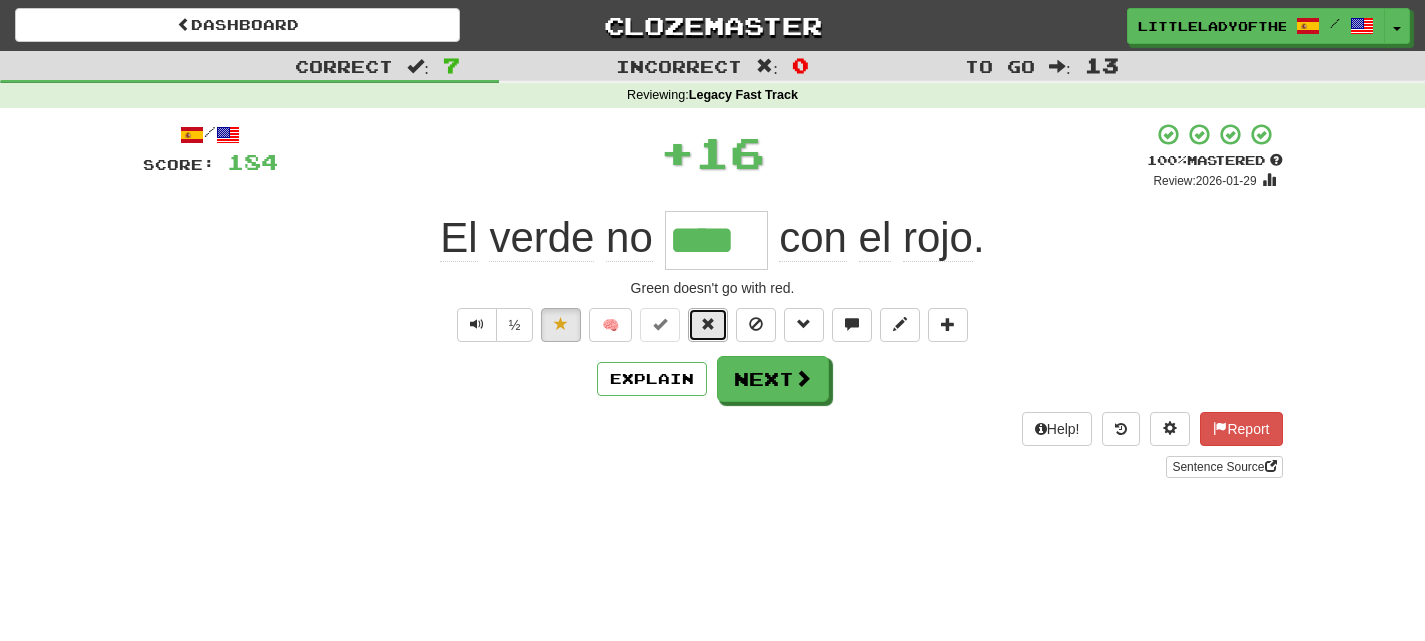 click at bounding box center (708, 324) 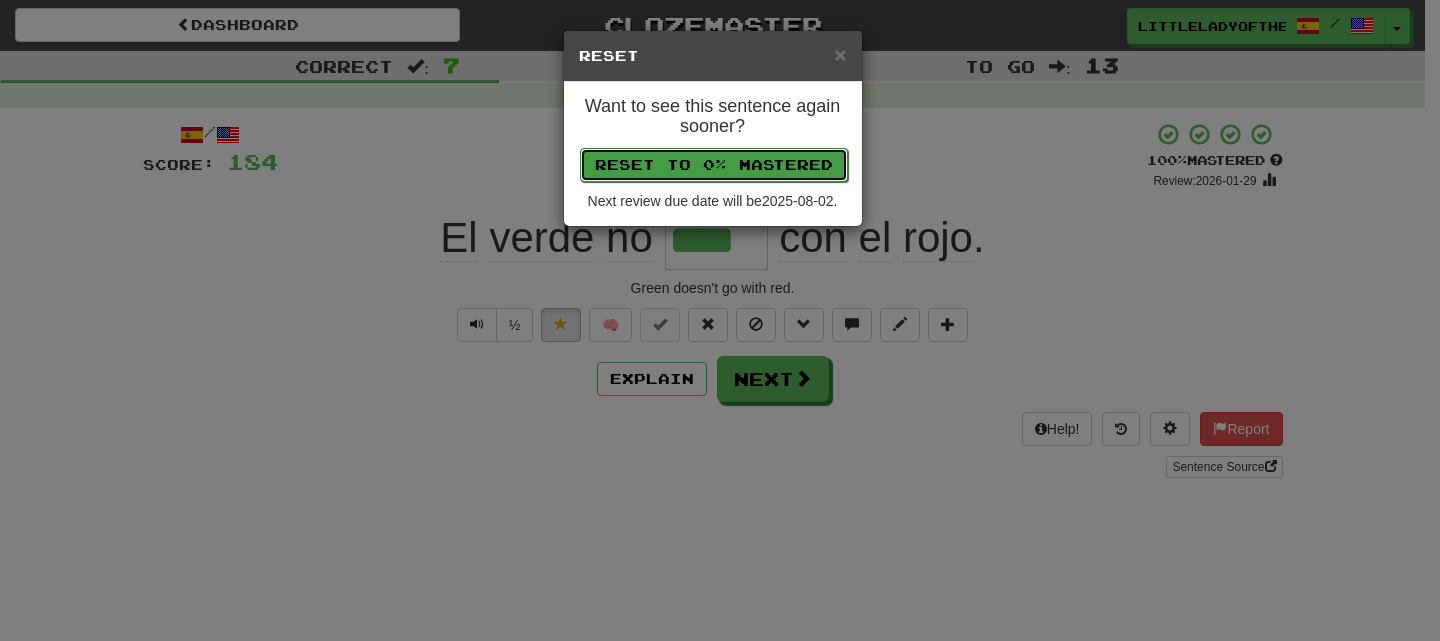 click on "Reset to 0% Mastered" at bounding box center (714, 165) 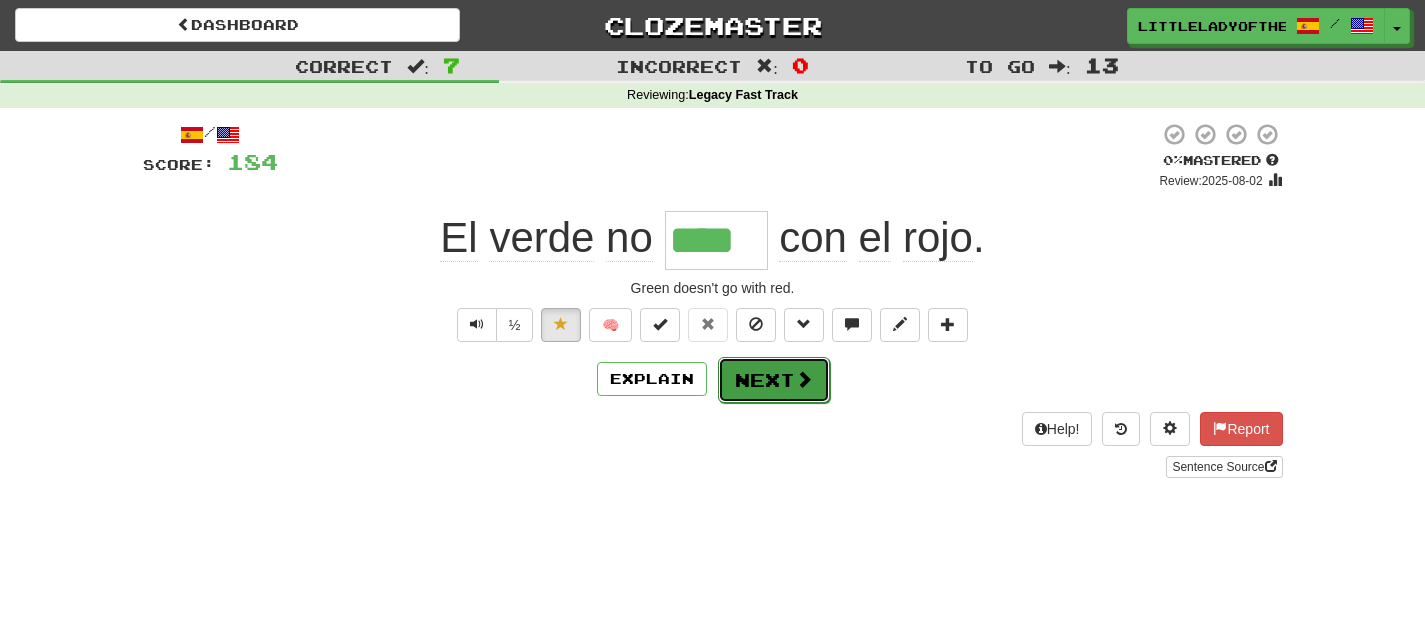 click on "Next" at bounding box center (774, 380) 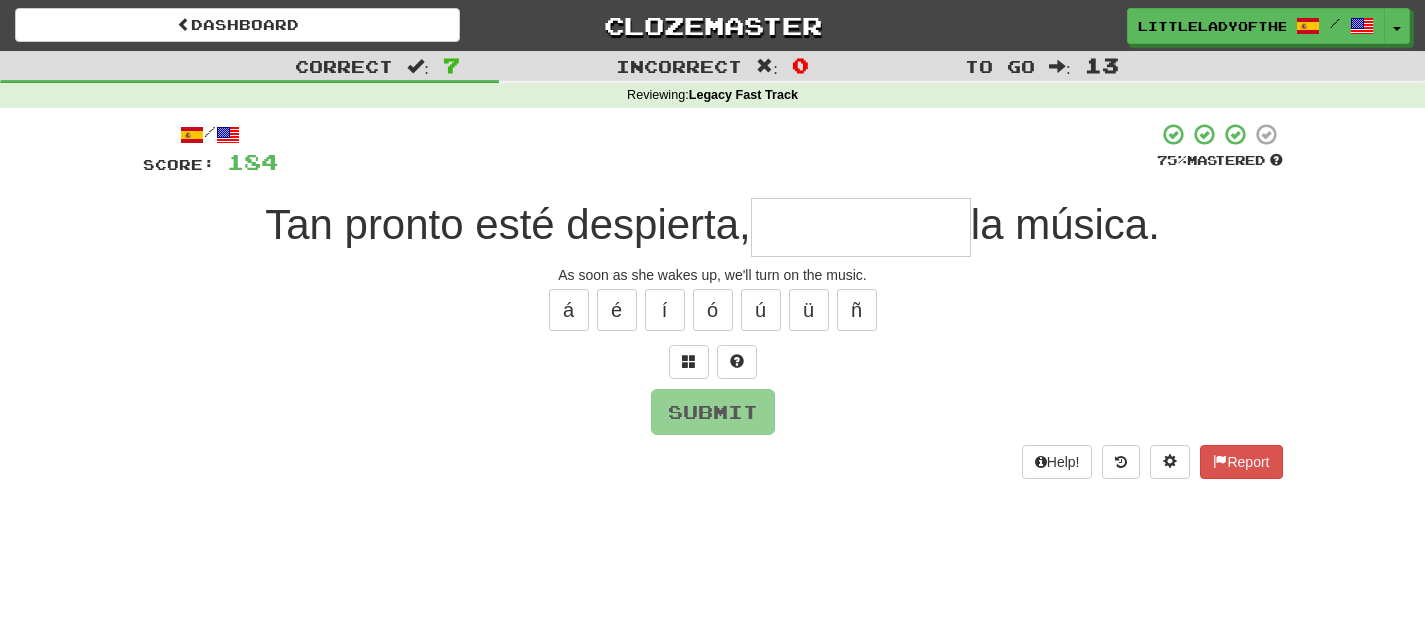type on "*" 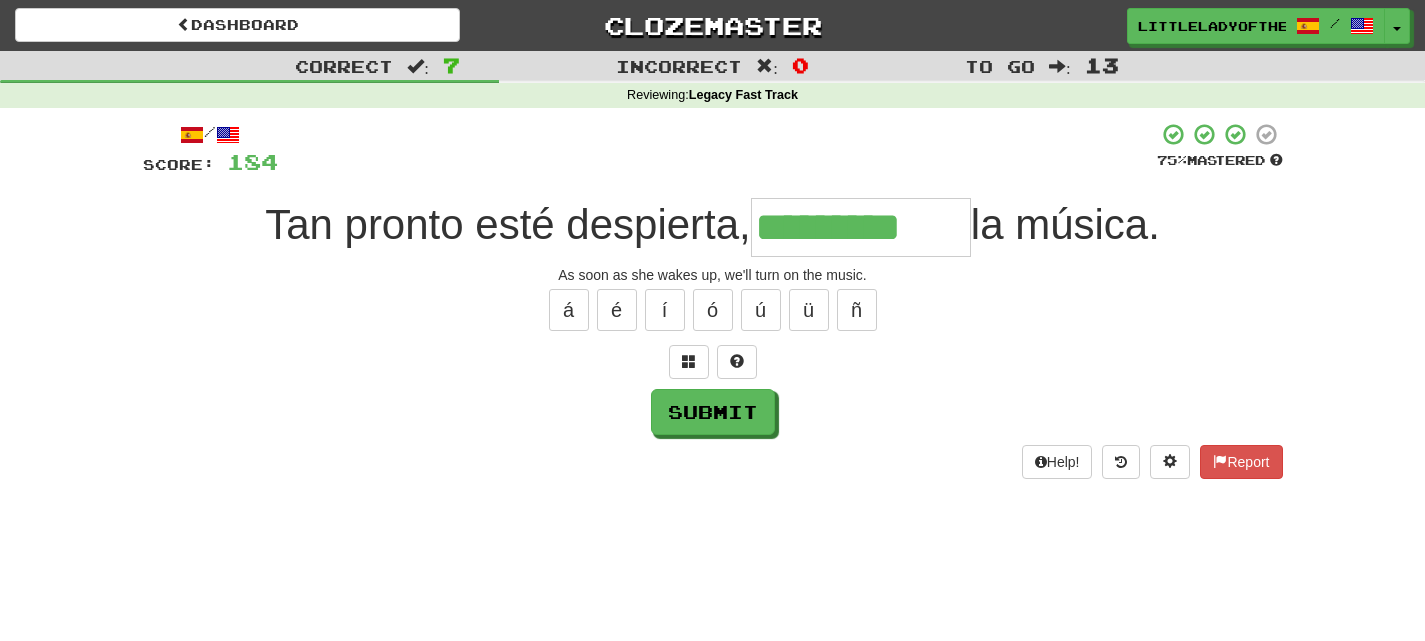 type on "*********" 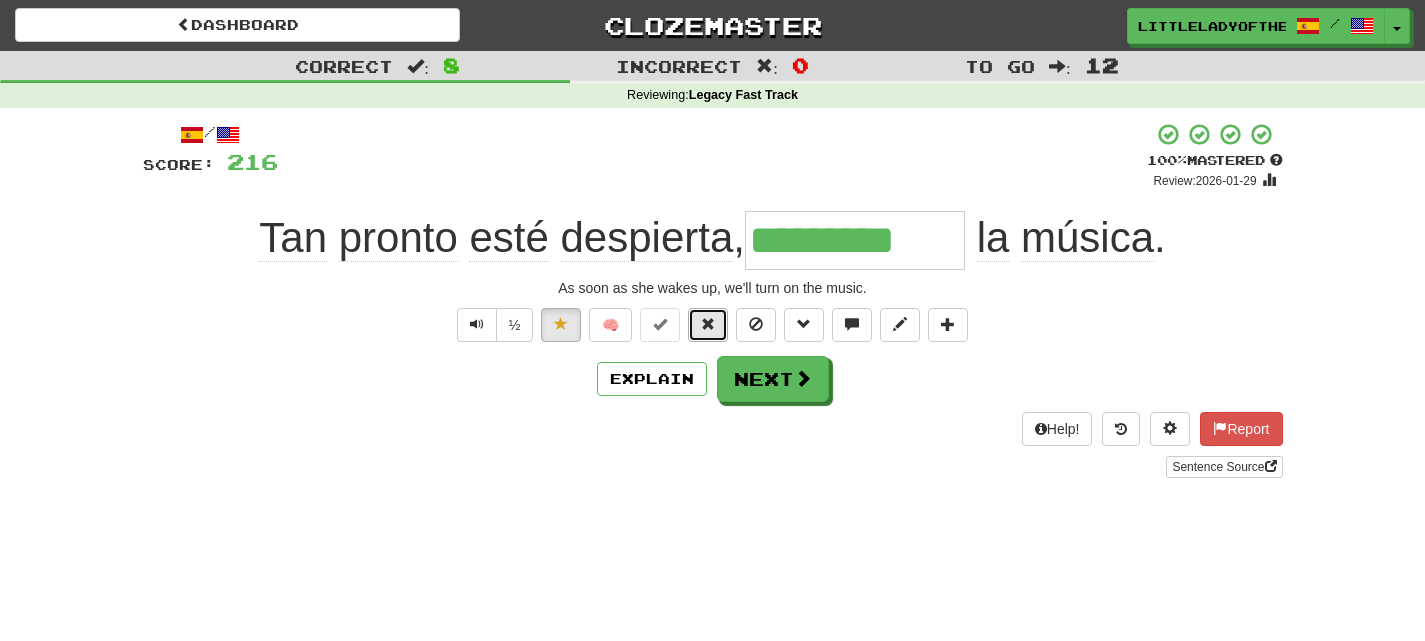 click at bounding box center [708, 324] 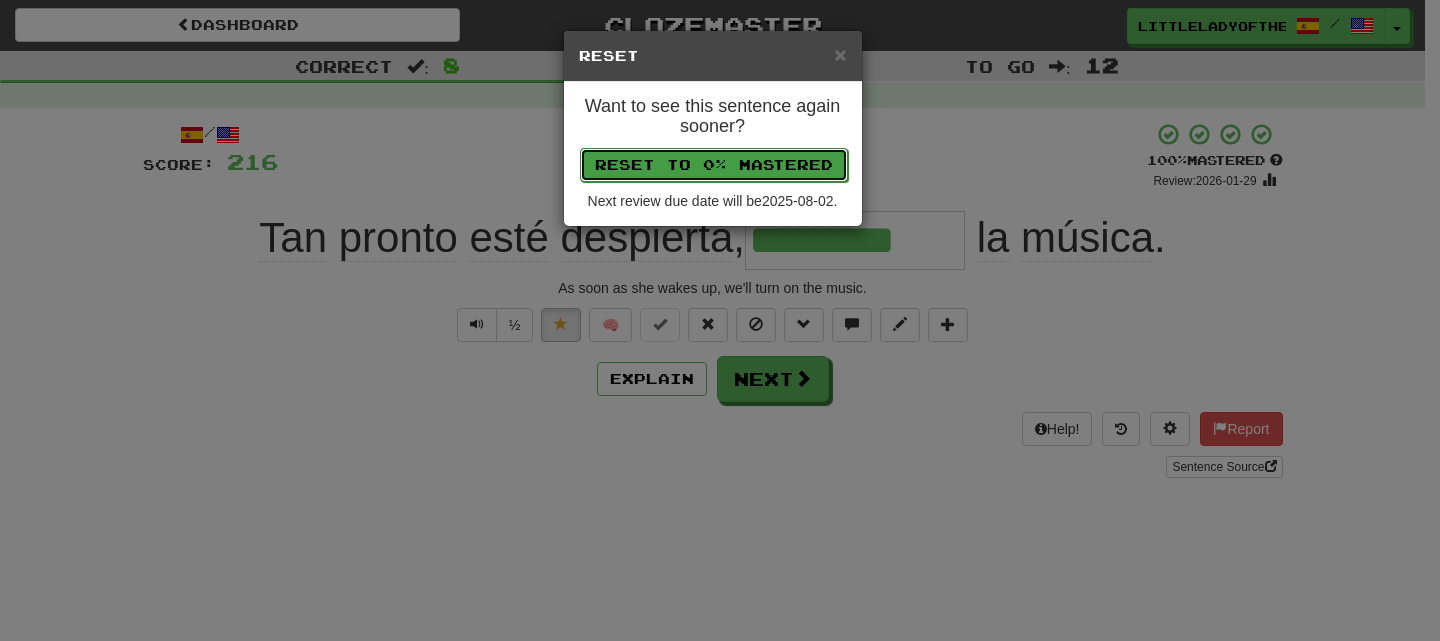 click on "Reset to 0% Mastered" at bounding box center (714, 165) 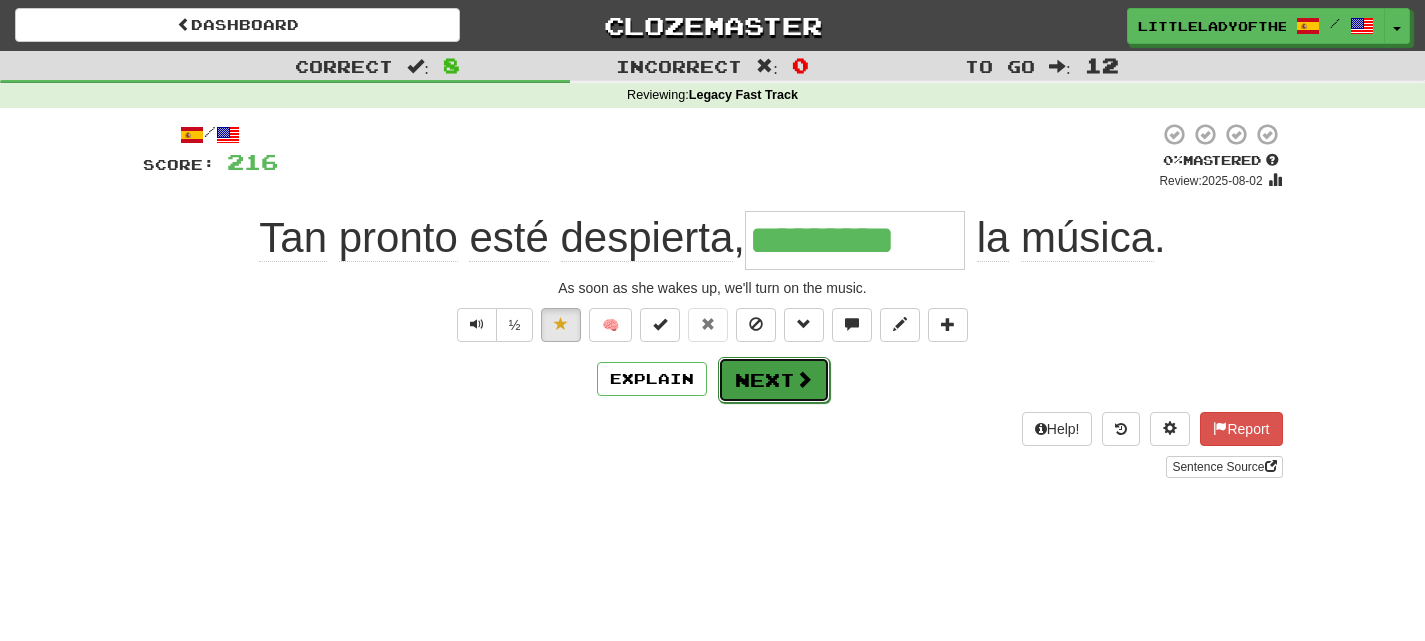 click on "Next" at bounding box center [774, 380] 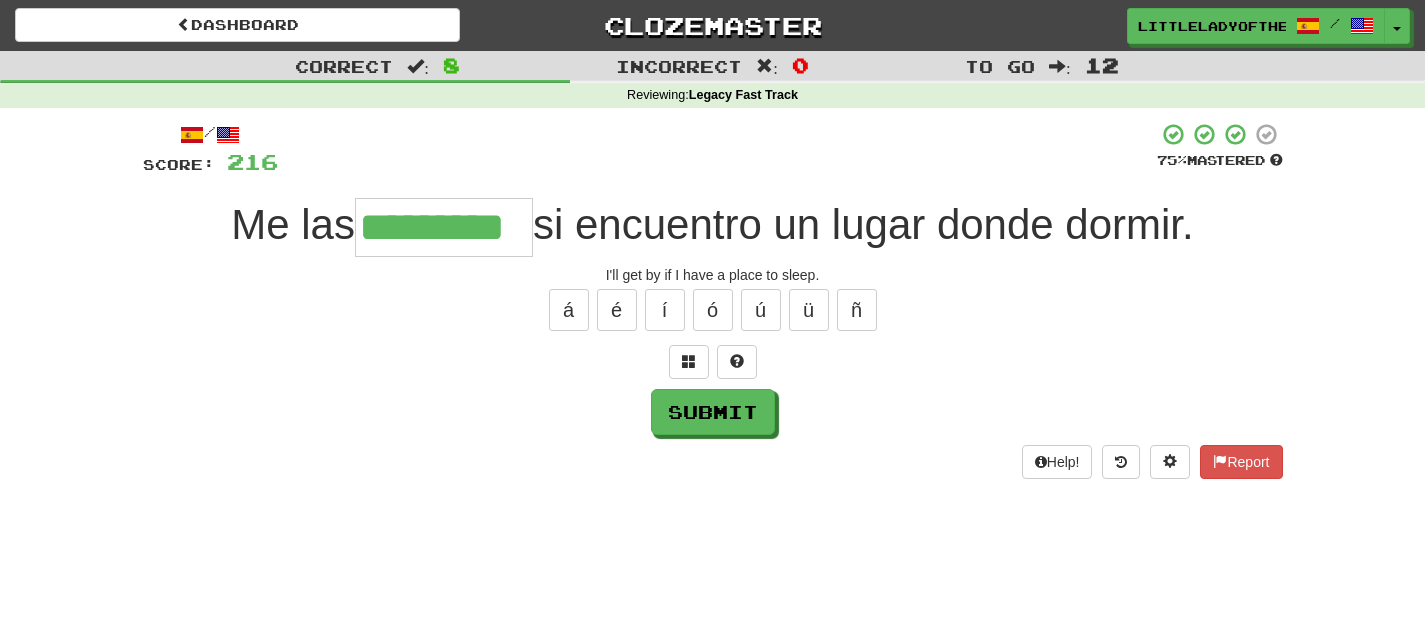 type on "*********" 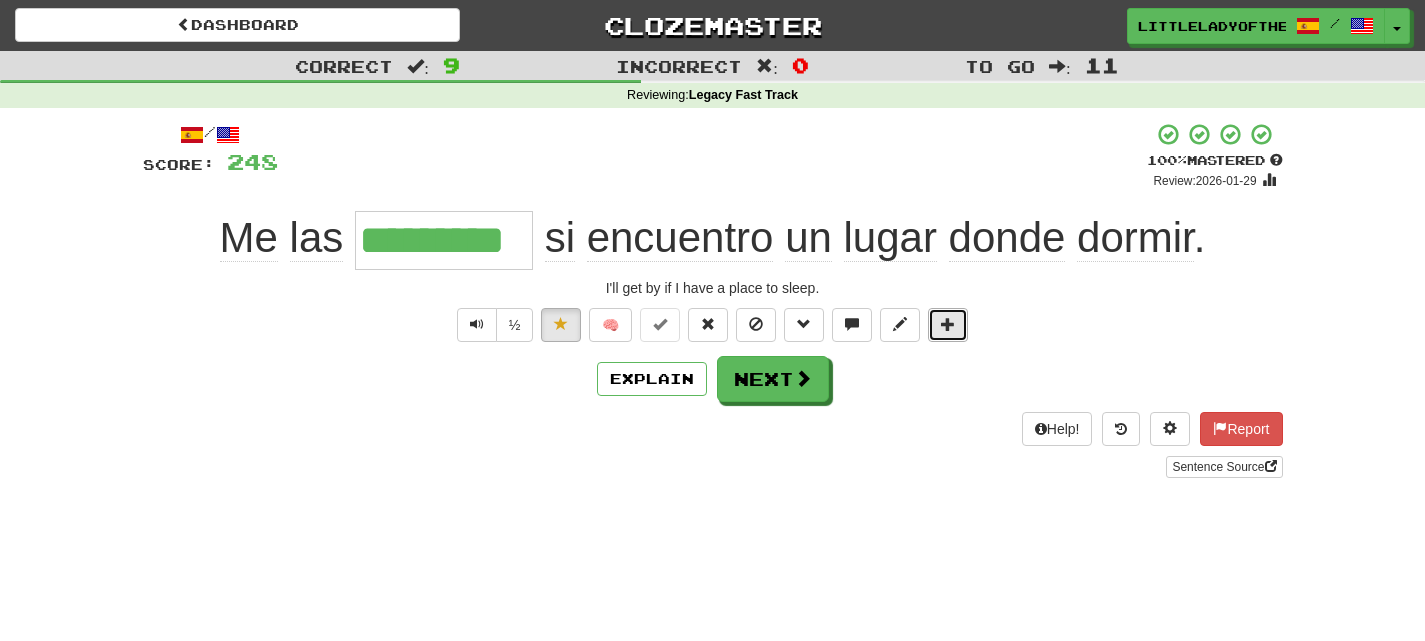 click at bounding box center [948, 324] 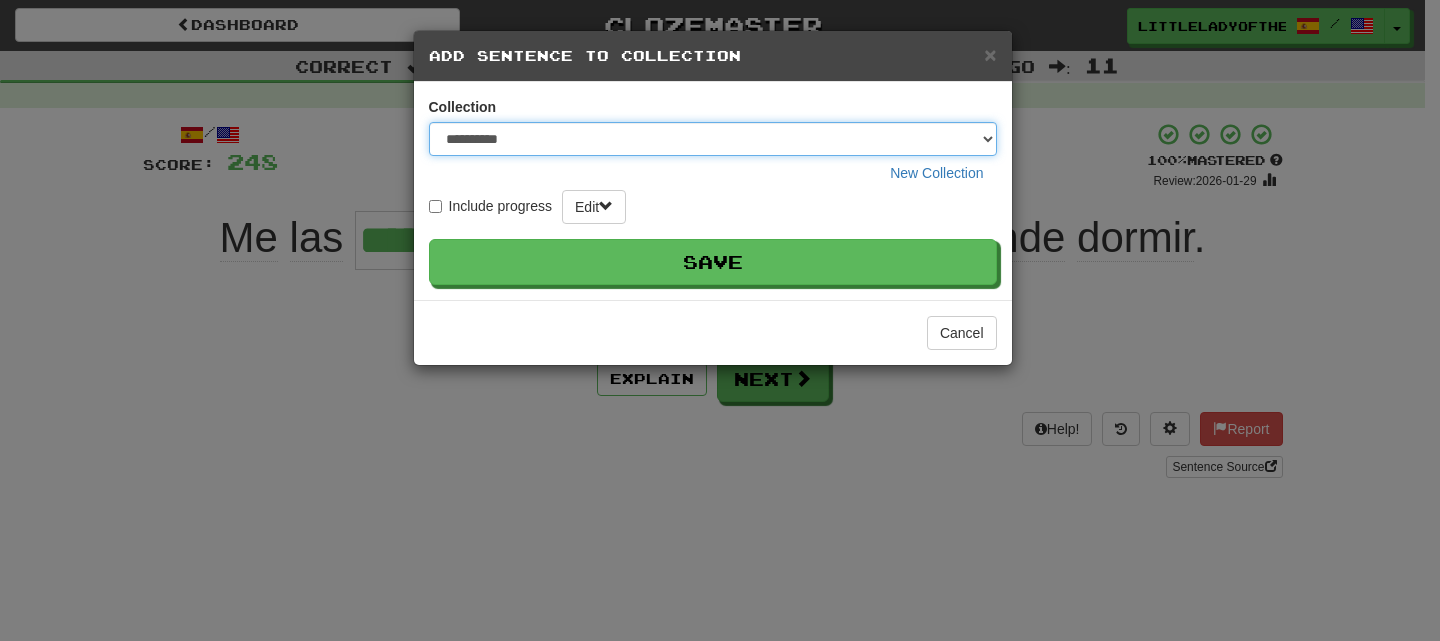 click on "**********" at bounding box center [713, 139] 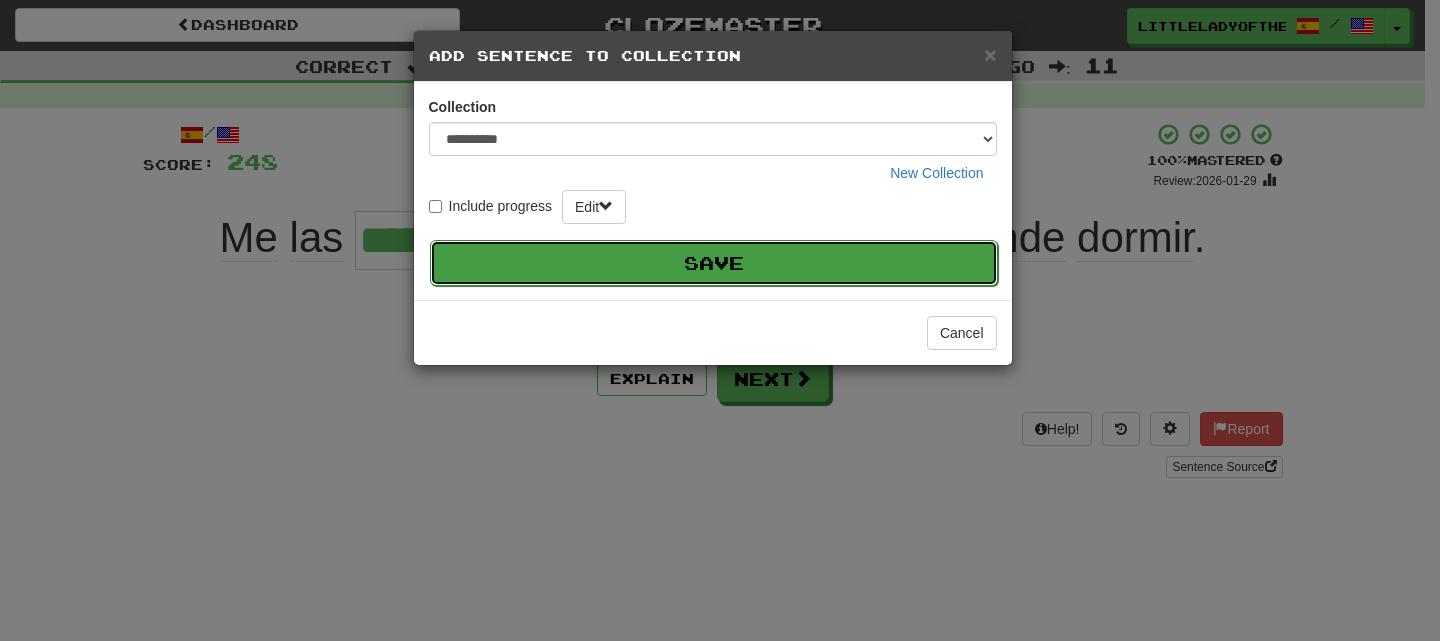 click on "Save" at bounding box center [714, 263] 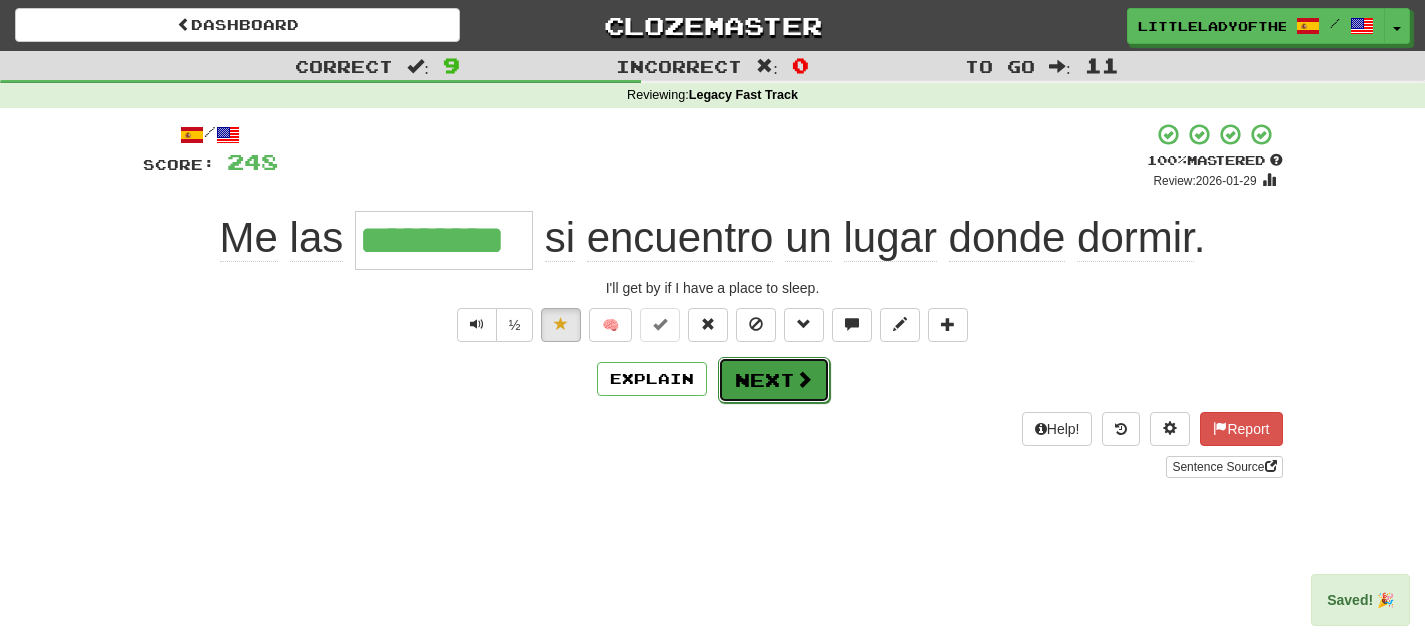 click on "Next" at bounding box center [774, 380] 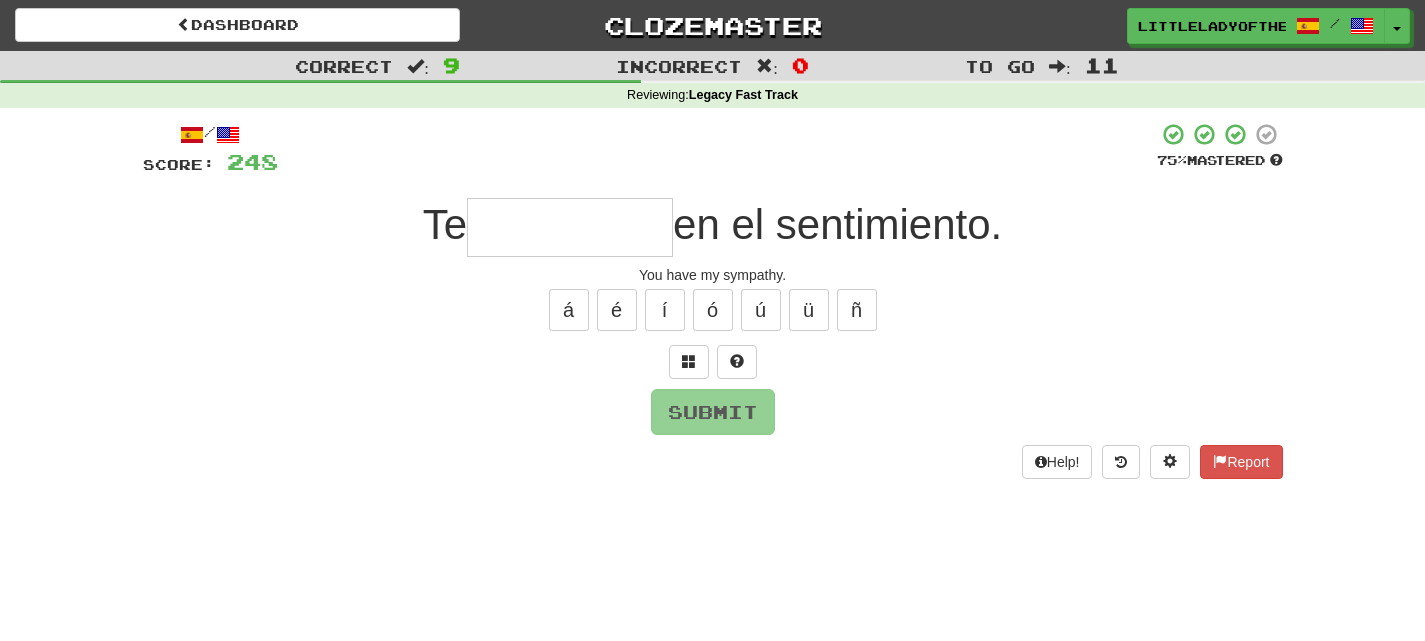 type on "*" 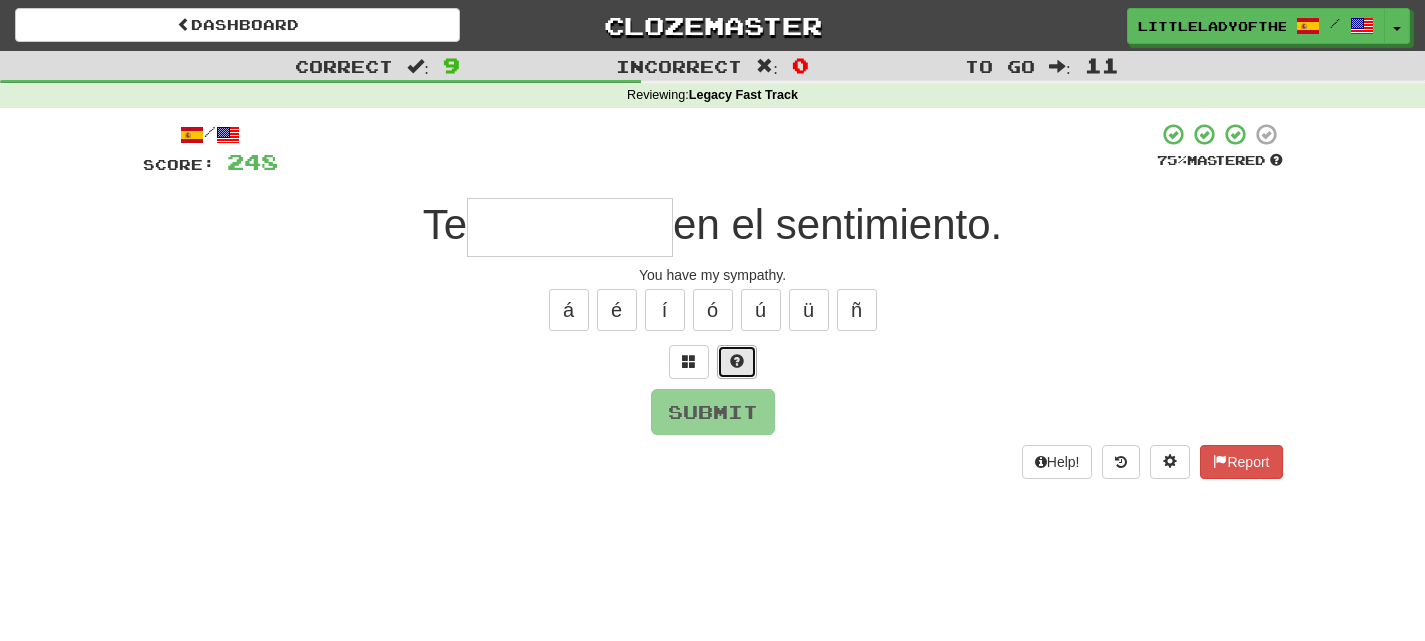 click at bounding box center [737, 361] 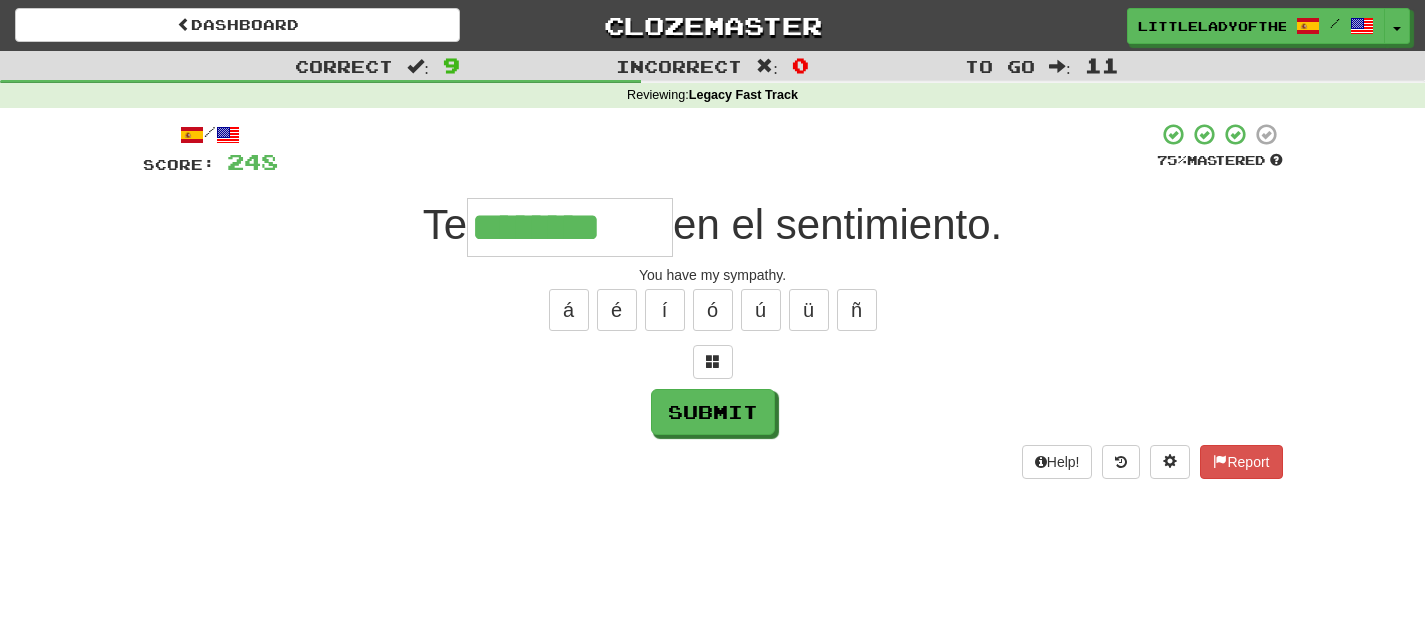 type on "********" 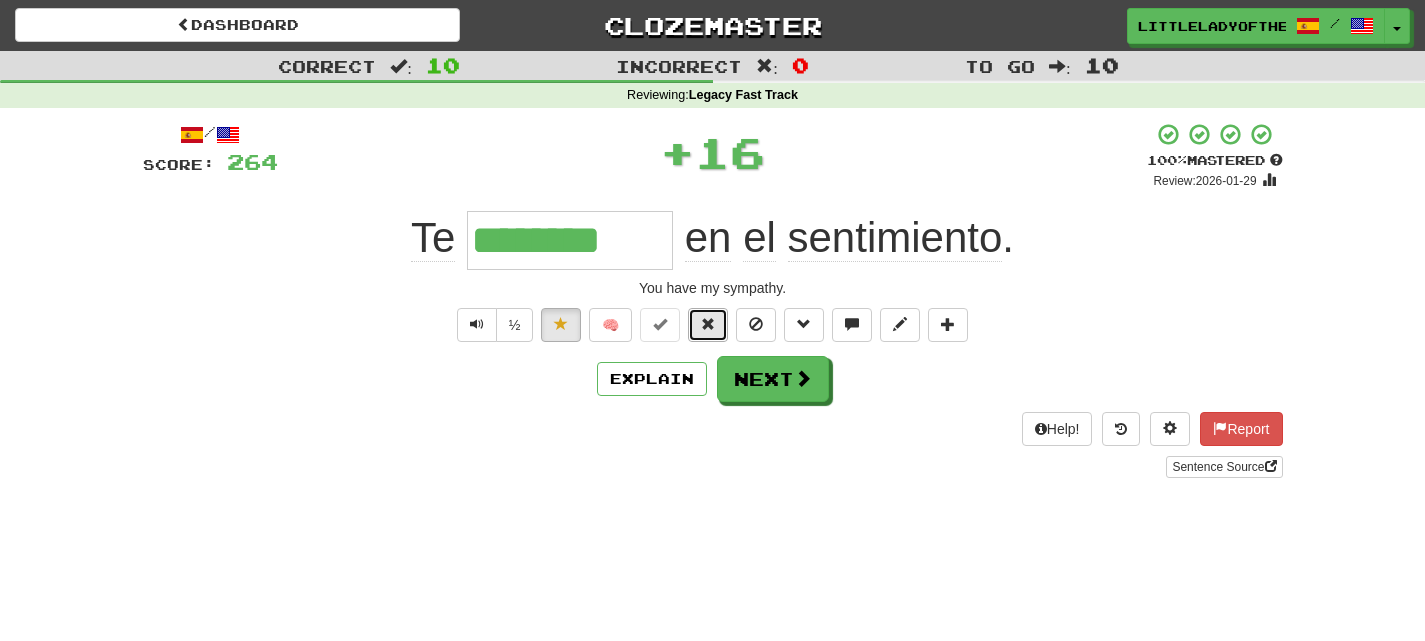 click at bounding box center (708, 325) 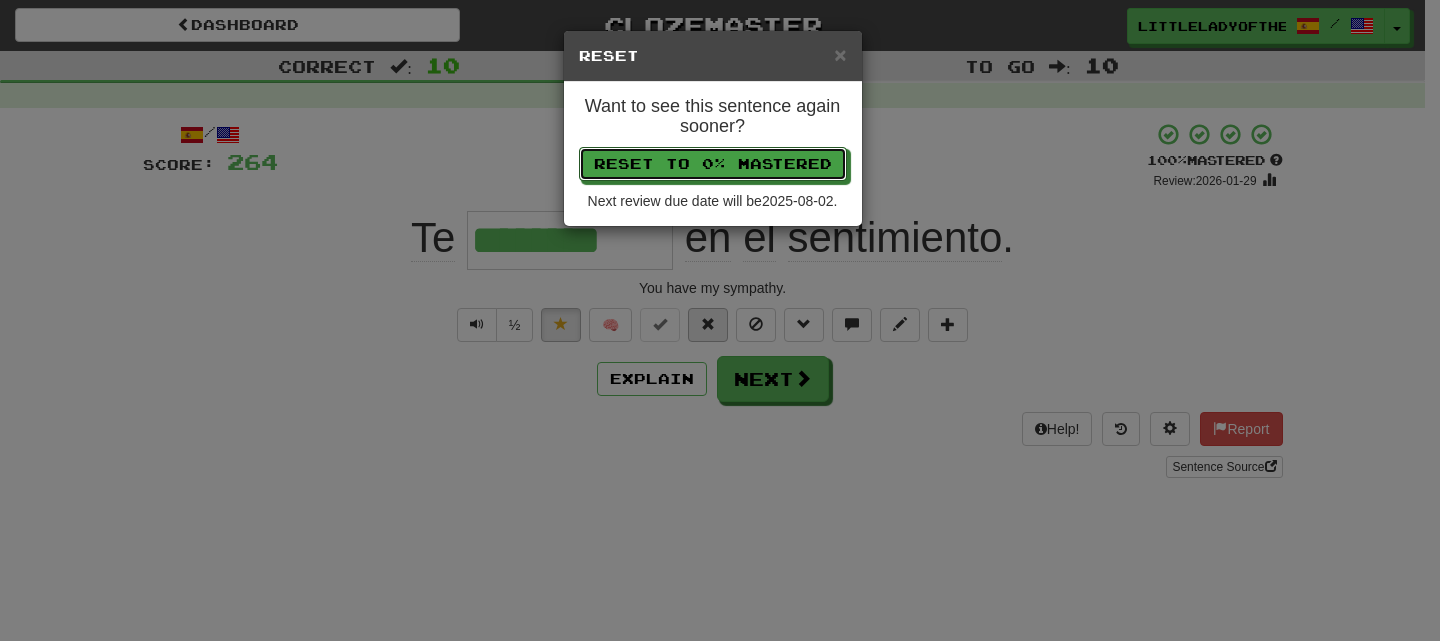 type 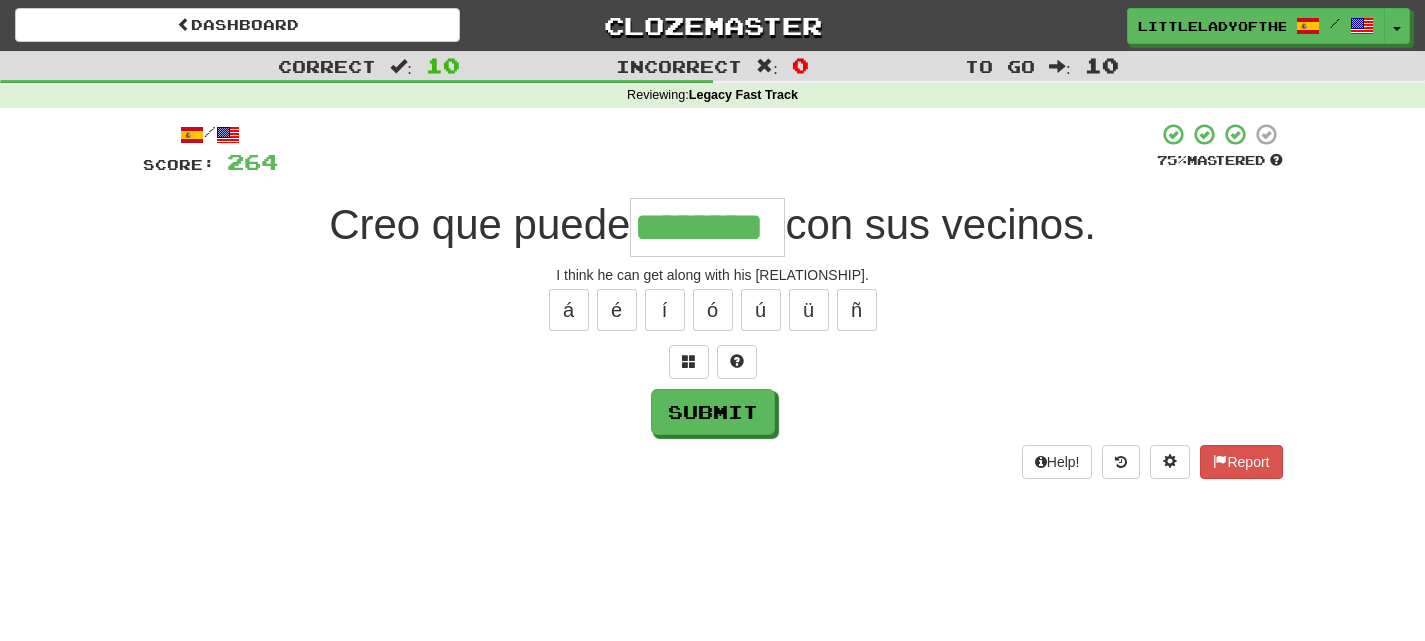 type on "********" 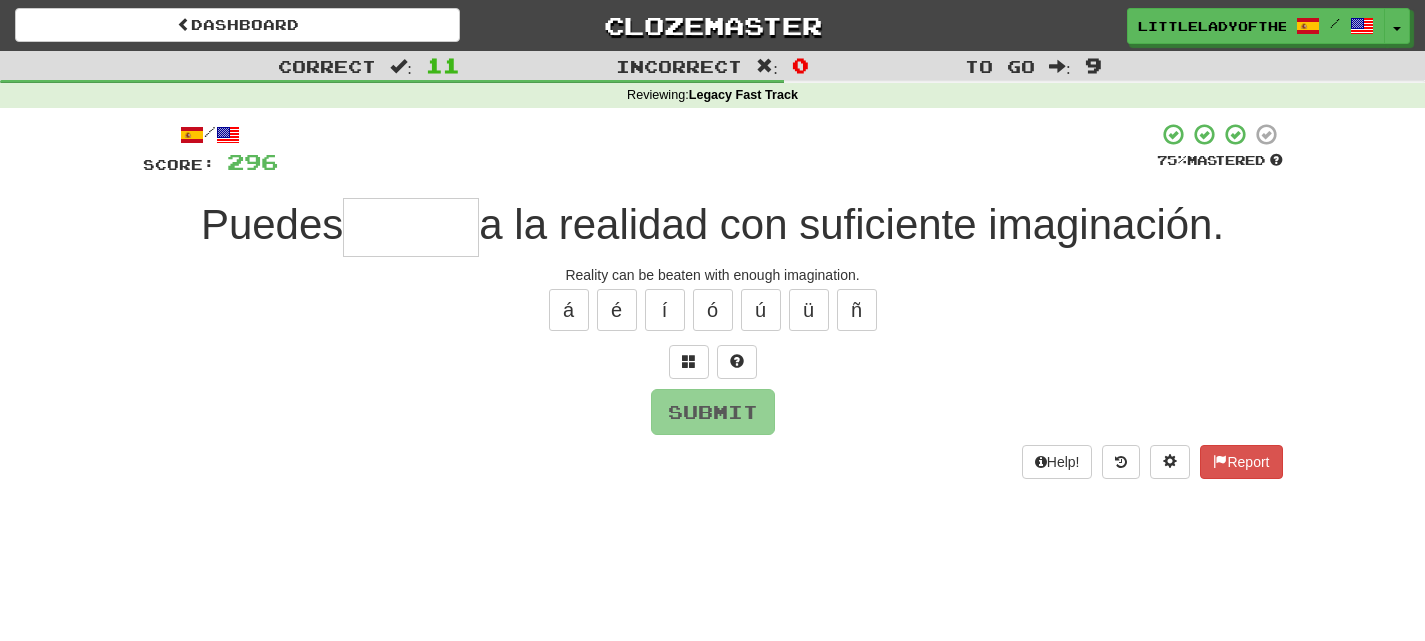 type on "*" 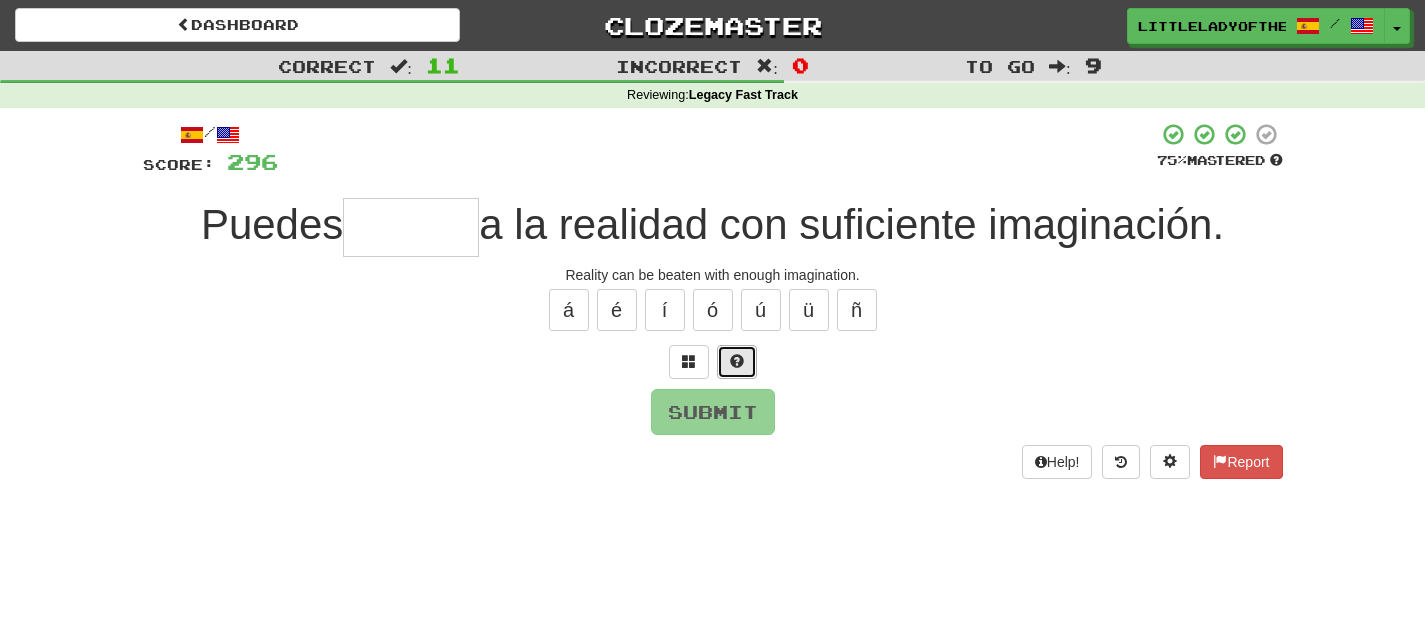 click at bounding box center (737, 362) 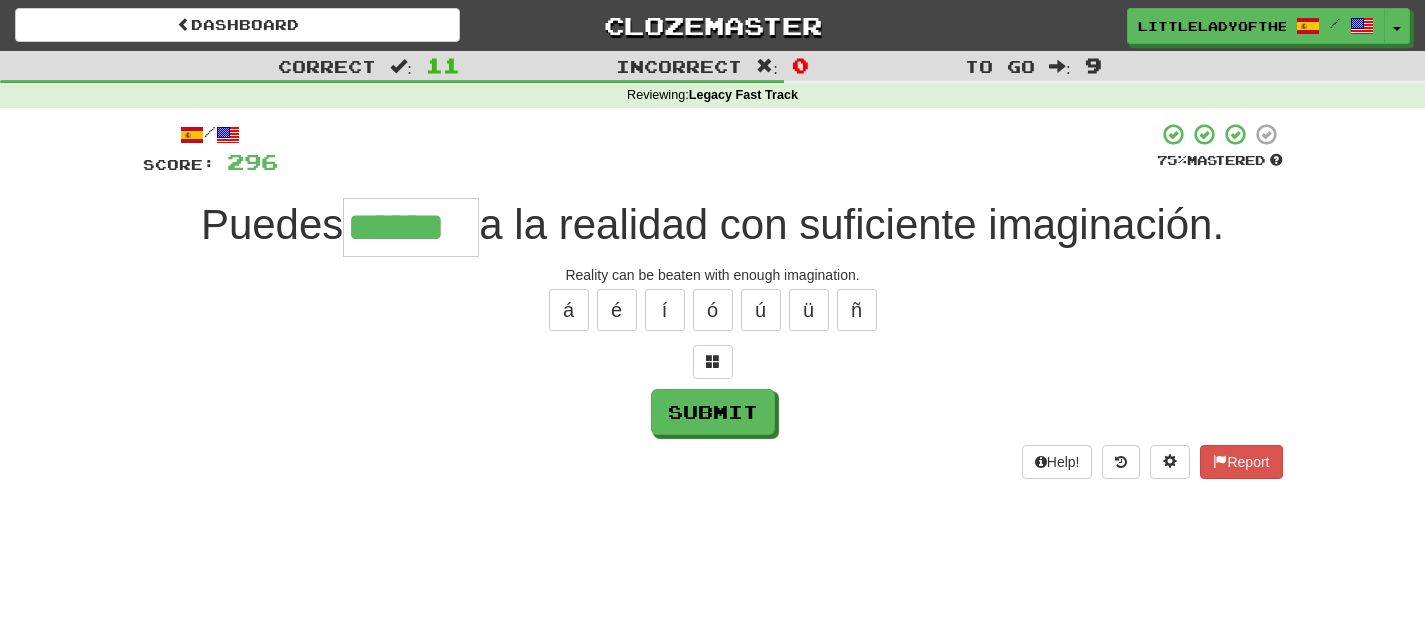 type on "******" 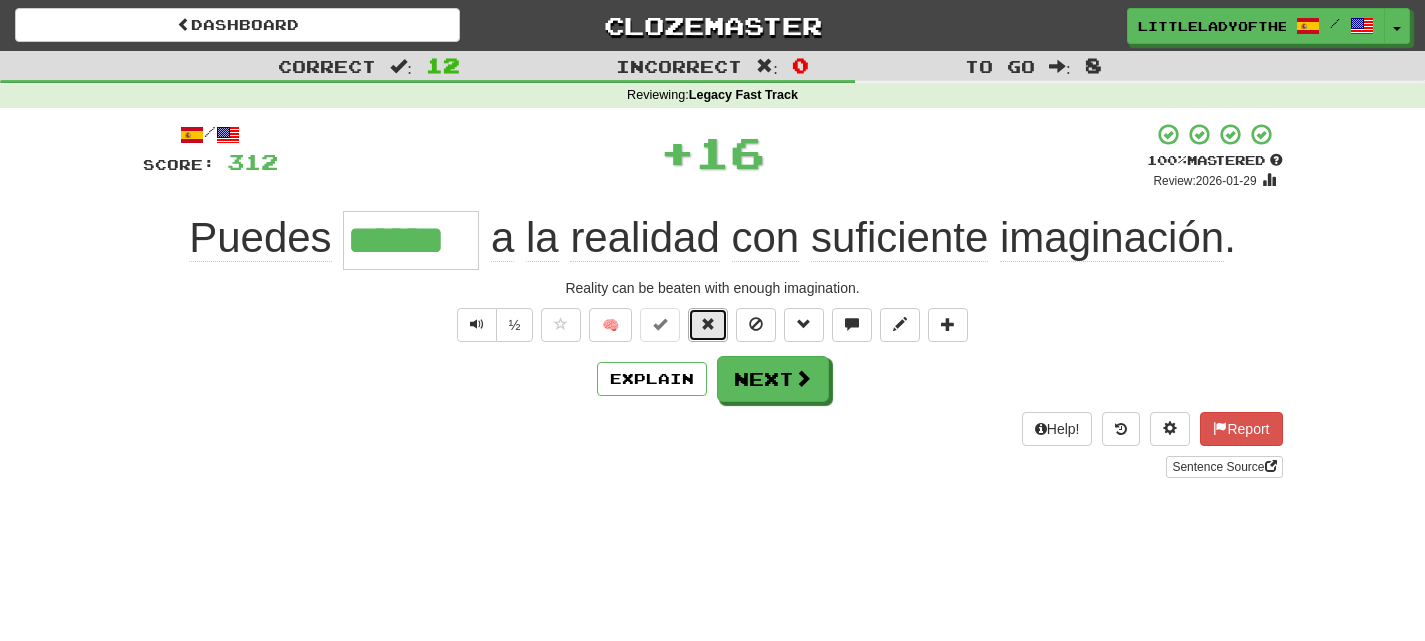 click at bounding box center (708, 324) 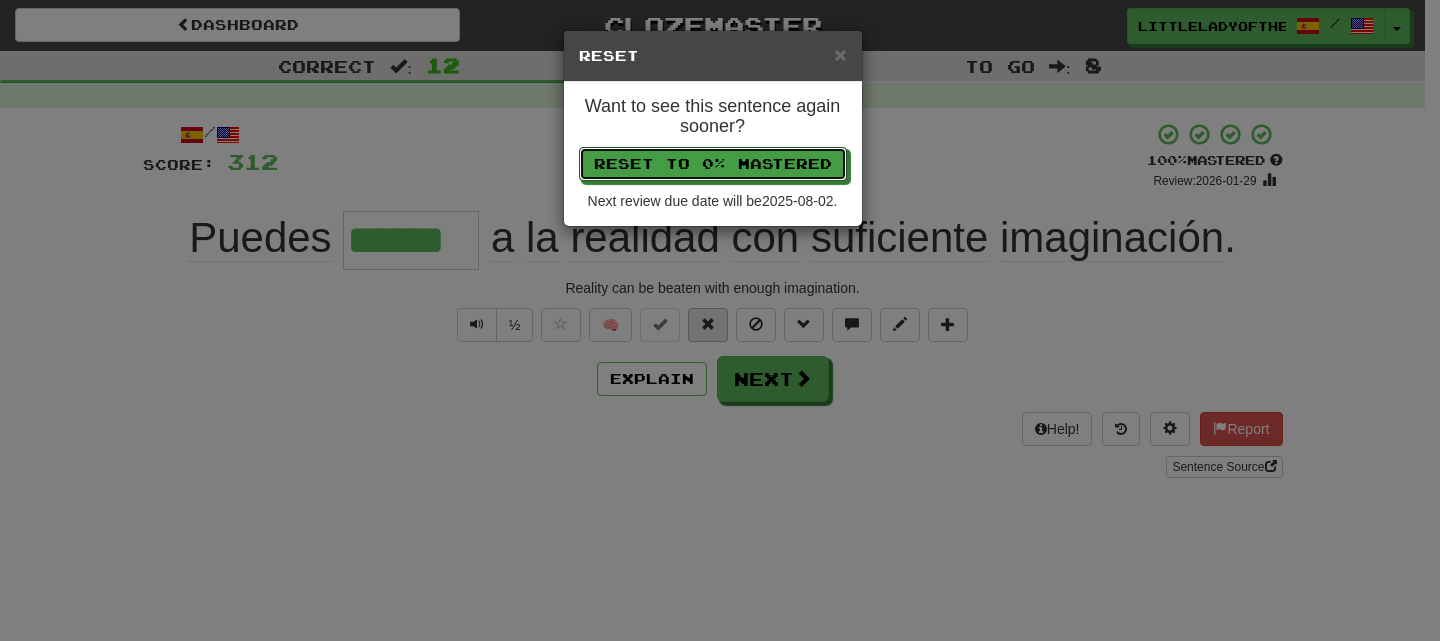 click on "Reset to 0% Mastered" at bounding box center (713, 164) 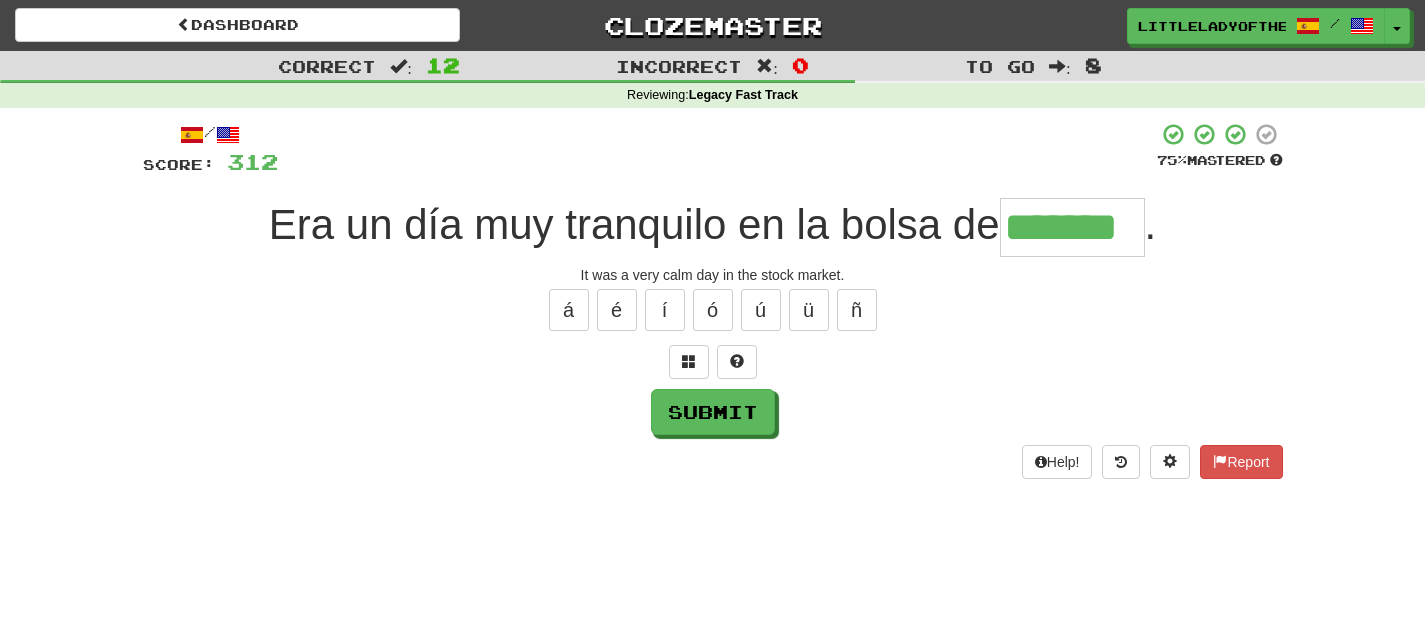 type on "*******" 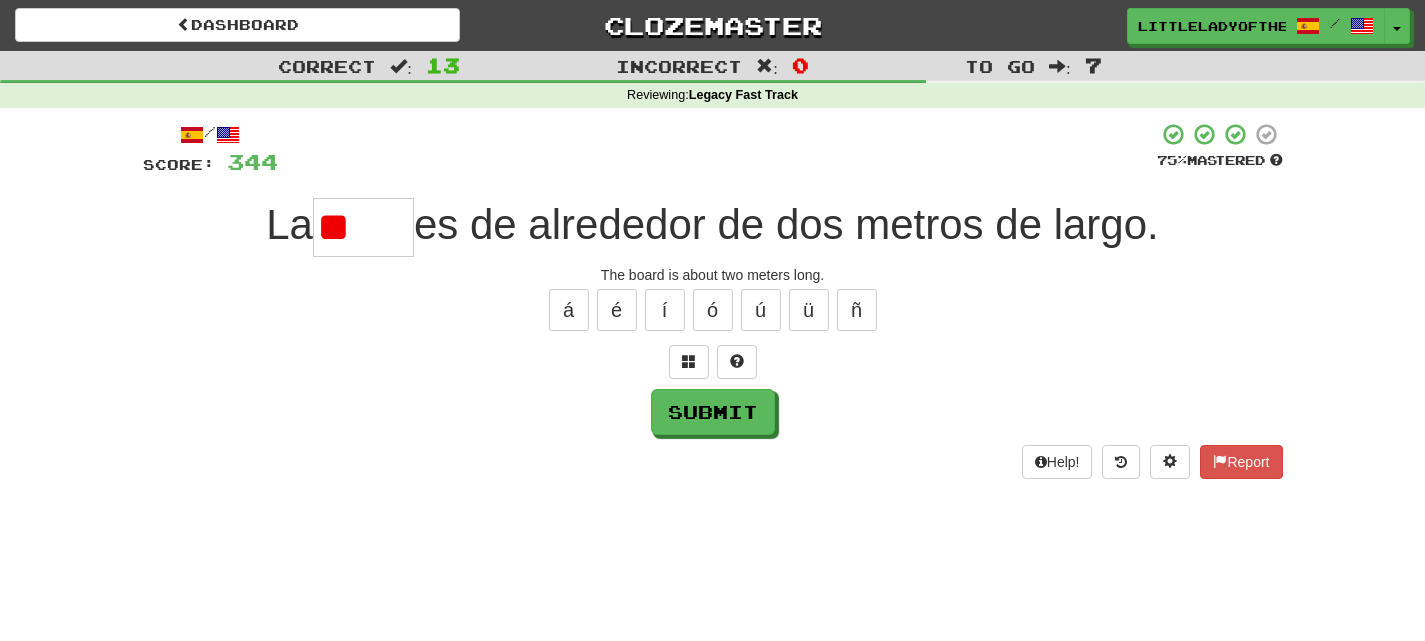 type on "*" 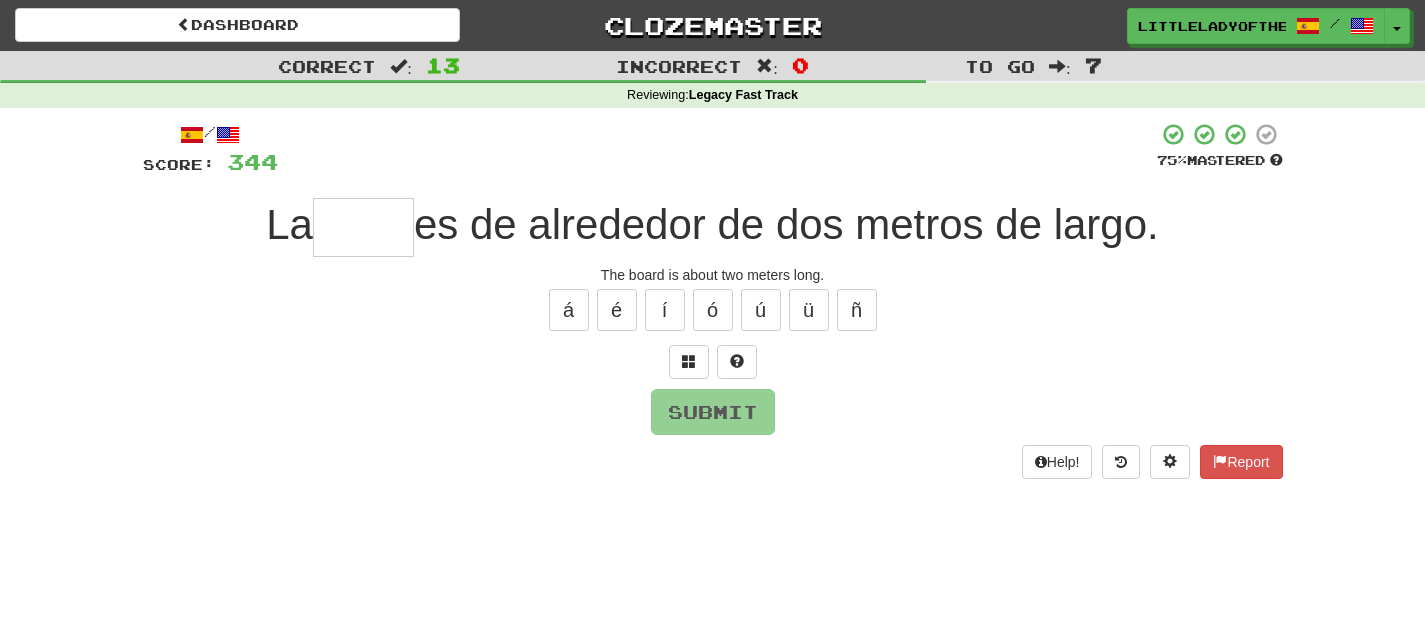 type on "*" 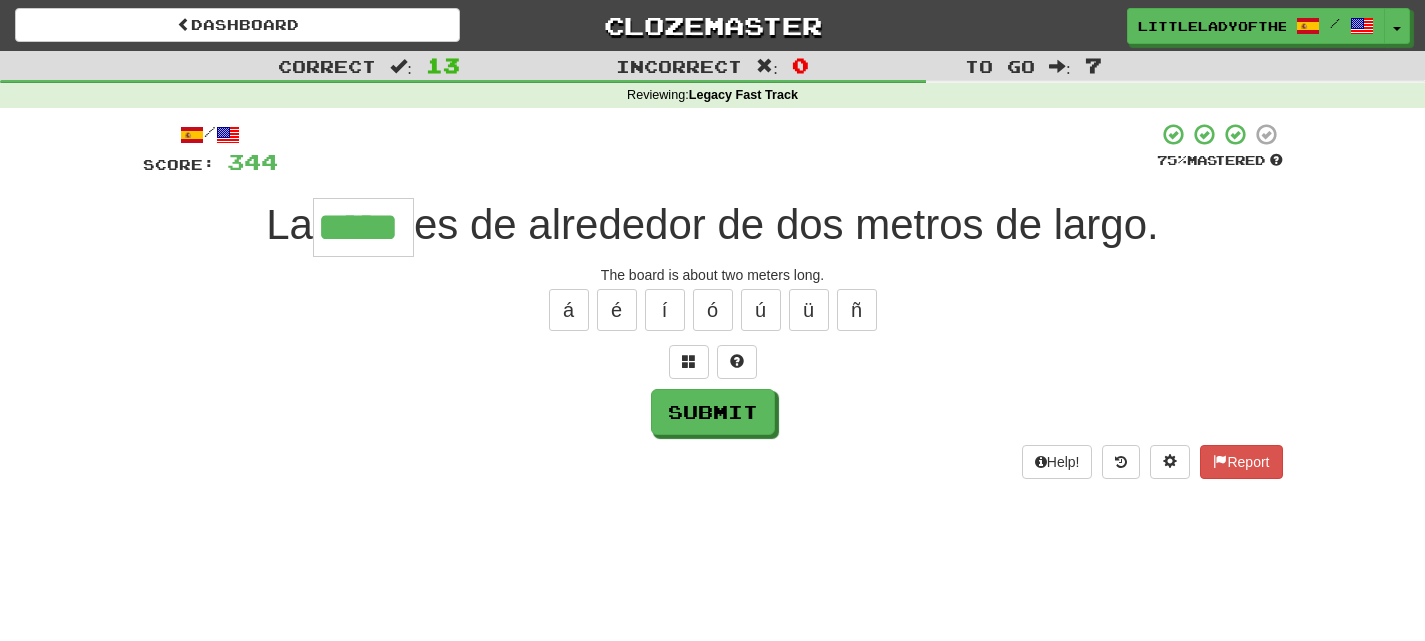 type on "*****" 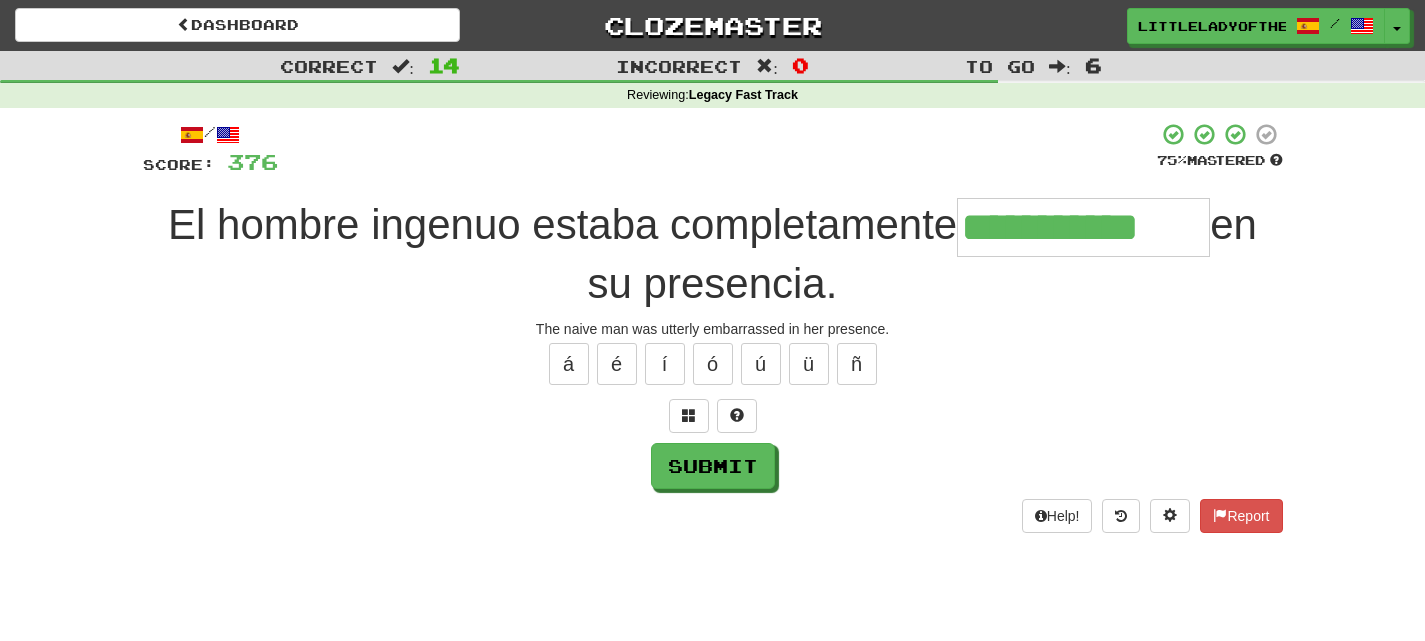 type on "**********" 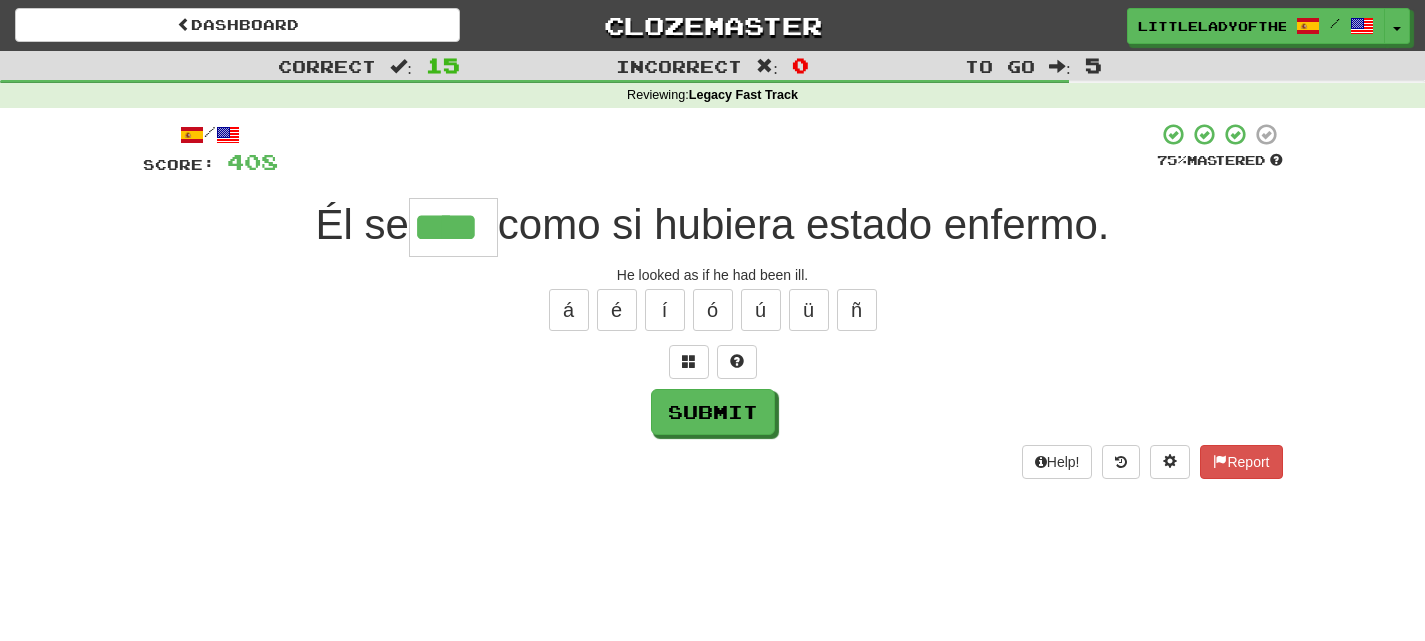type on "****" 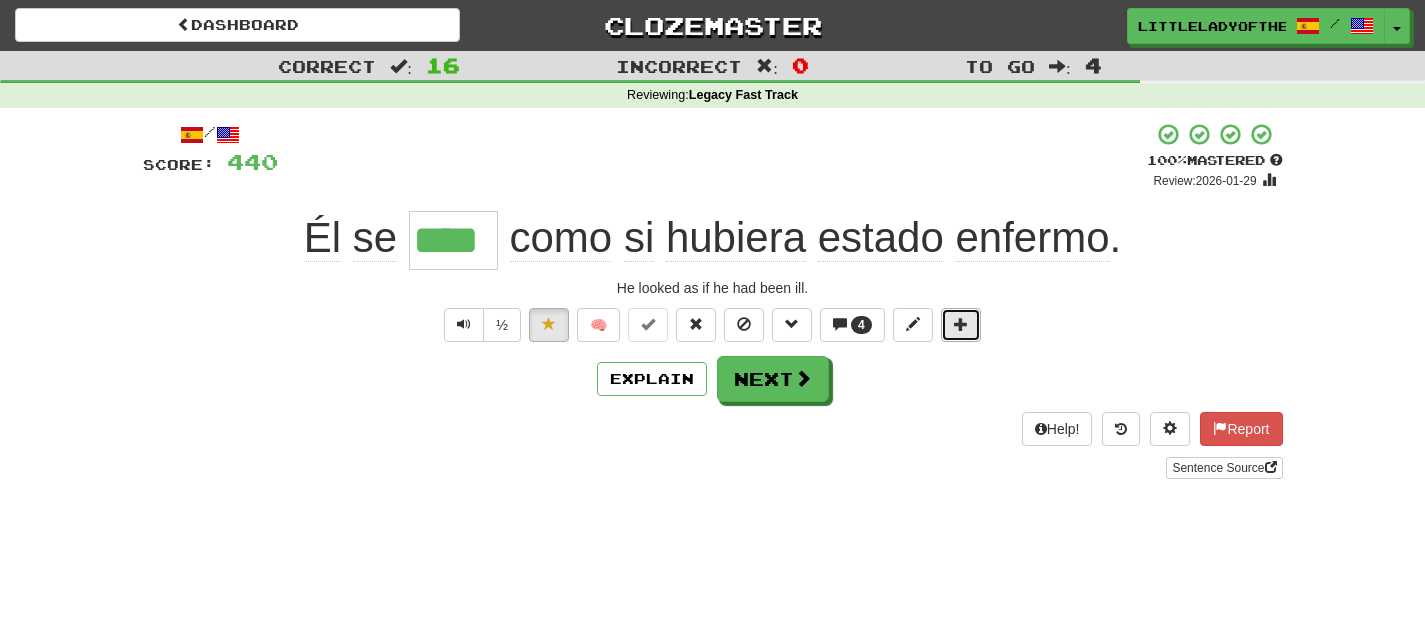 click at bounding box center [961, 325] 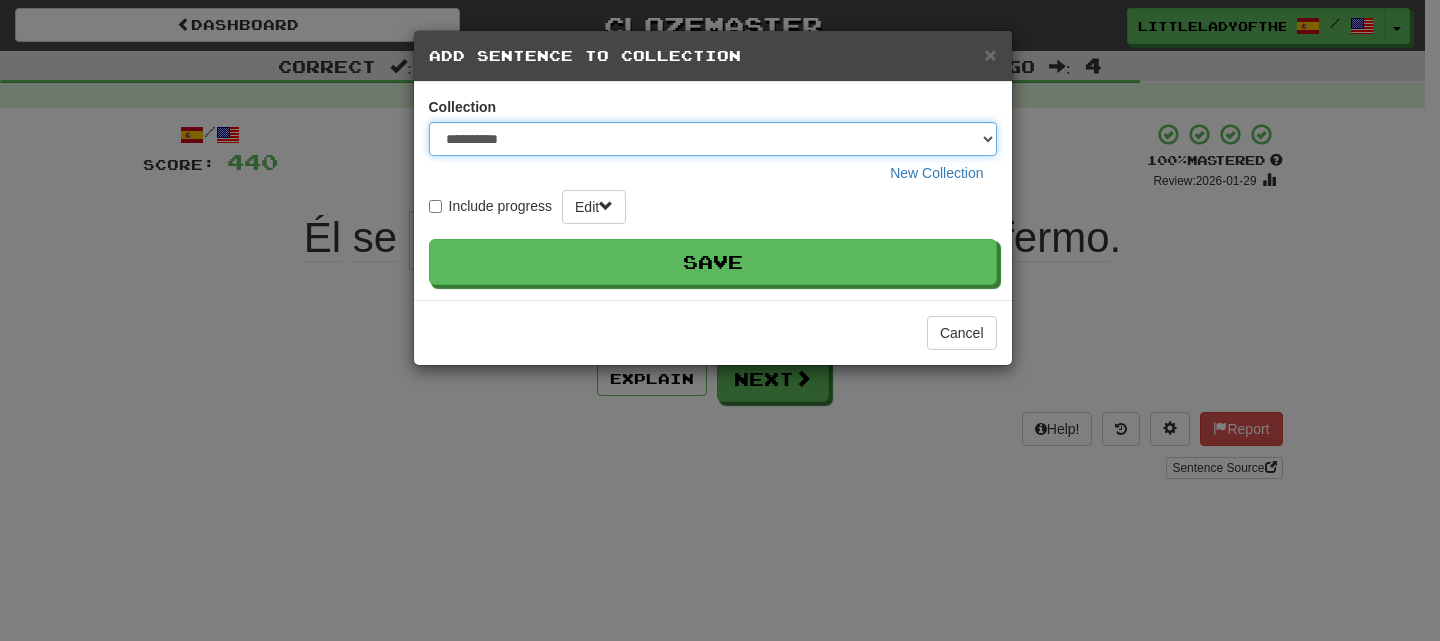 click on "**********" at bounding box center [713, 139] 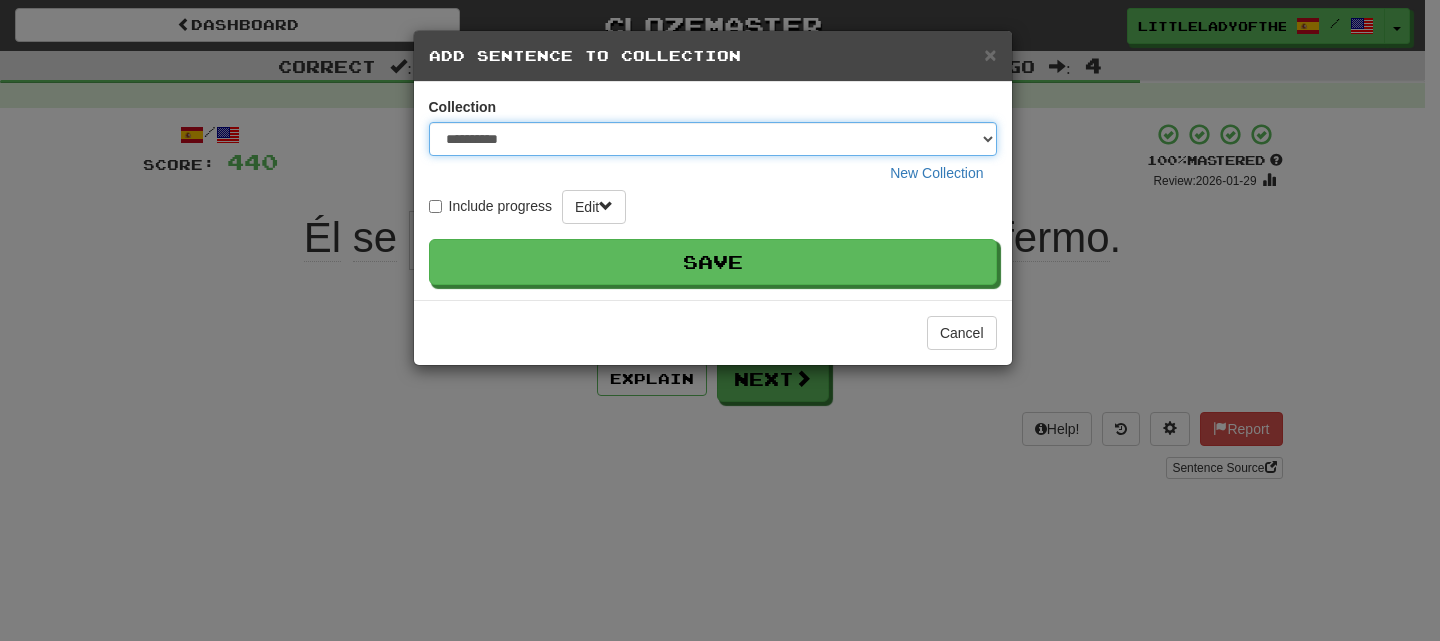 click on "**********" at bounding box center [713, 139] 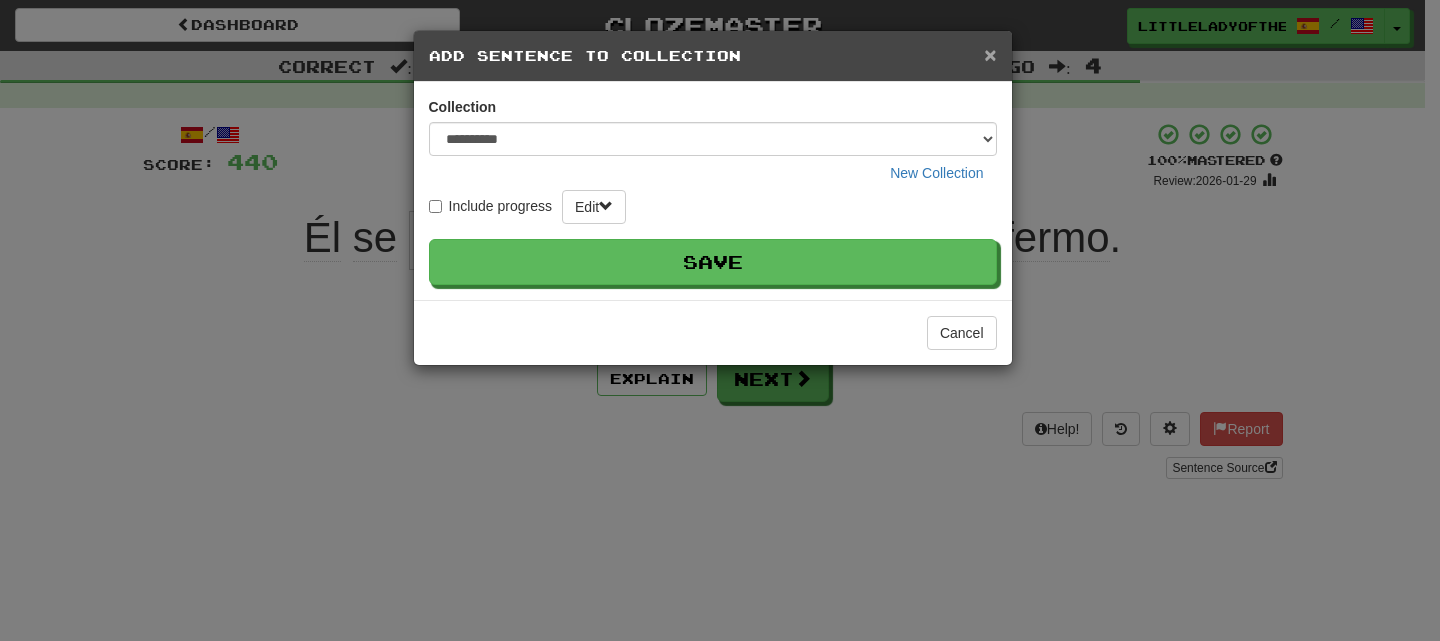click on "×" at bounding box center [990, 54] 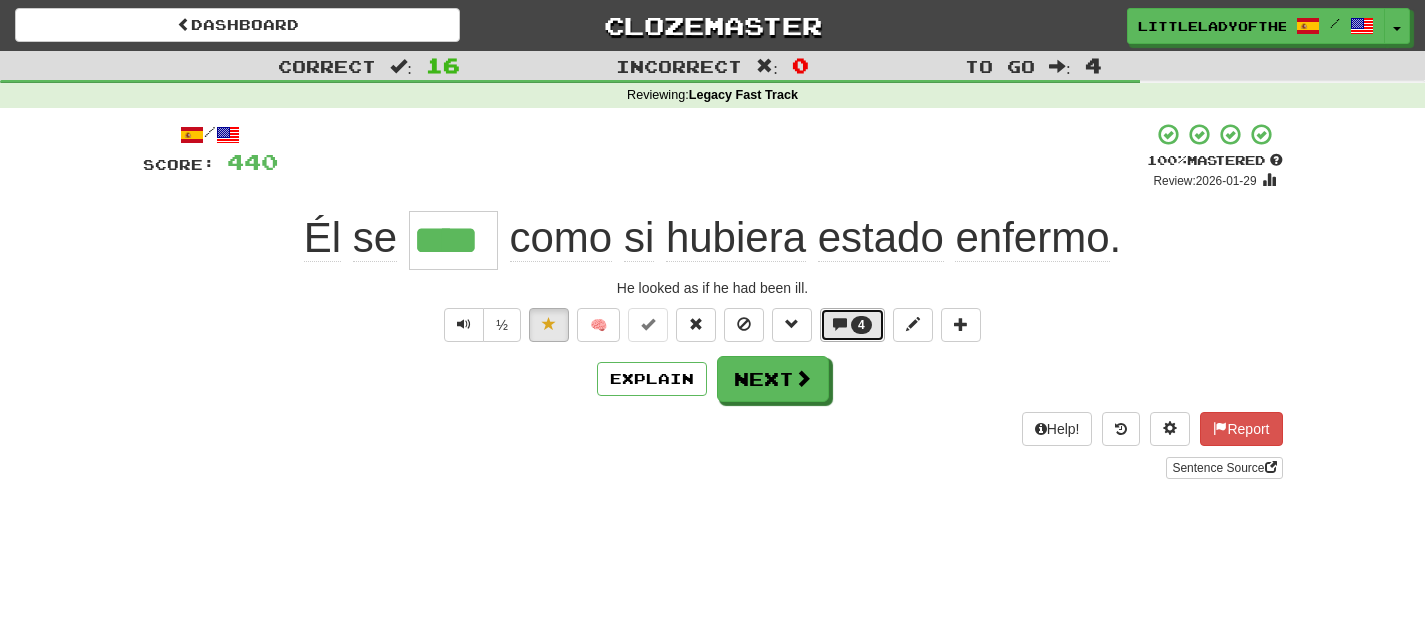 click on "4" at bounding box center [852, 325] 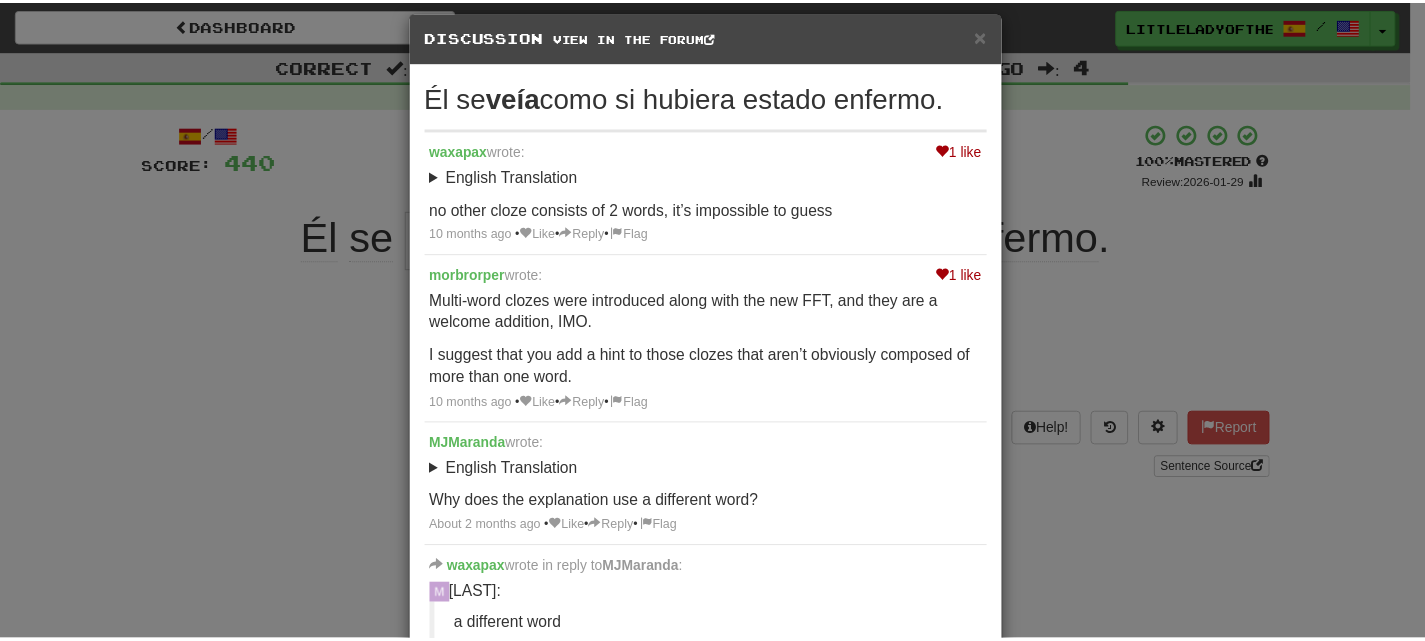 scroll, scrollTop: 0, scrollLeft: 0, axis: both 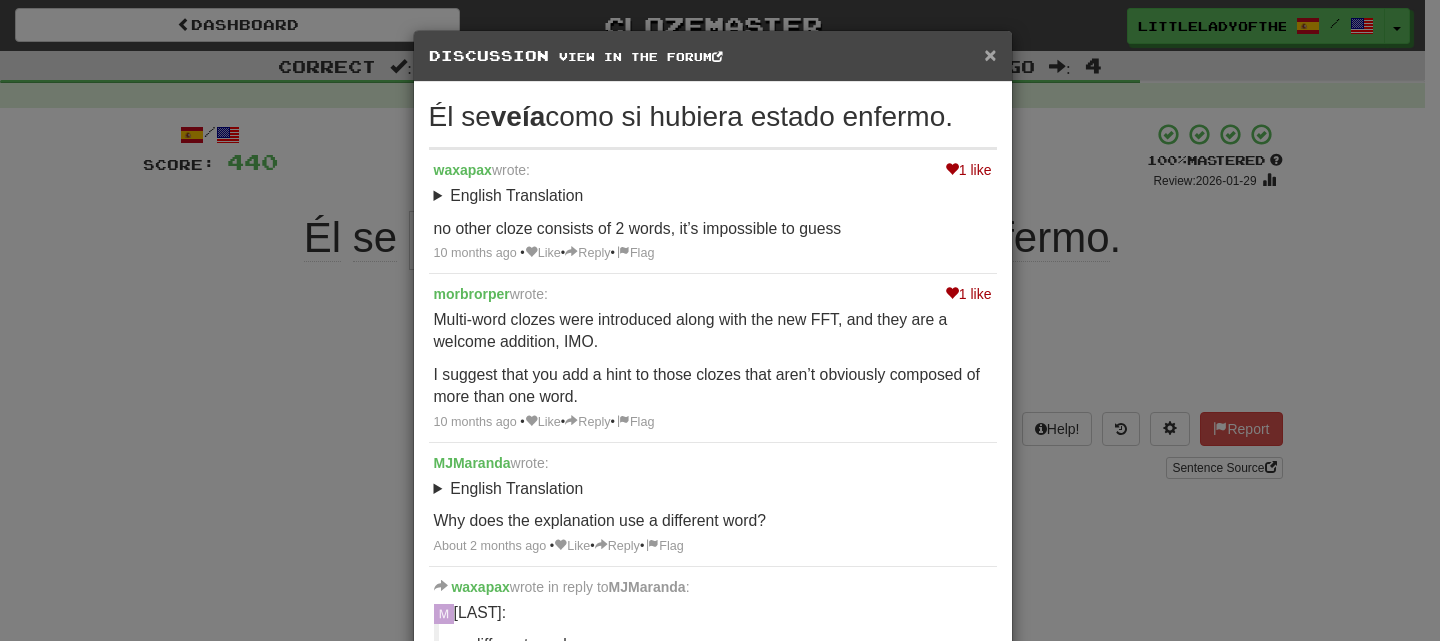 click on "×" at bounding box center [990, 54] 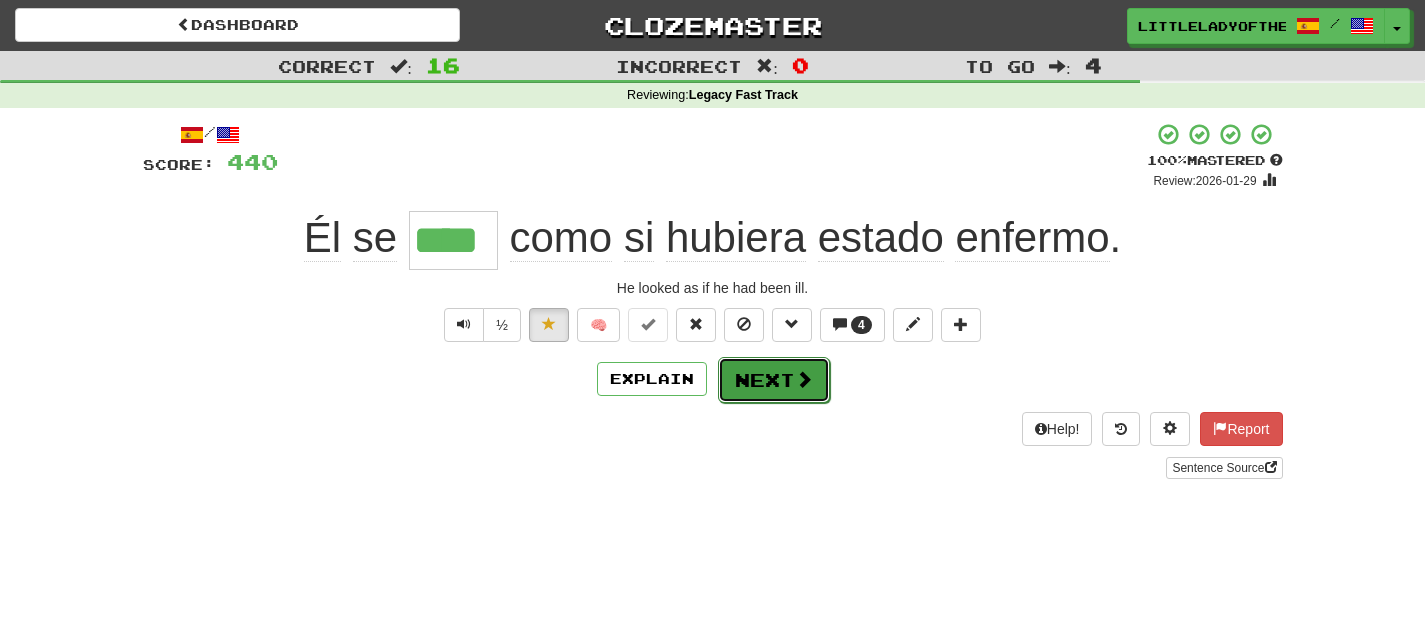 click on "Next" at bounding box center [774, 380] 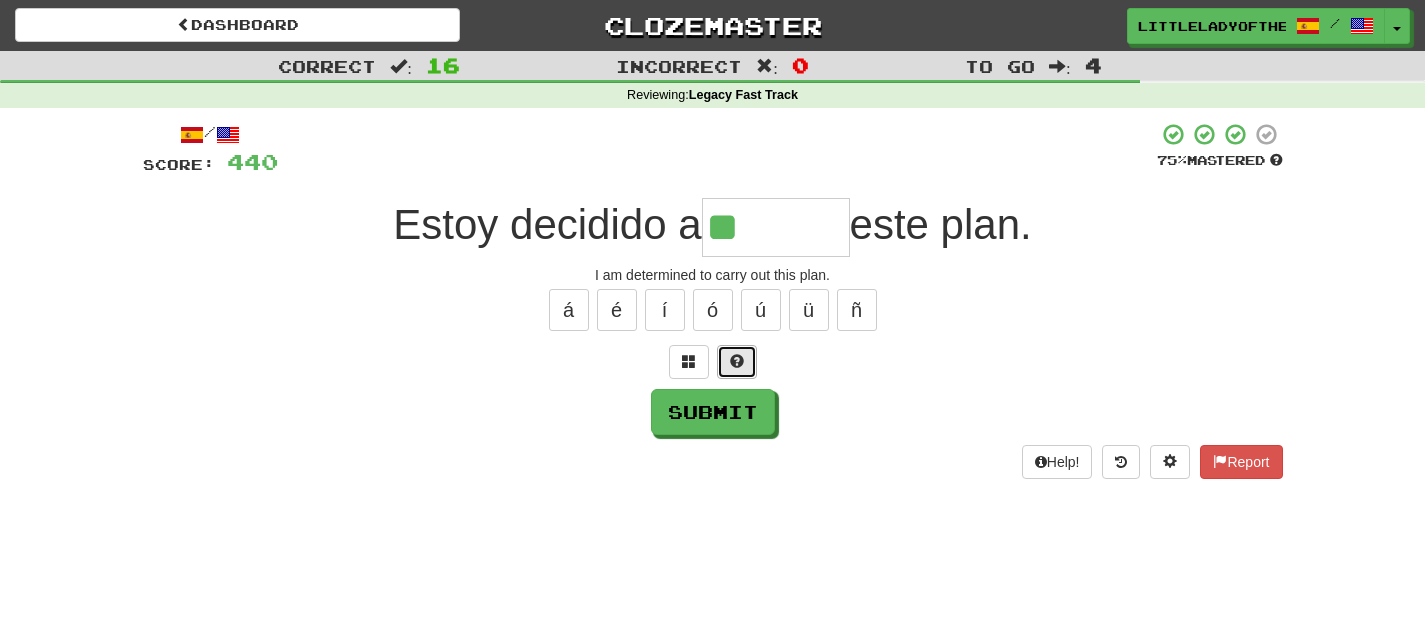 click at bounding box center (737, 362) 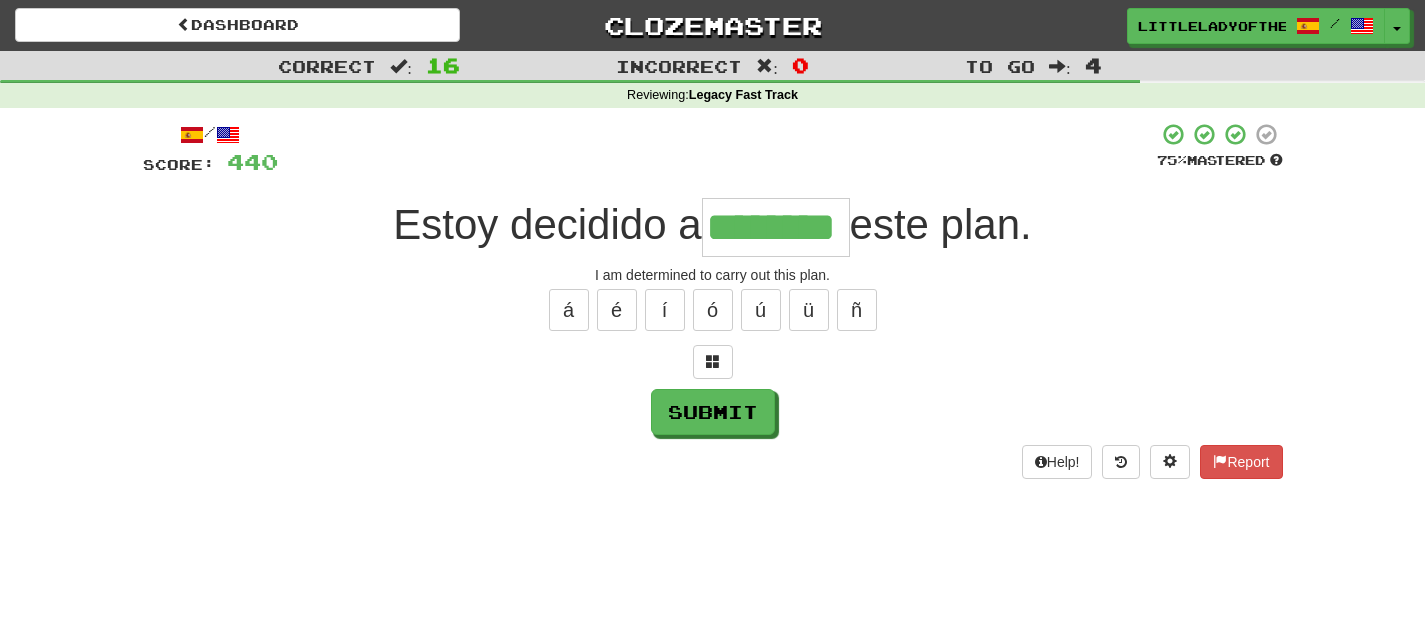 type on "********" 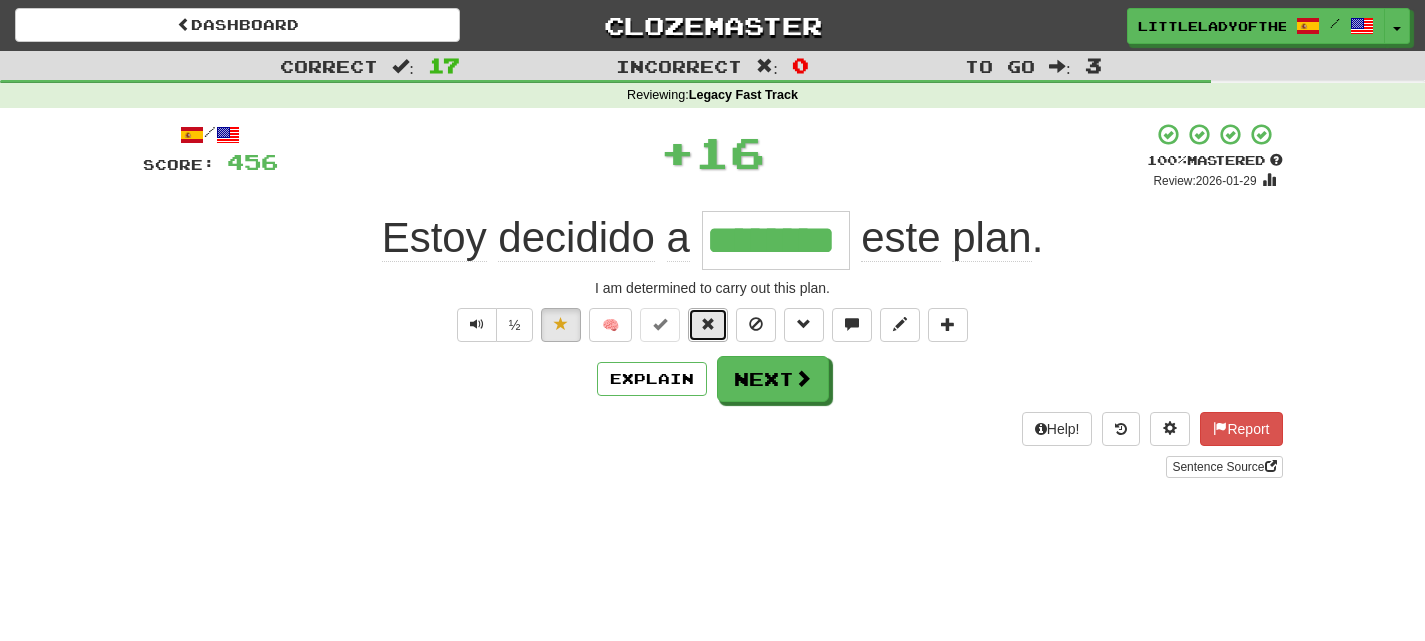 click at bounding box center [708, 325] 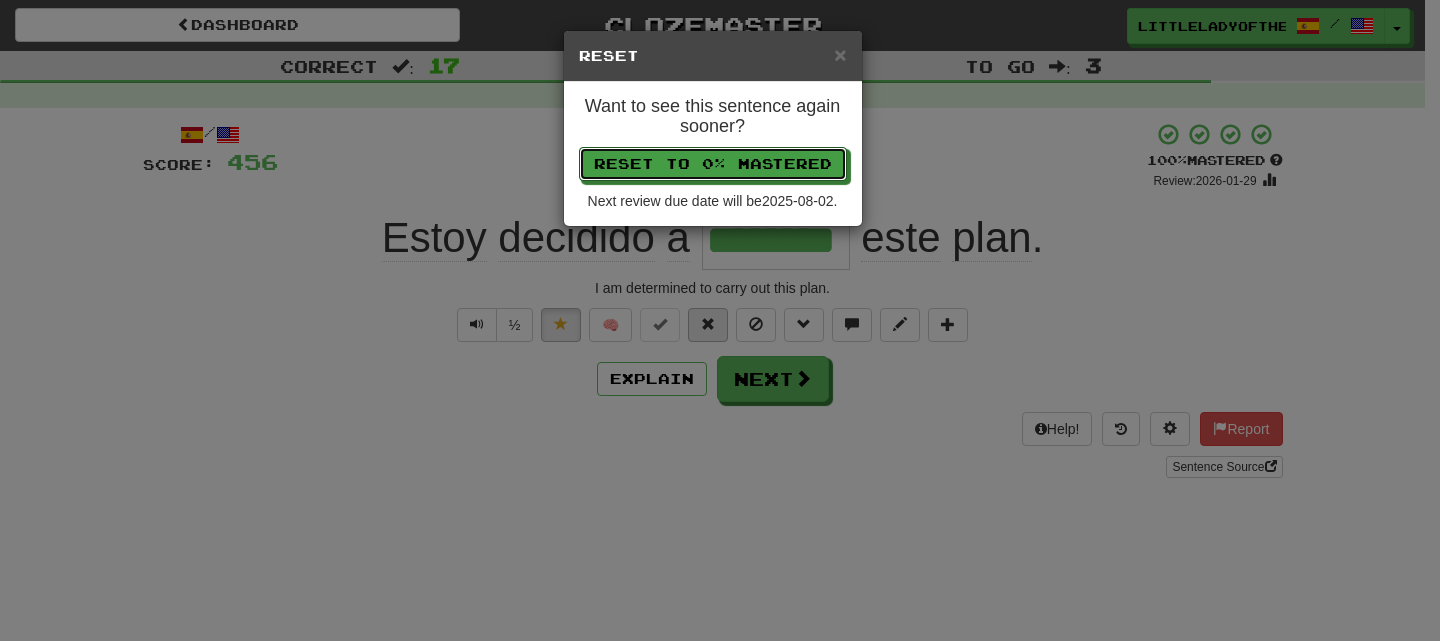 click on "Reset to 0% Mastered" at bounding box center [713, 164] 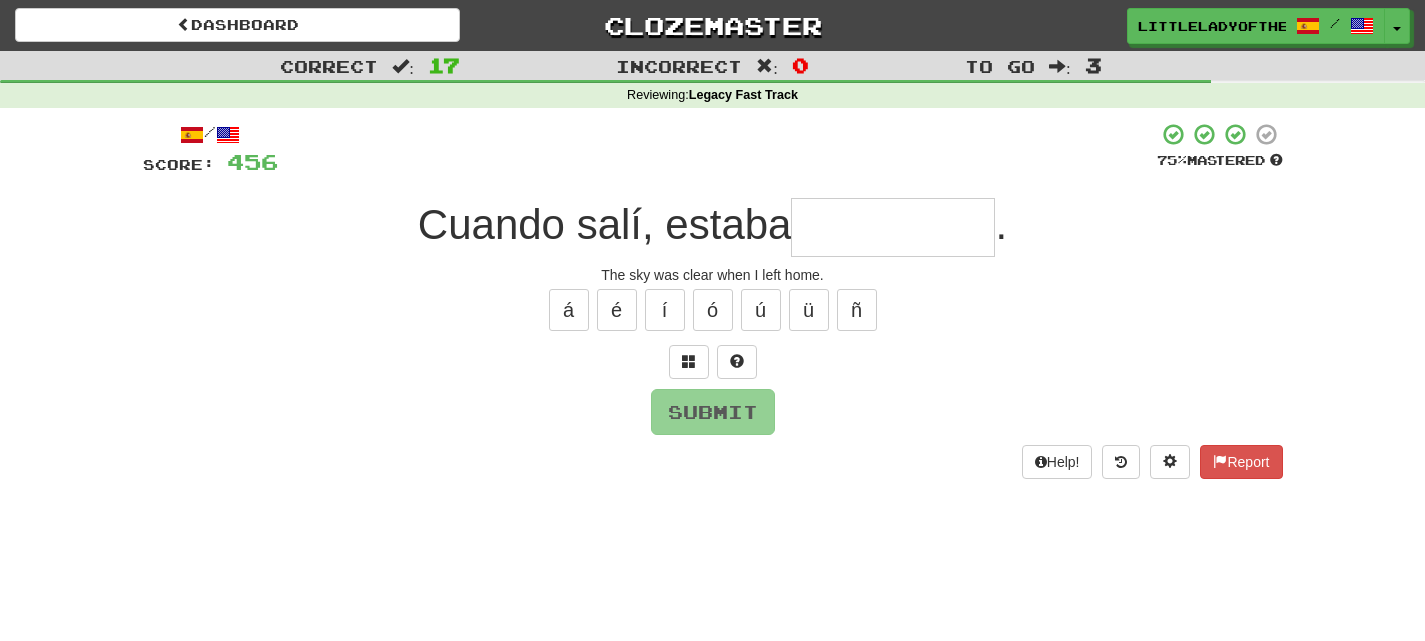 type on "*" 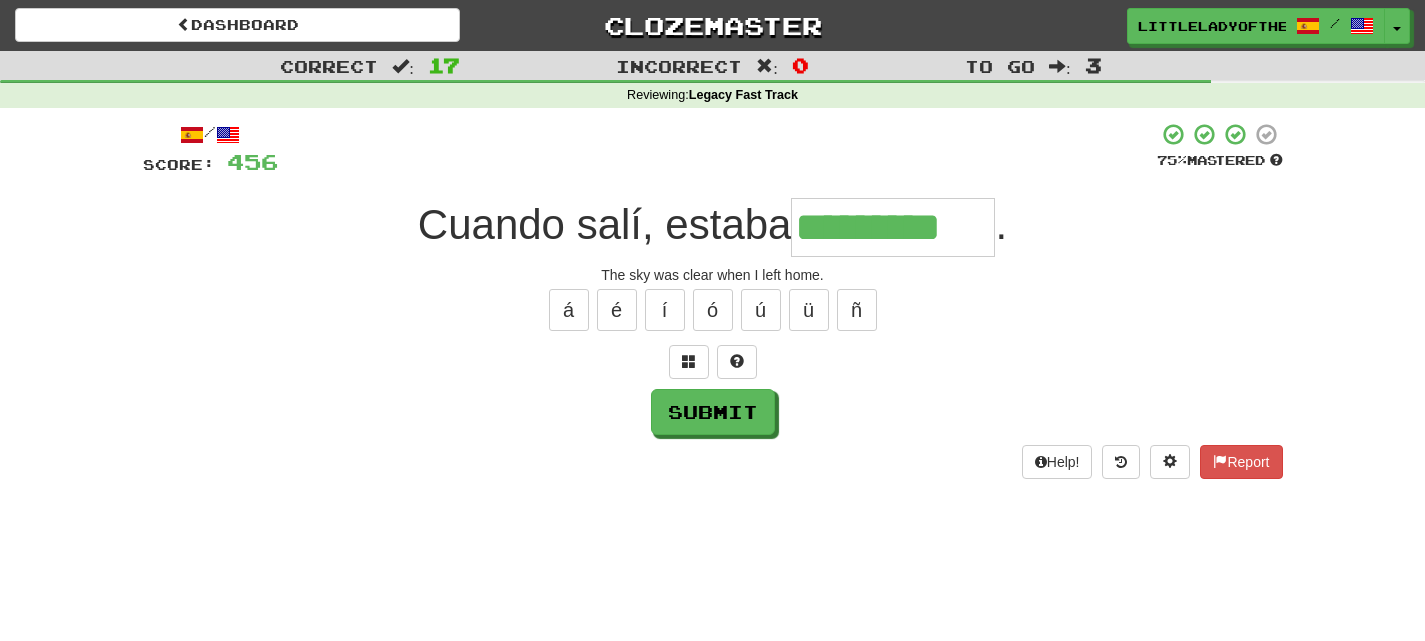 type on "*********" 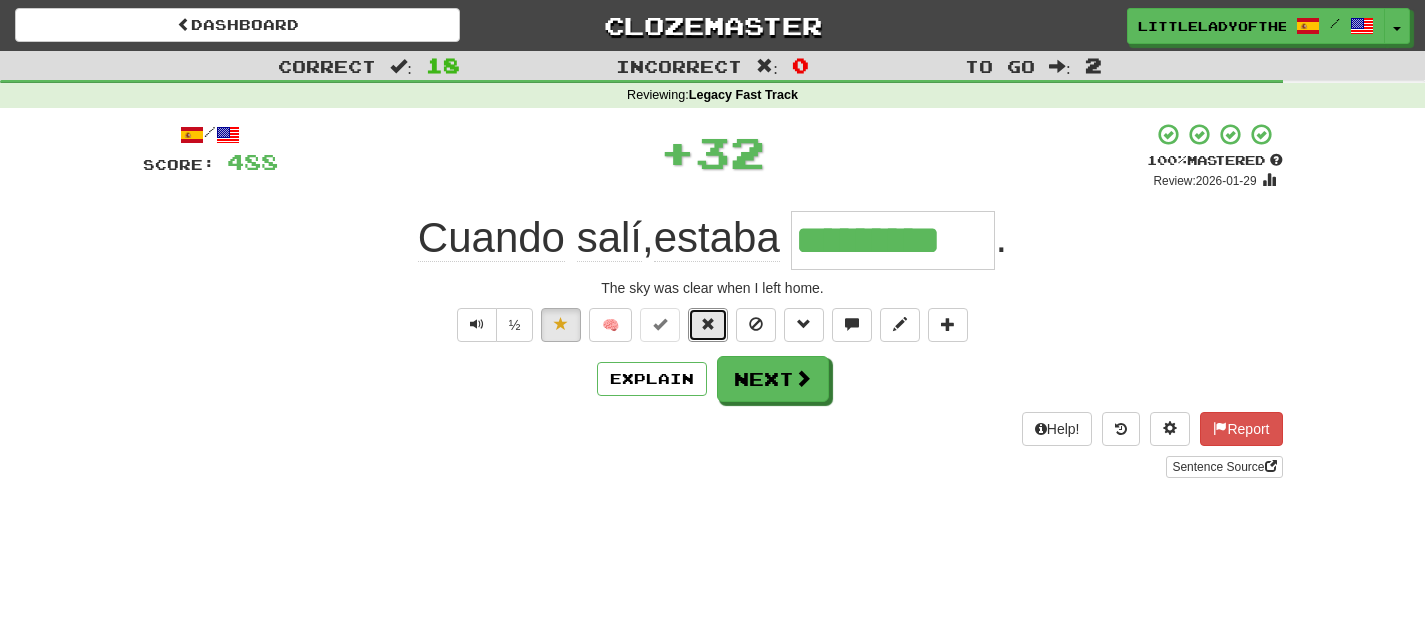 click at bounding box center (708, 325) 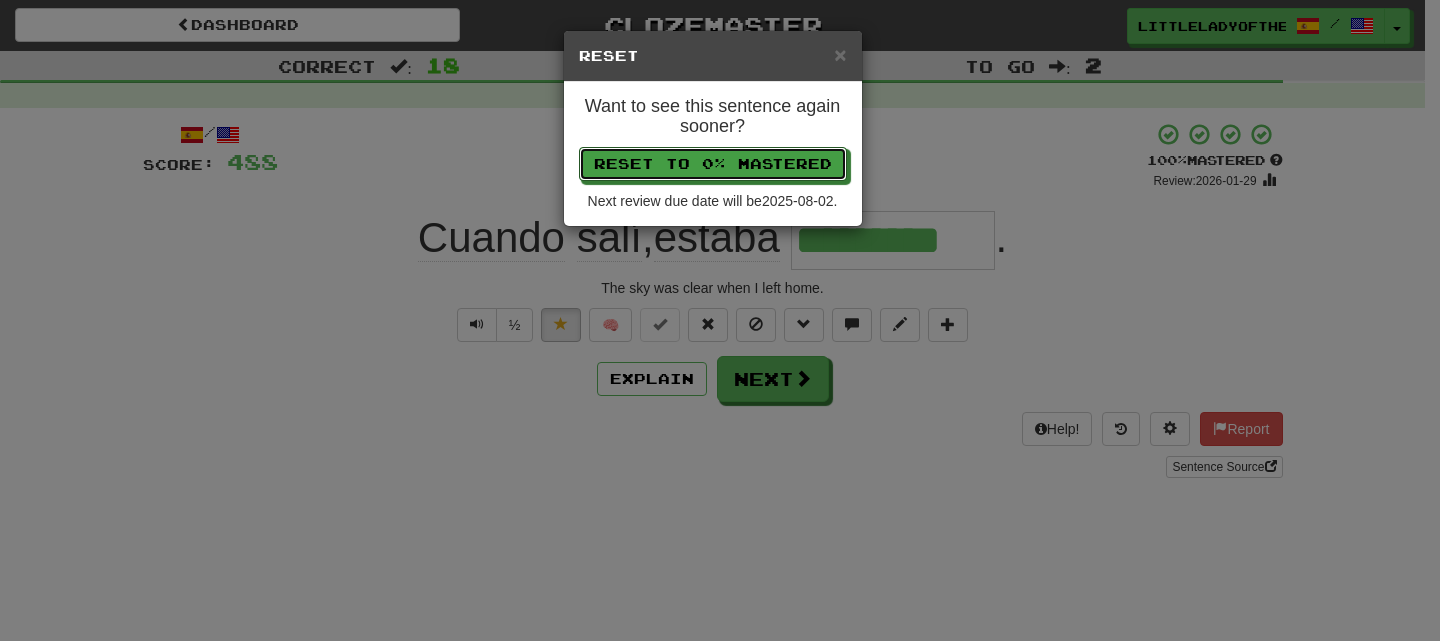 click on "Reset to 0% Mastered" at bounding box center [713, 164] 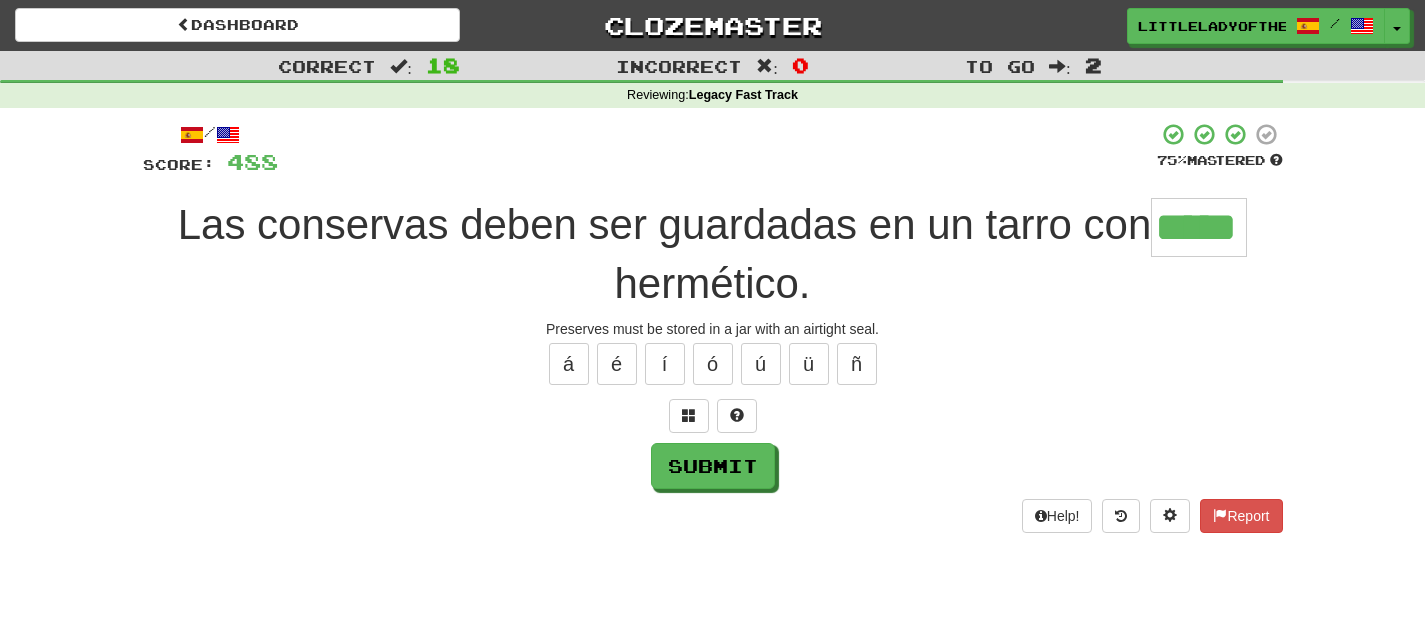 type on "*****" 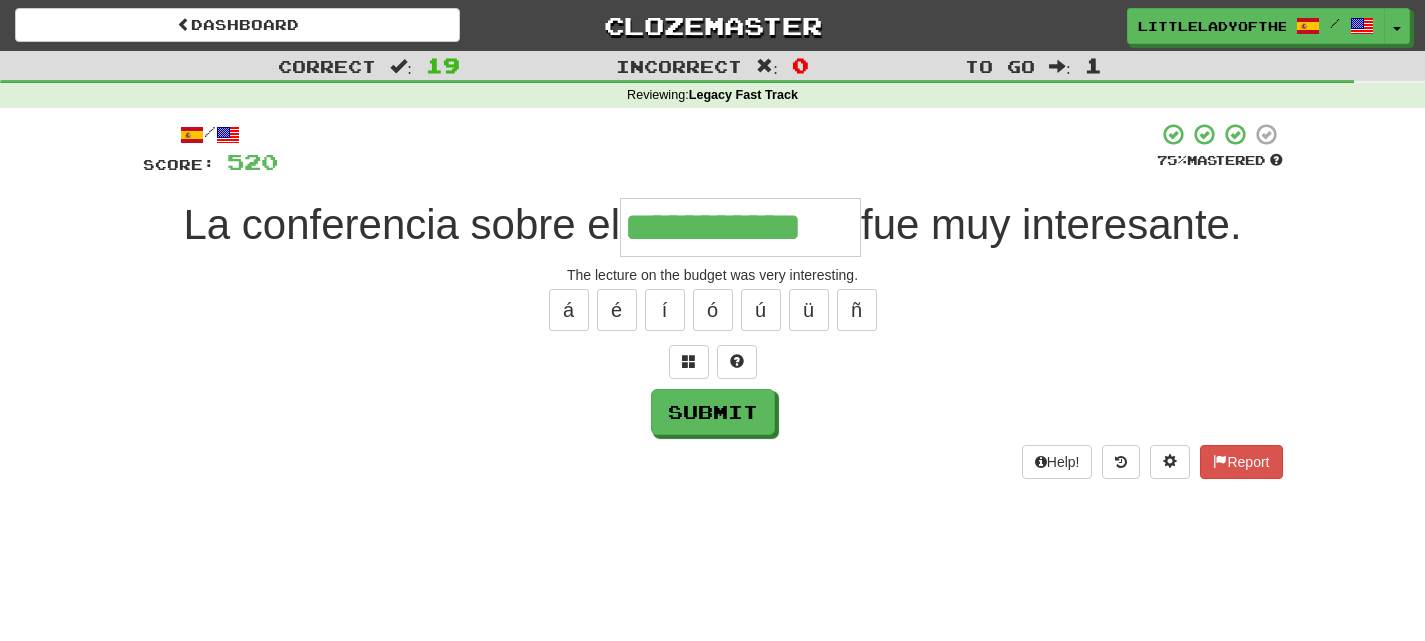 type on "**********" 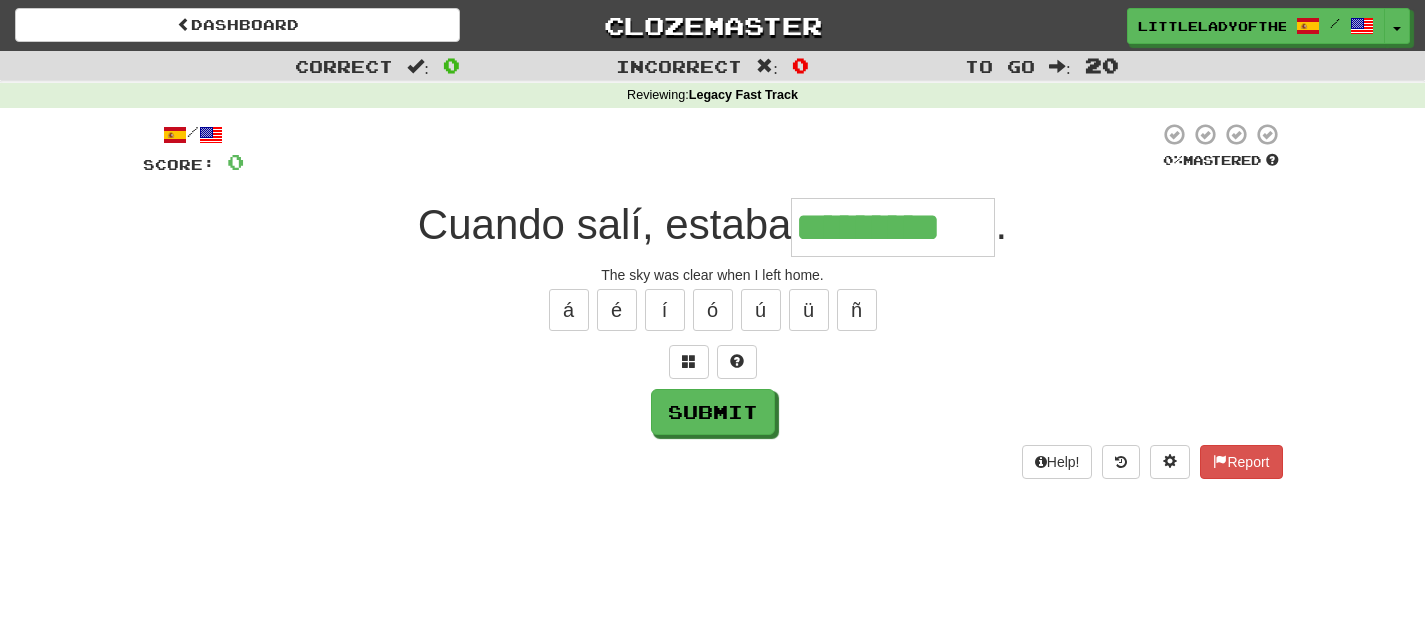 type on "*********" 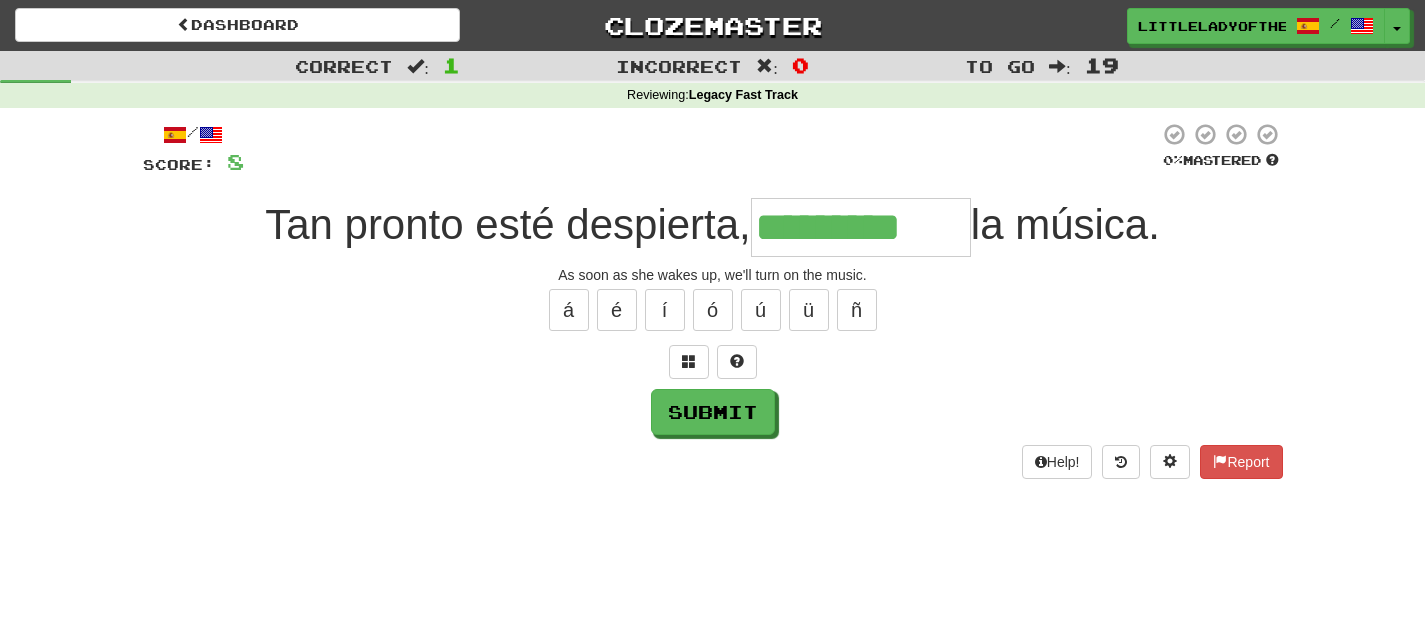 type on "*********" 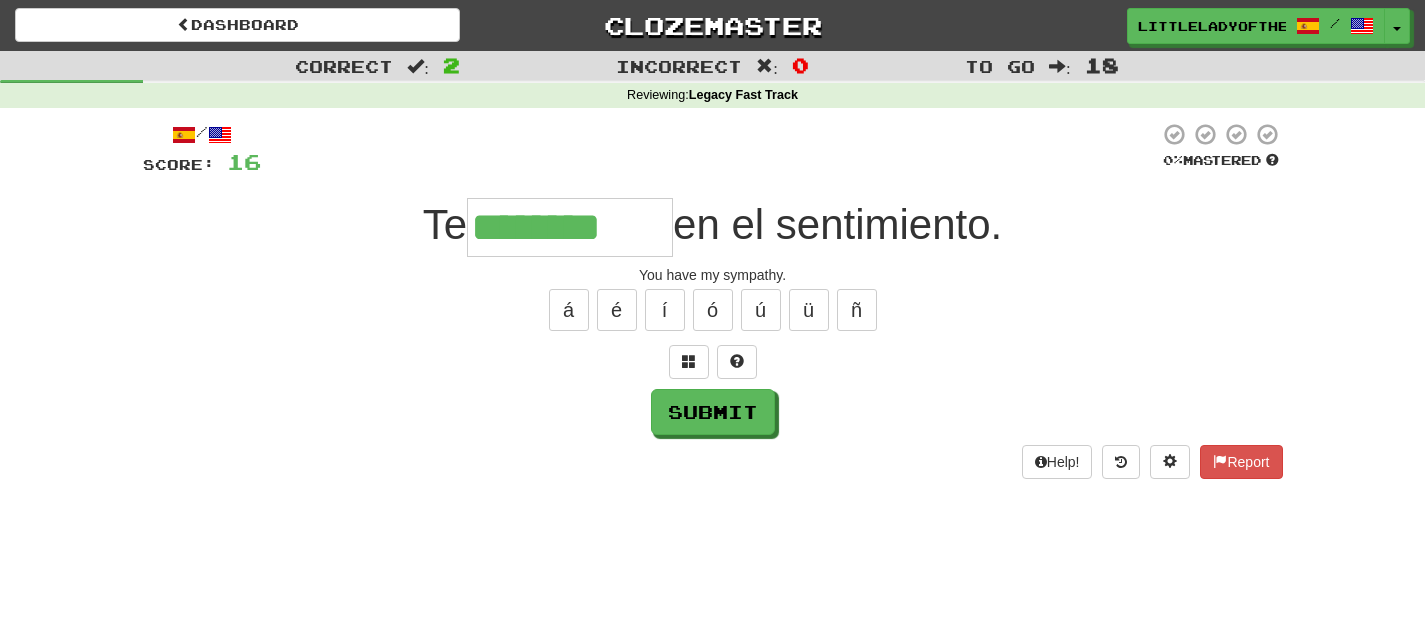 type on "********" 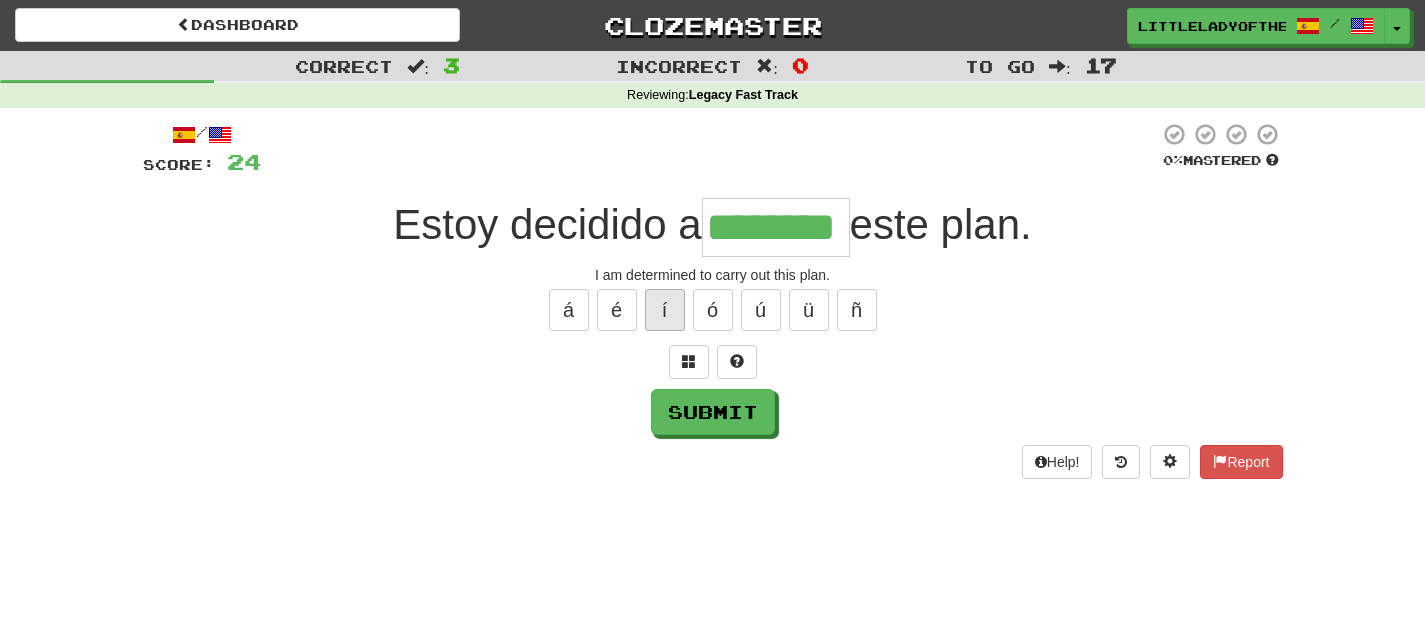 type on "********" 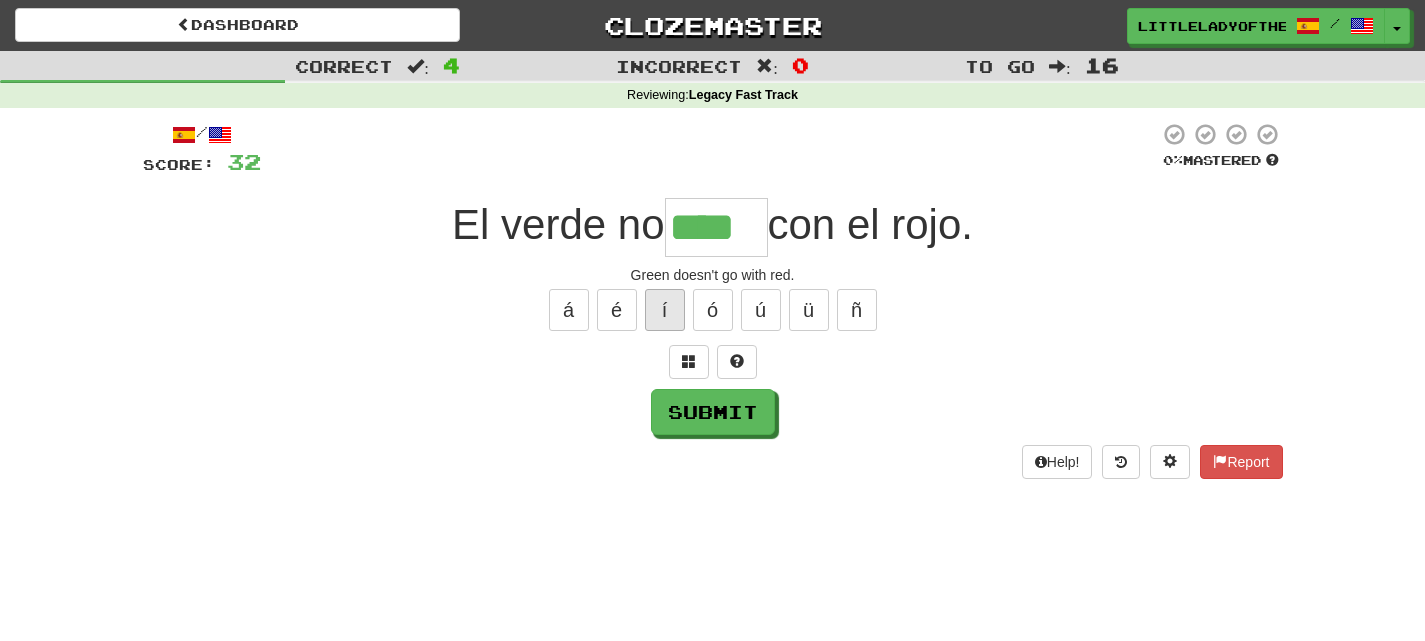 type on "****" 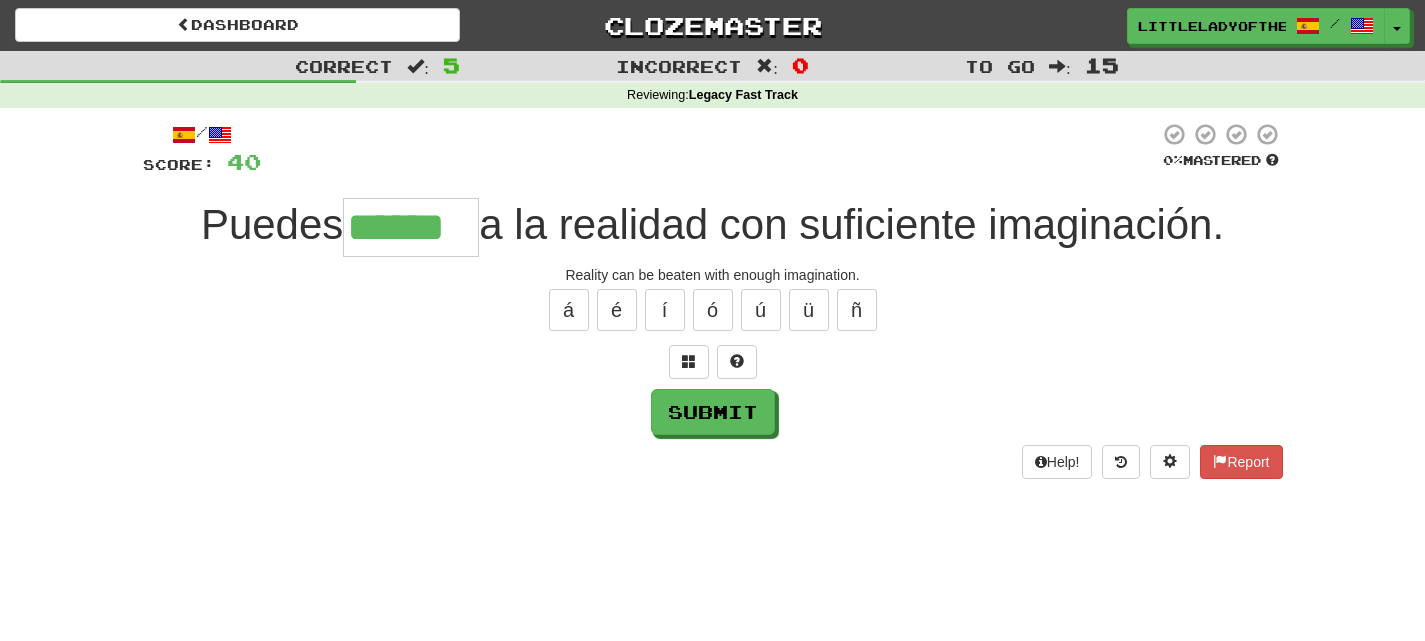 type on "******" 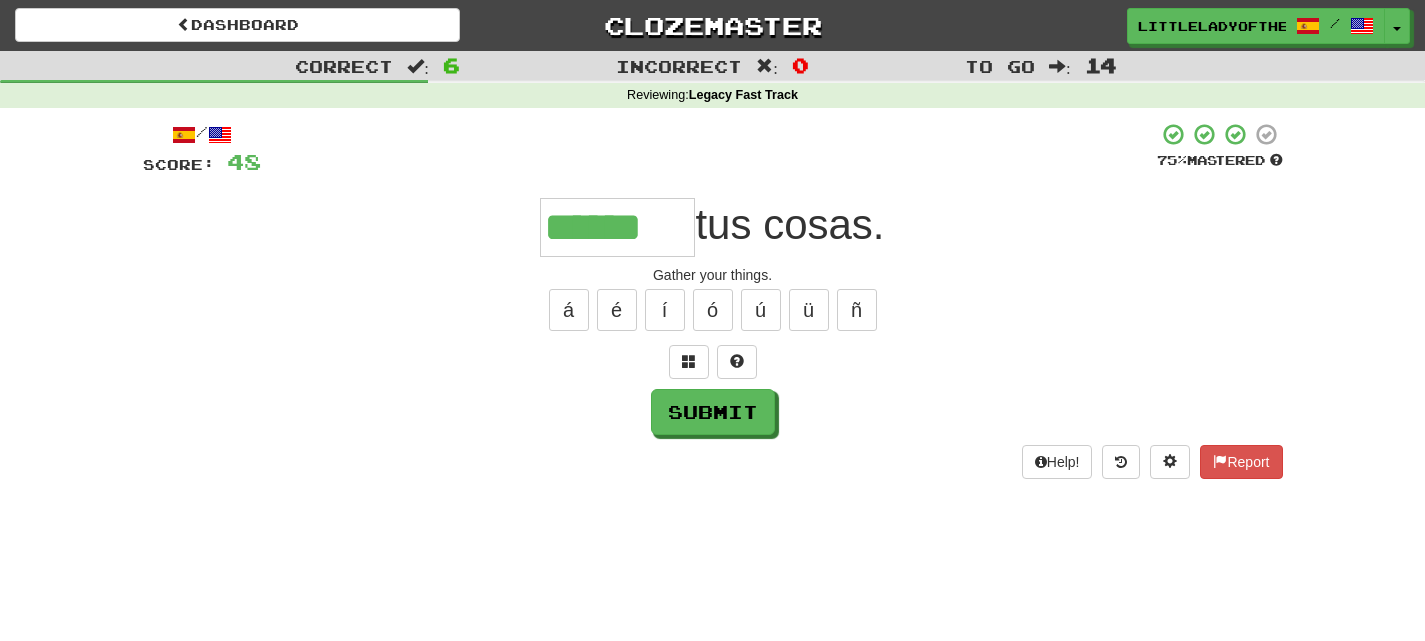 type on "******" 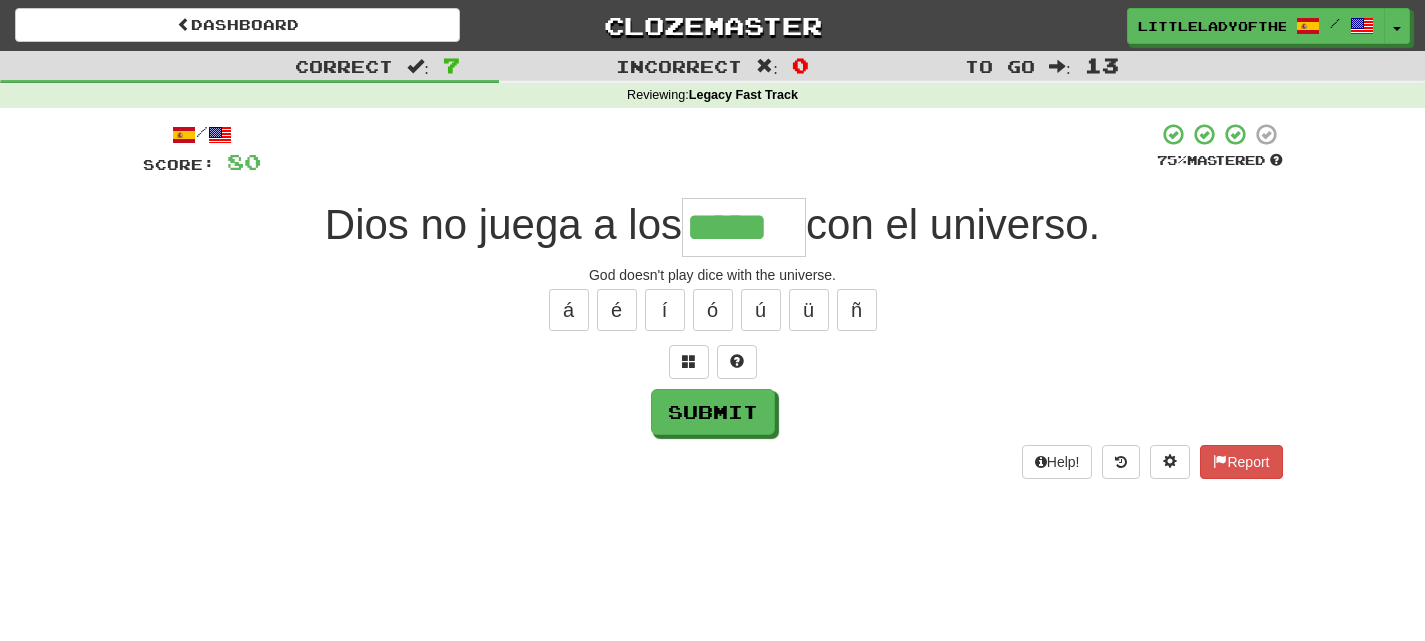 type on "*****" 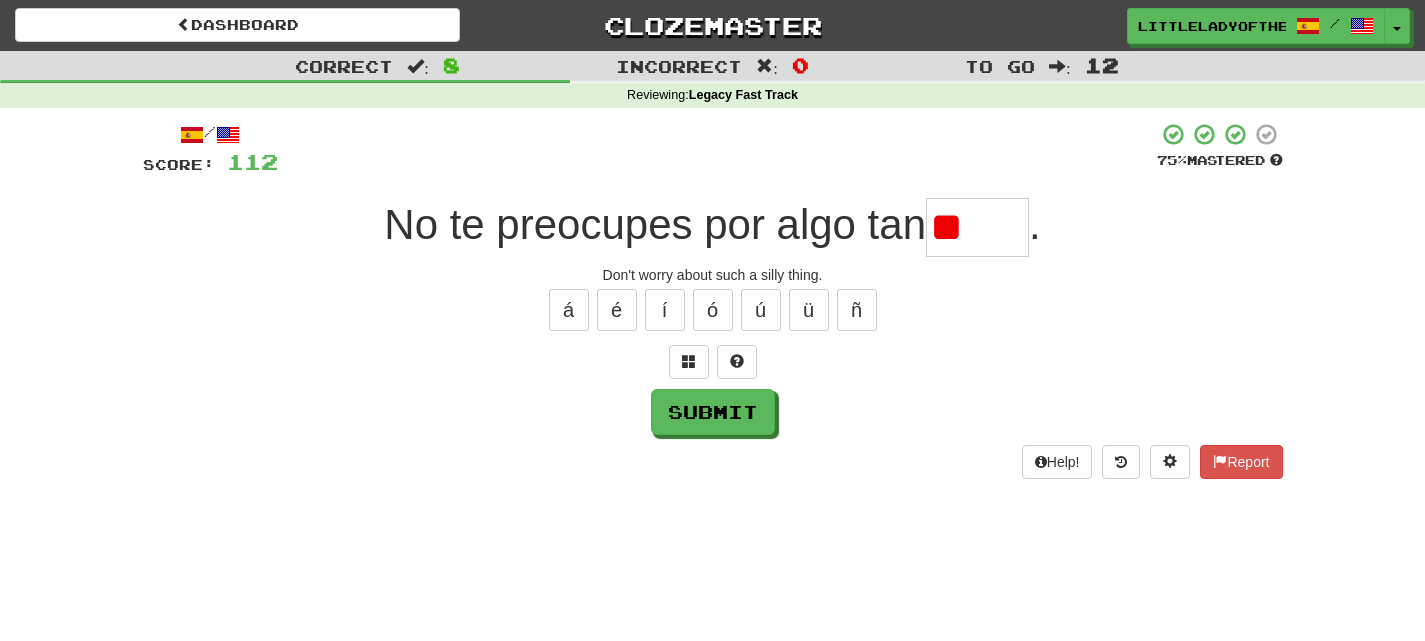 type on "*" 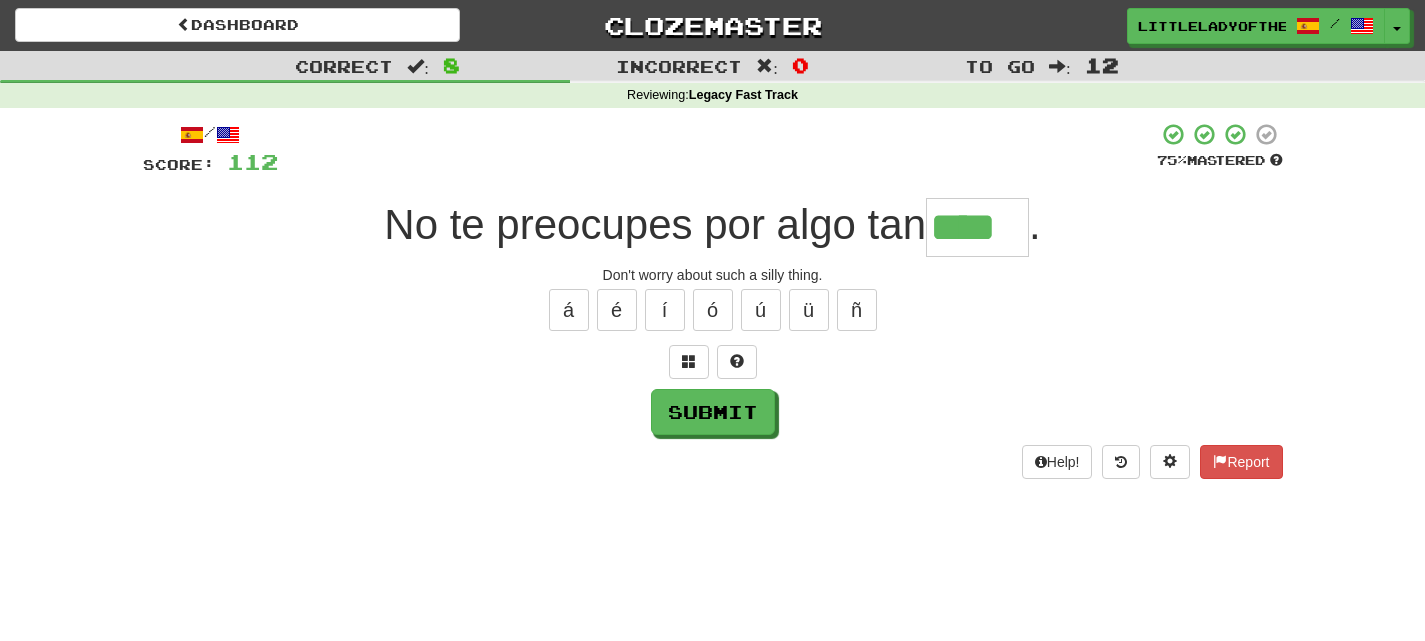 type on "****" 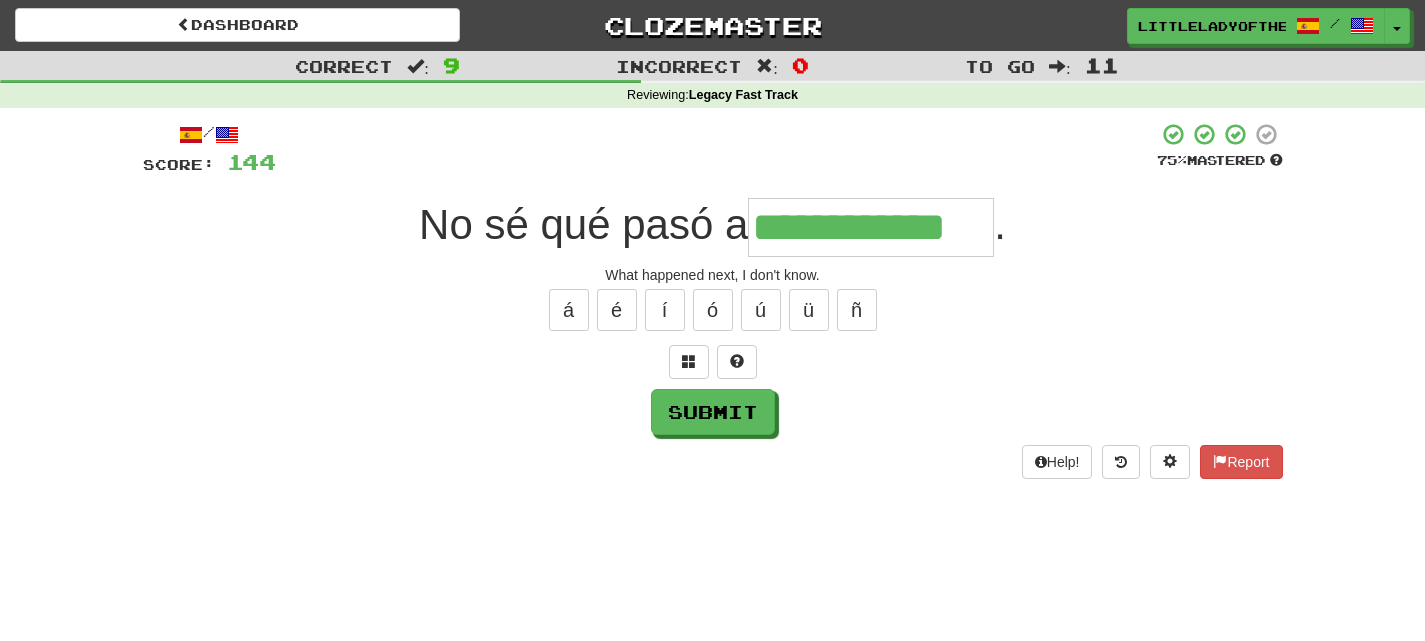 type on "**********" 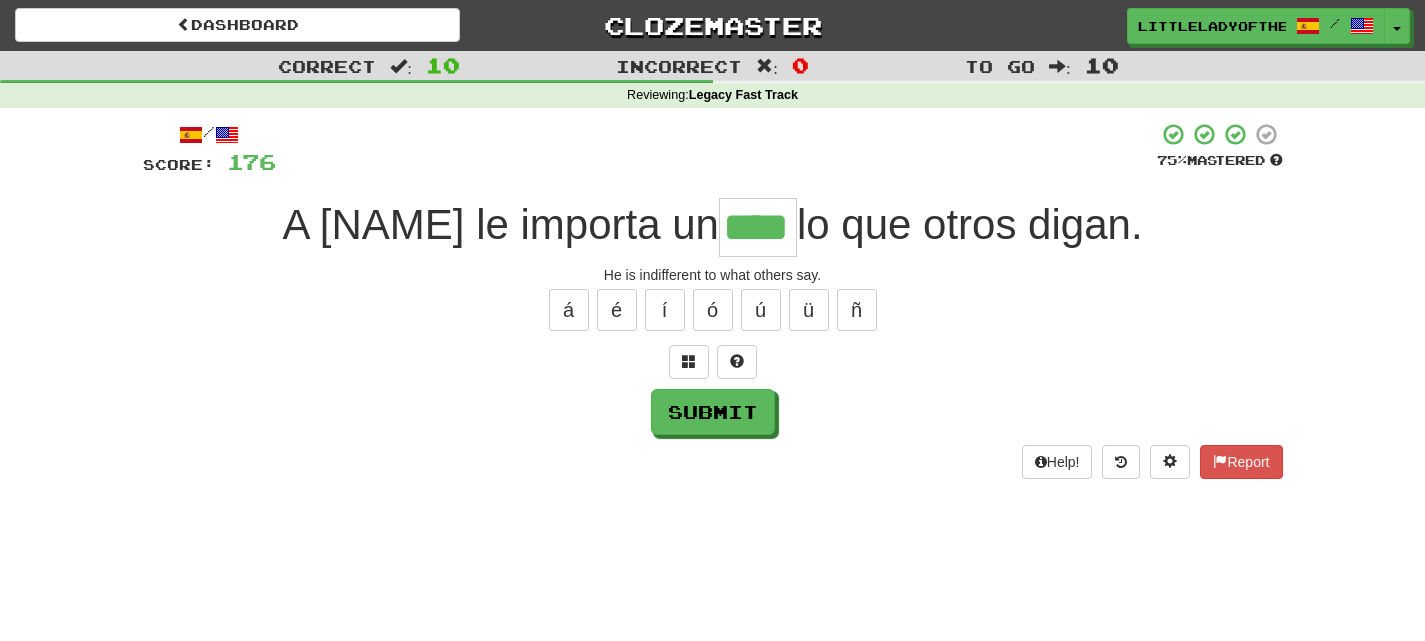 type on "****" 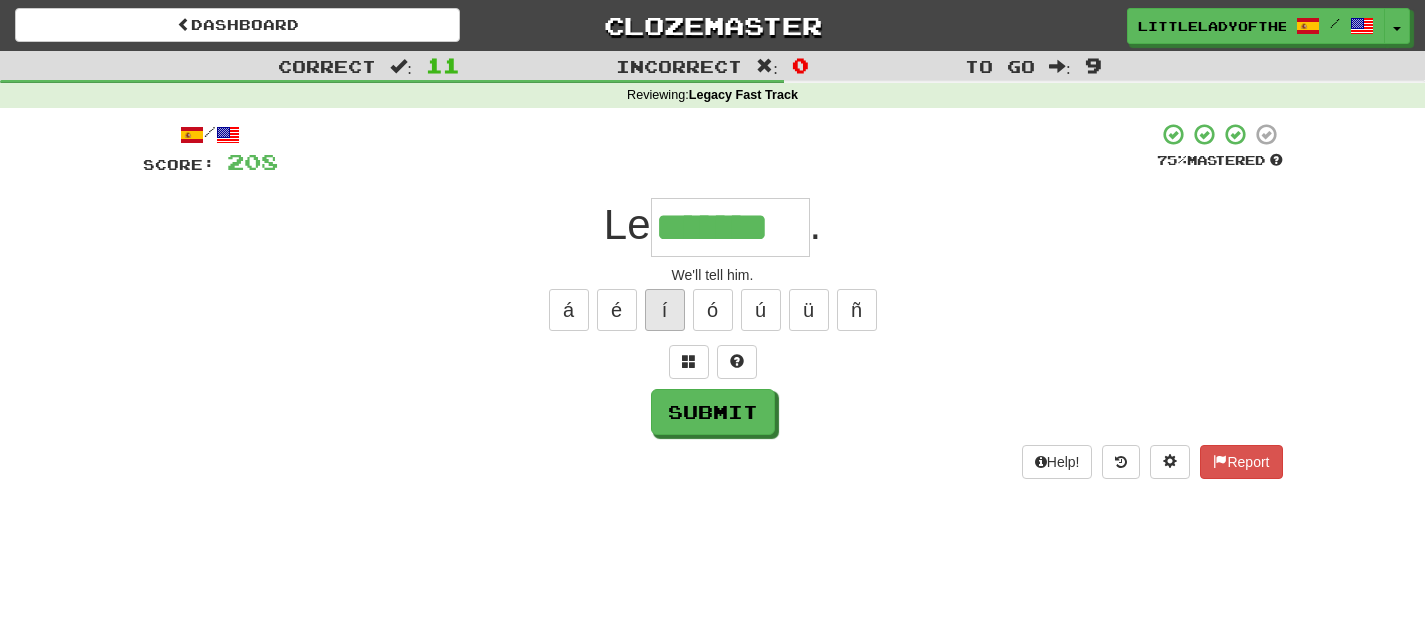 type on "*******" 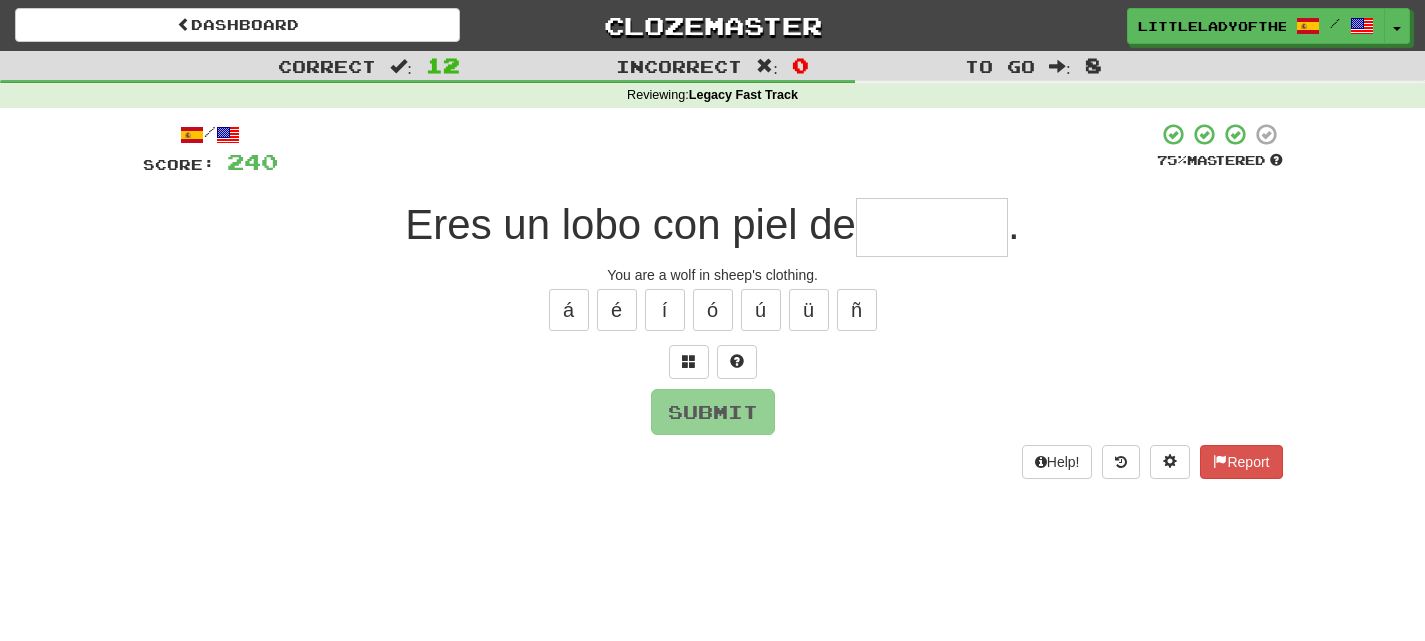 type on "*" 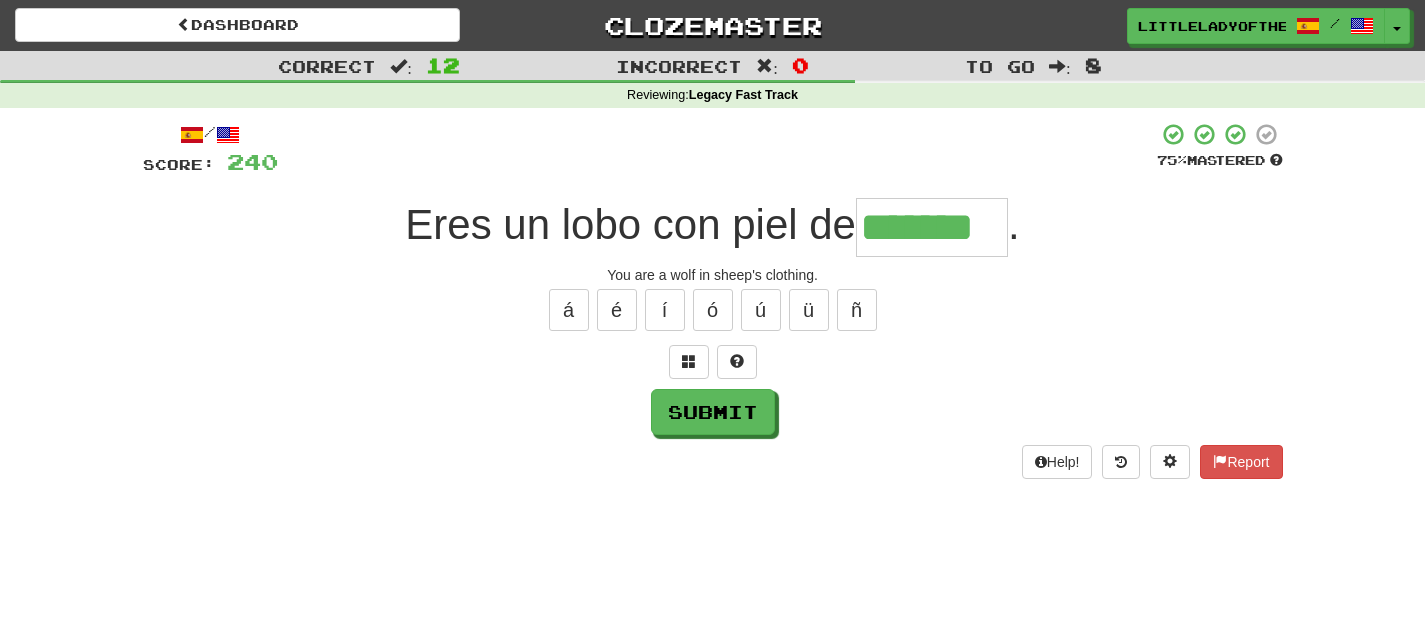 type on "*******" 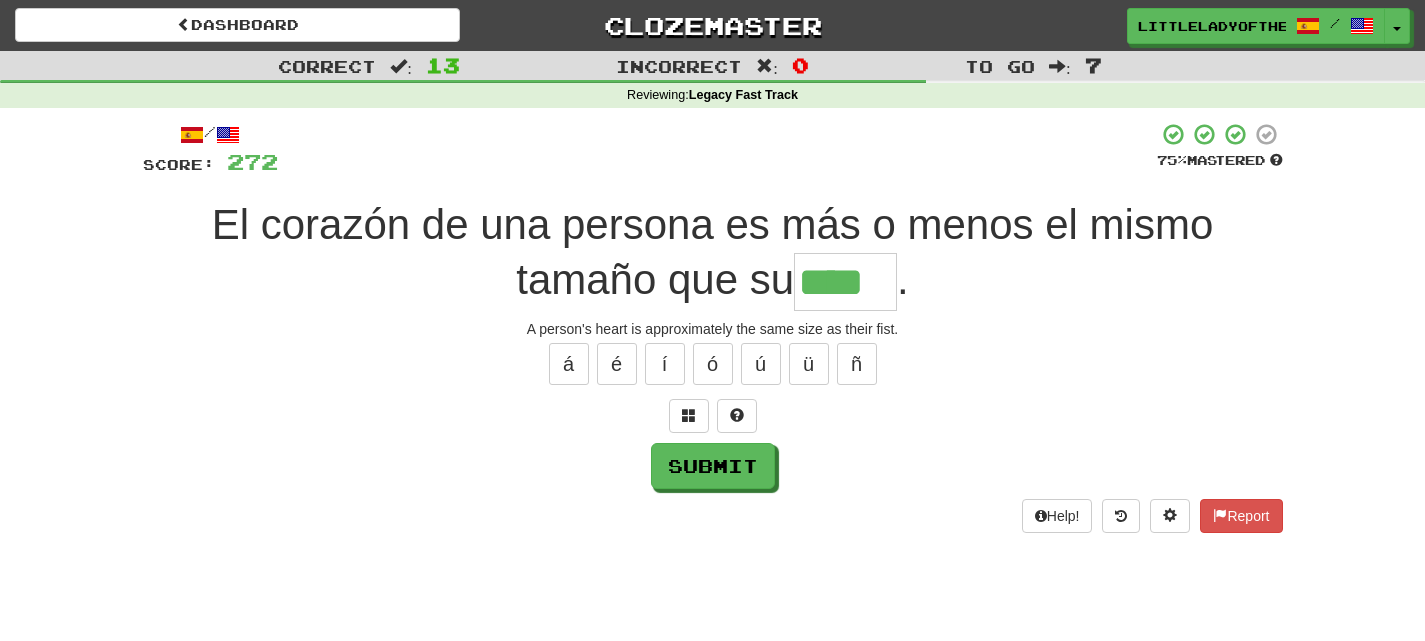 type on "****" 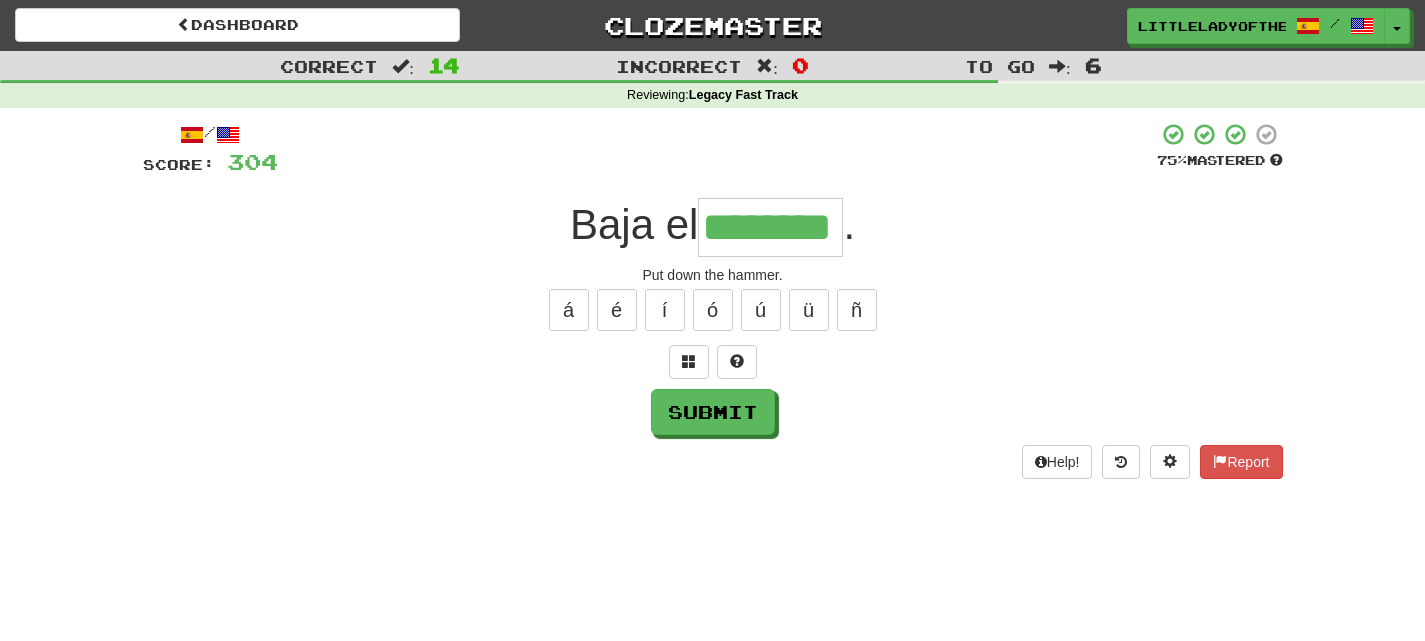 scroll, scrollTop: 0, scrollLeft: 0, axis: both 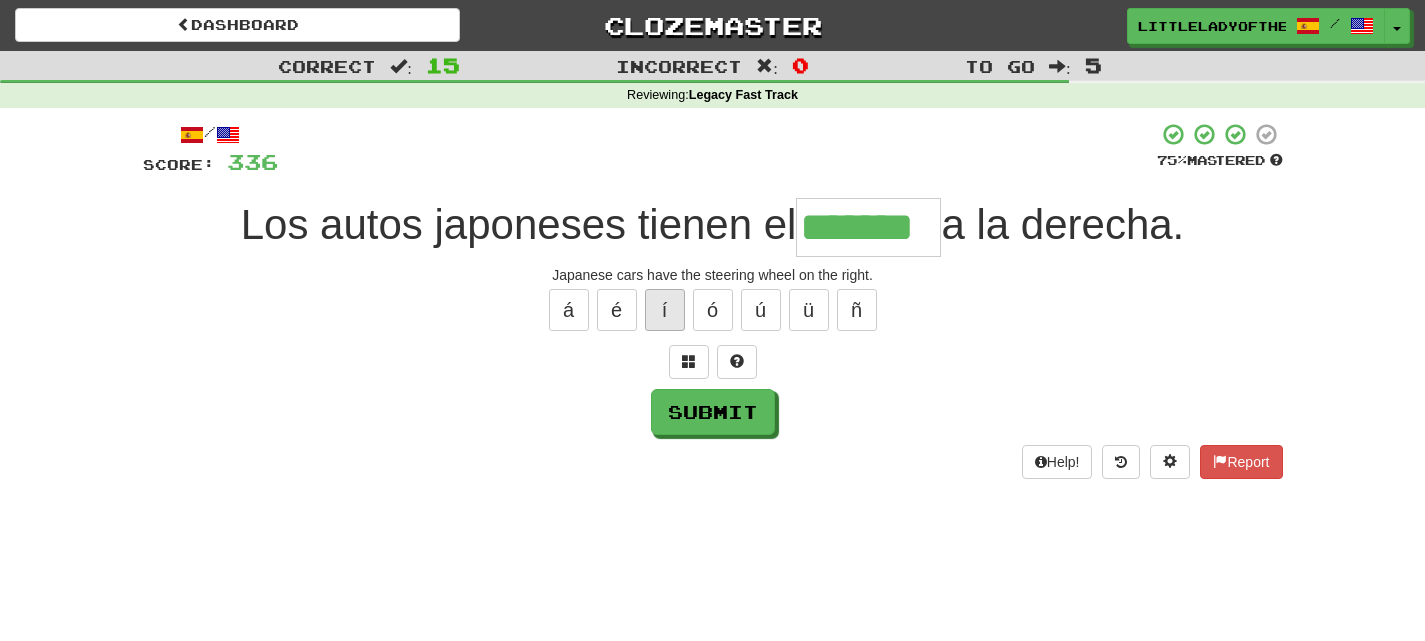 type on "*******" 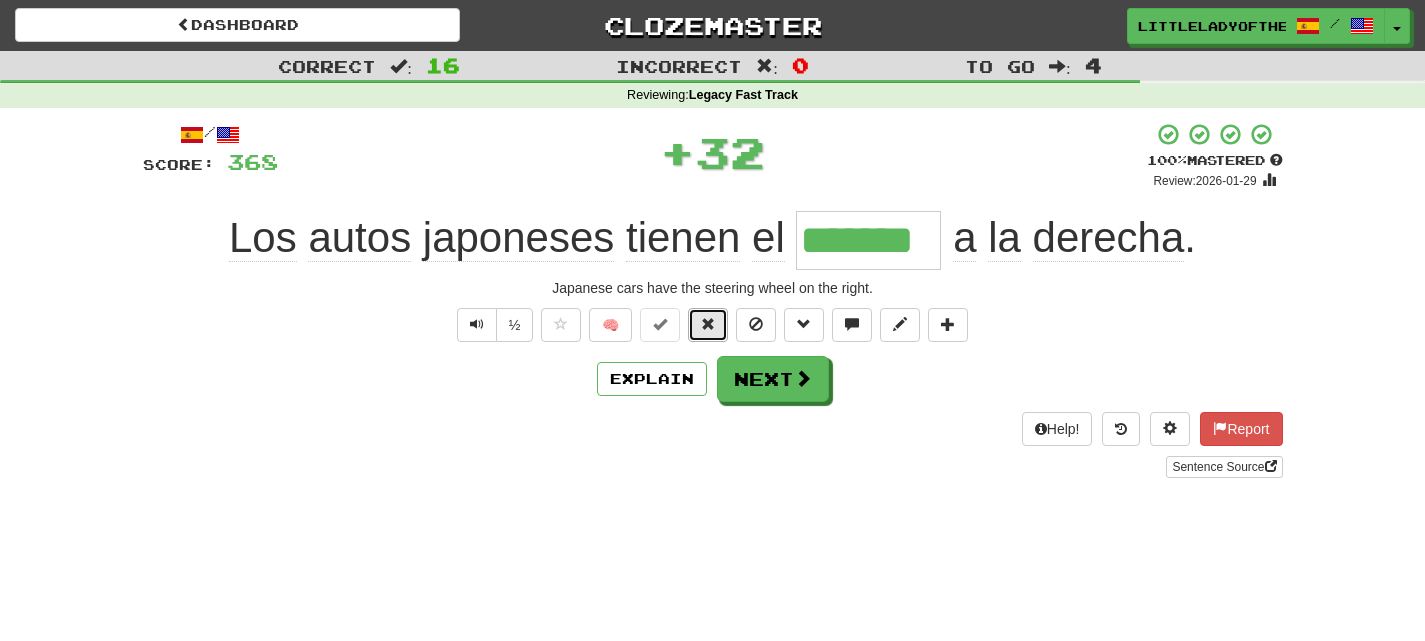 click at bounding box center [708, 324] 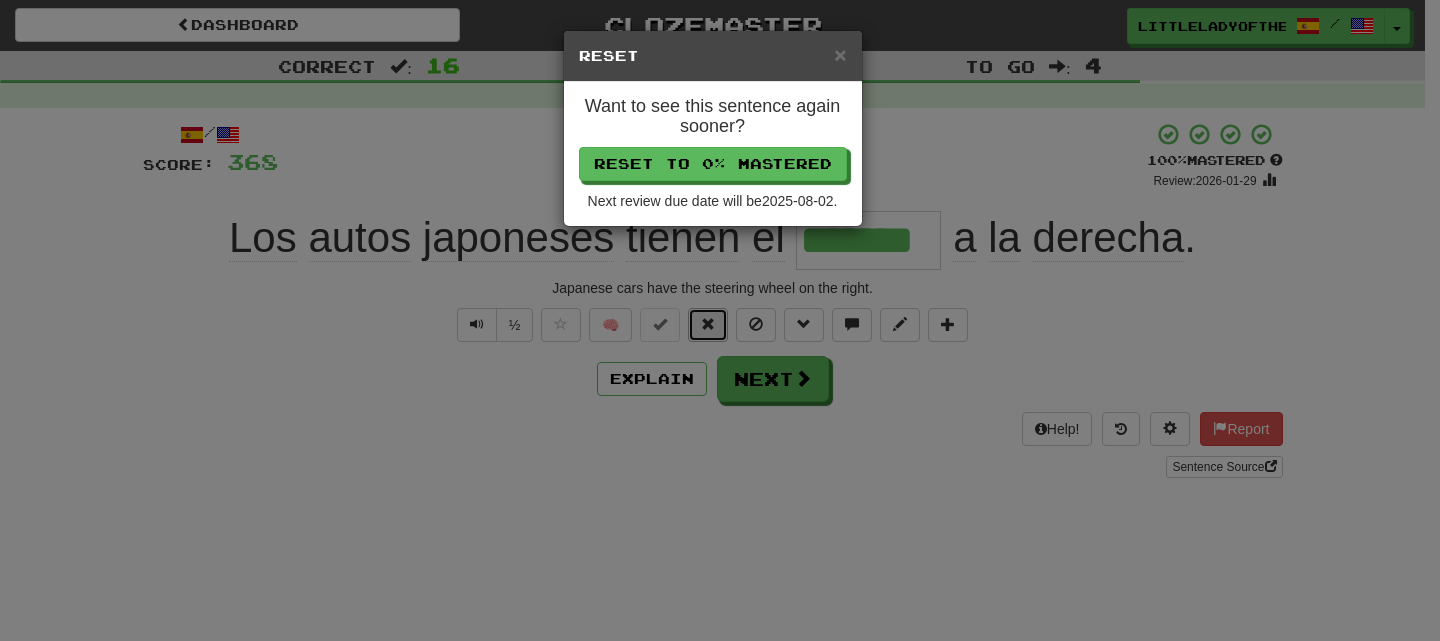 type 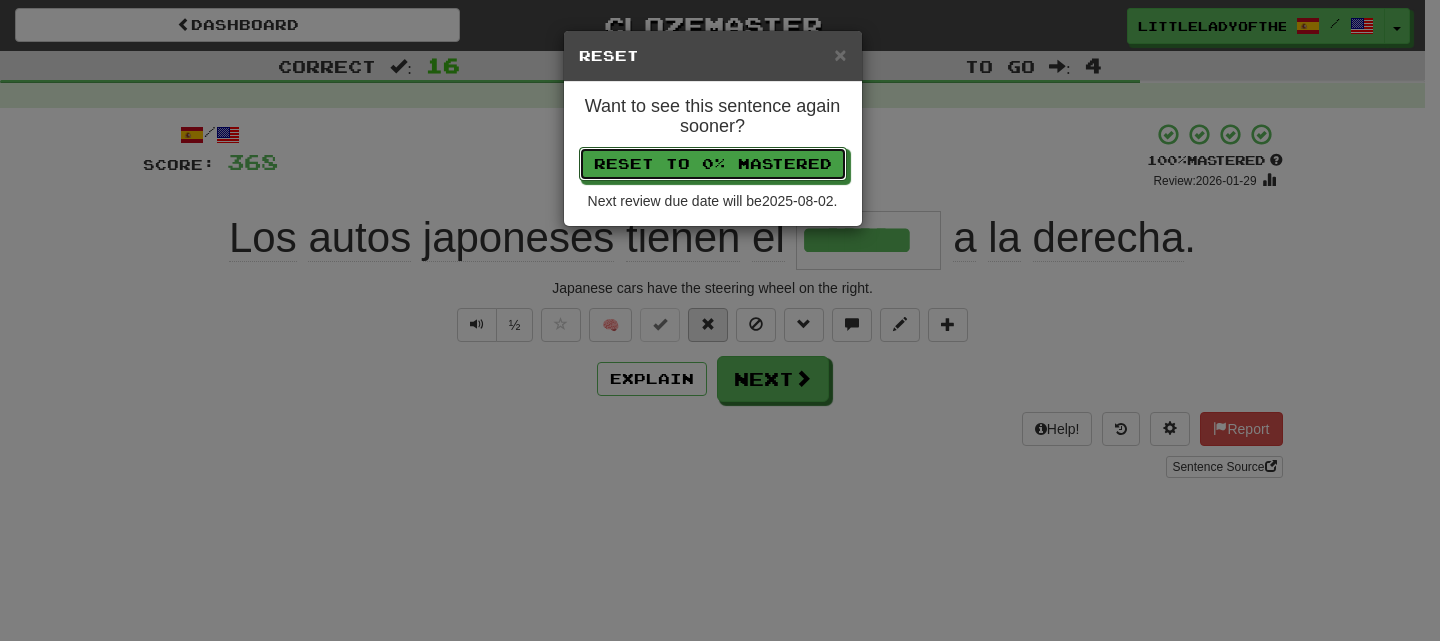 type 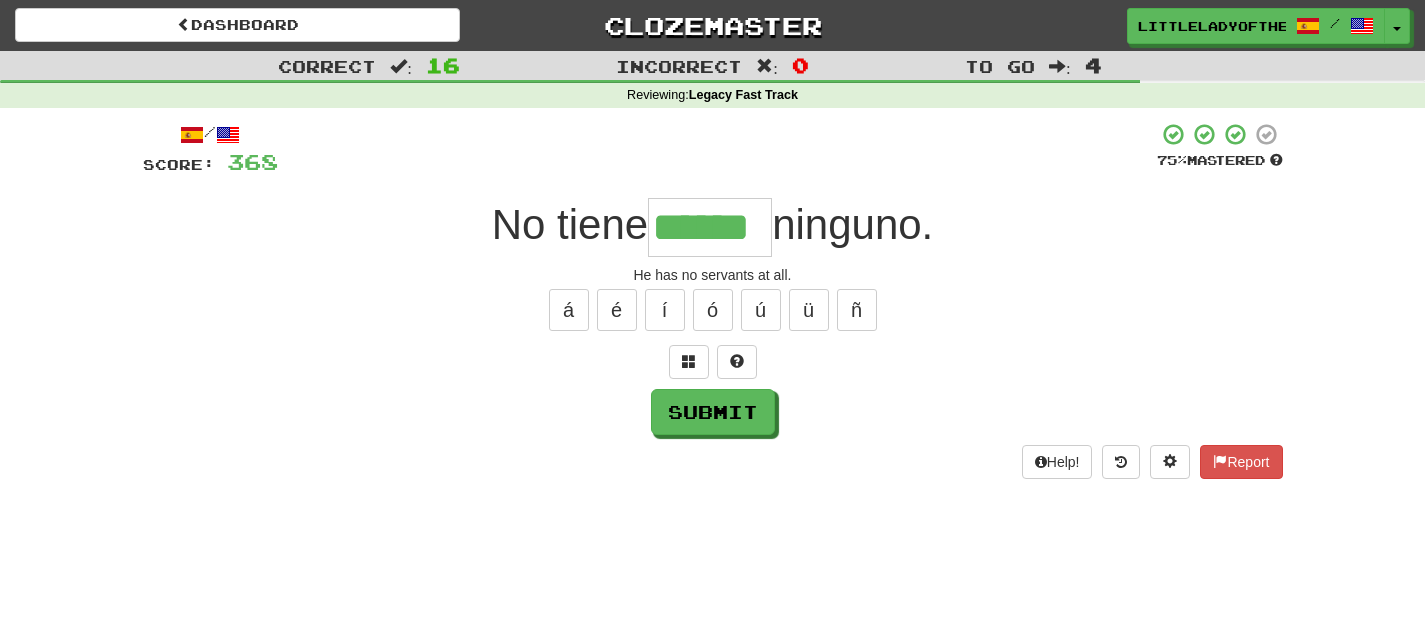 type on "******" 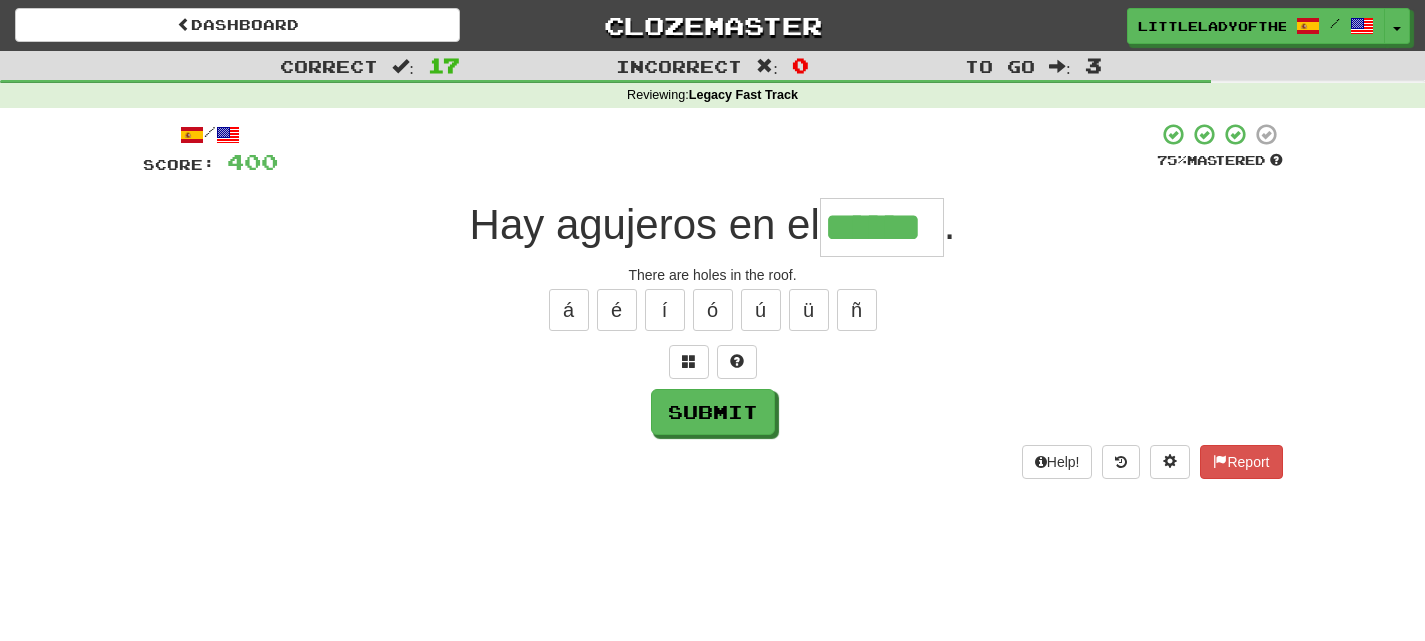 type on "******" 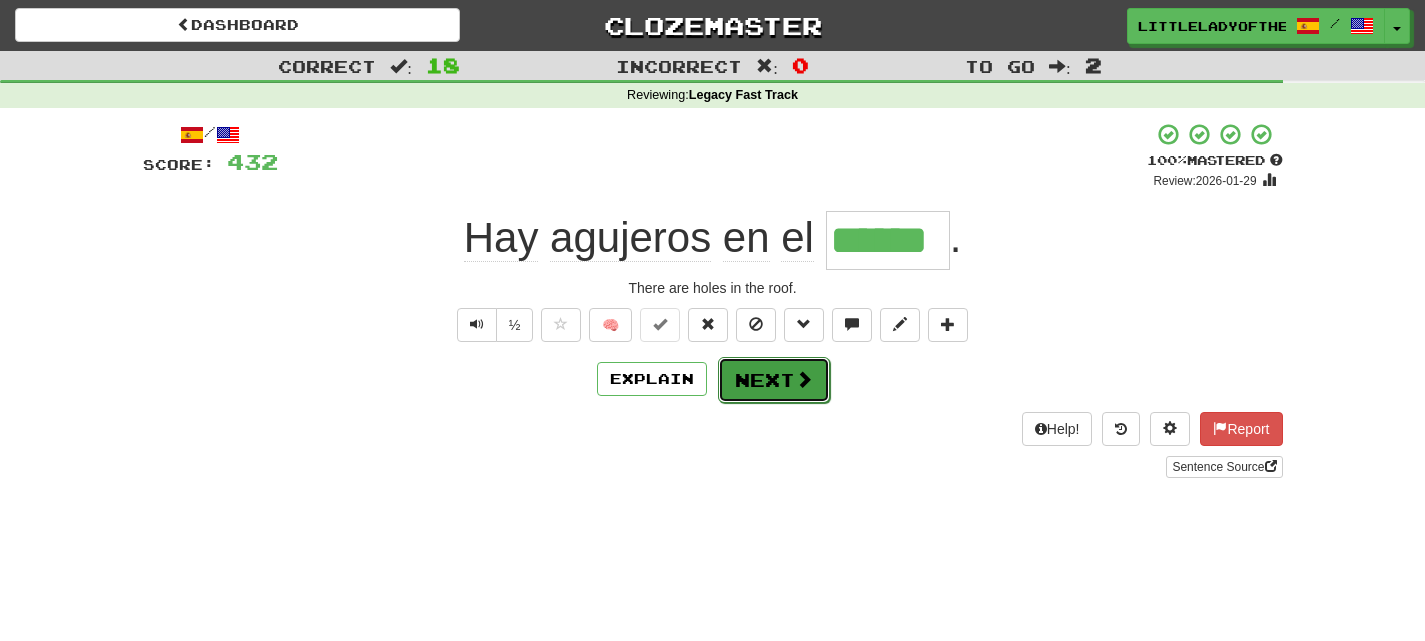 click at bounding box center (804, 379) 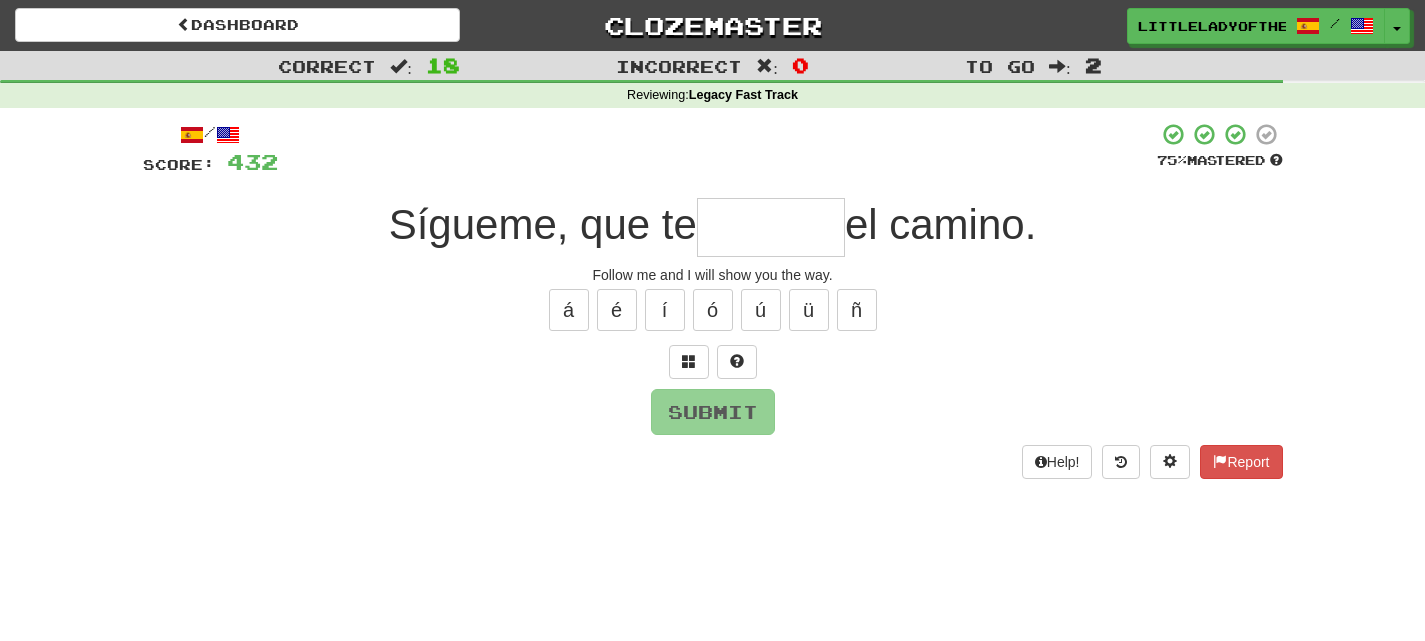 type on "*" 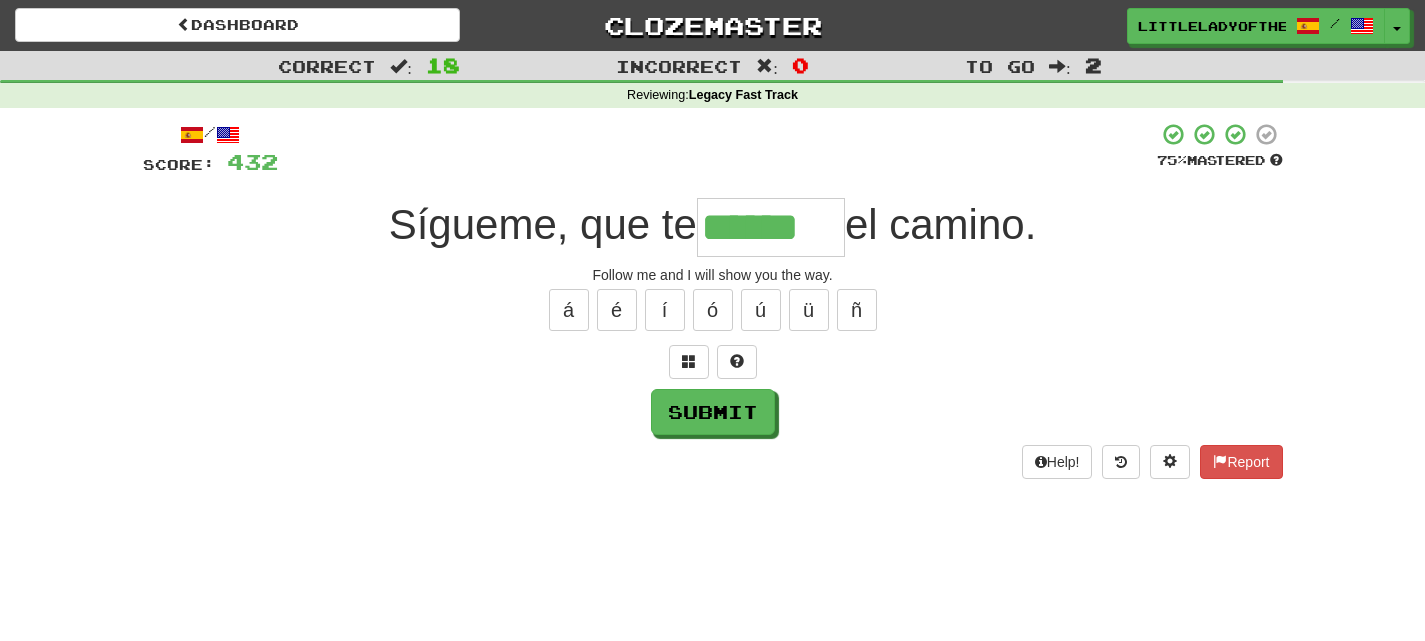 type on "******" 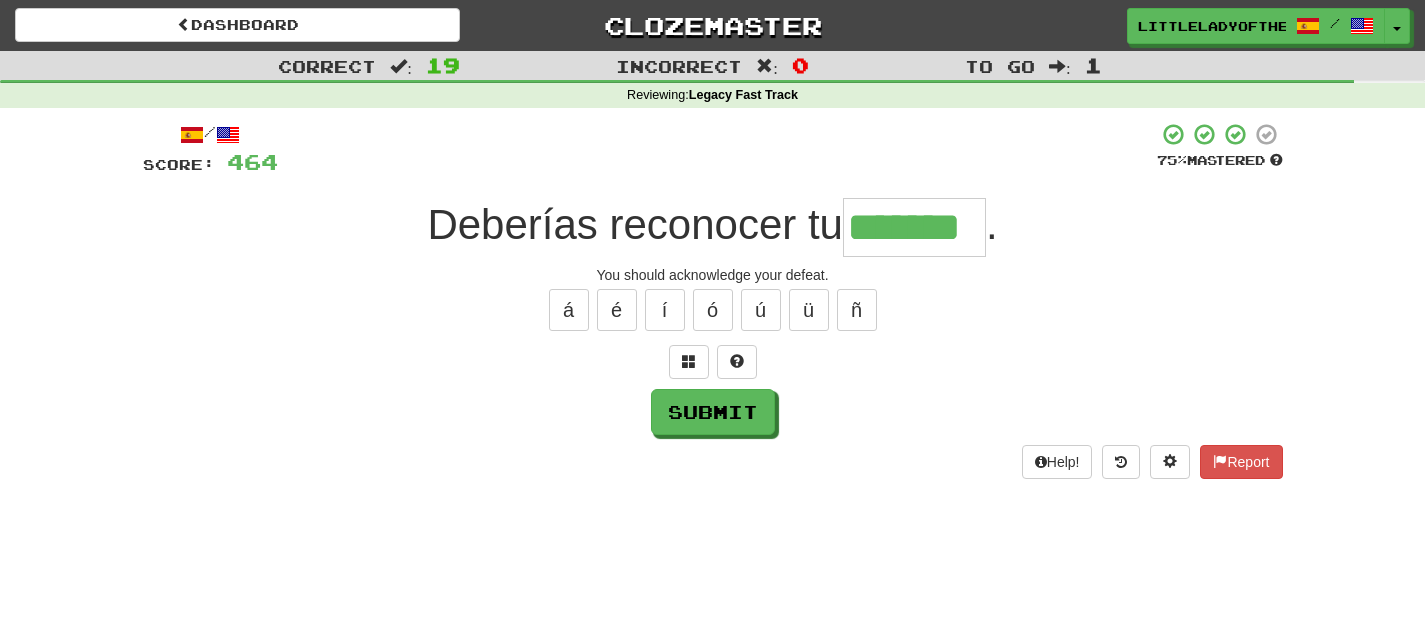 type on "*******" 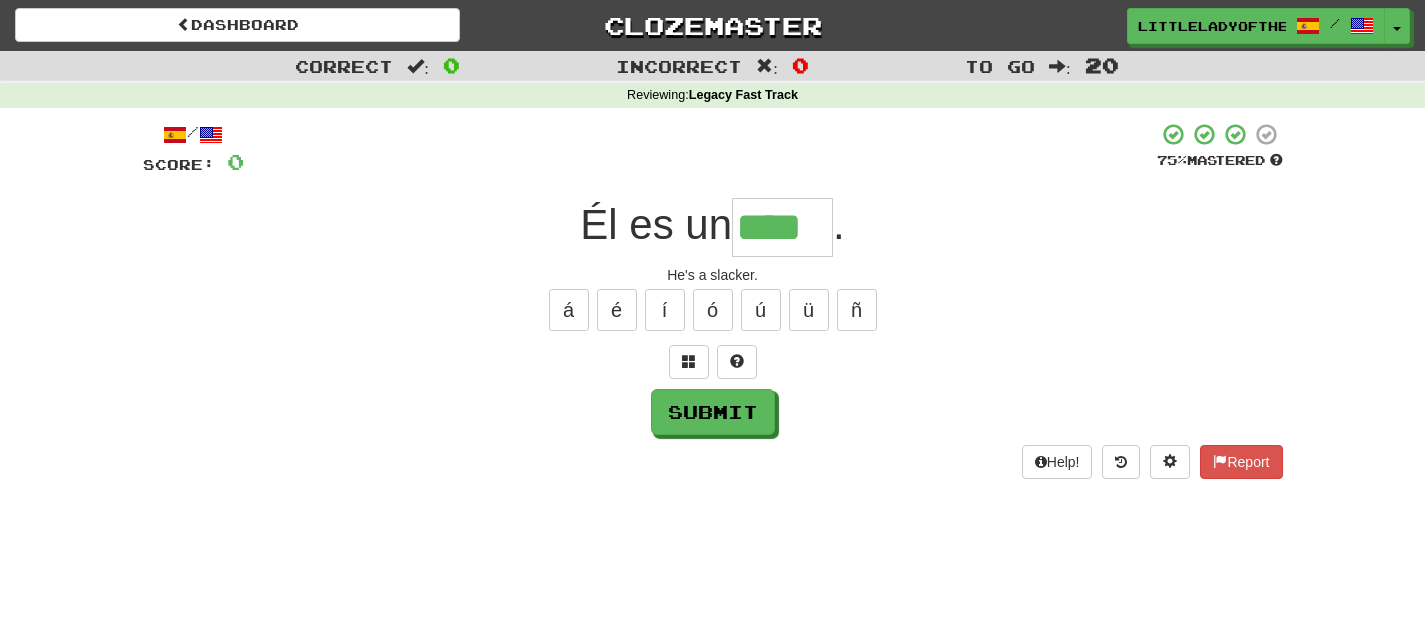 type on "****" 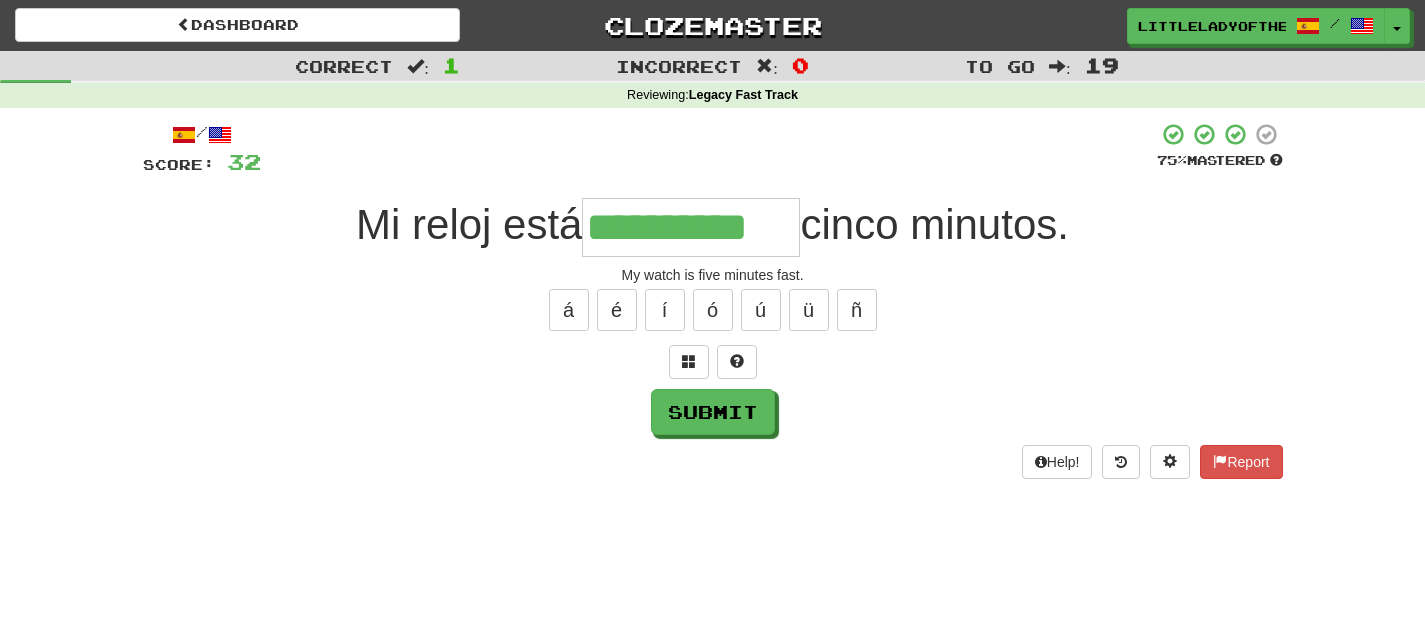 type on "**********" 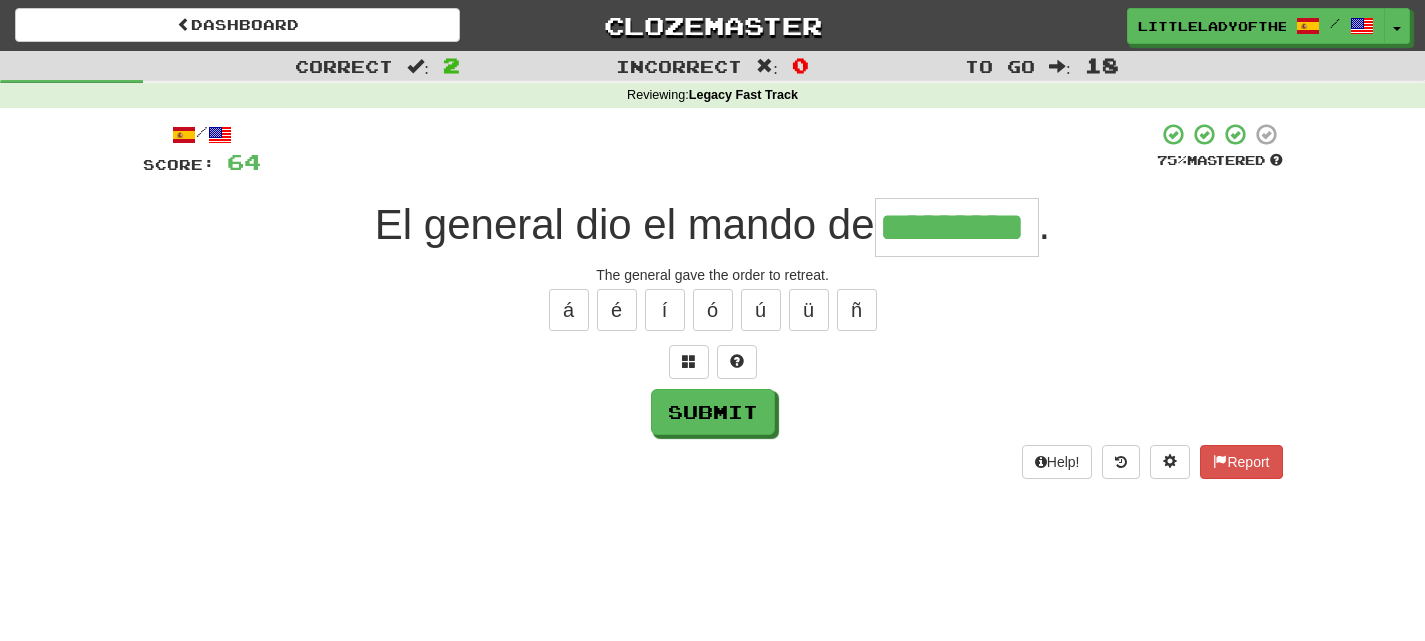 type on "*********" 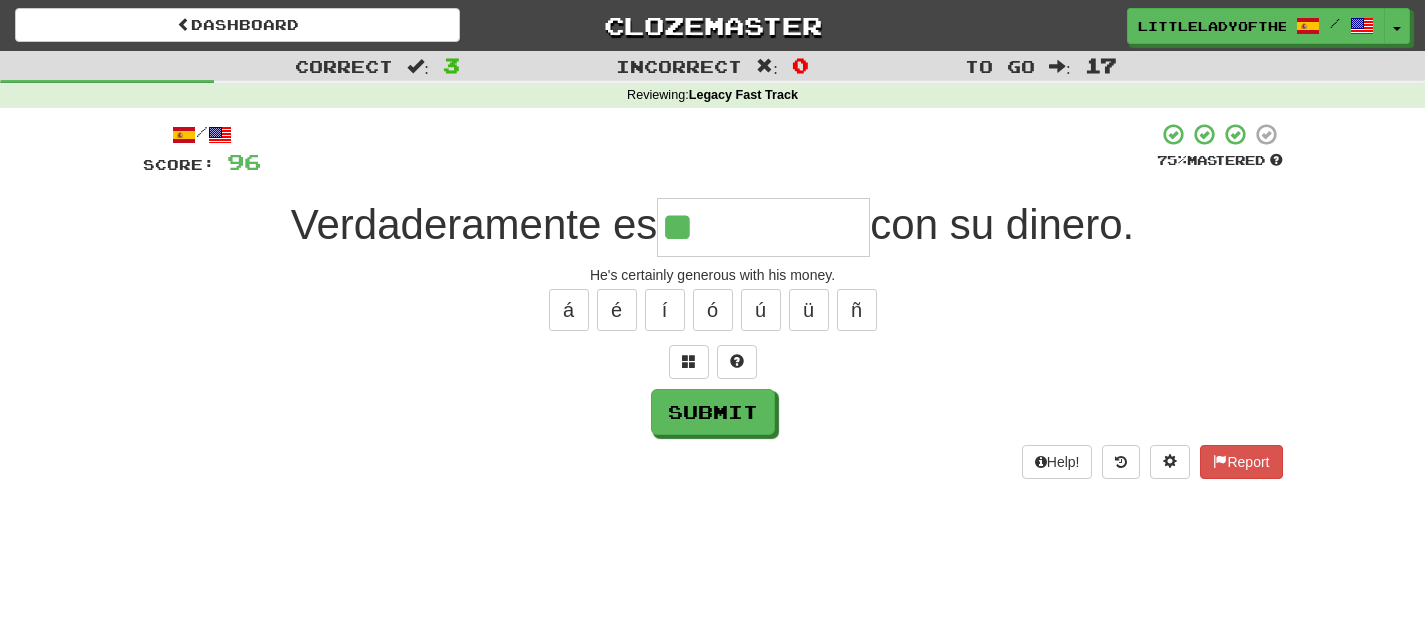 type on "*" 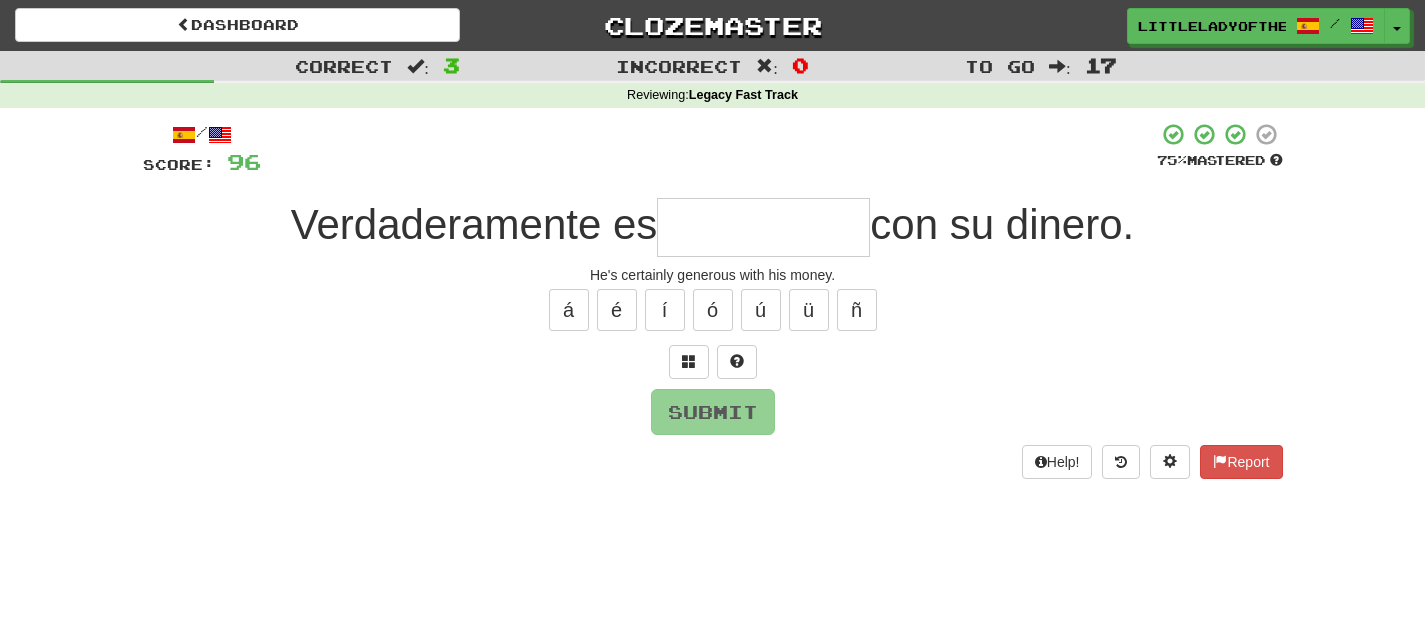 type on "*" 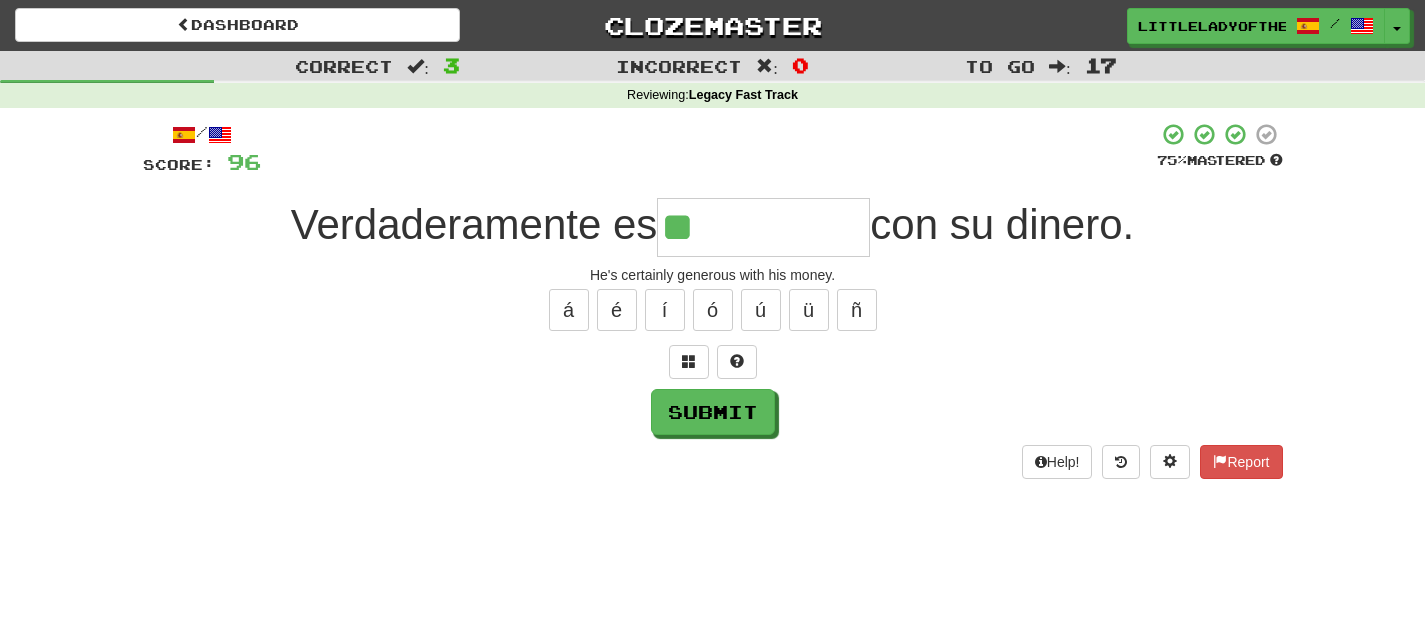 type on "*" 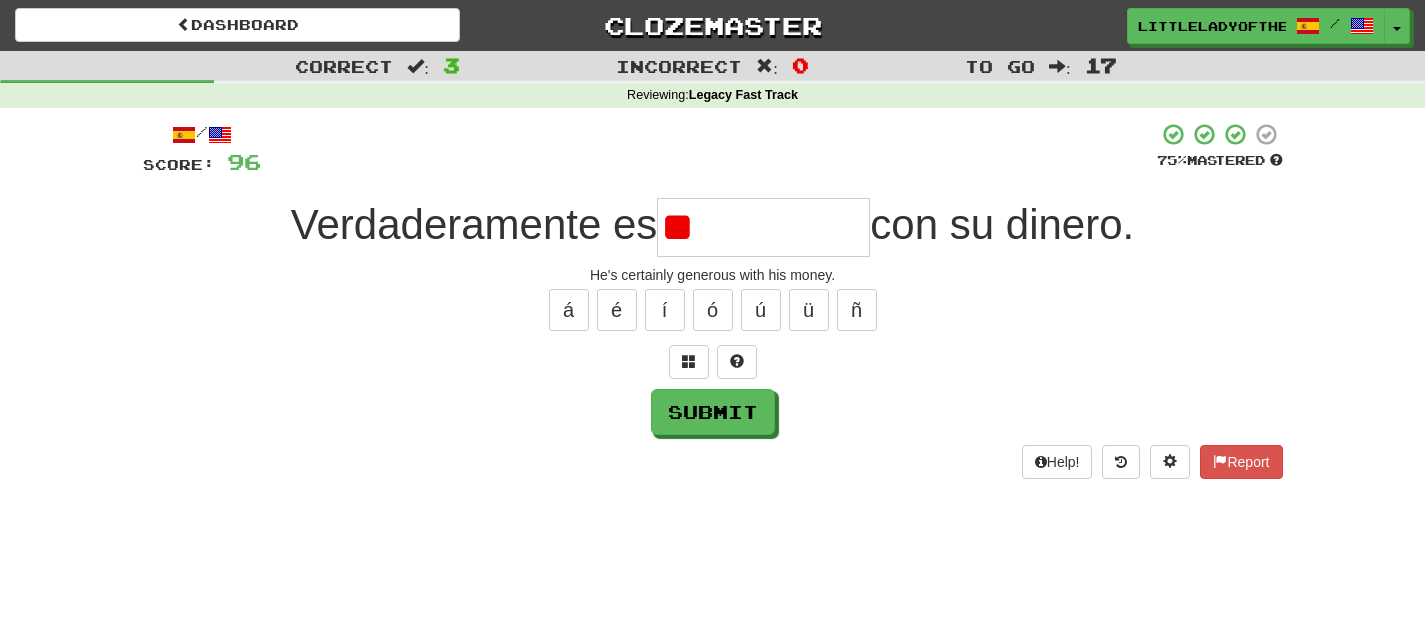 type on "*" 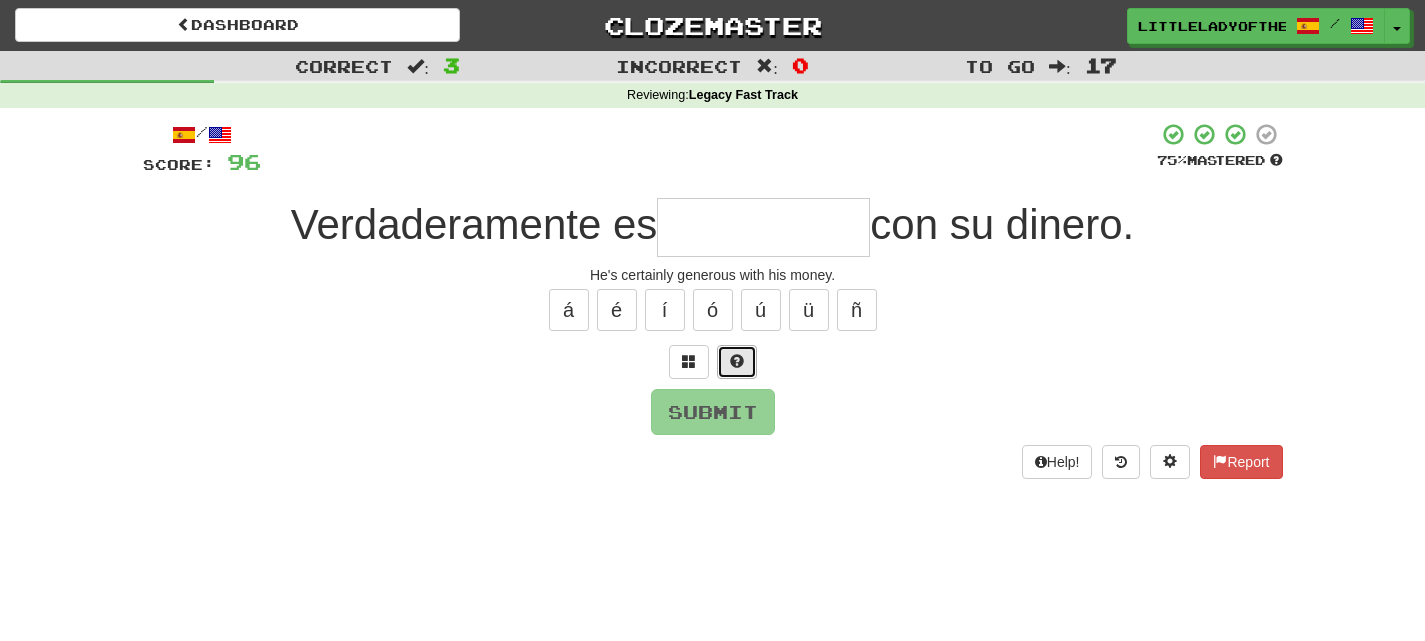 click at bounding box center [737, 362] 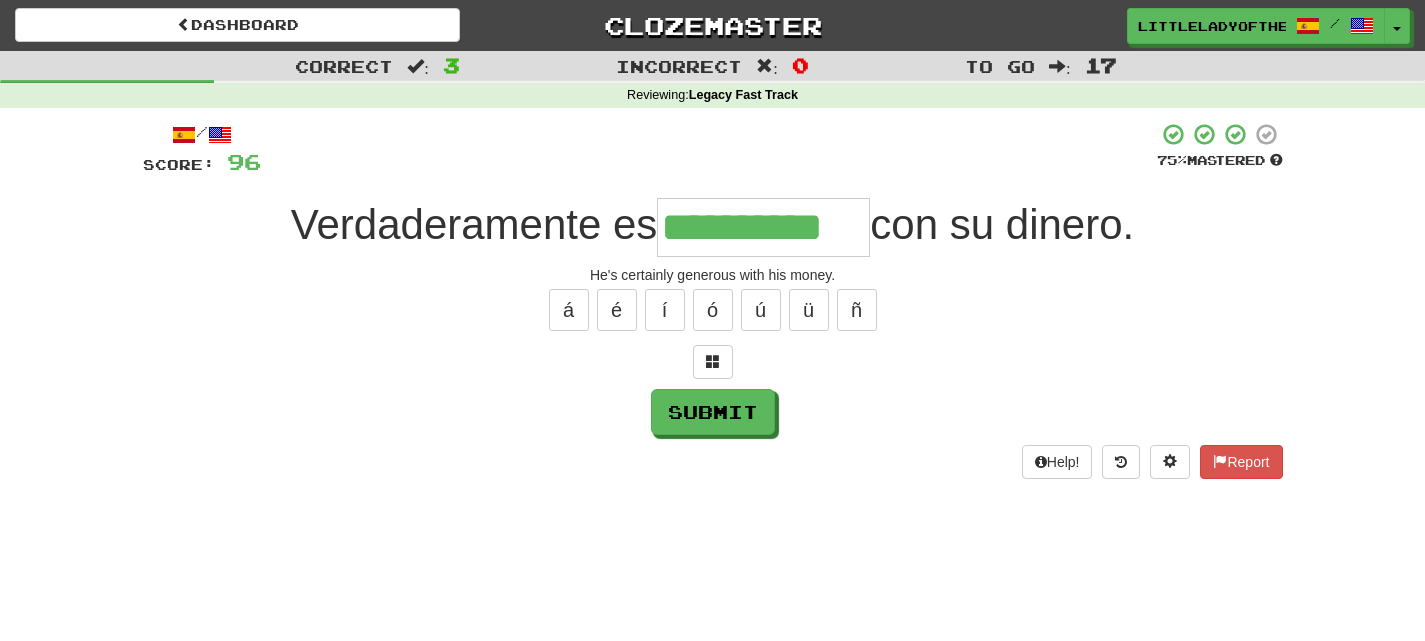 type on "**********" 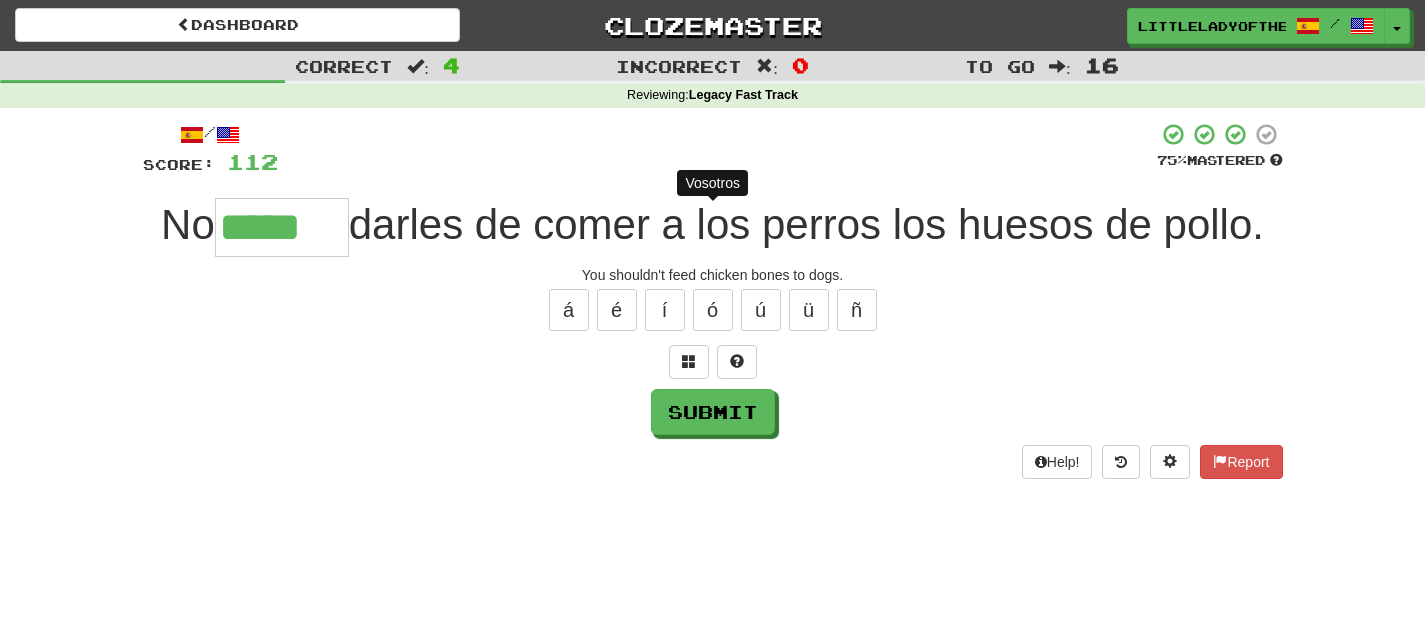 type on "******" 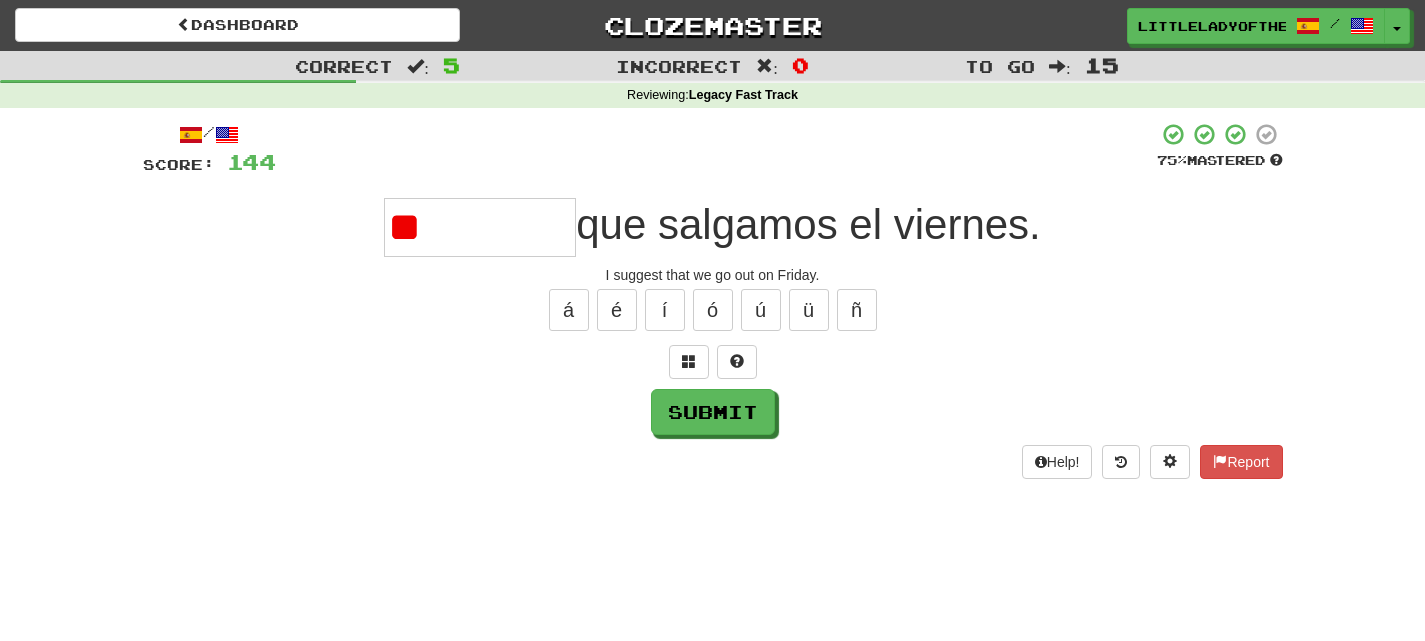 type on "*" 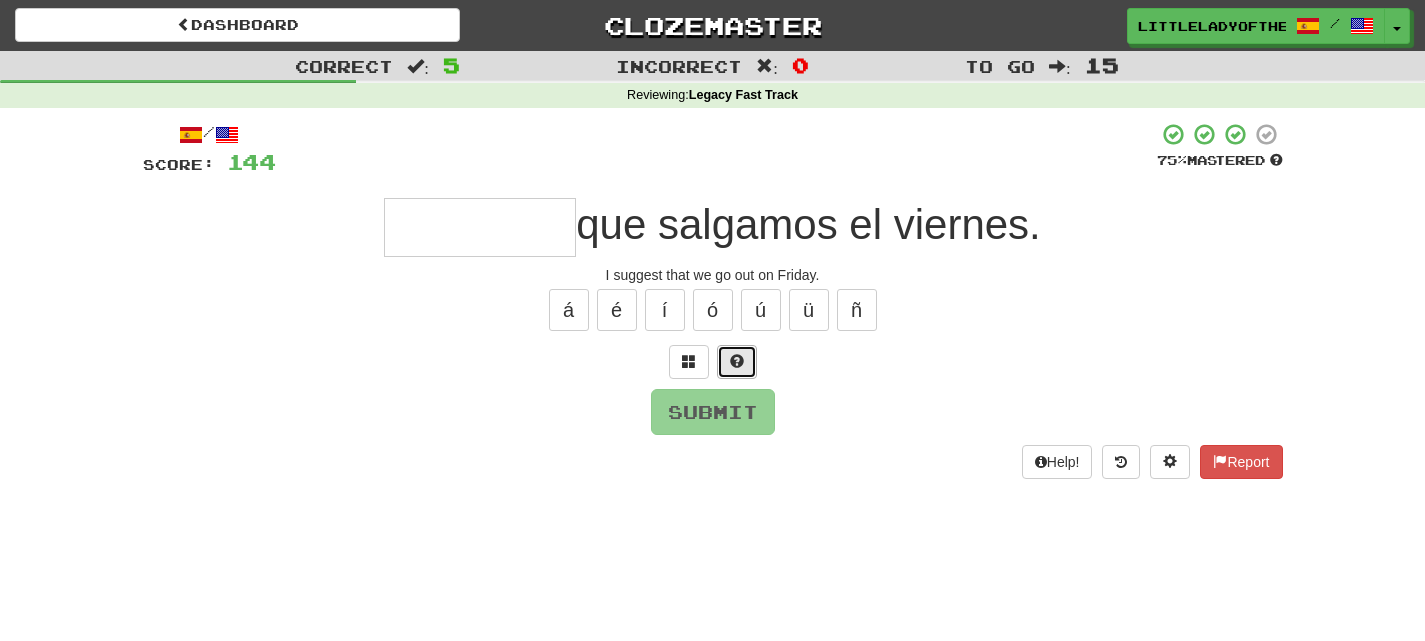 click at bounding box center (737, 362) 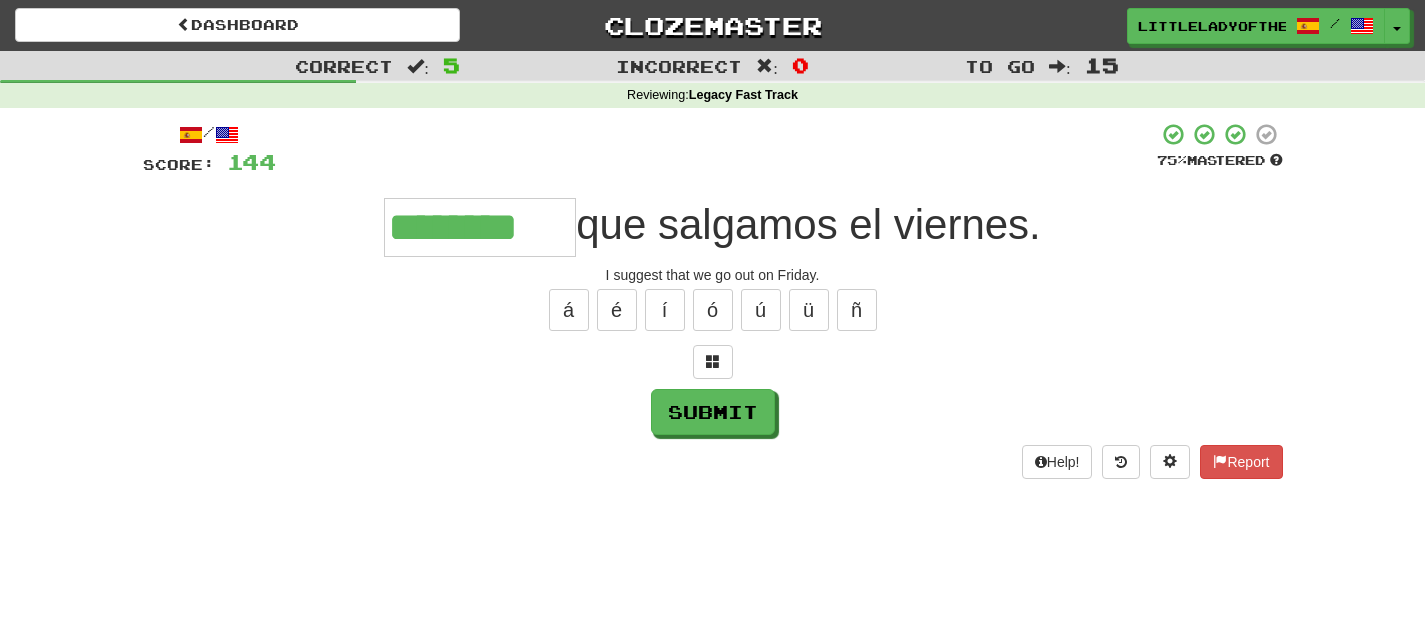 type on "********" 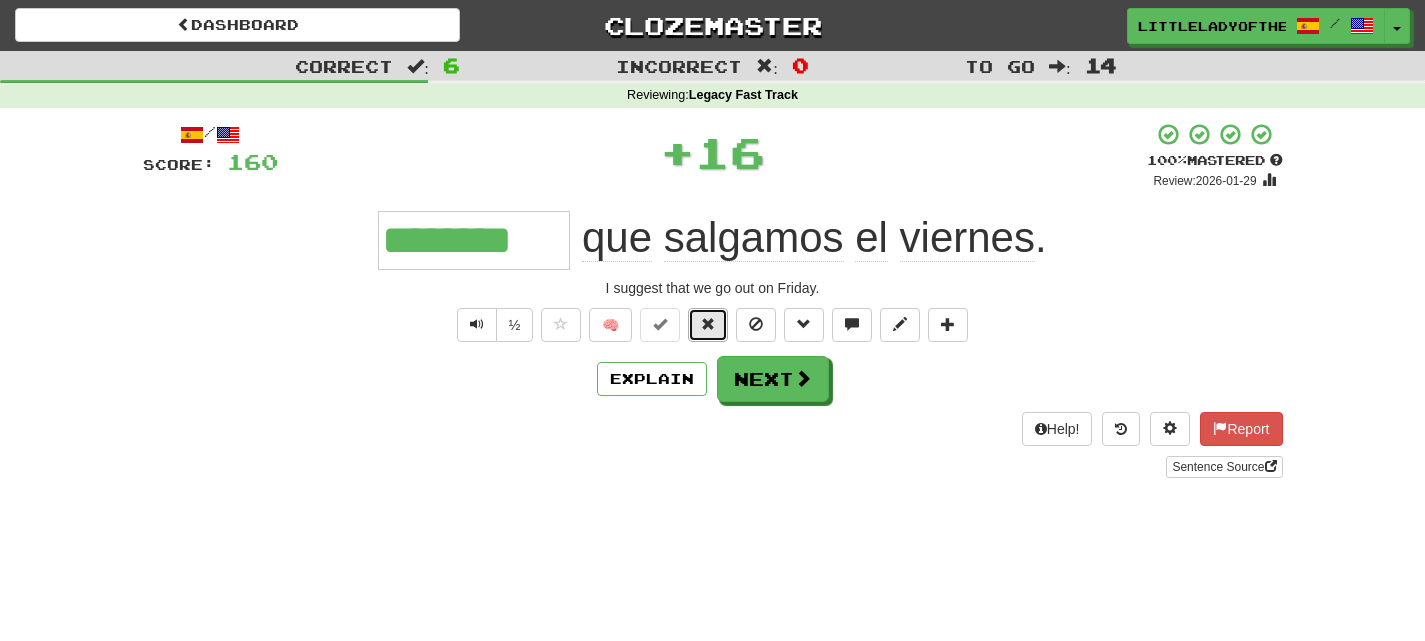 click at bounding box center (708, 324) 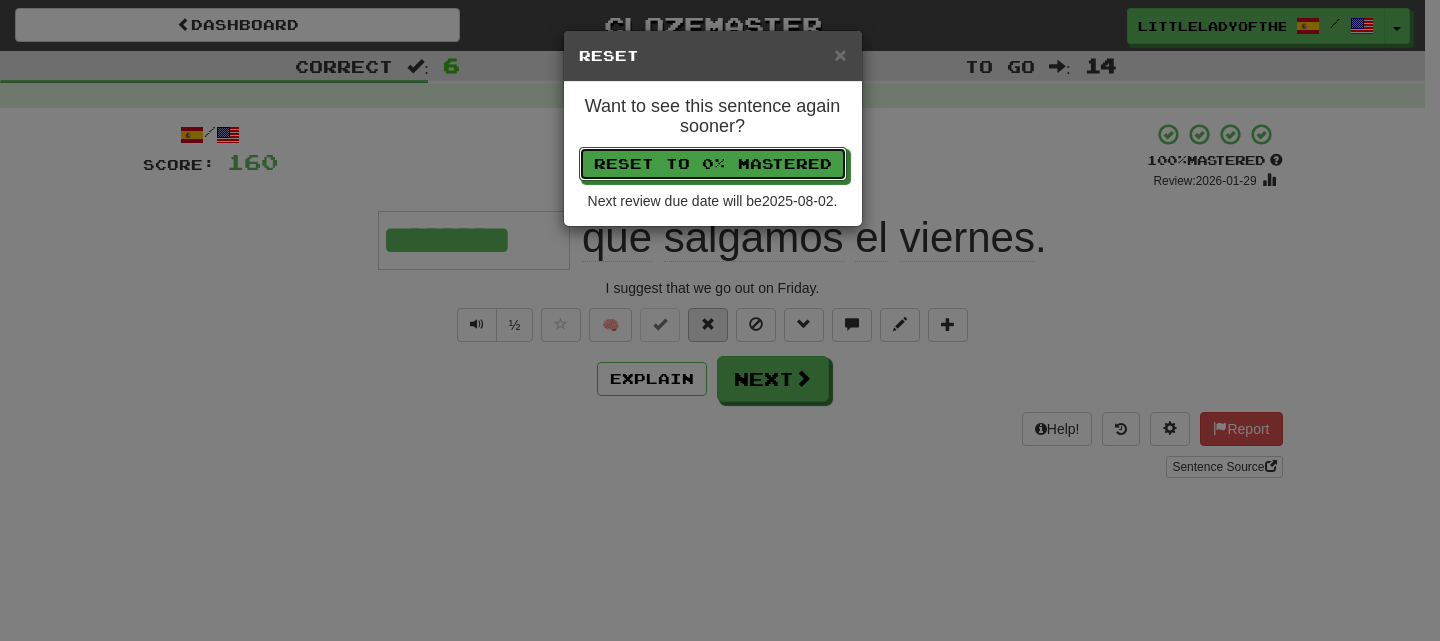 type 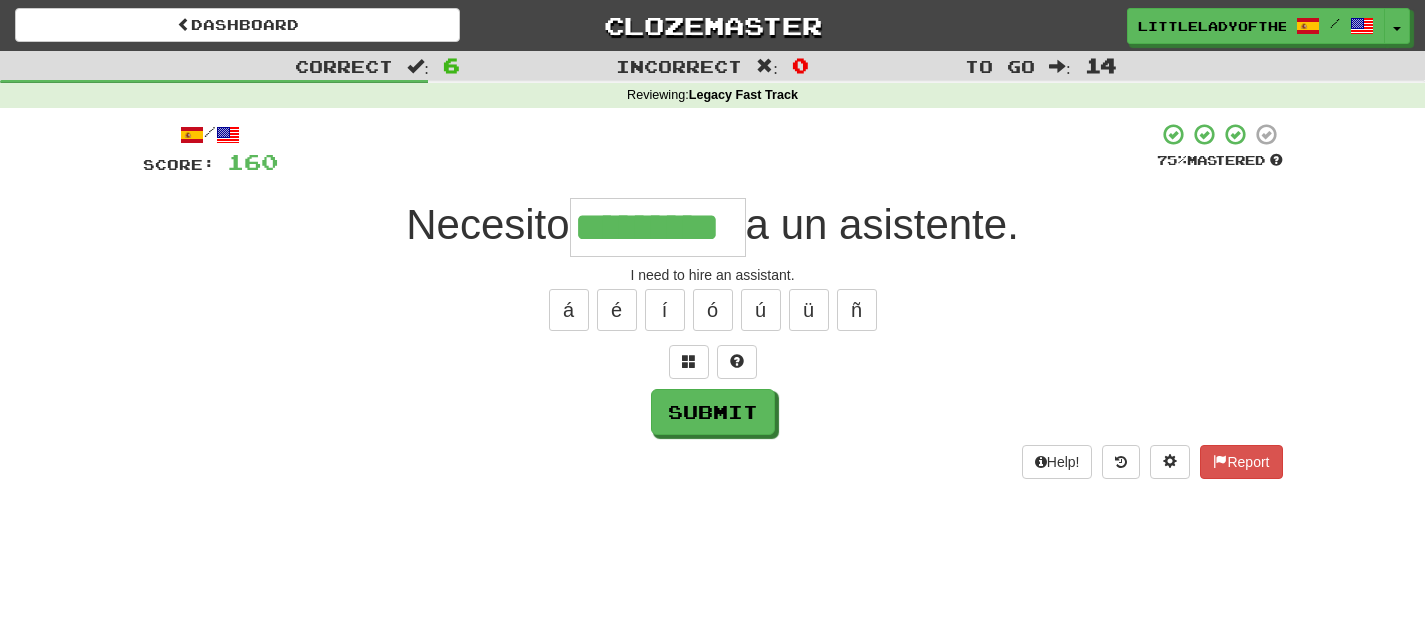 type on "*********" 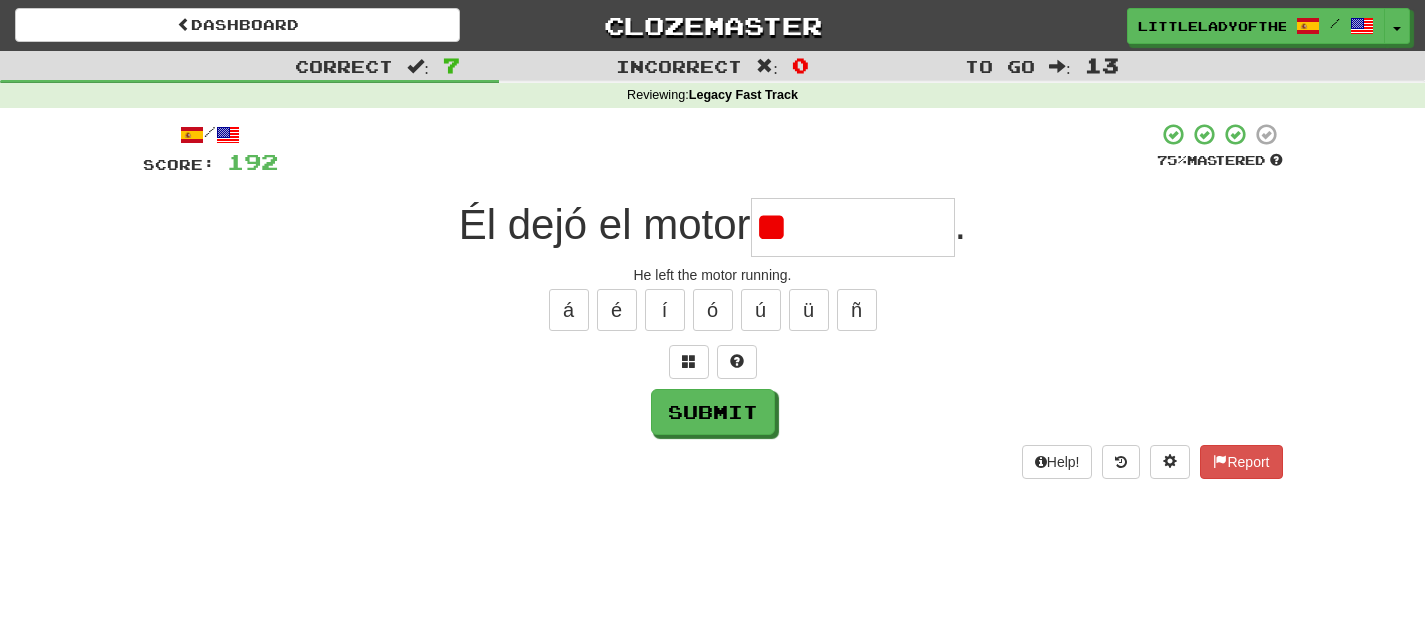 type on "*" 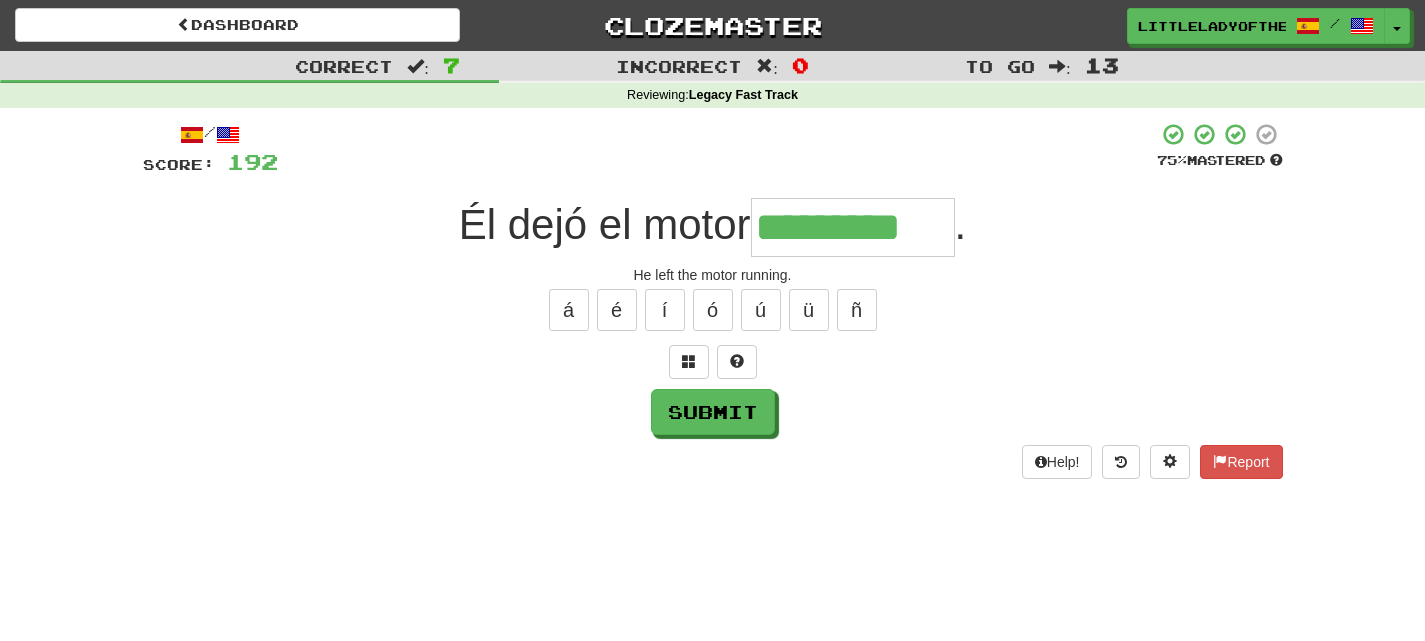 type on "*********" 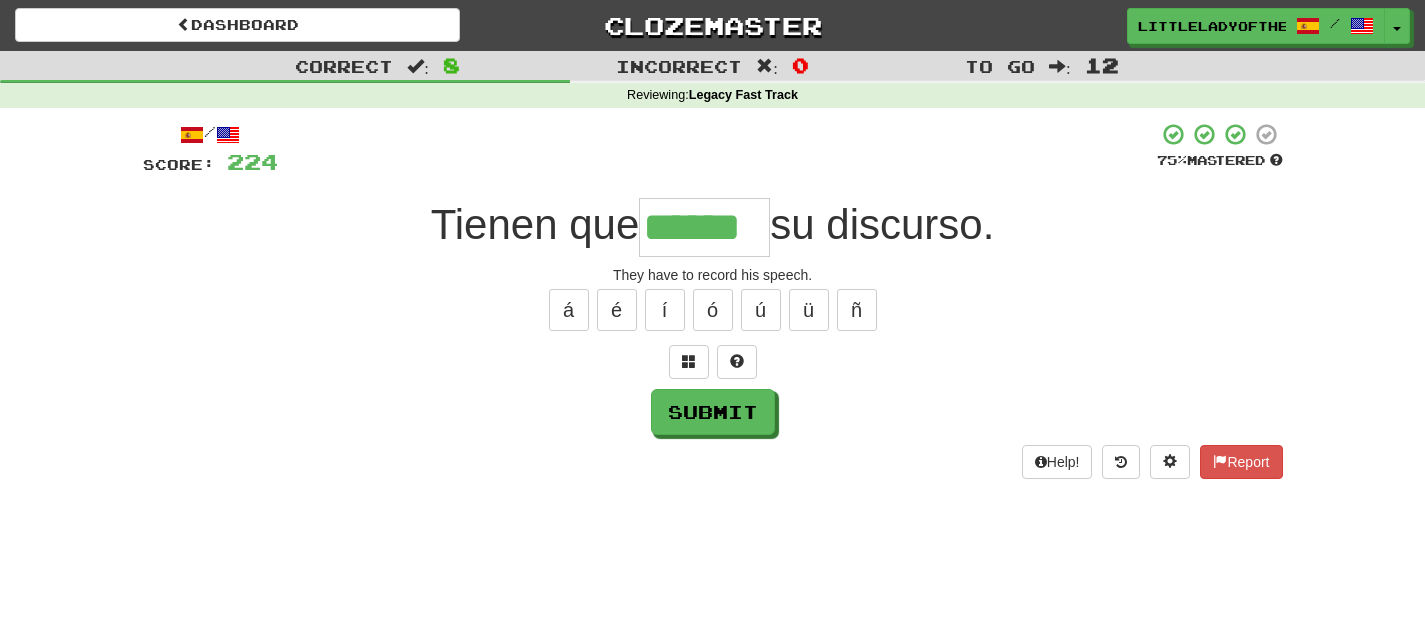 type on "******" 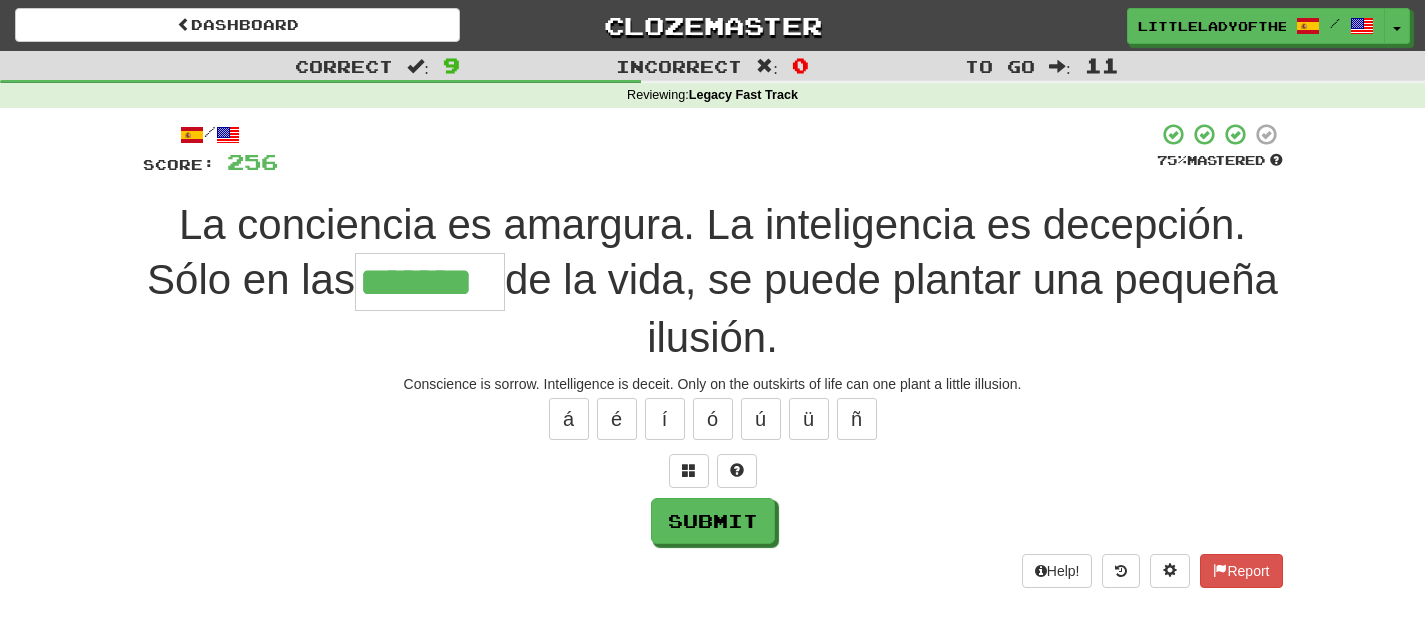 type on "*******" 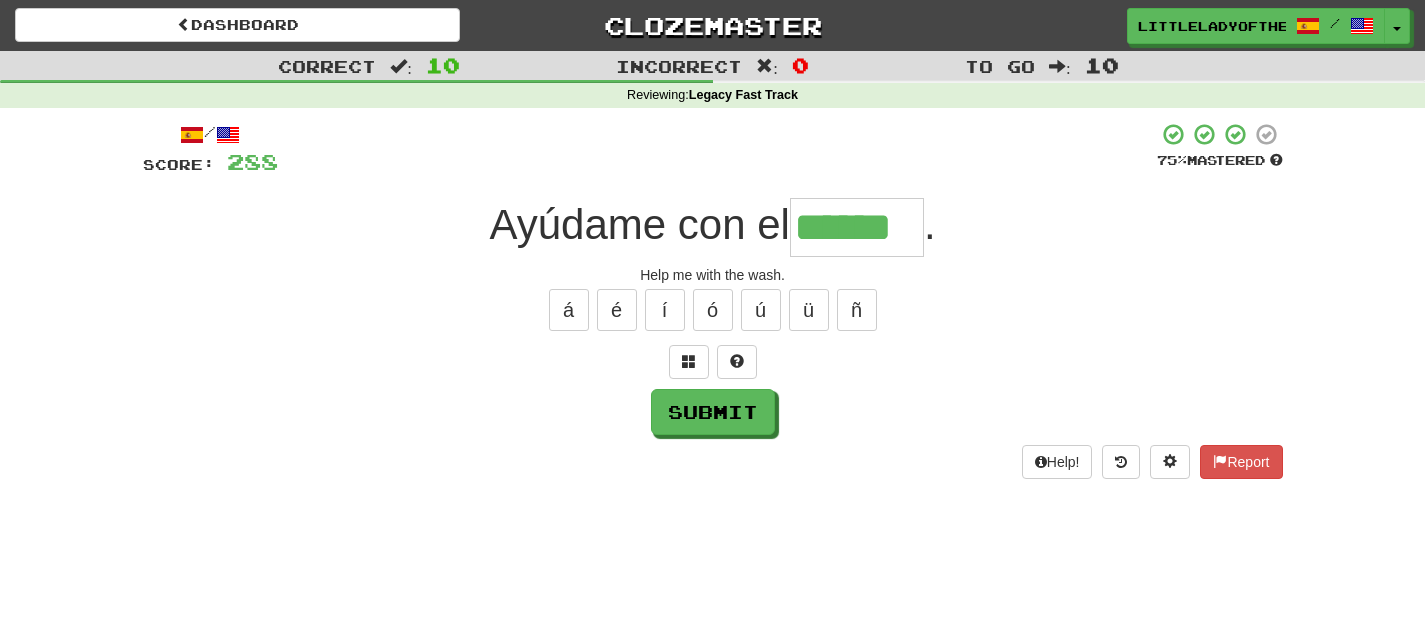 type on "******" 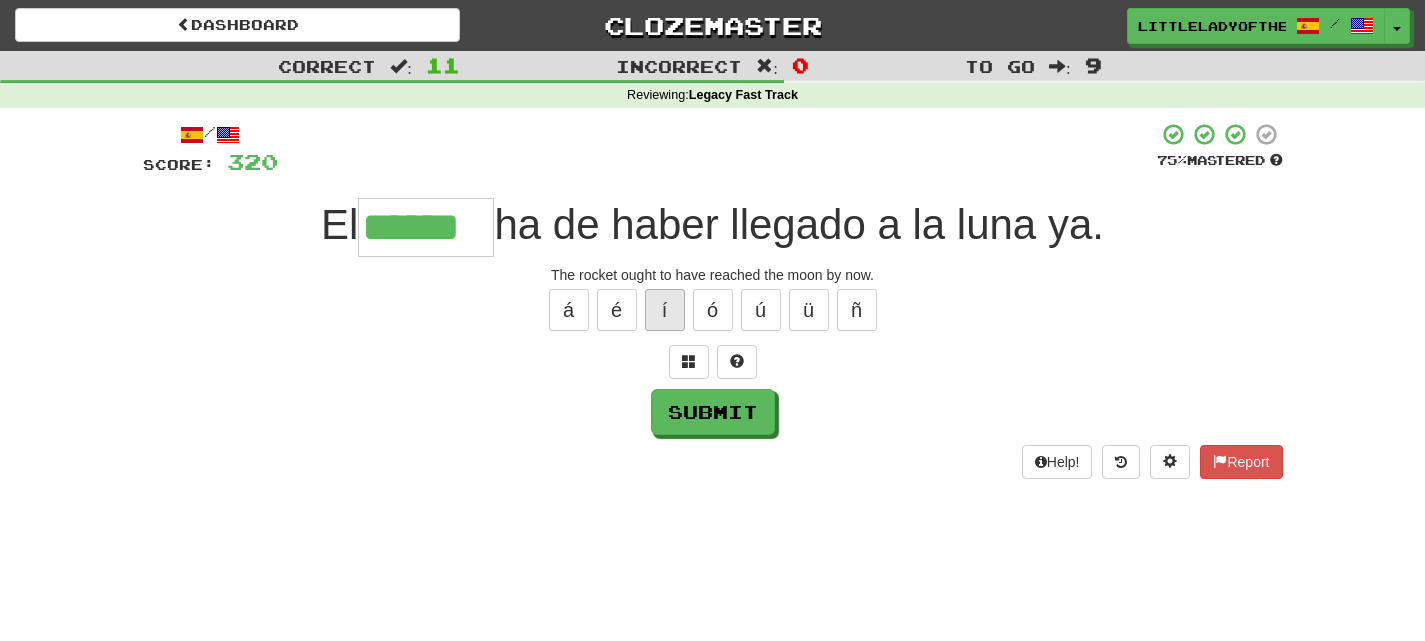 type on "******" 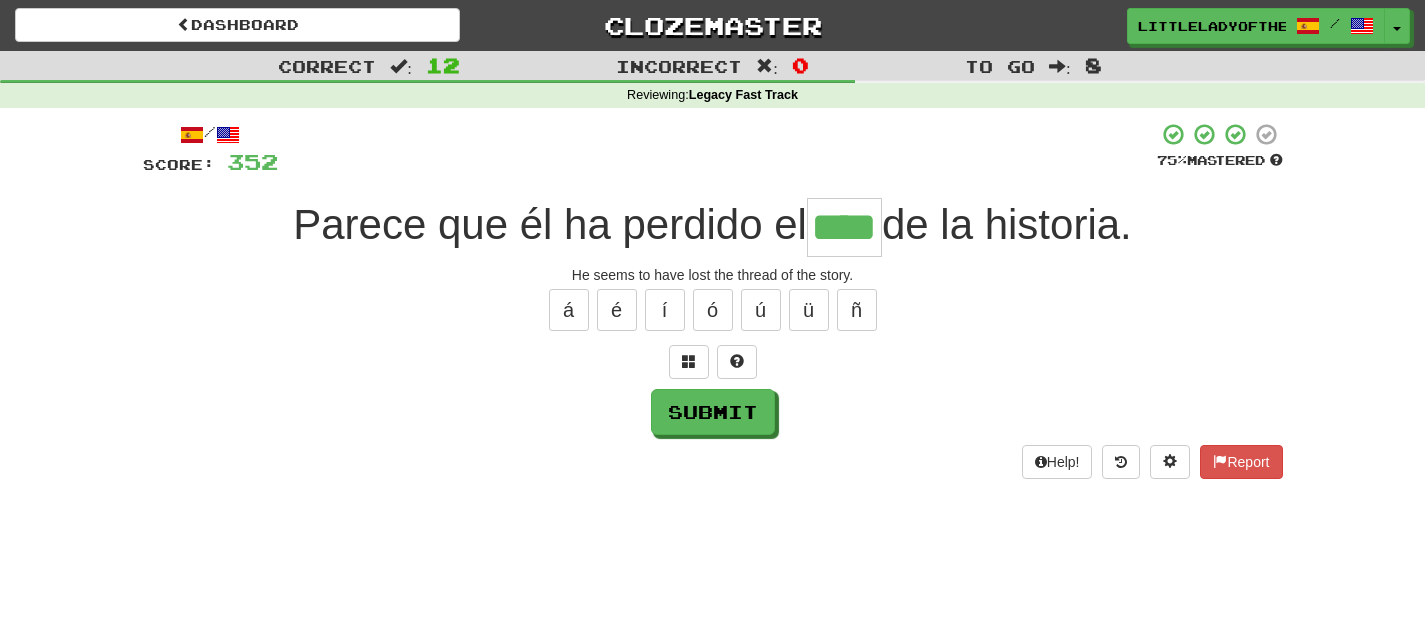 type on "****" 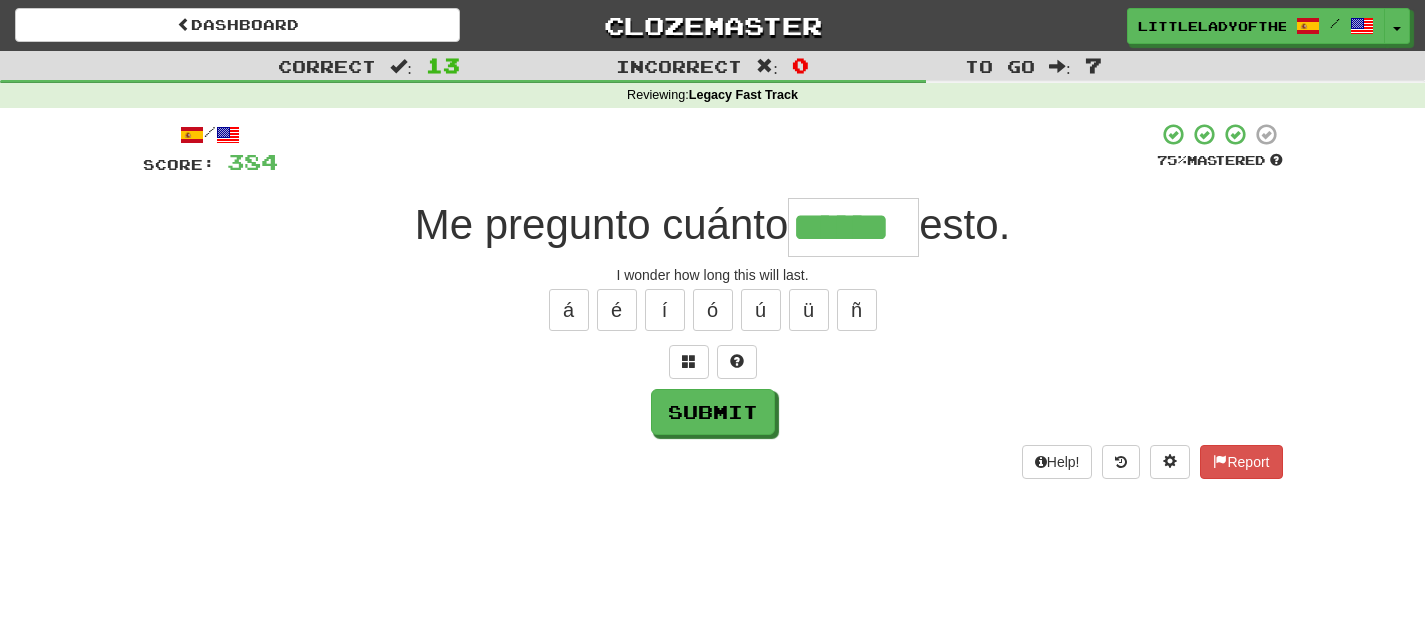 type on "******" 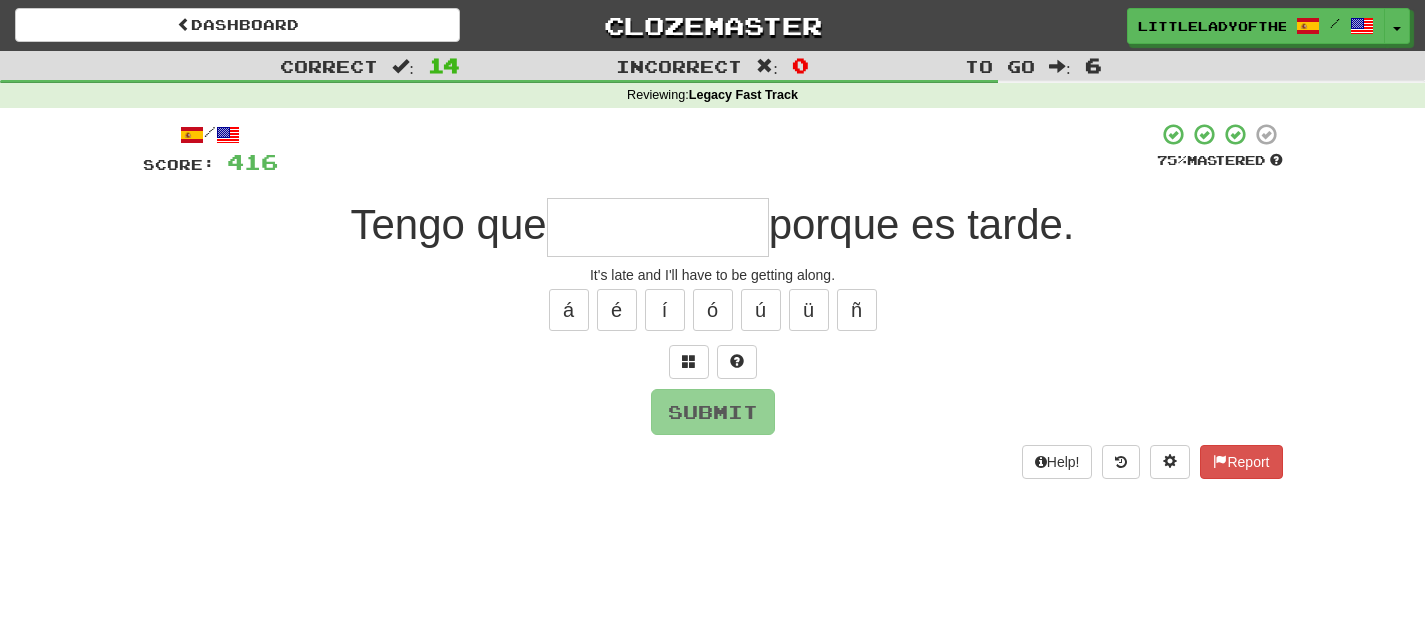 type on "*" 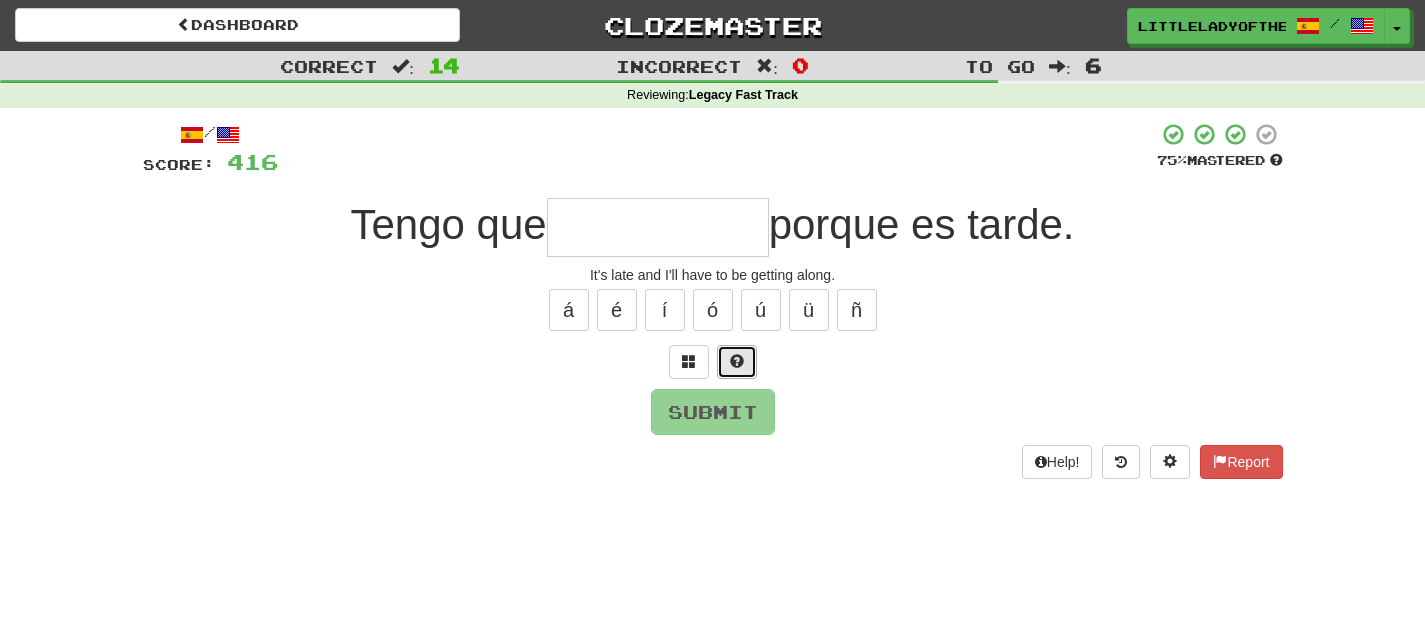 click at bounding box center [737, 362] 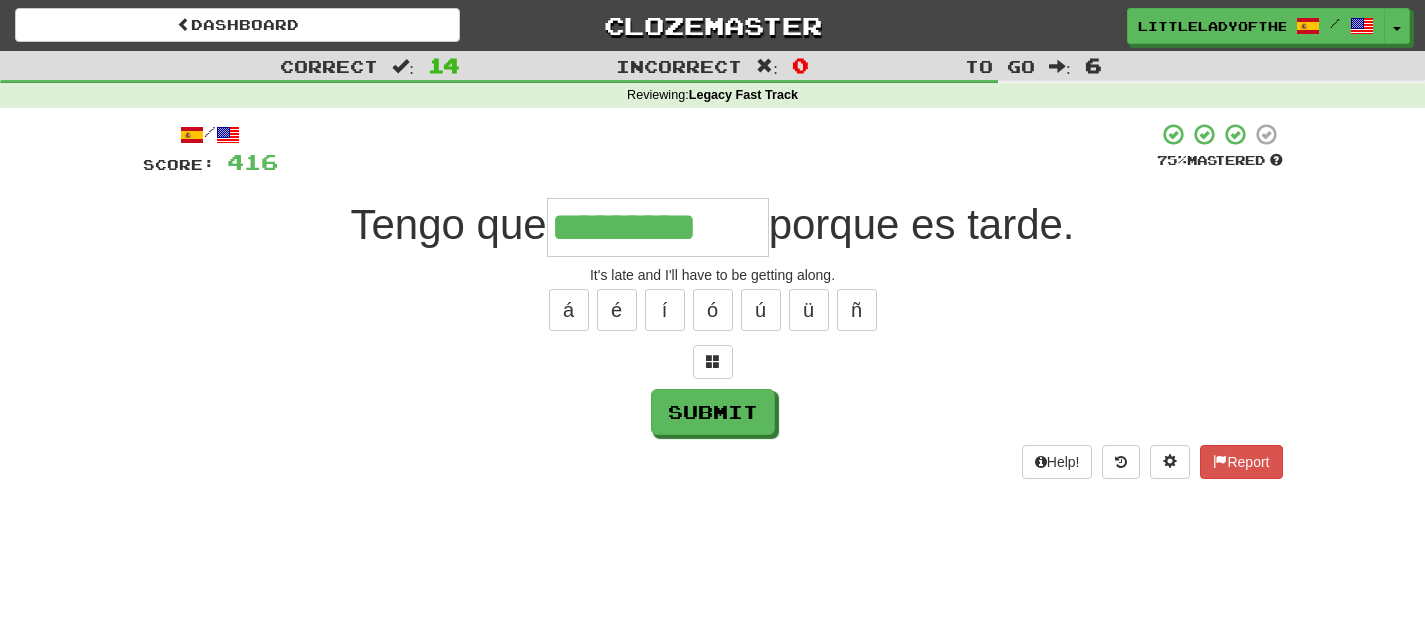 type on "*********" 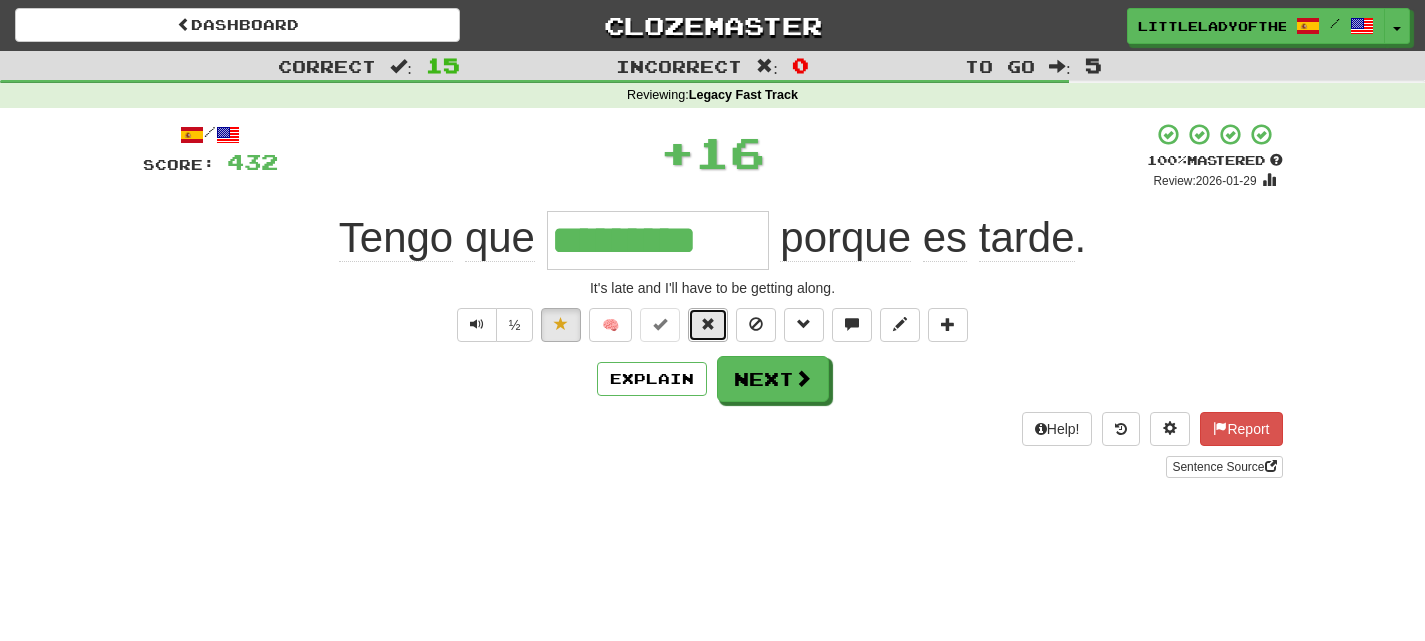 click at bounding box center [708, 324] 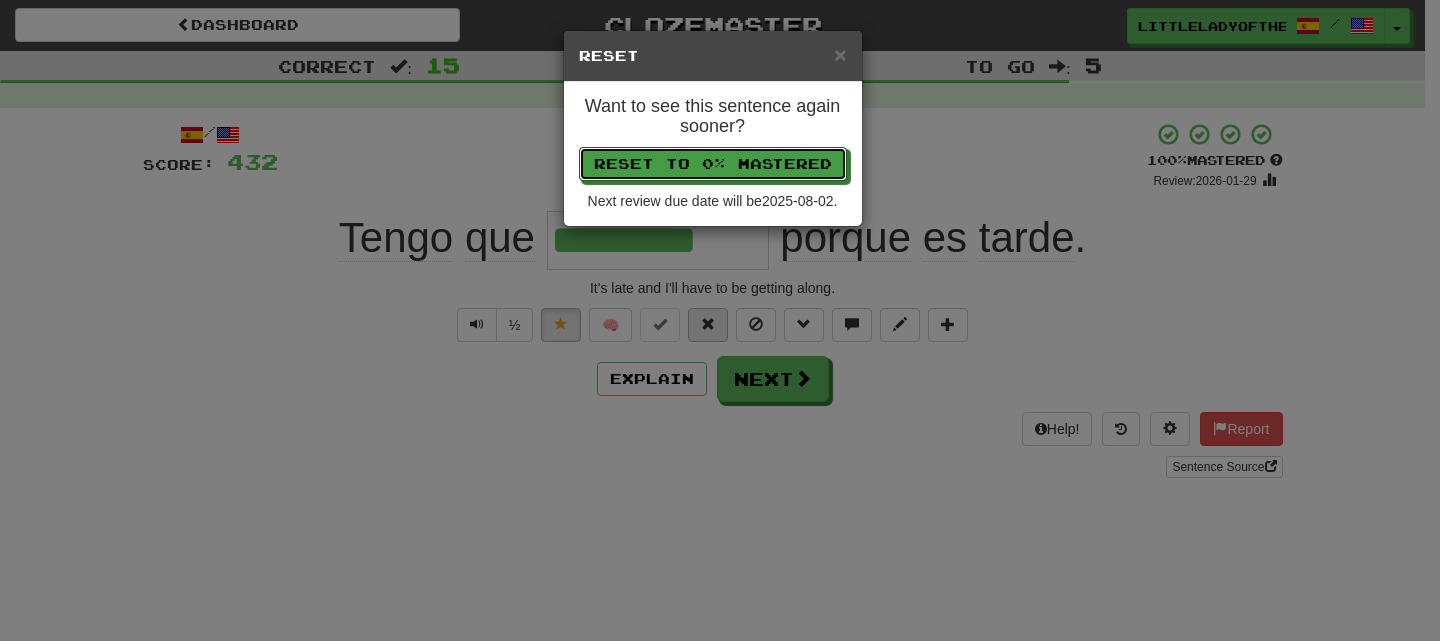 click on "Reset to 0% Mastered" at bounding box center (713, 164) 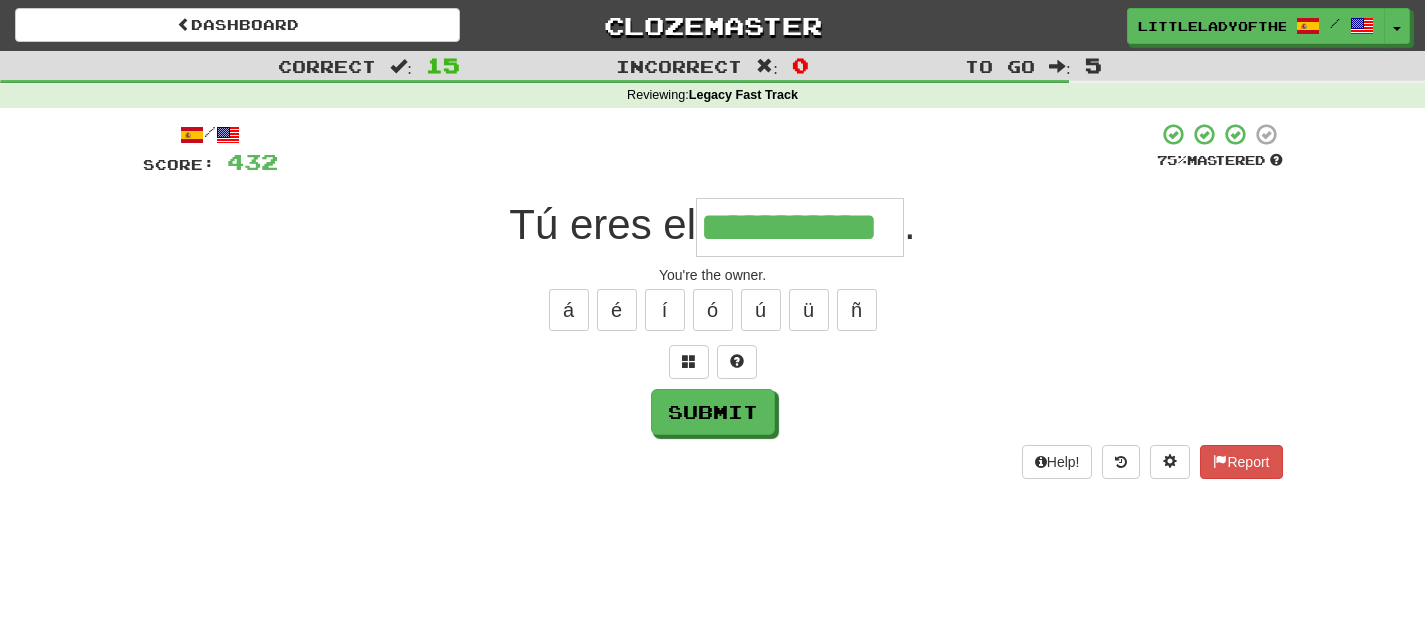 type on "**********" 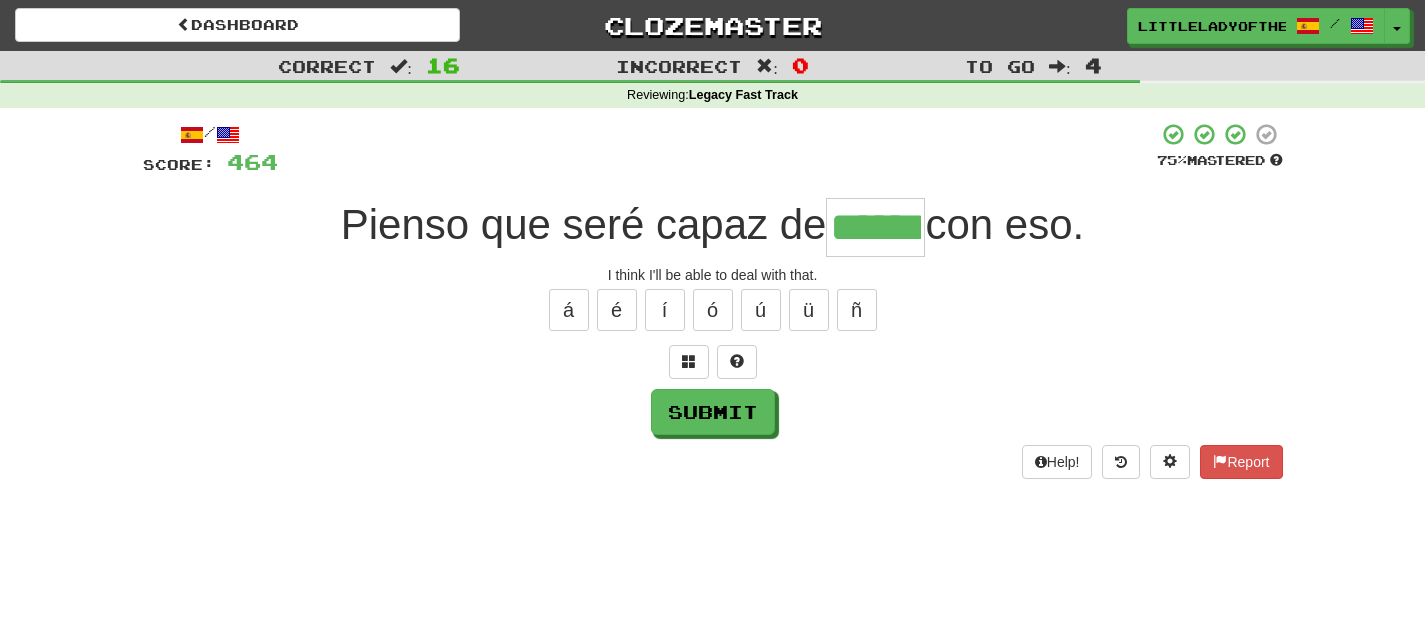 type on "******" 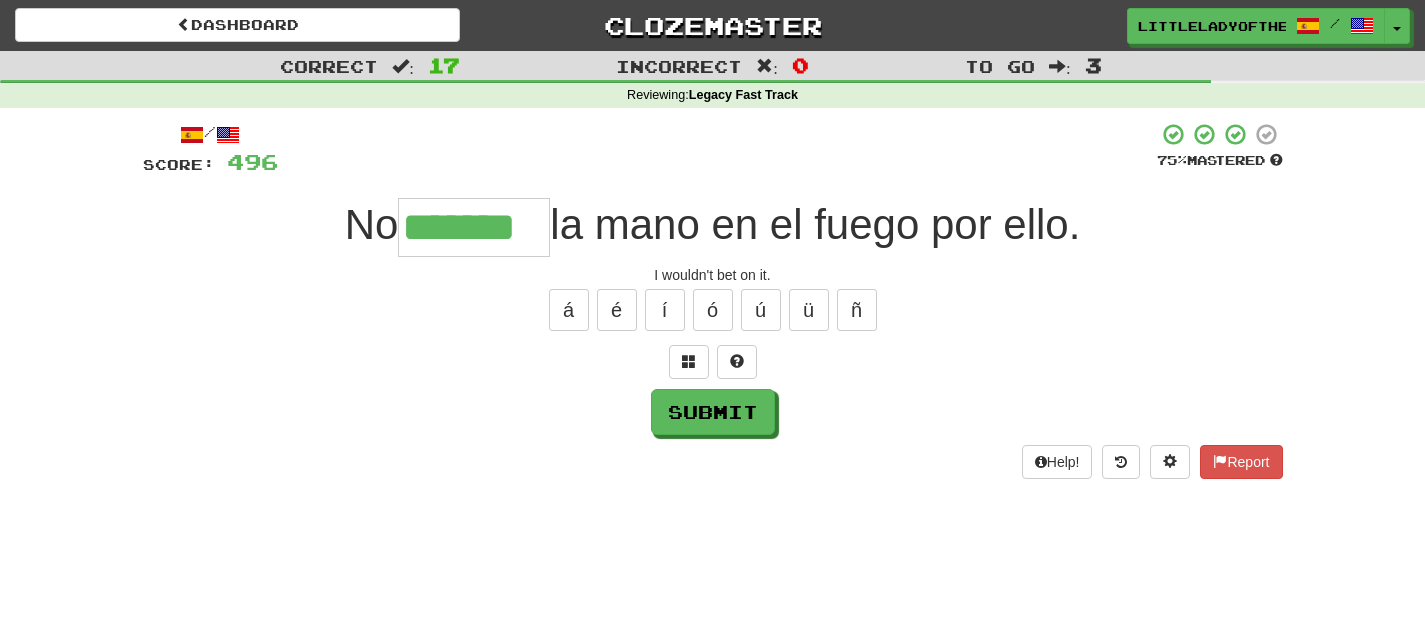 type on "*******" 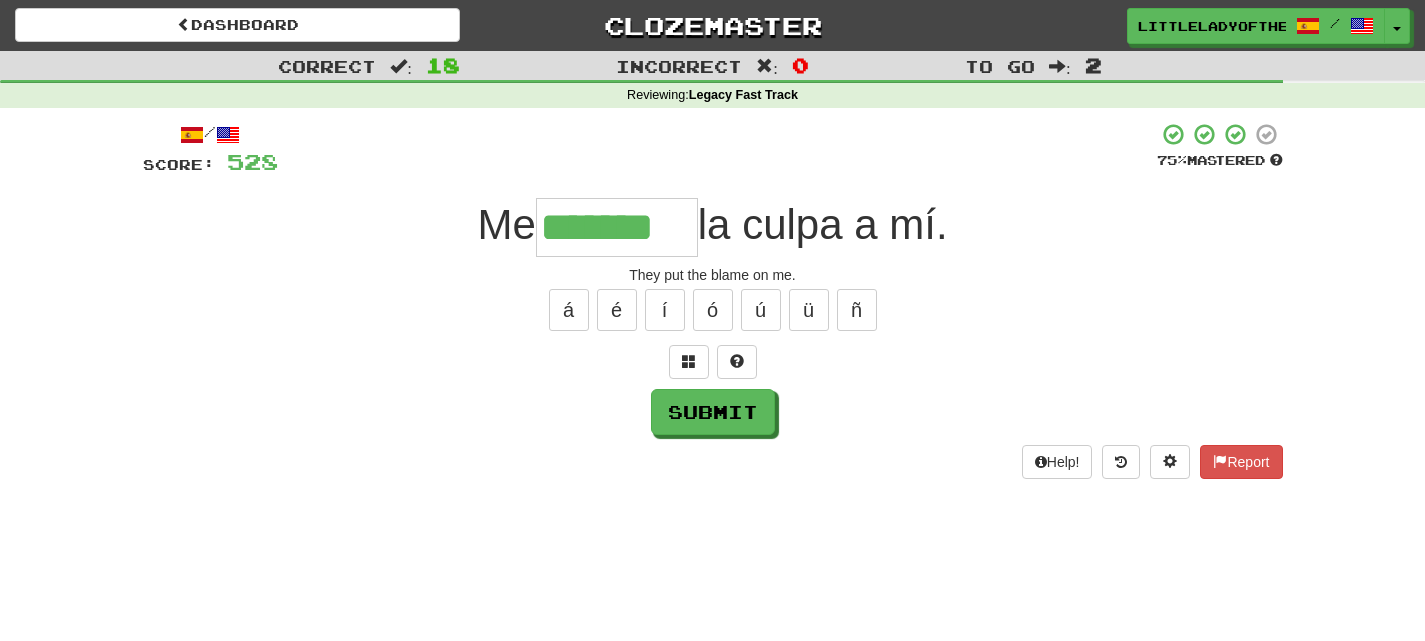 type on "*******" 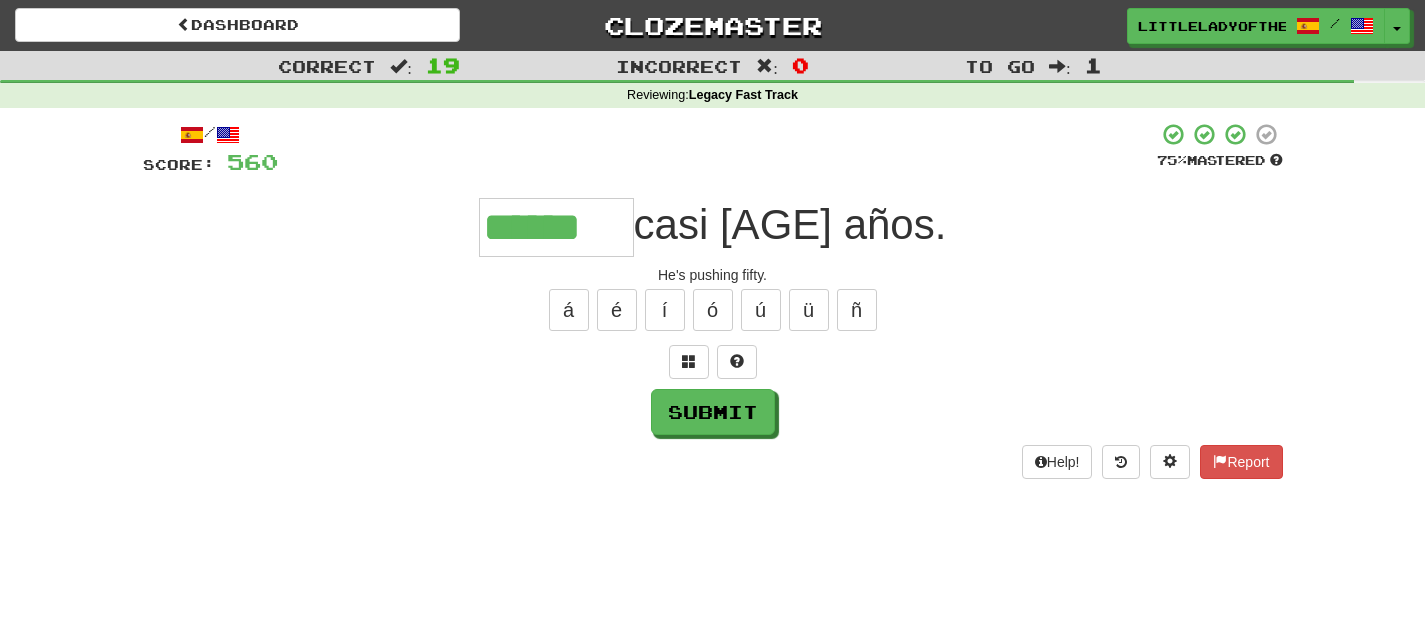 type on "******" 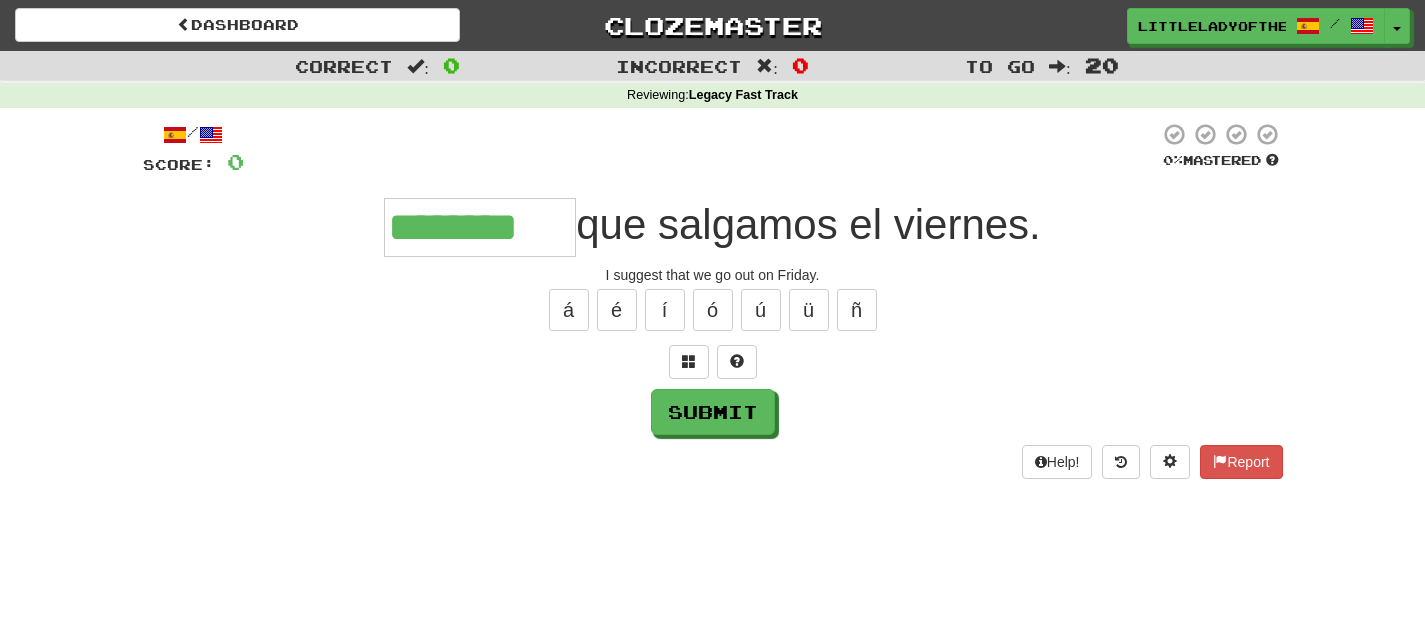 type on "********" 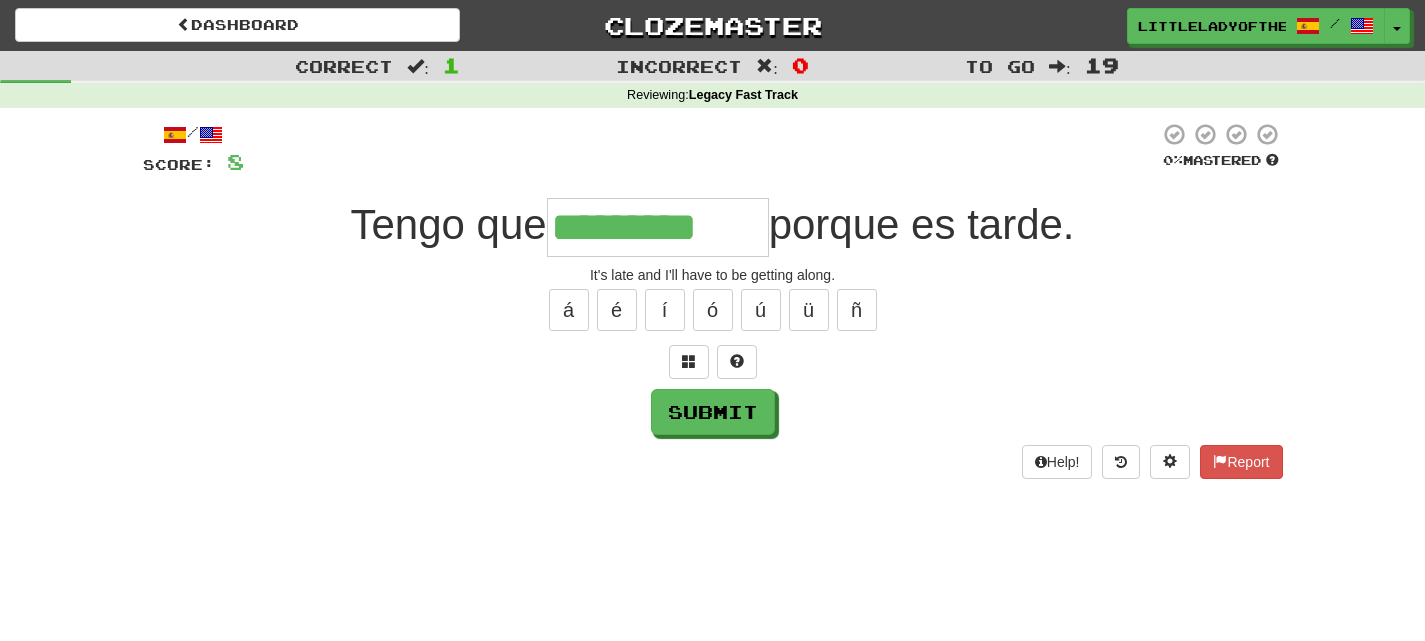type on "*********" 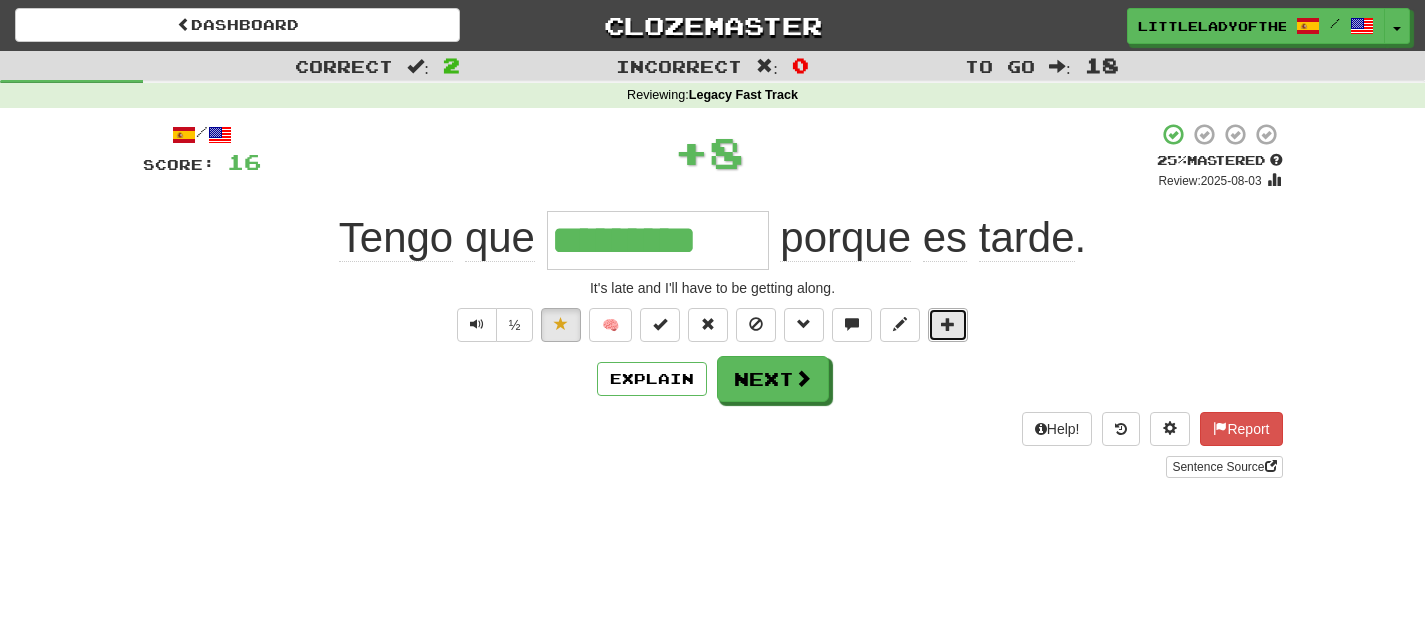 click at bounding box center [948, 325] 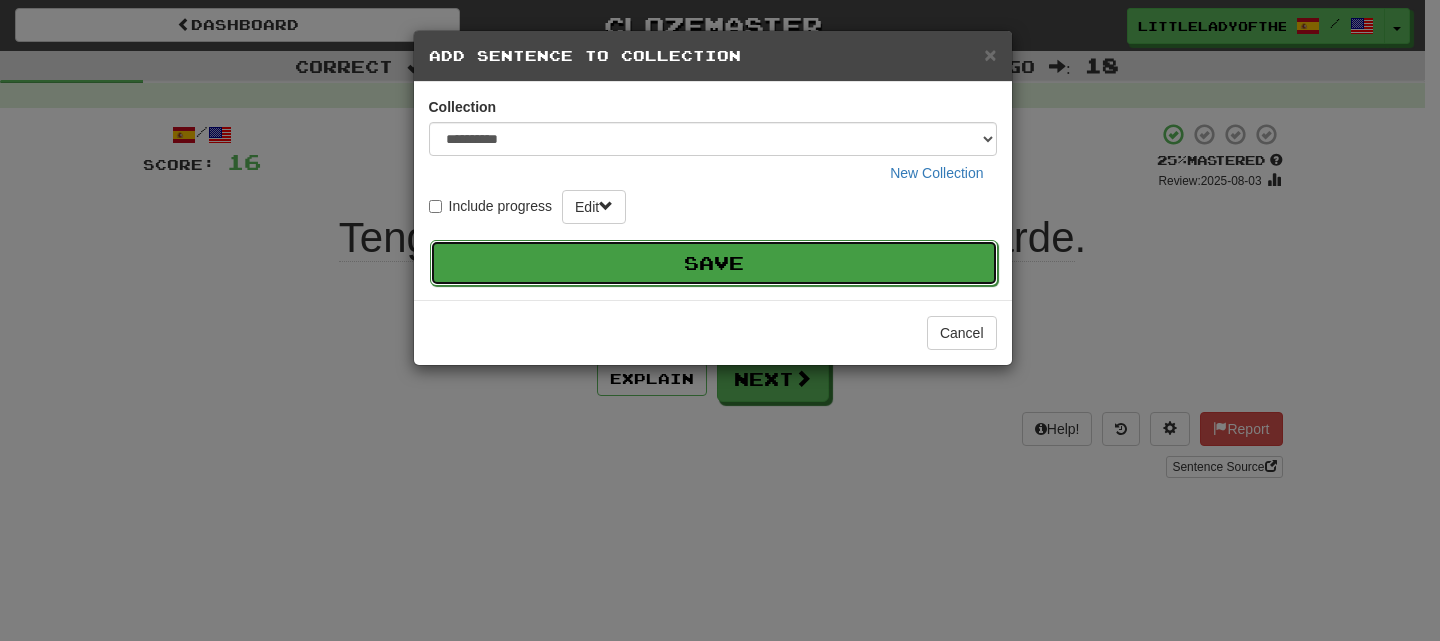 click on "Save" at bounding box center (714, 263) 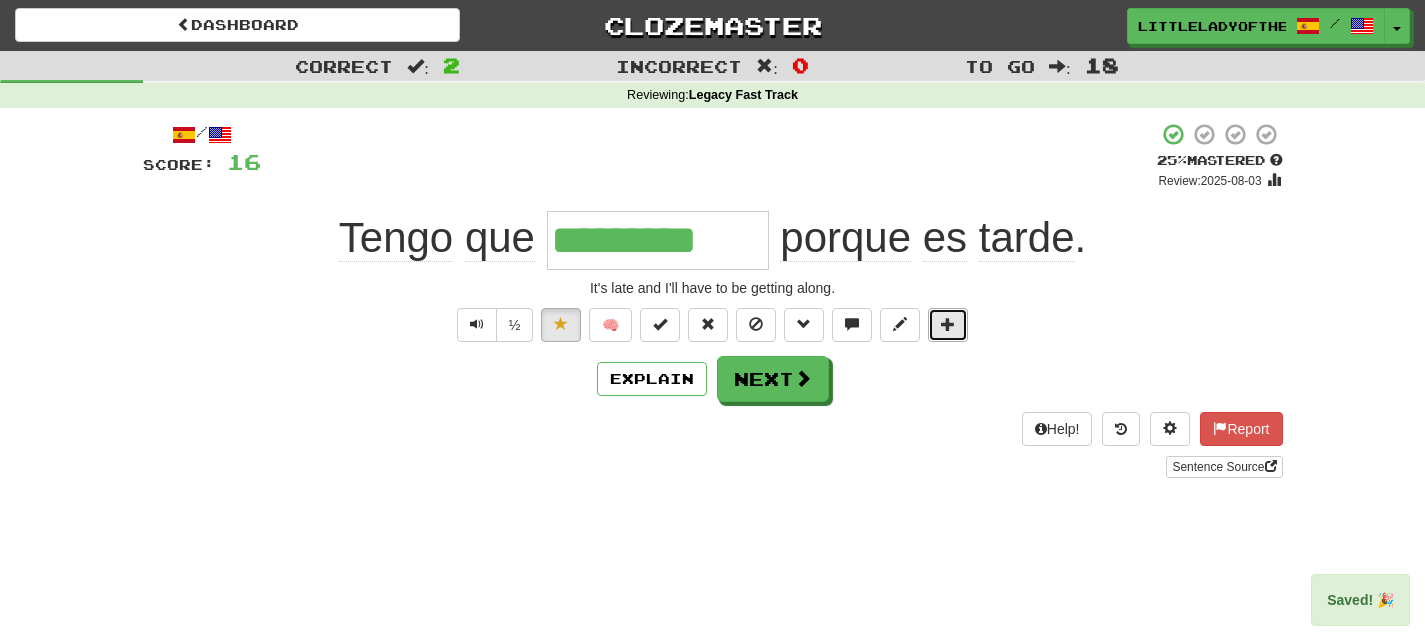 click at bounding box center [948, 325] 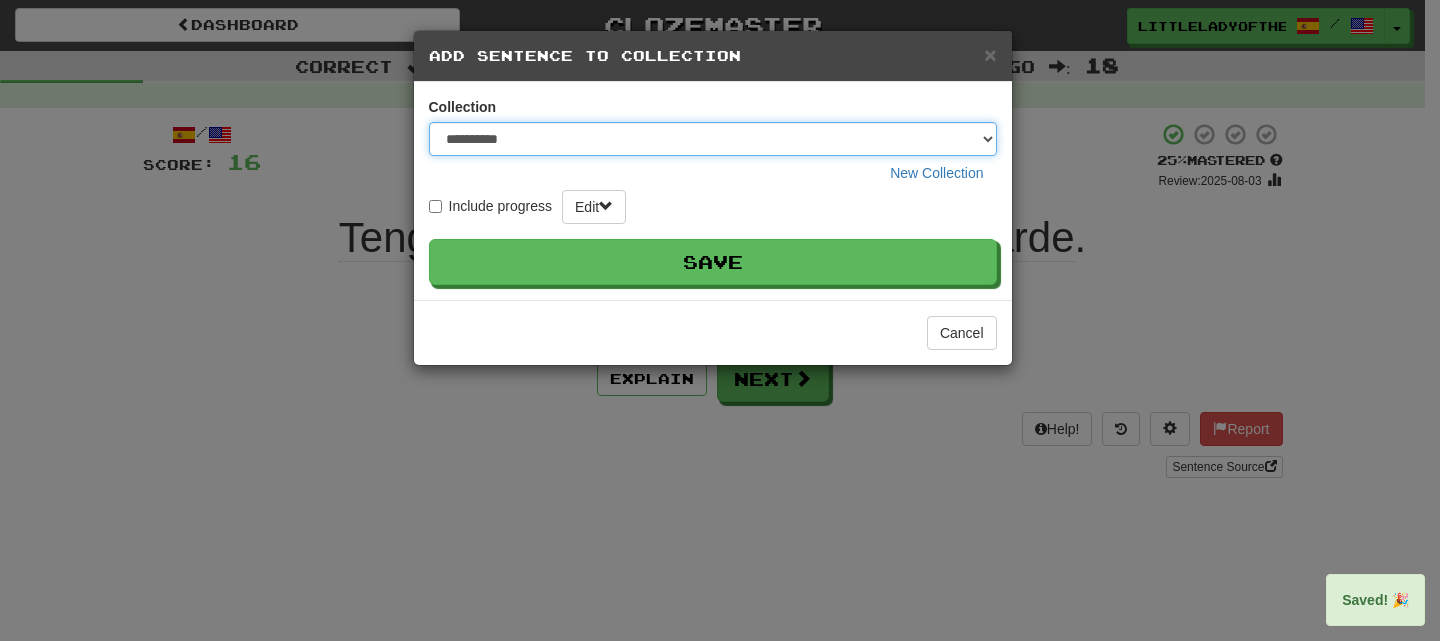 click on "**********" at bounding box center [713, 139] 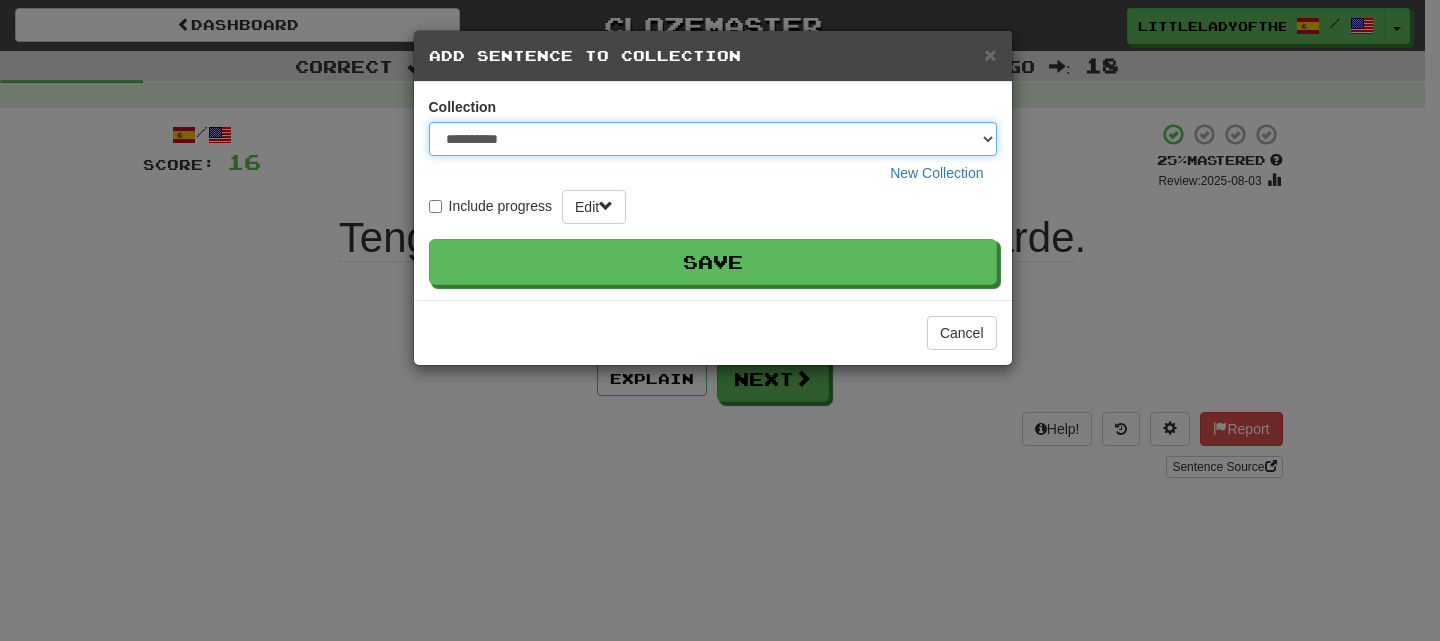 select on "*****" 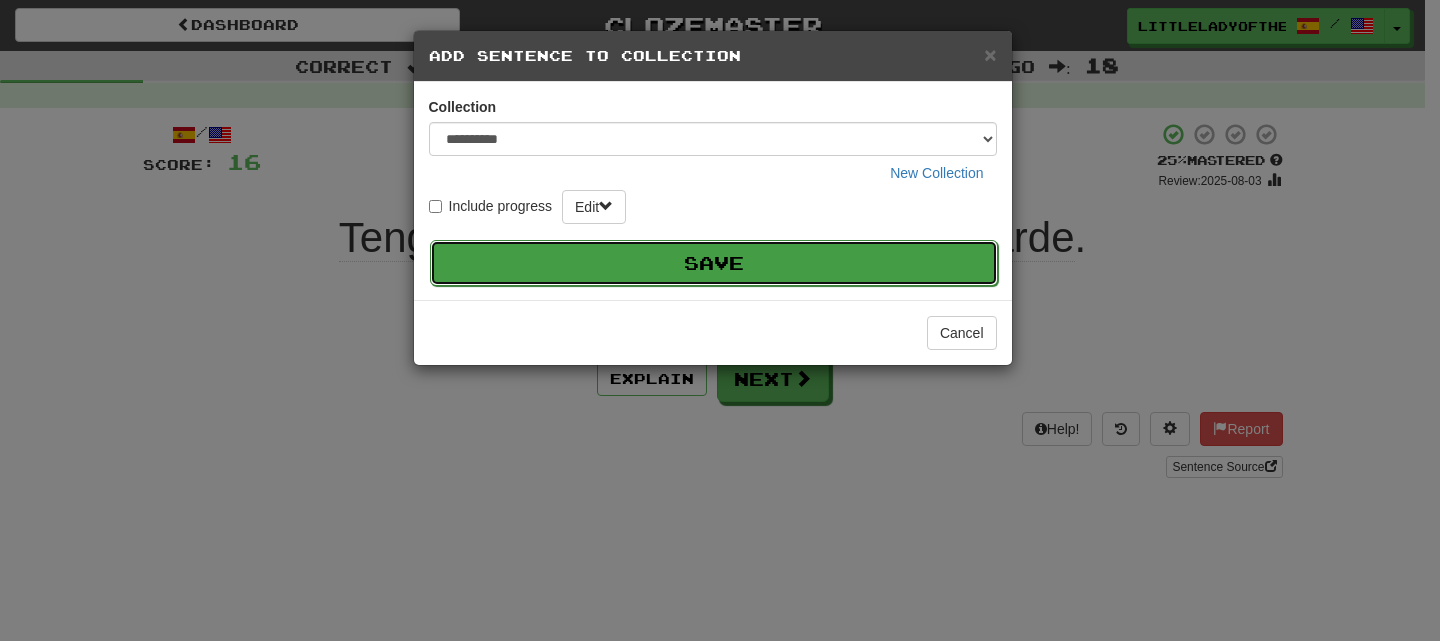 click on "Save" at bounding box center [714, 263] 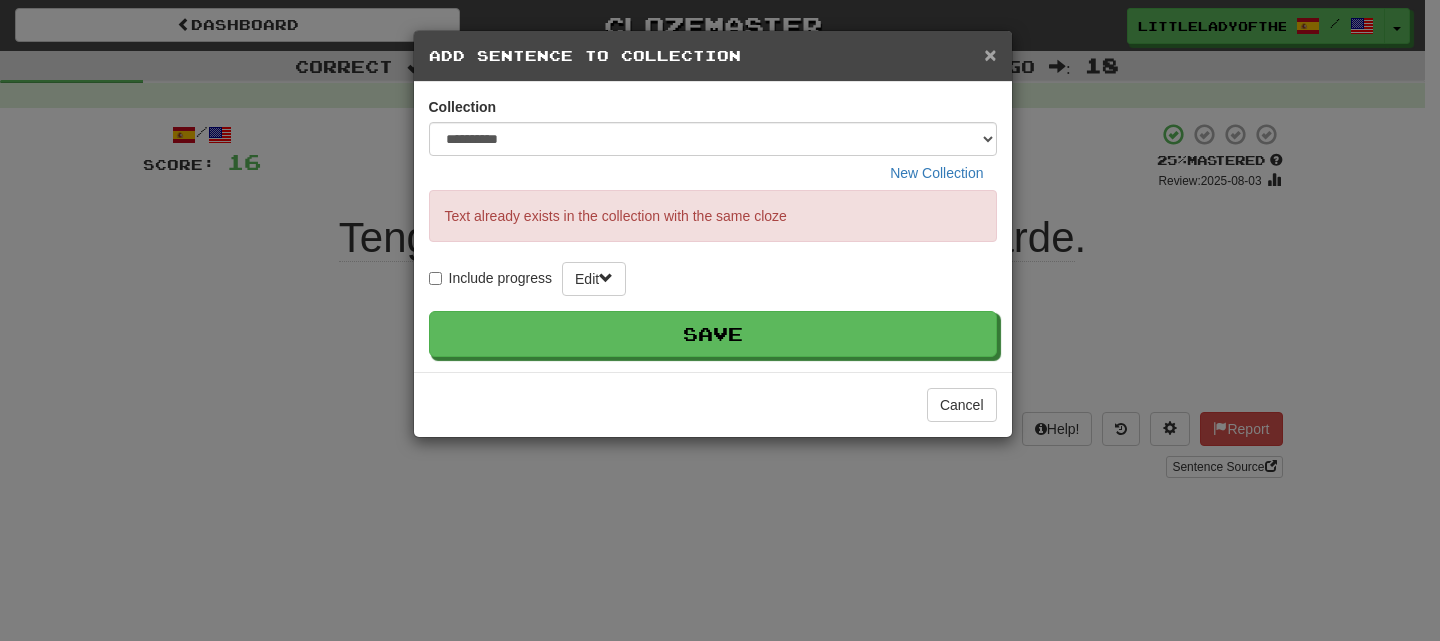 click on "×" at bounding box center (990, 54) 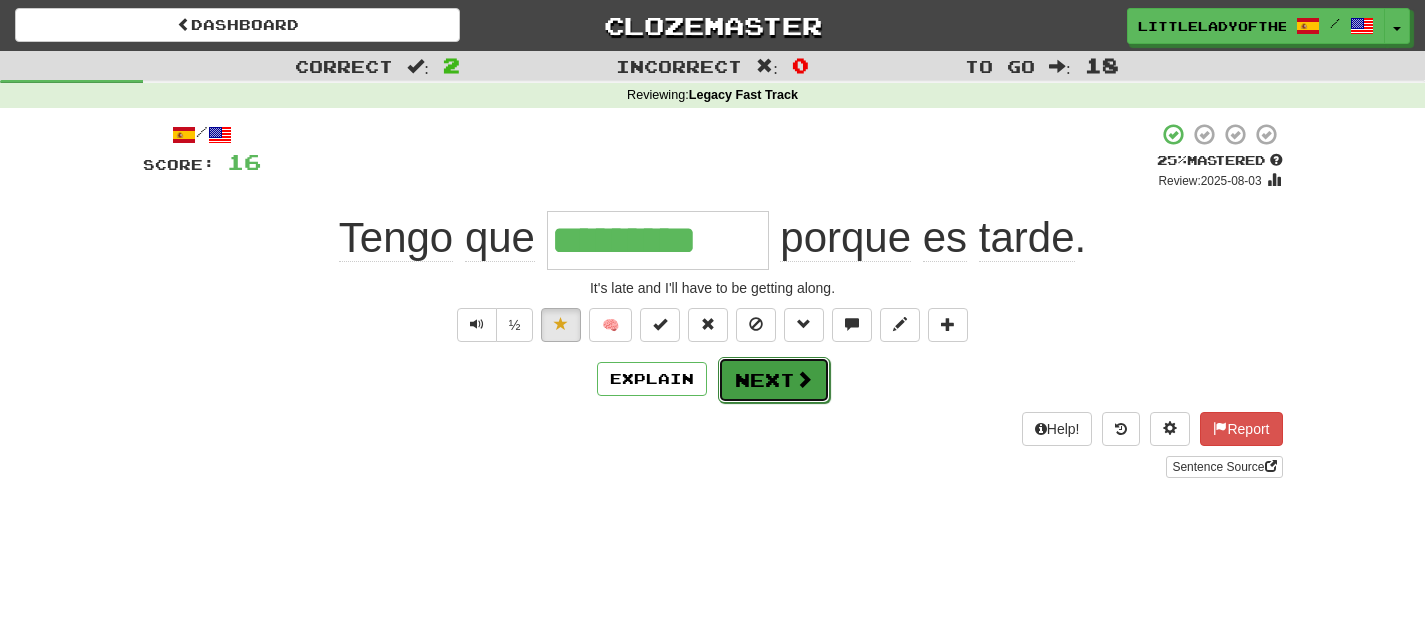 click on "Next" at bounding box center [774, 380] 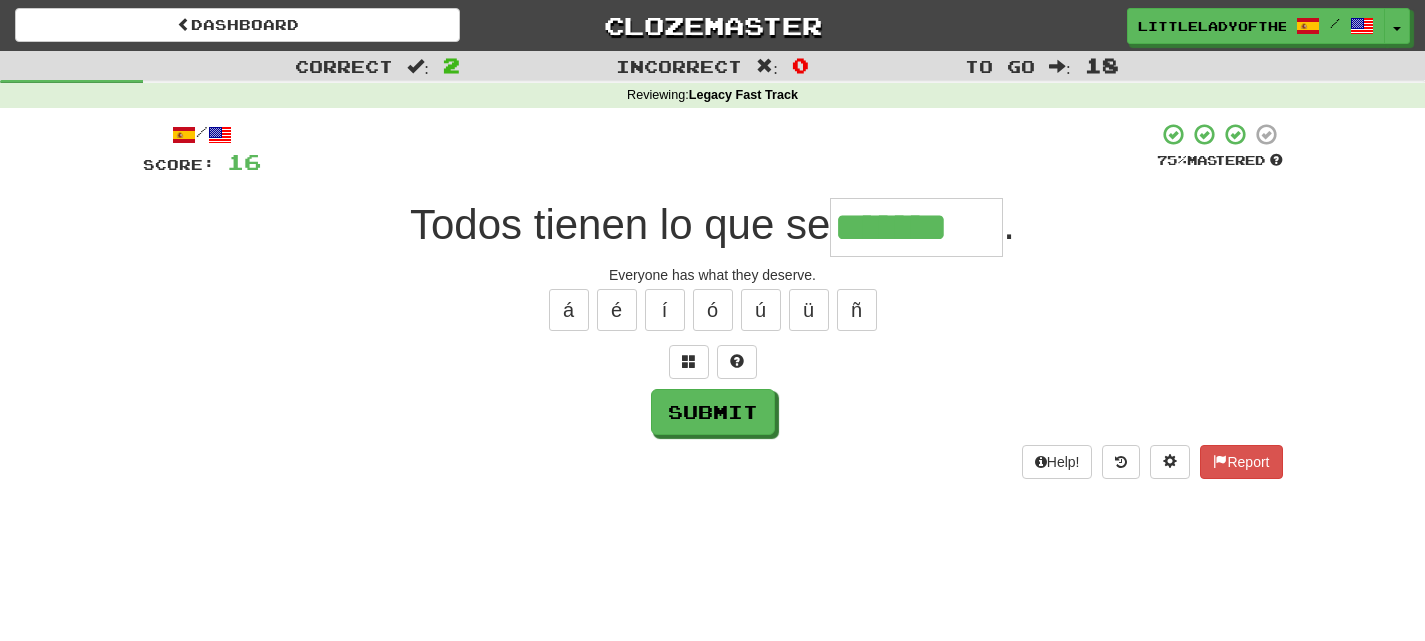 type on "*******" 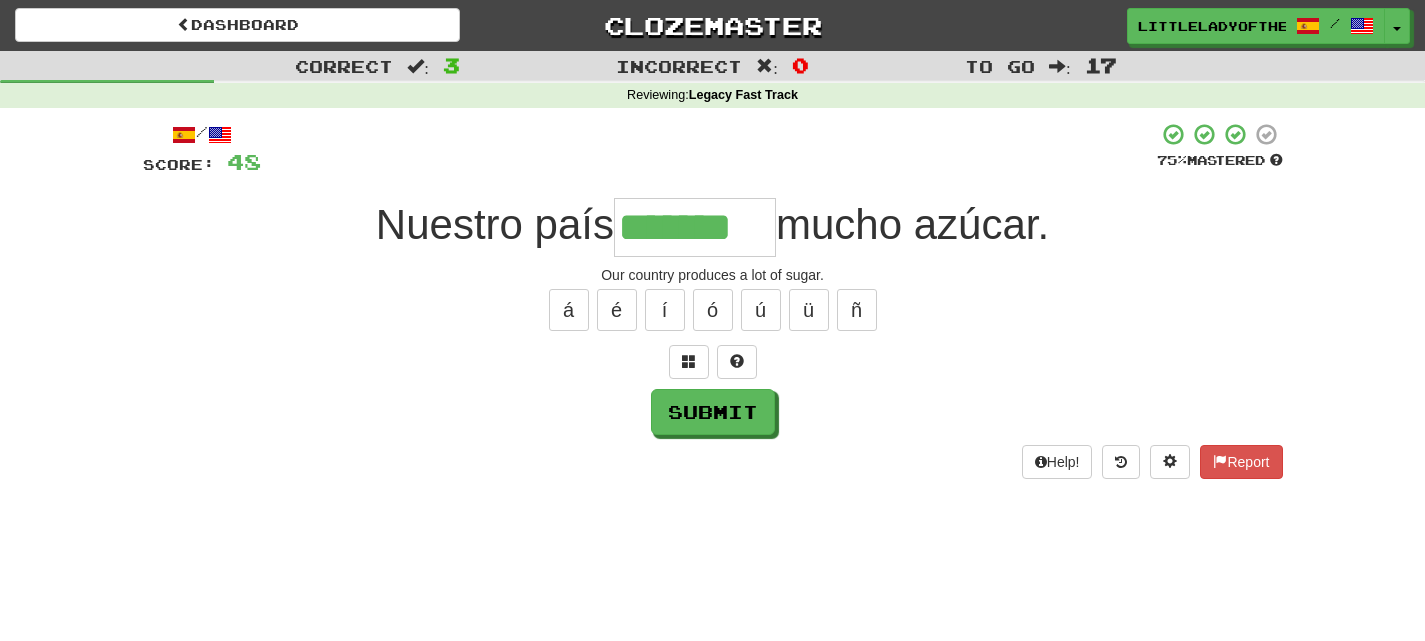 type on "*******" 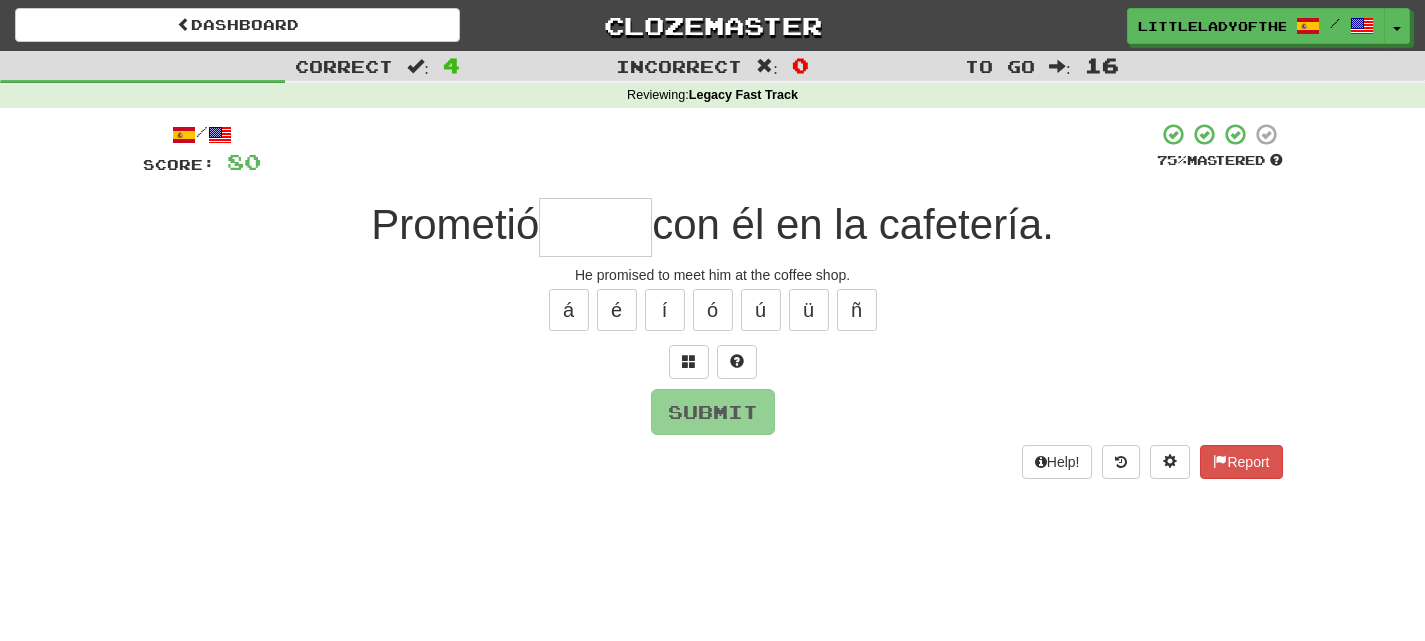 type on "*" 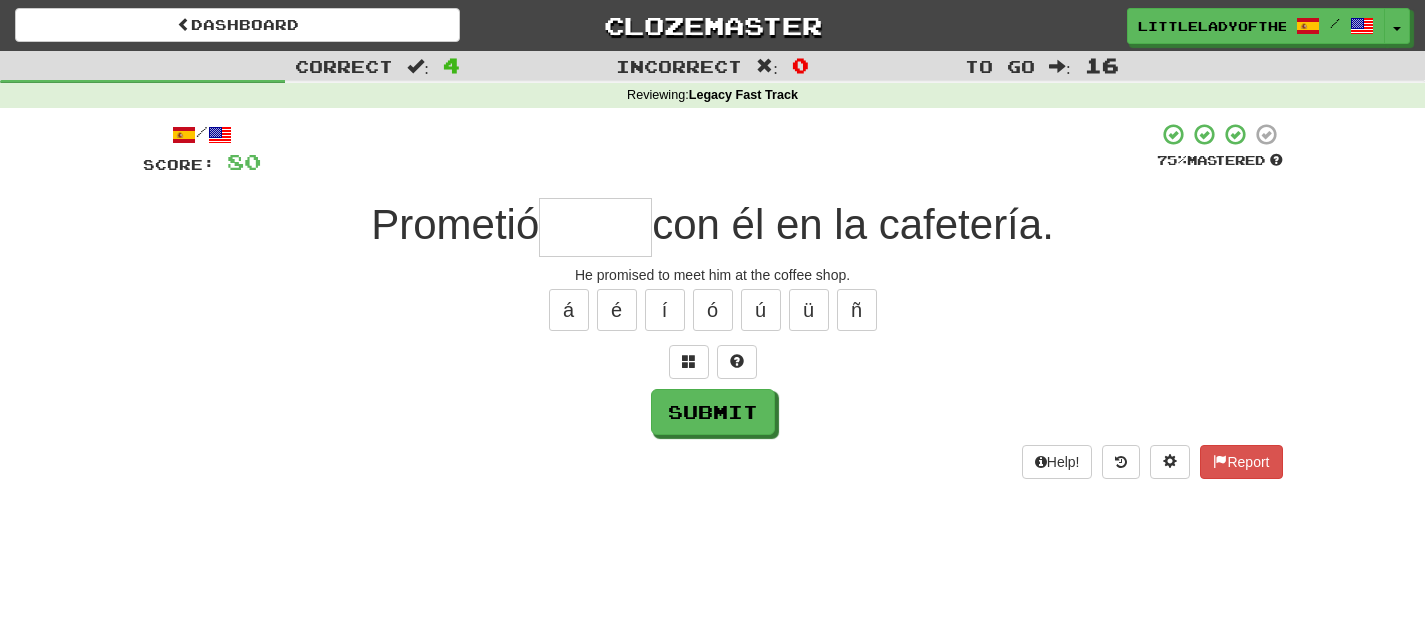 type on "*" 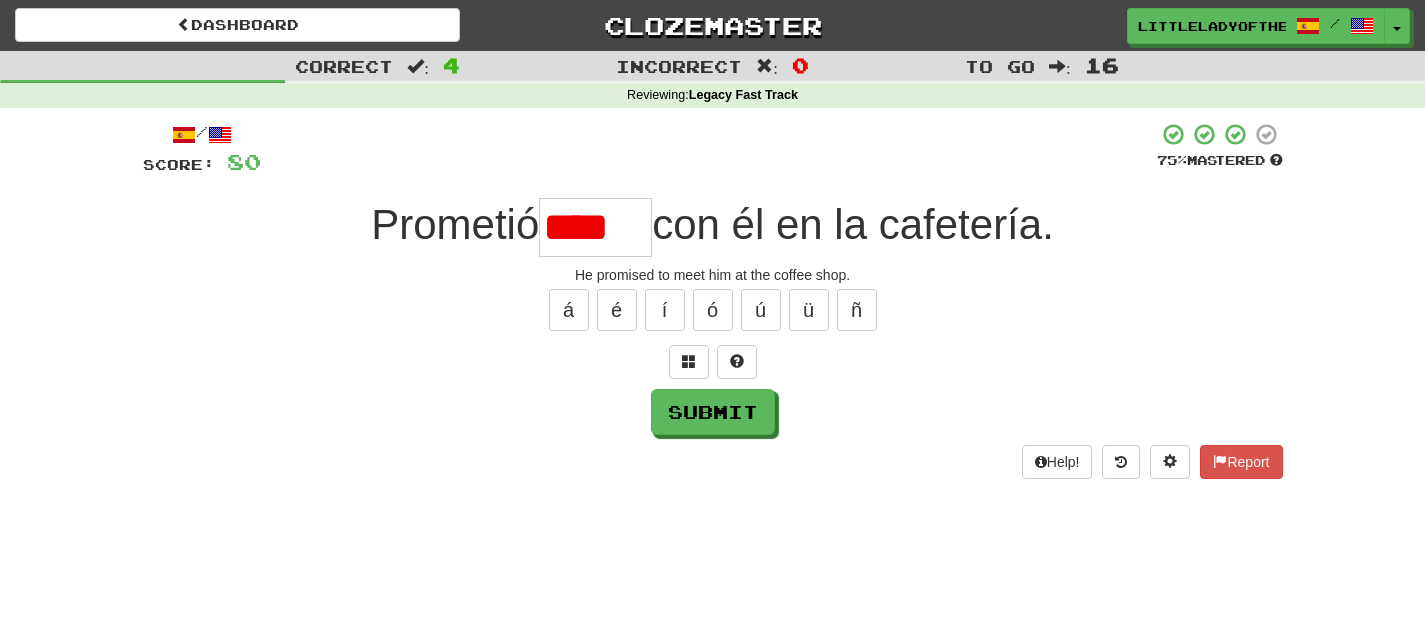scroll, scrollTop: 0, scrollLeft: 0, axis: both 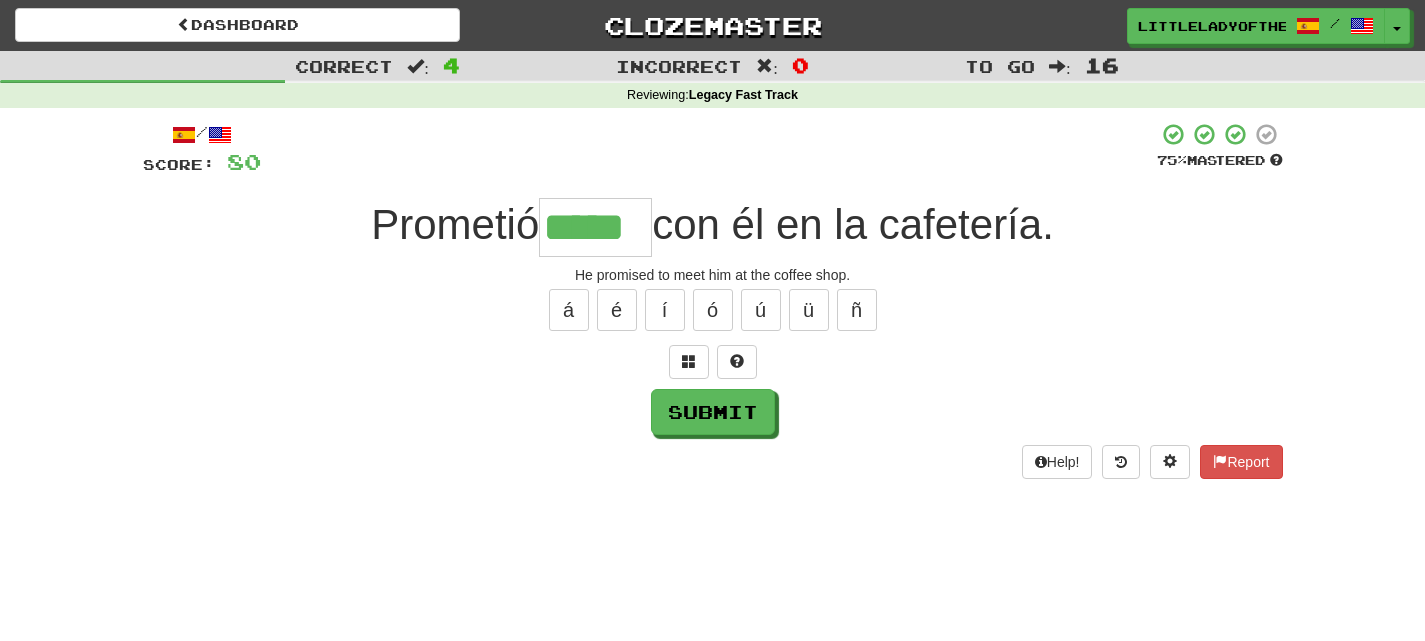 type on "*****" 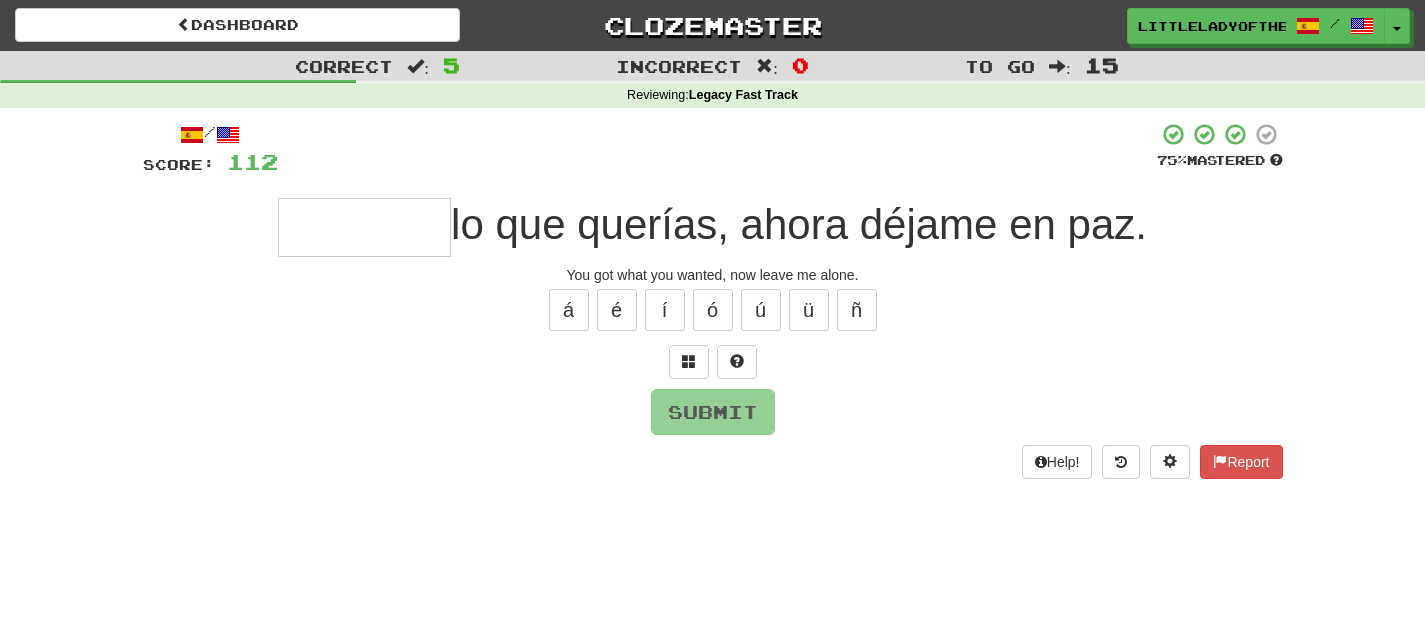 type on "*" 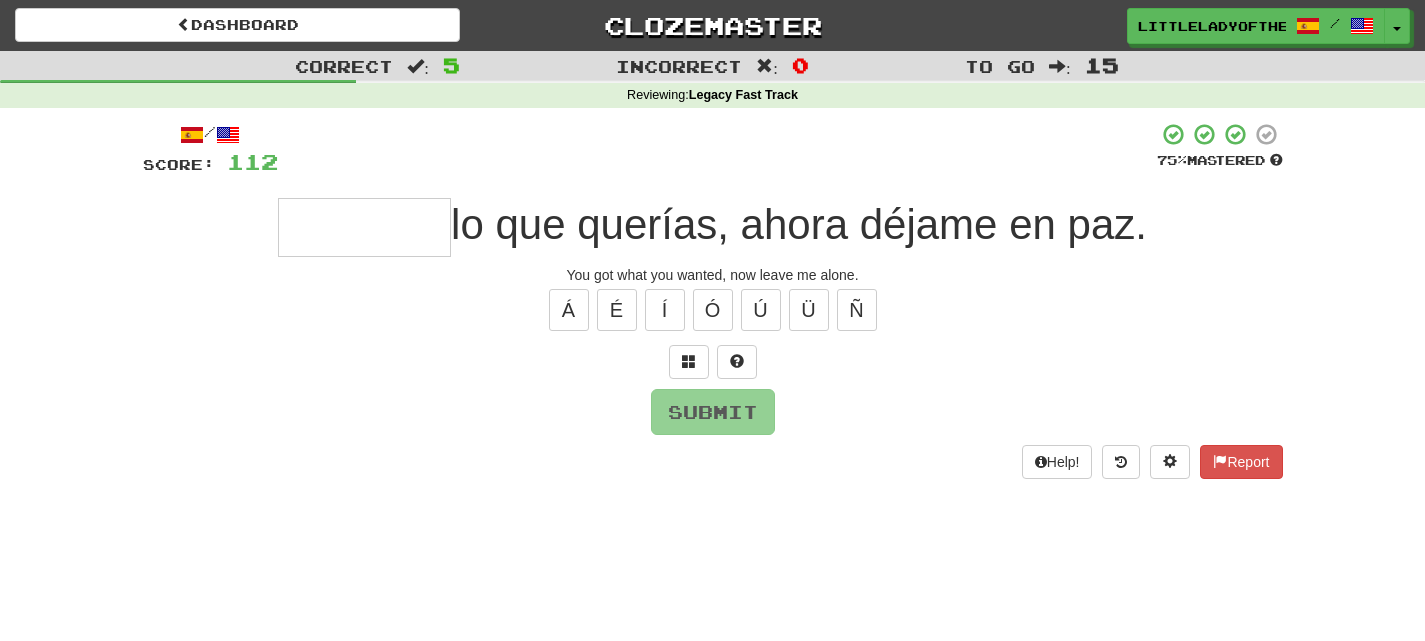 type on "*" 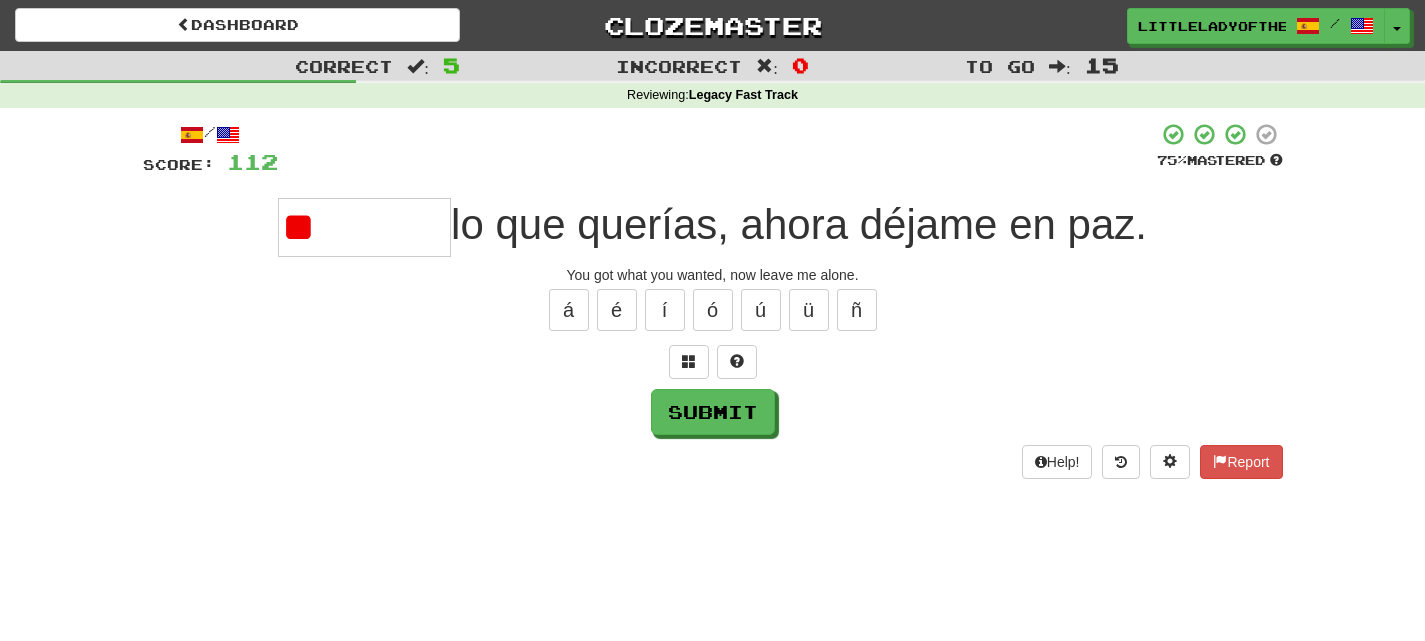 type on "*" 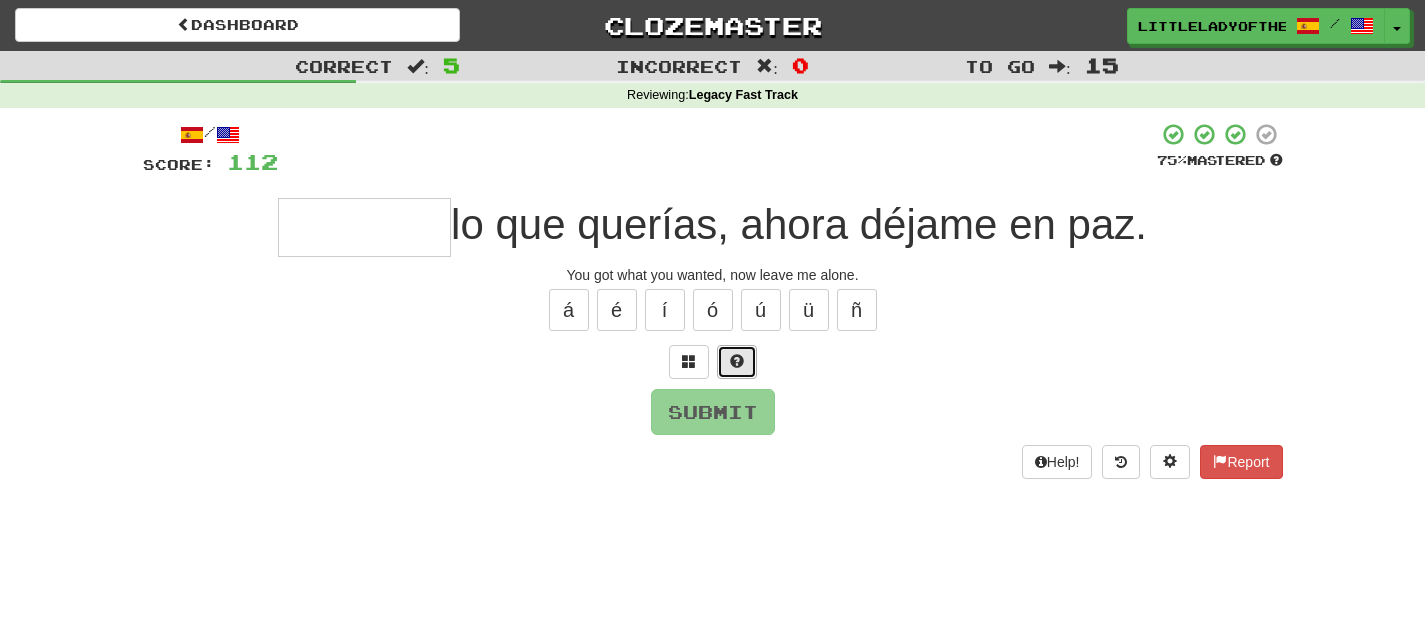 click at bounding box center [737, 362] 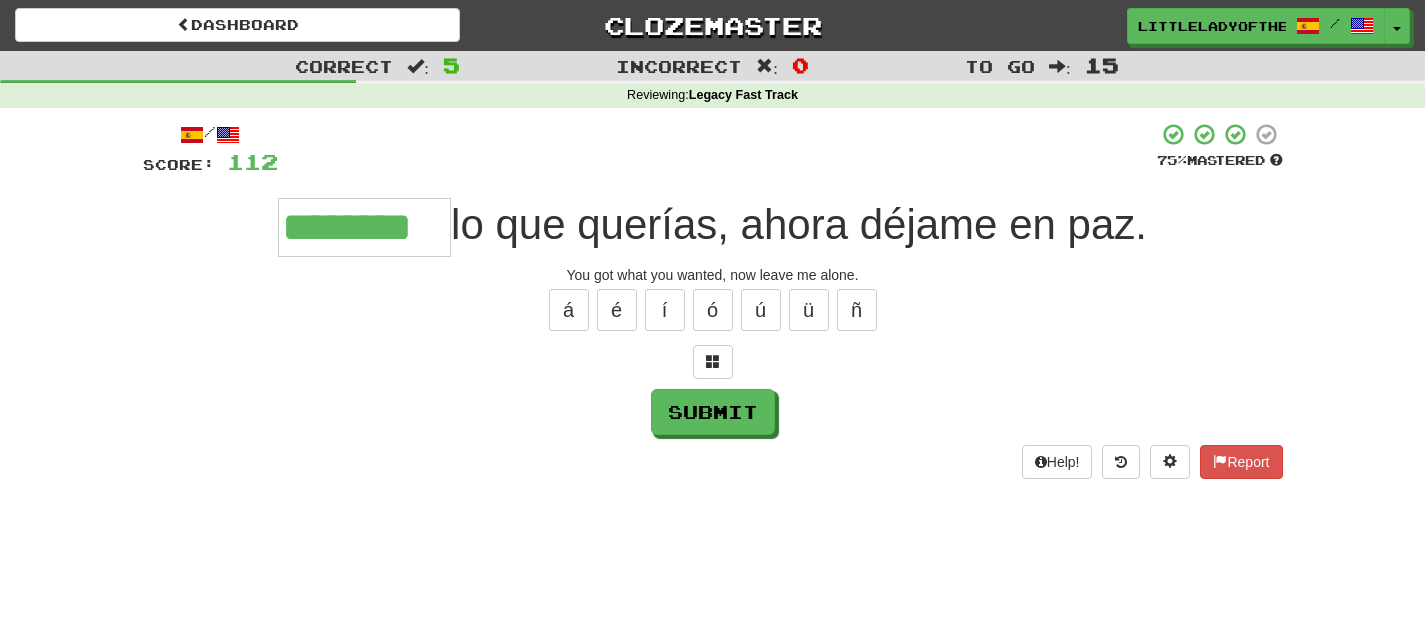 type on "********" 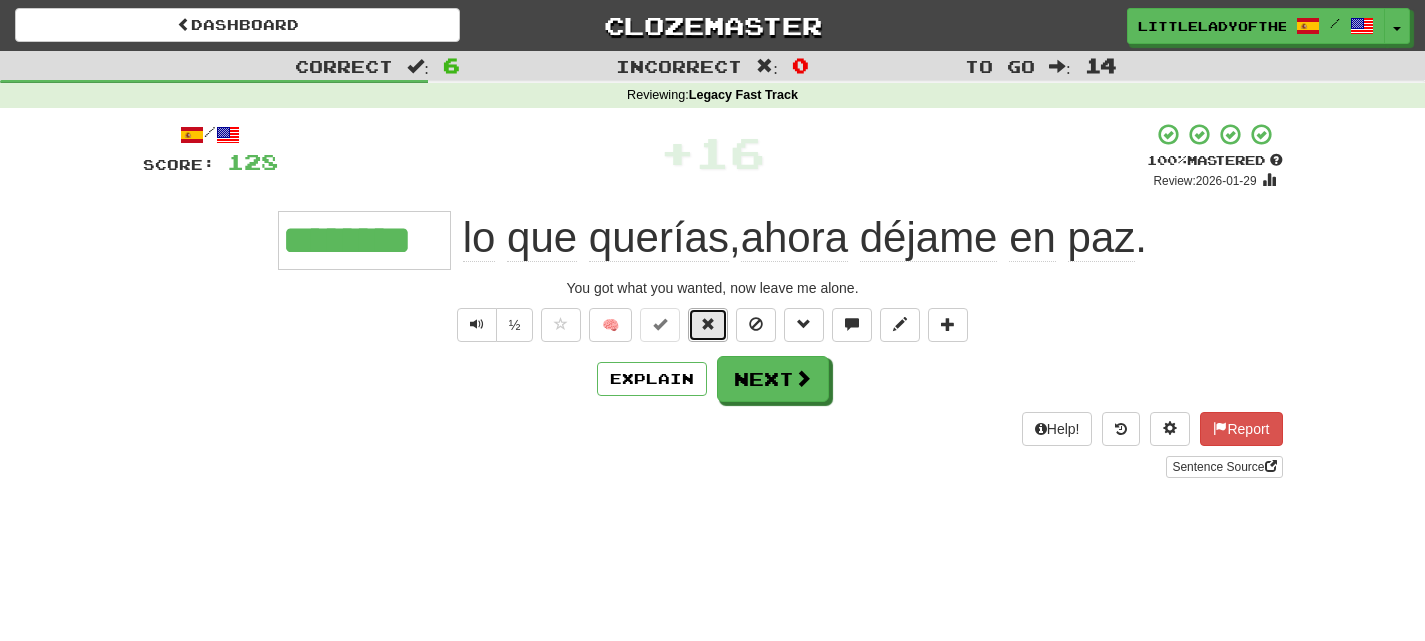 click at bounding box center (708, 325) 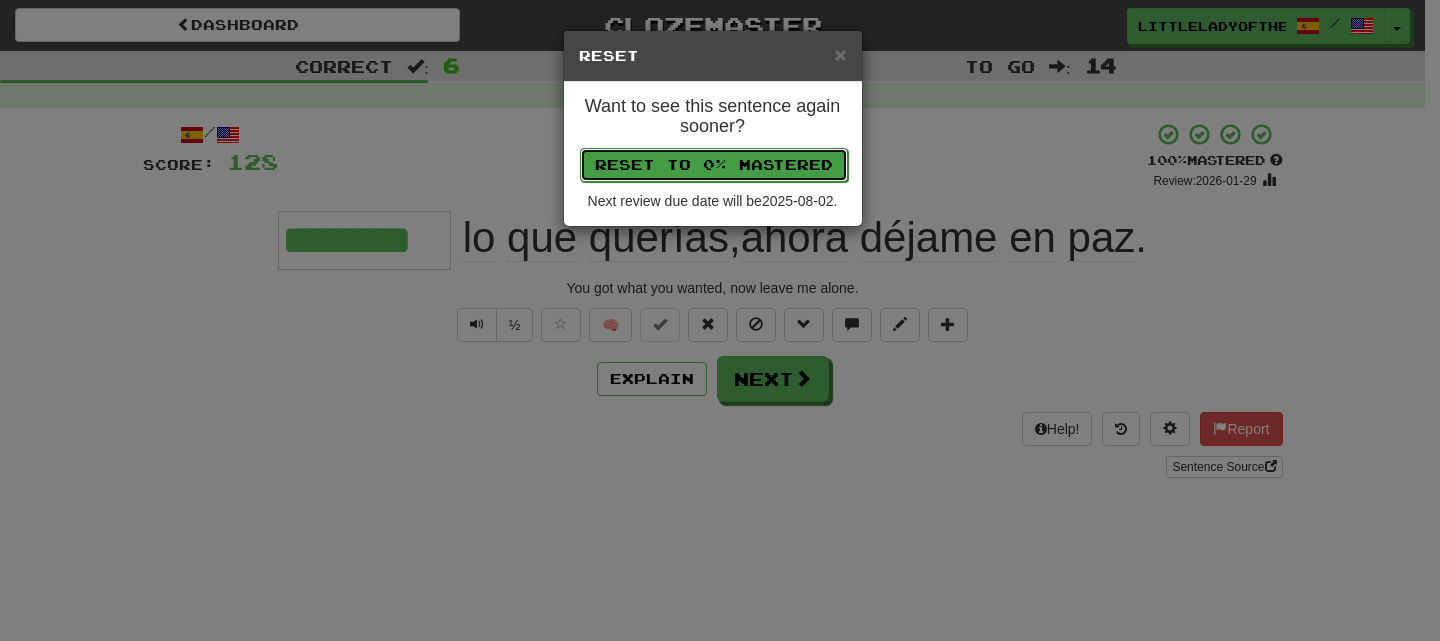click on "Reset to 0% Mastered" at bounding box center [714, 165] 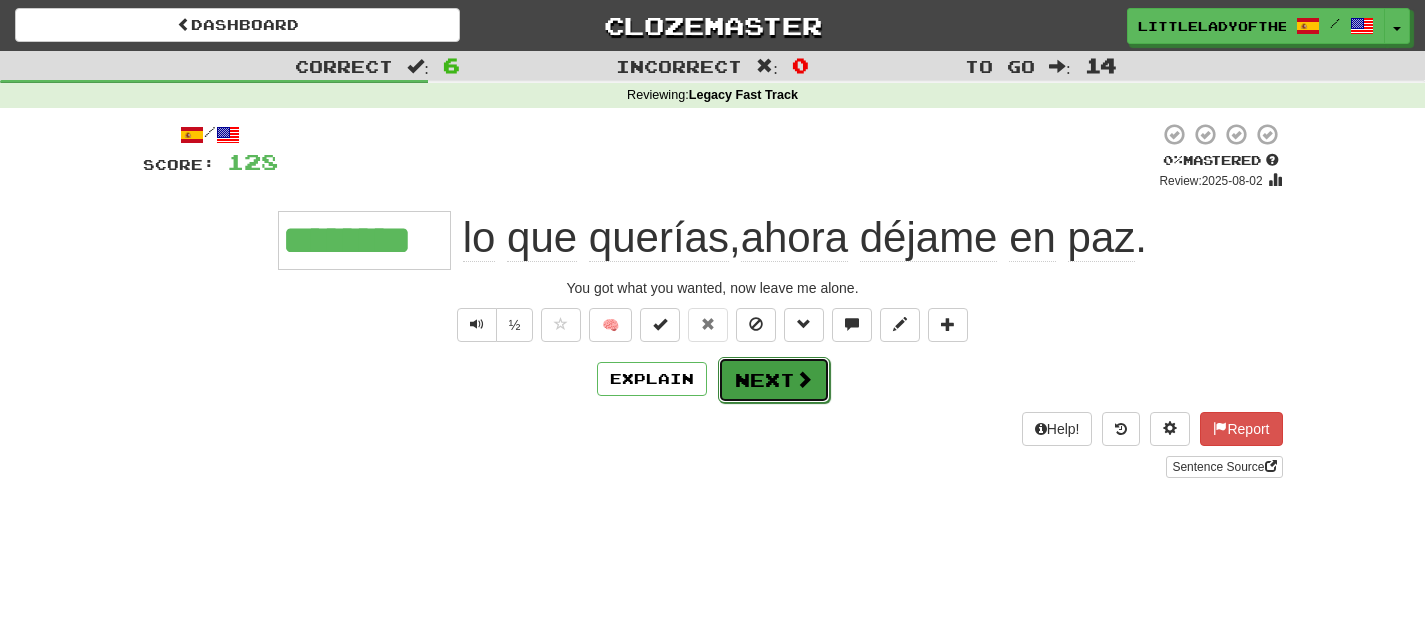 click on "Next" at bounding box center [774, 380] 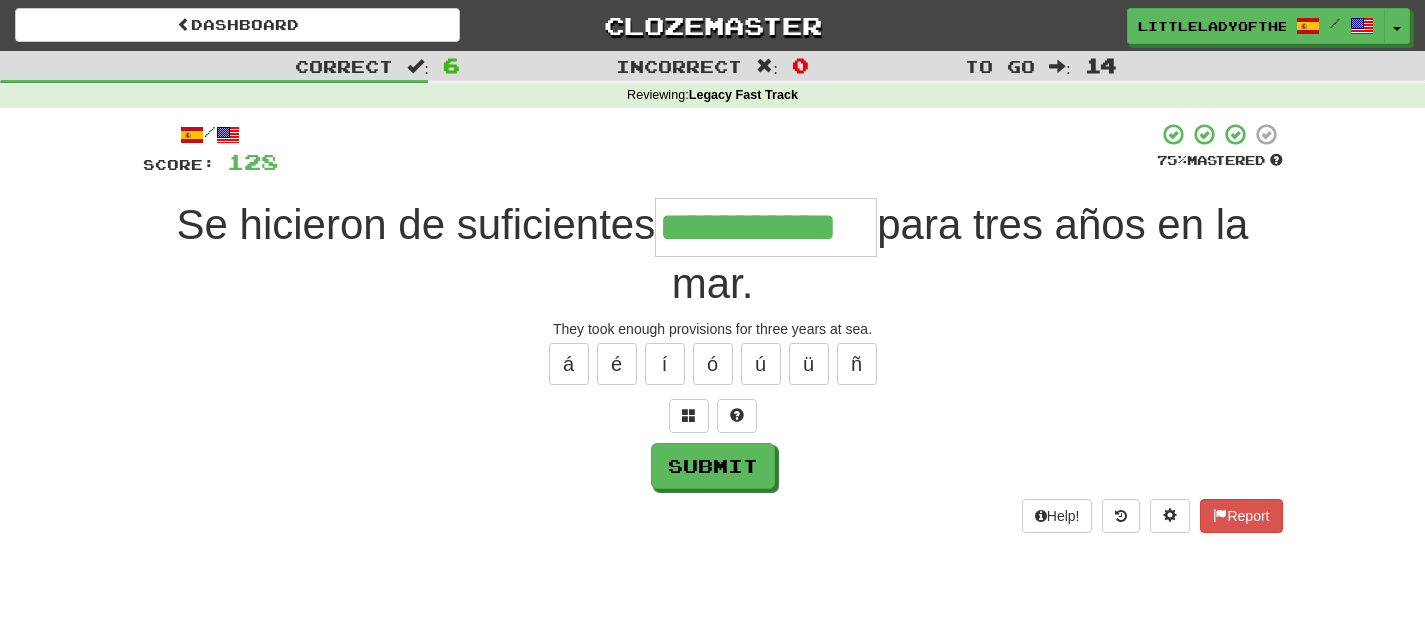 type on "**********" 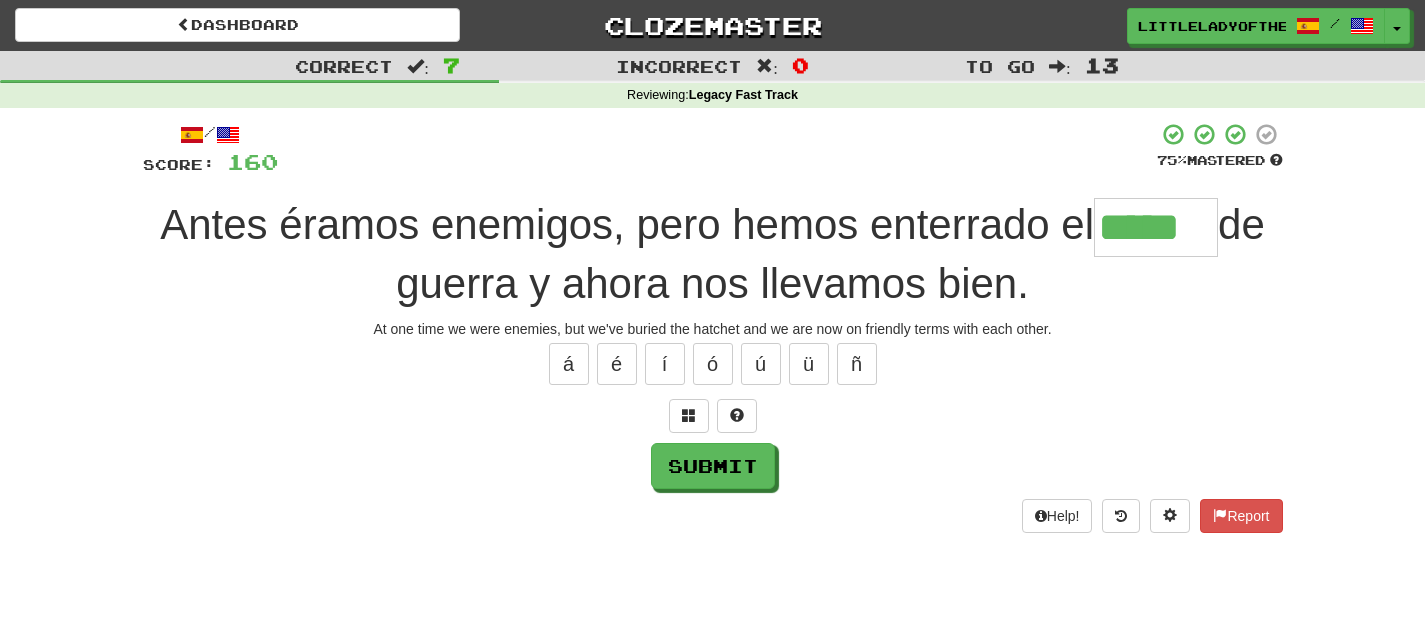 type on "*****" 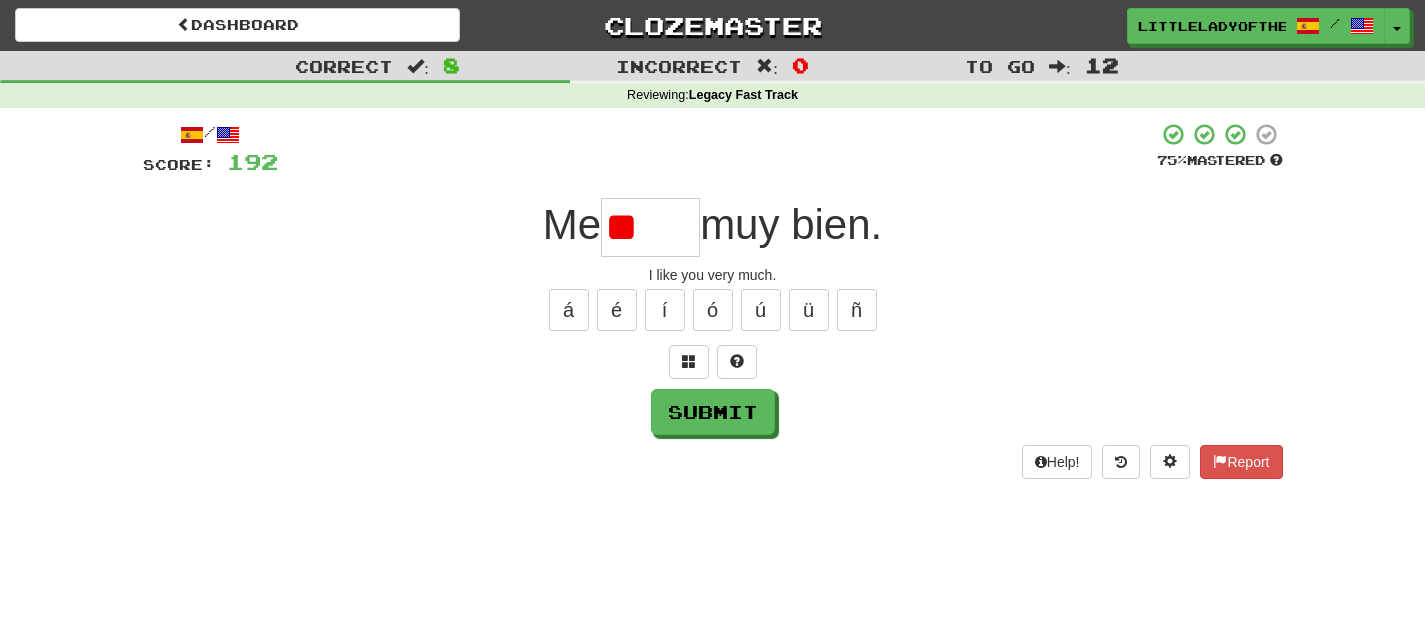 type on "*" 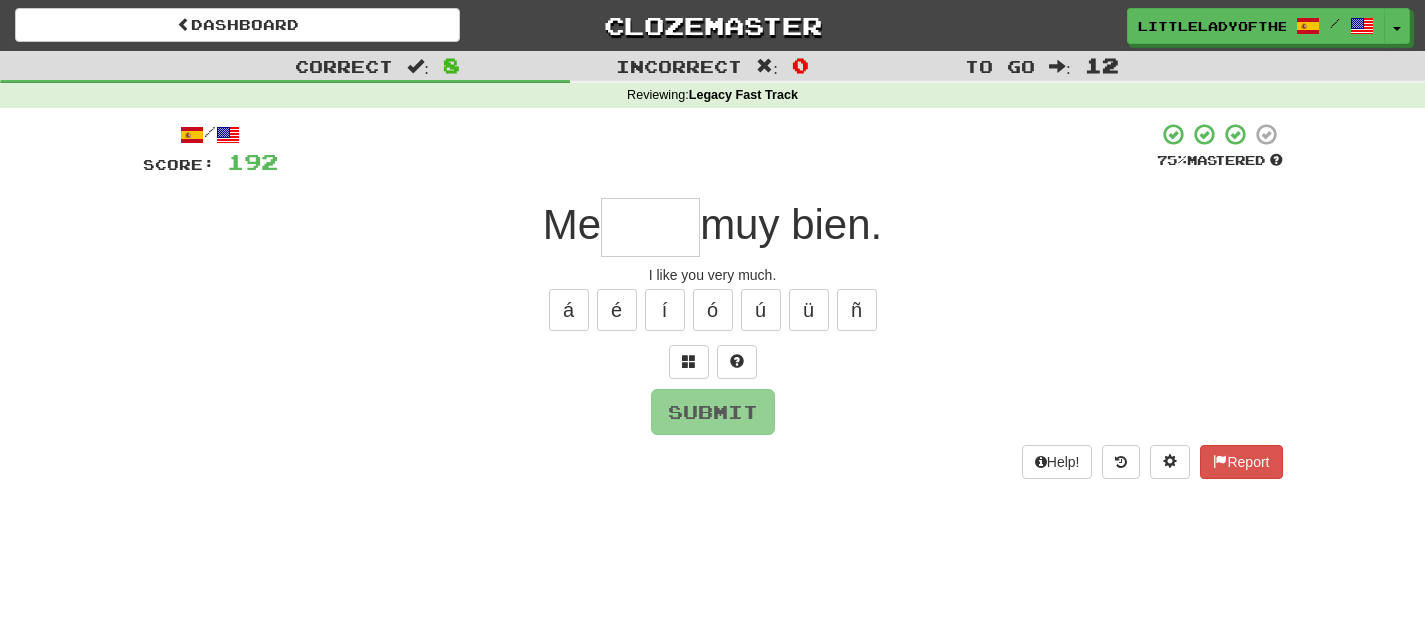 type on "*" 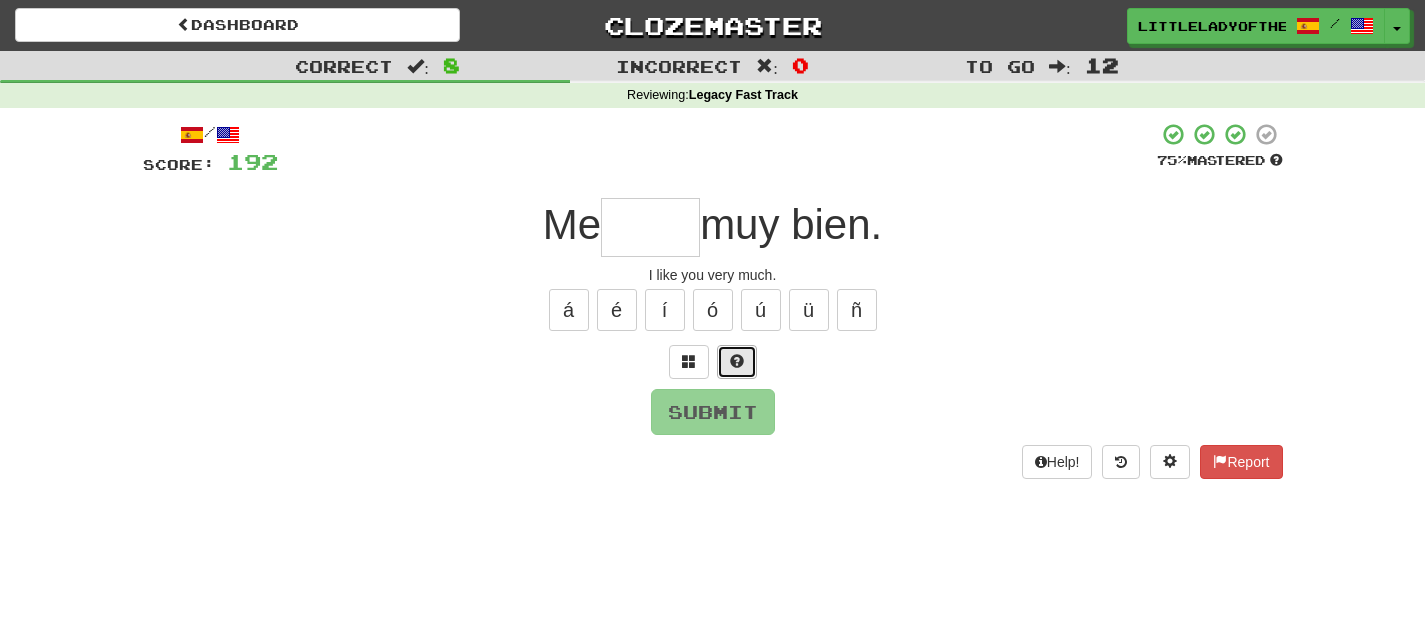 click at bounding box center [737, 361] 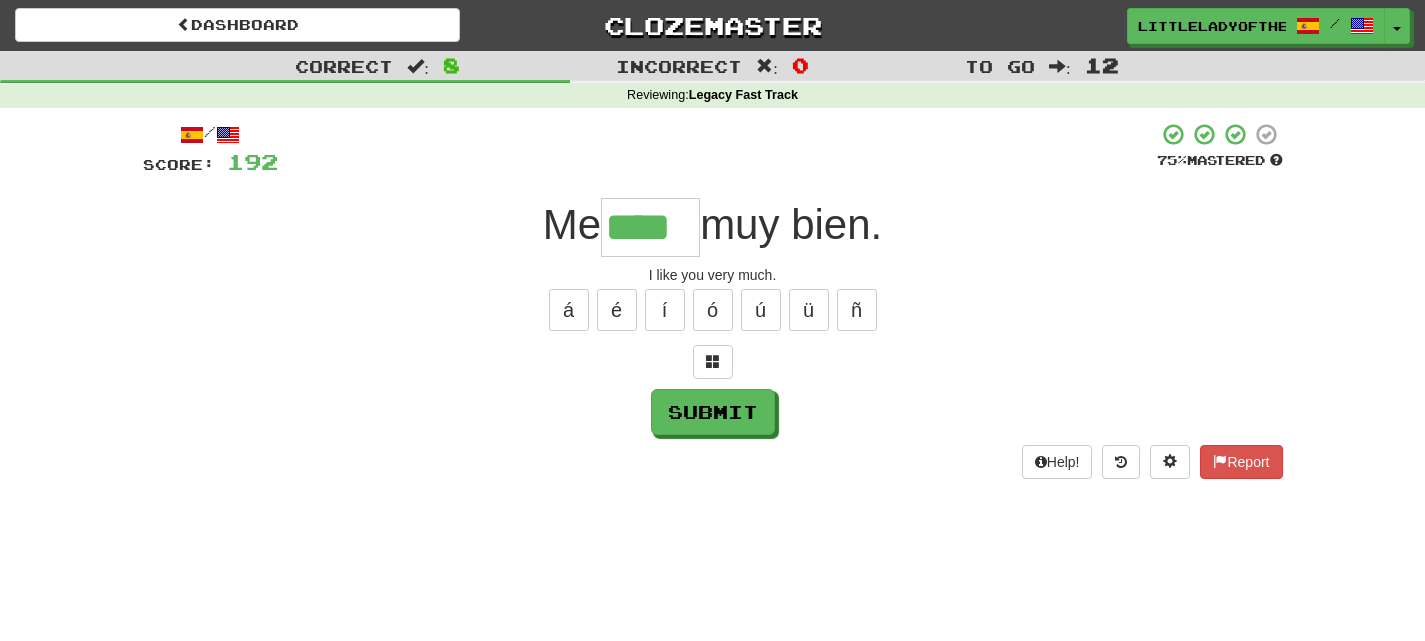 type on "****" 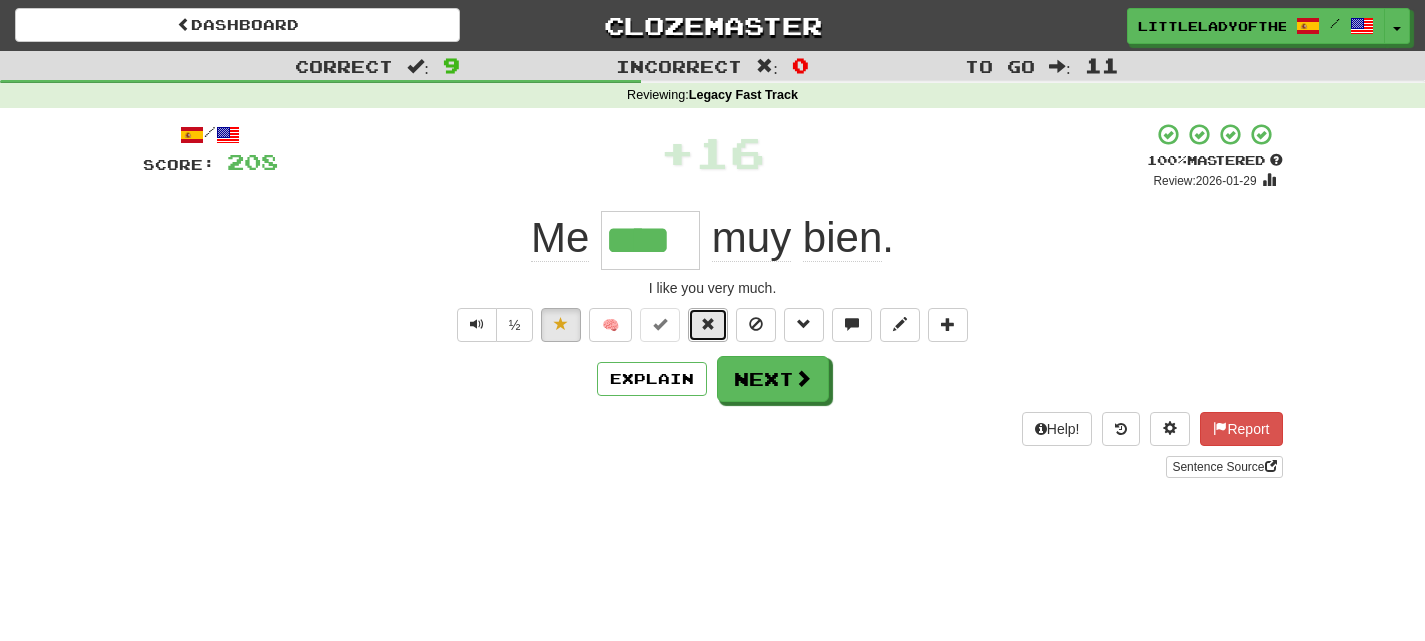 click at bounding box center [708, 325] 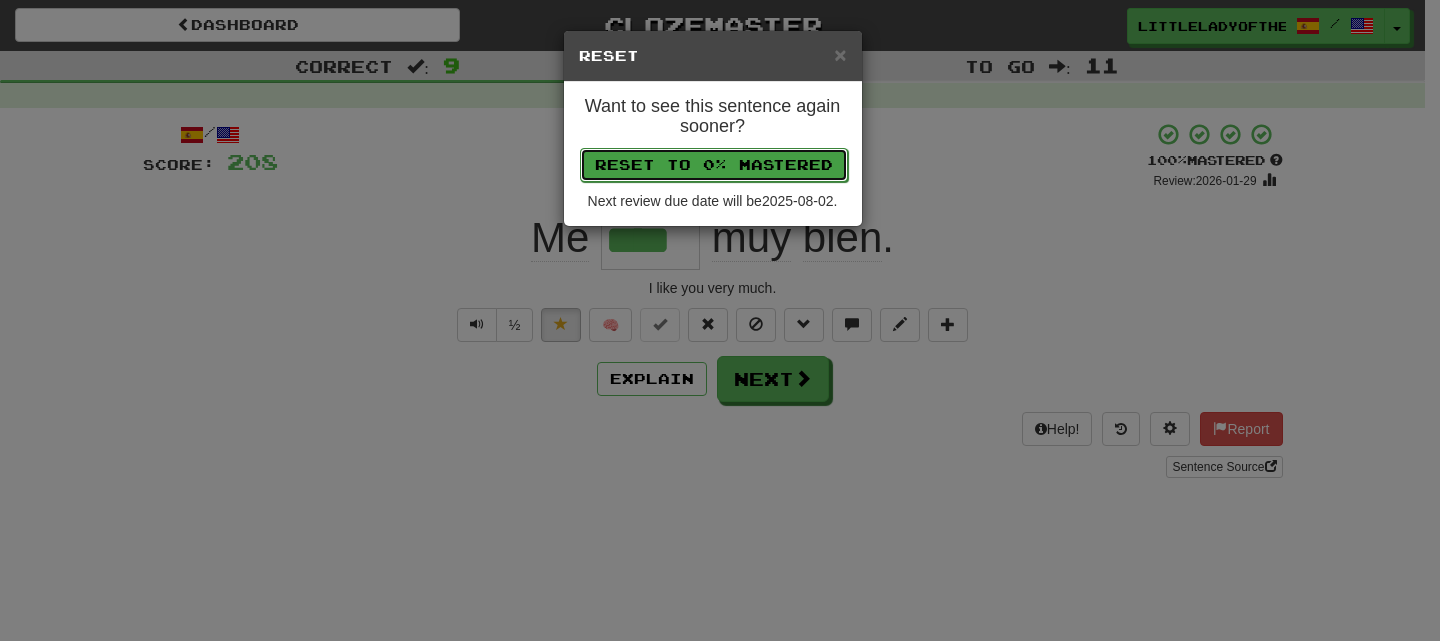 click on "Reset to 0% Mastered" at bounding box center (714, 165) 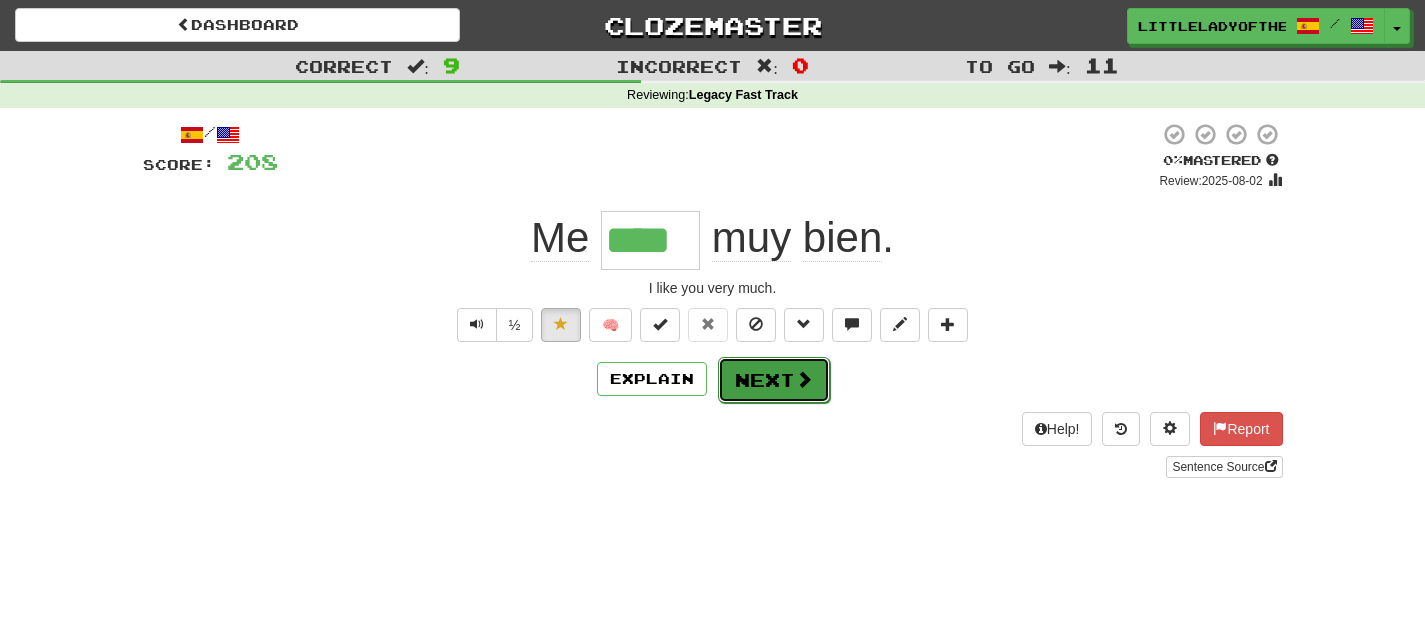 click on "Next" at bounding box center [774, 380] 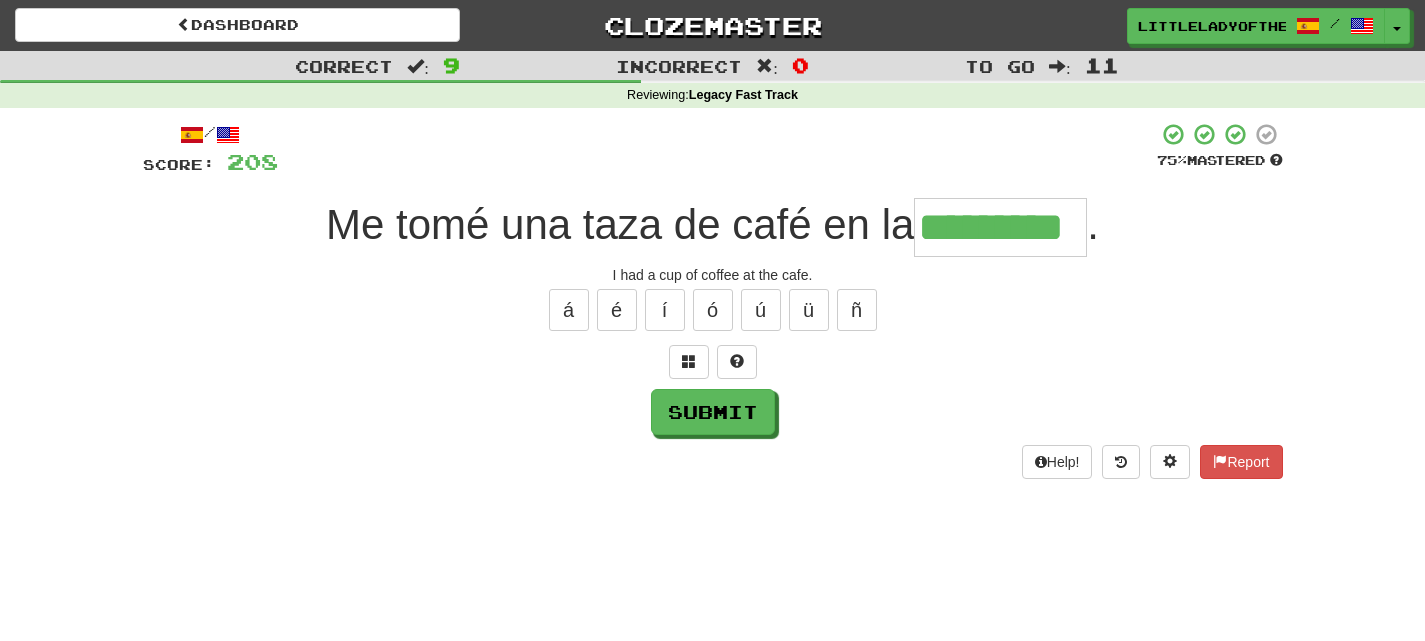 type on "*********" 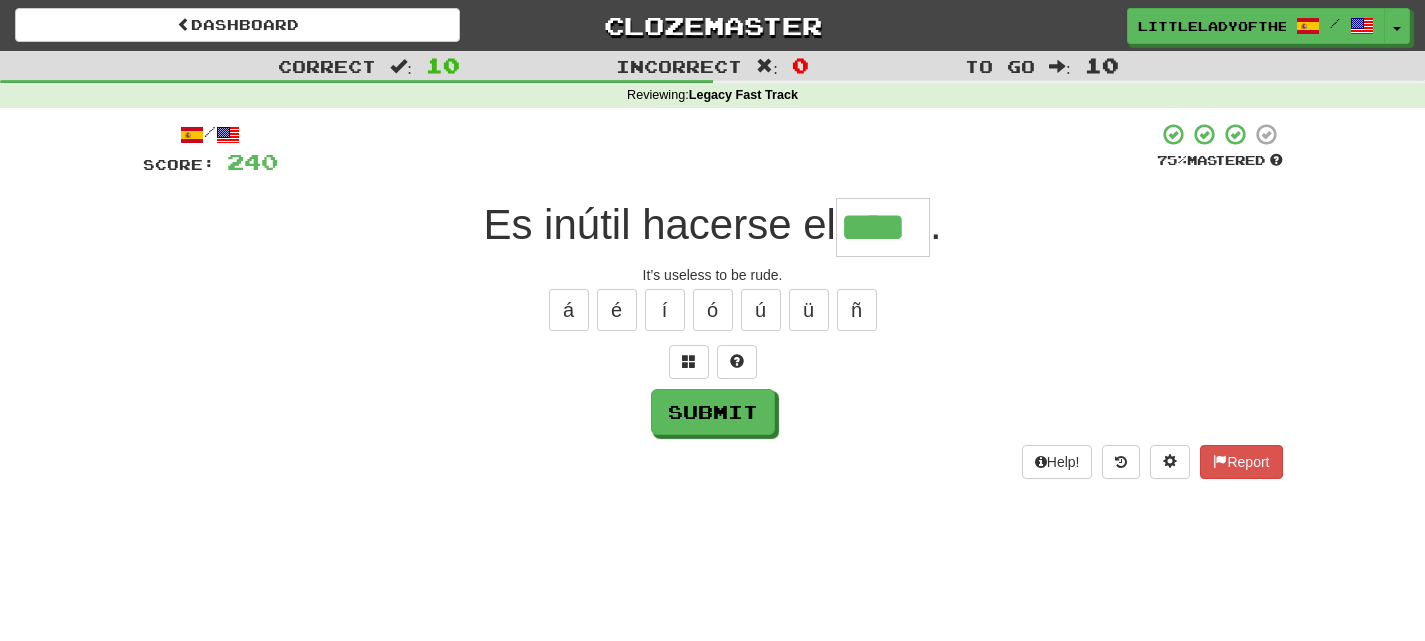 type on "****" 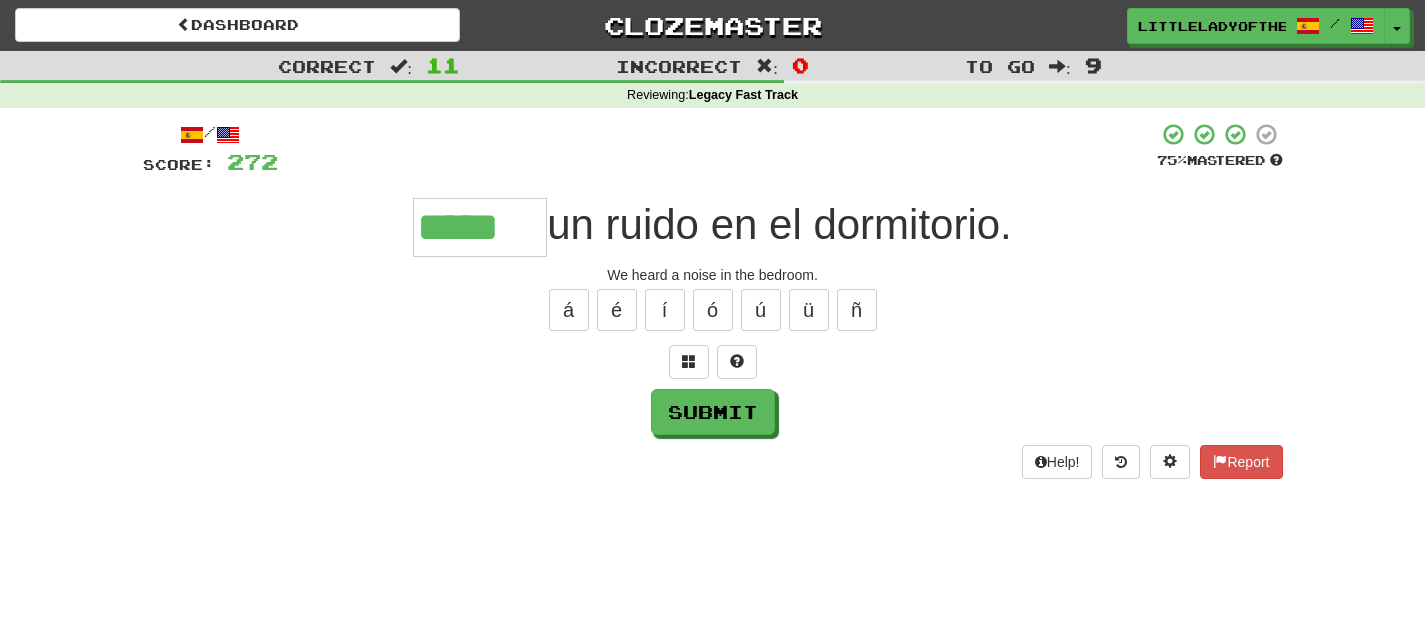 type on "*****" 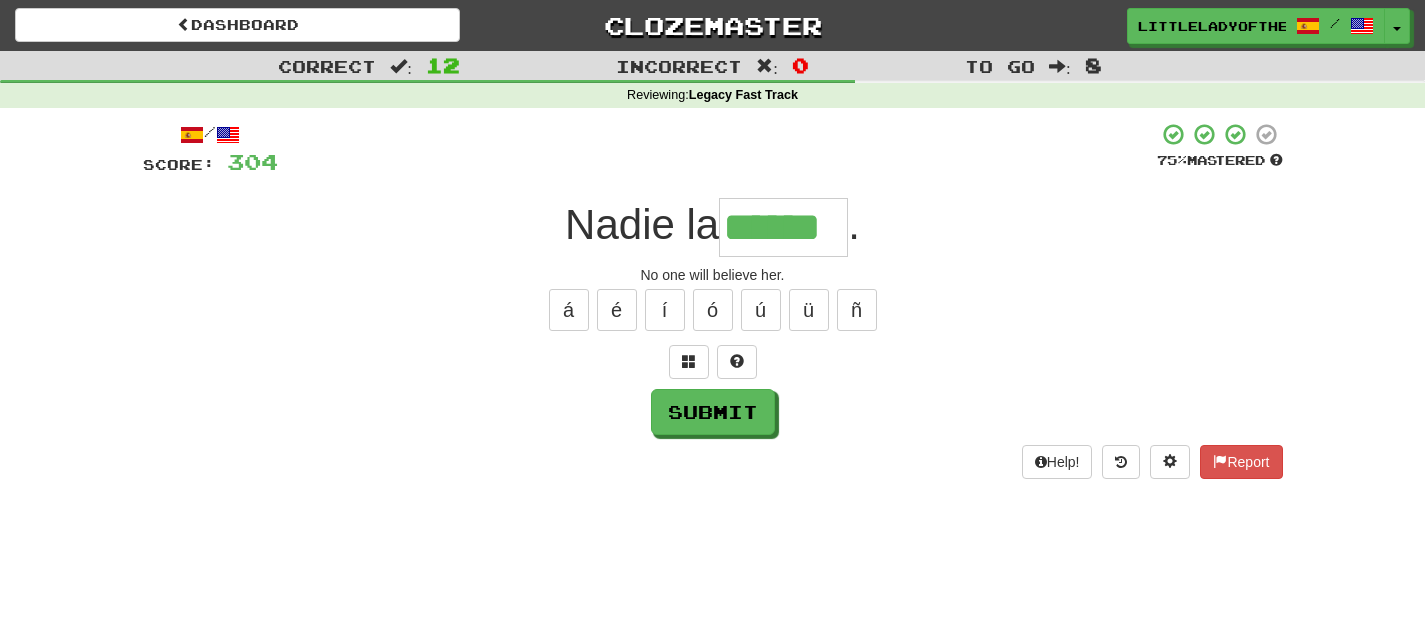 type on "******" 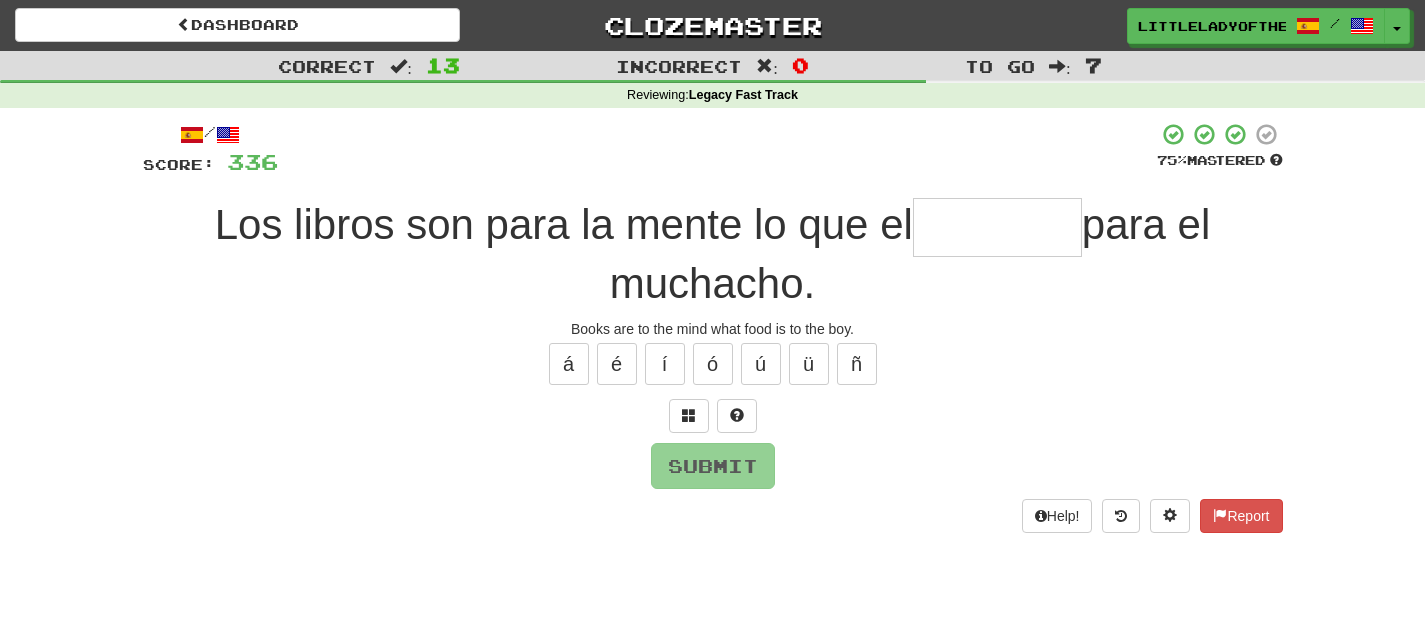 type on "*" 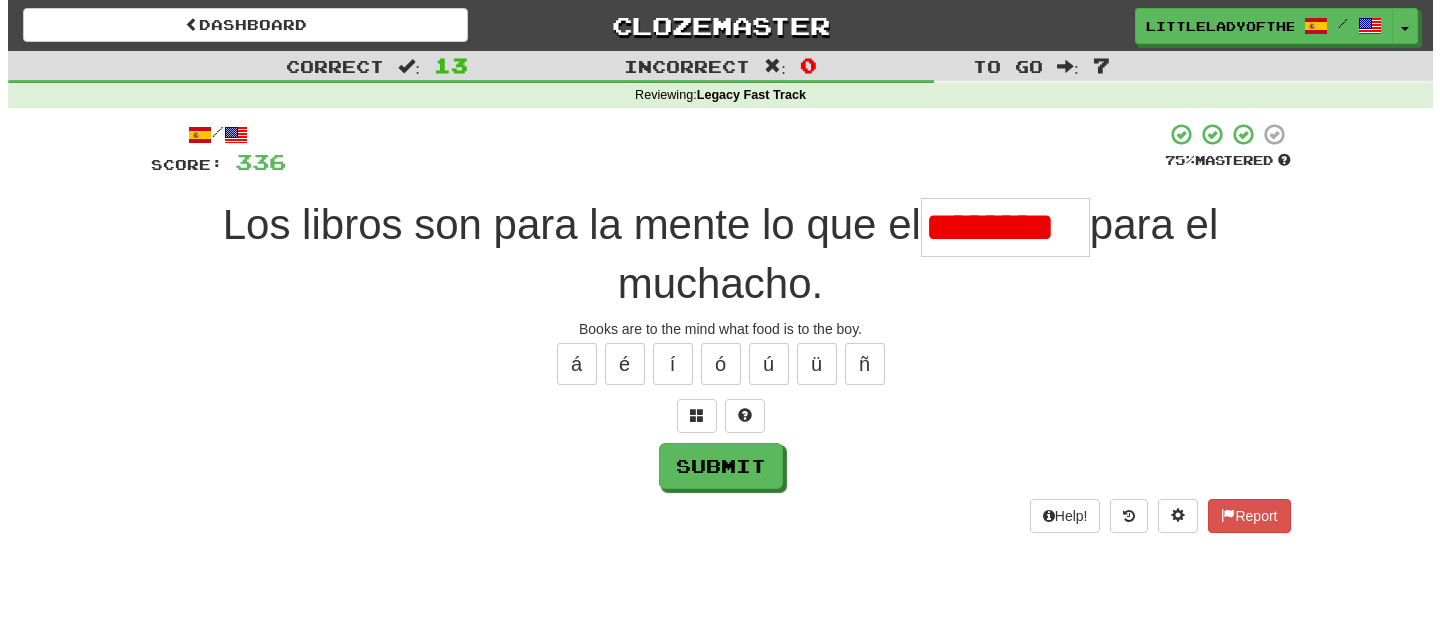 scroll, scrollTop: 0, scrollLeft: 0, axis: both 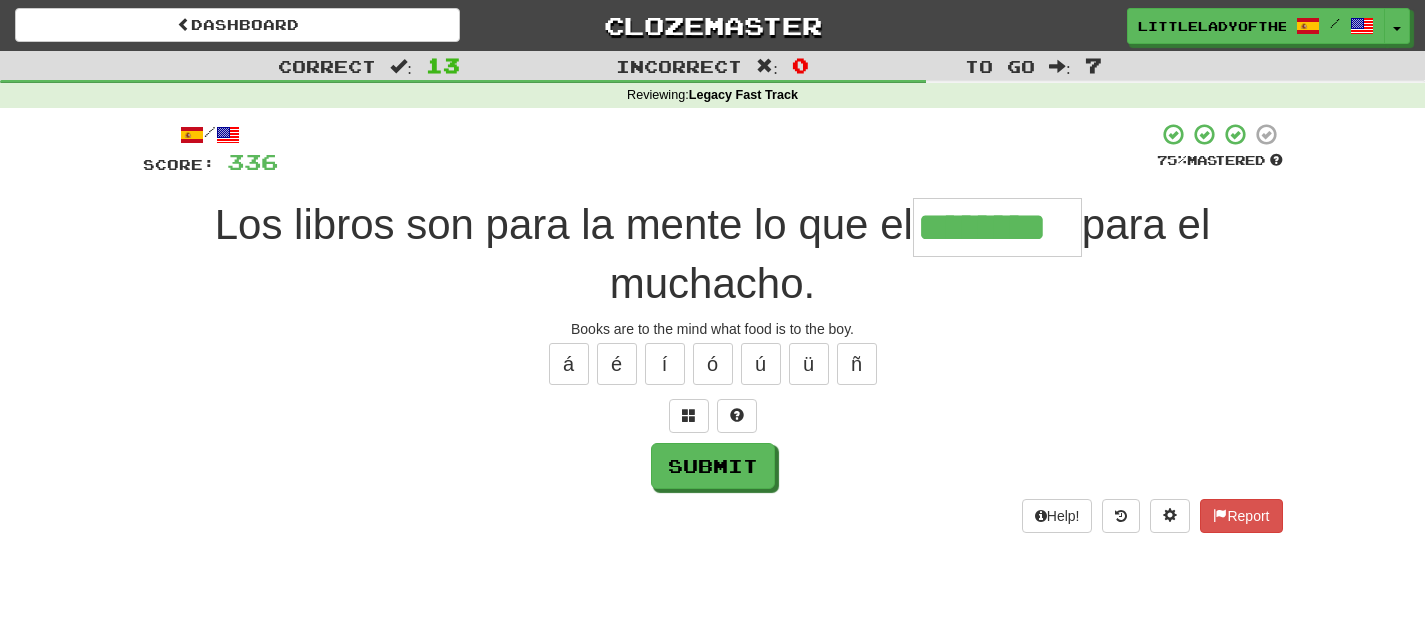 type on "********" 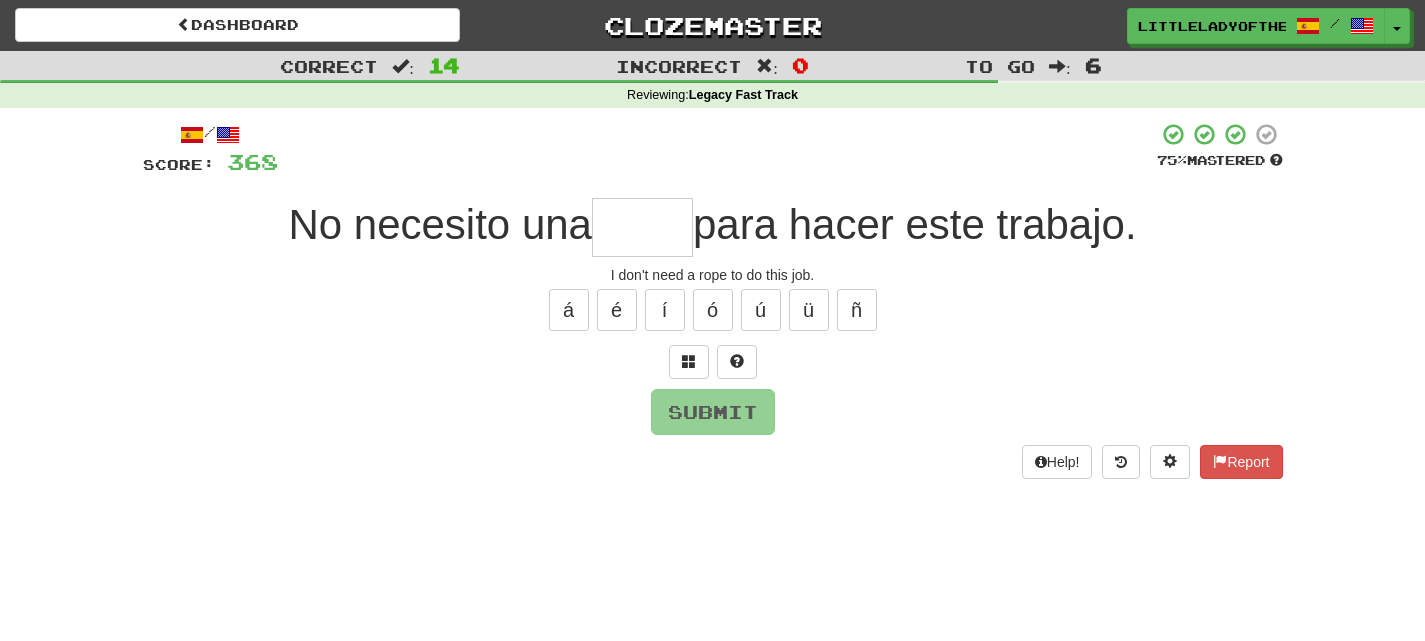 type on "*" 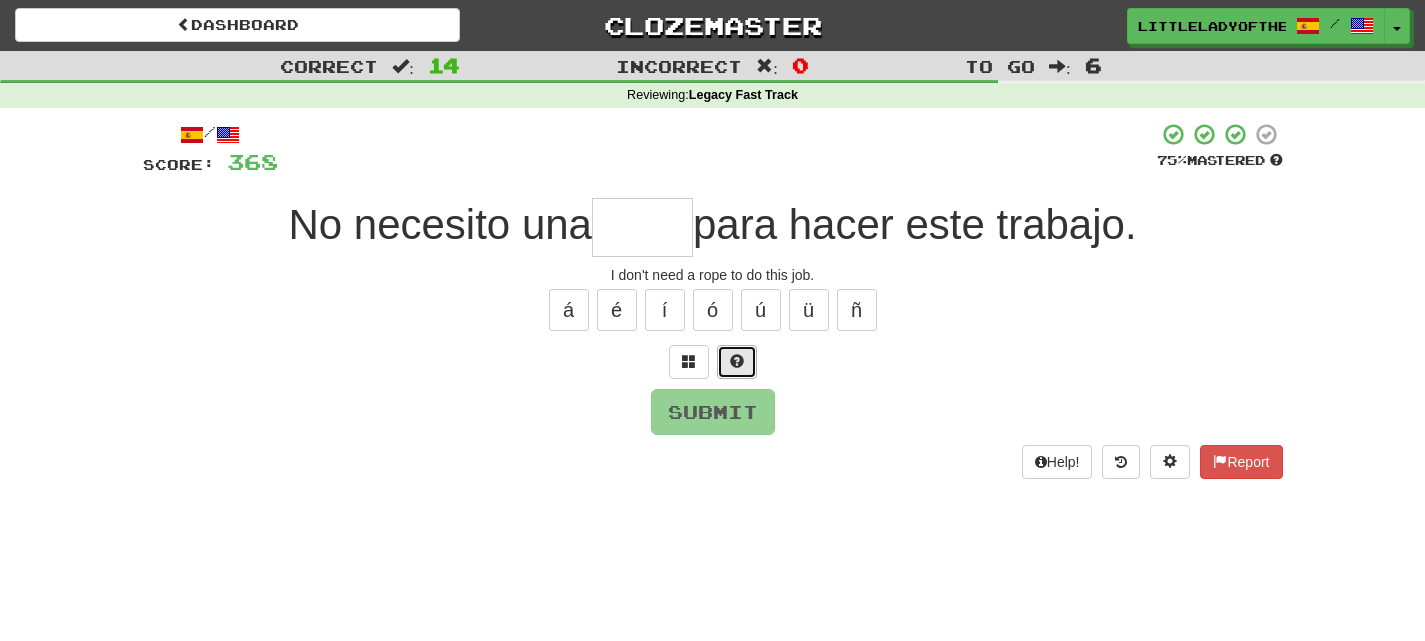click at bounding box center [737, 362] 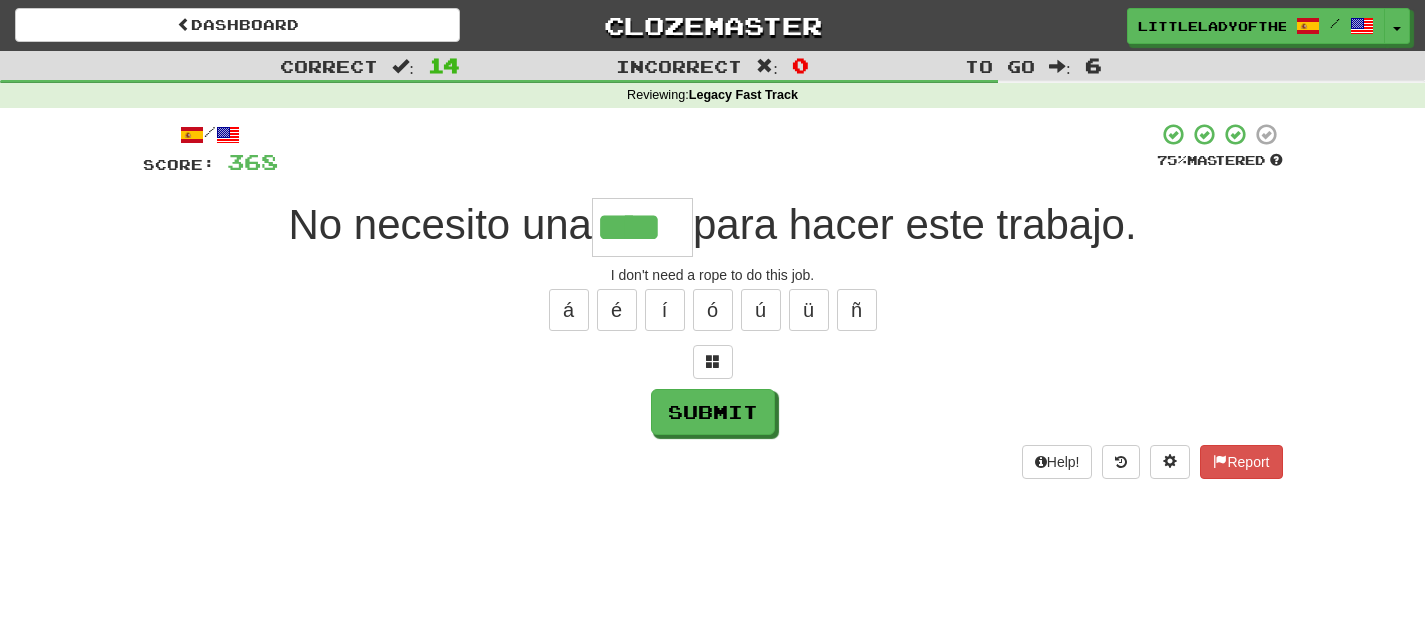 type on "****" 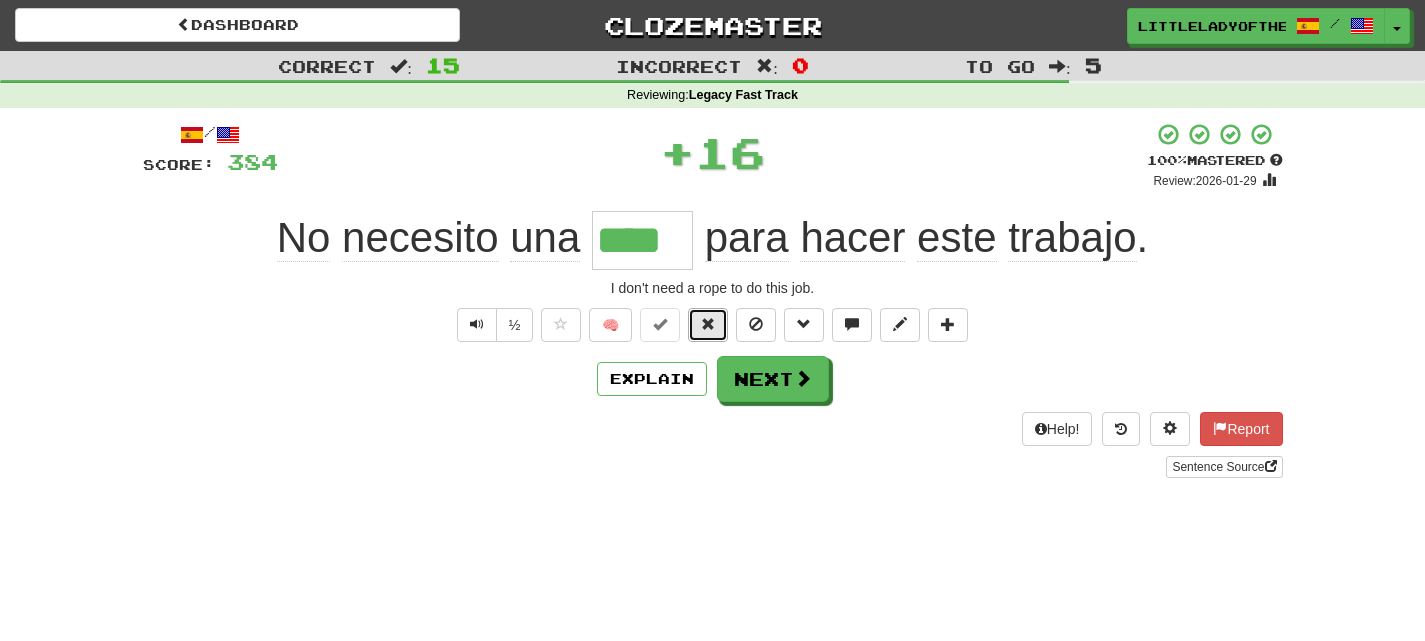click at bounding box center [708, 325] 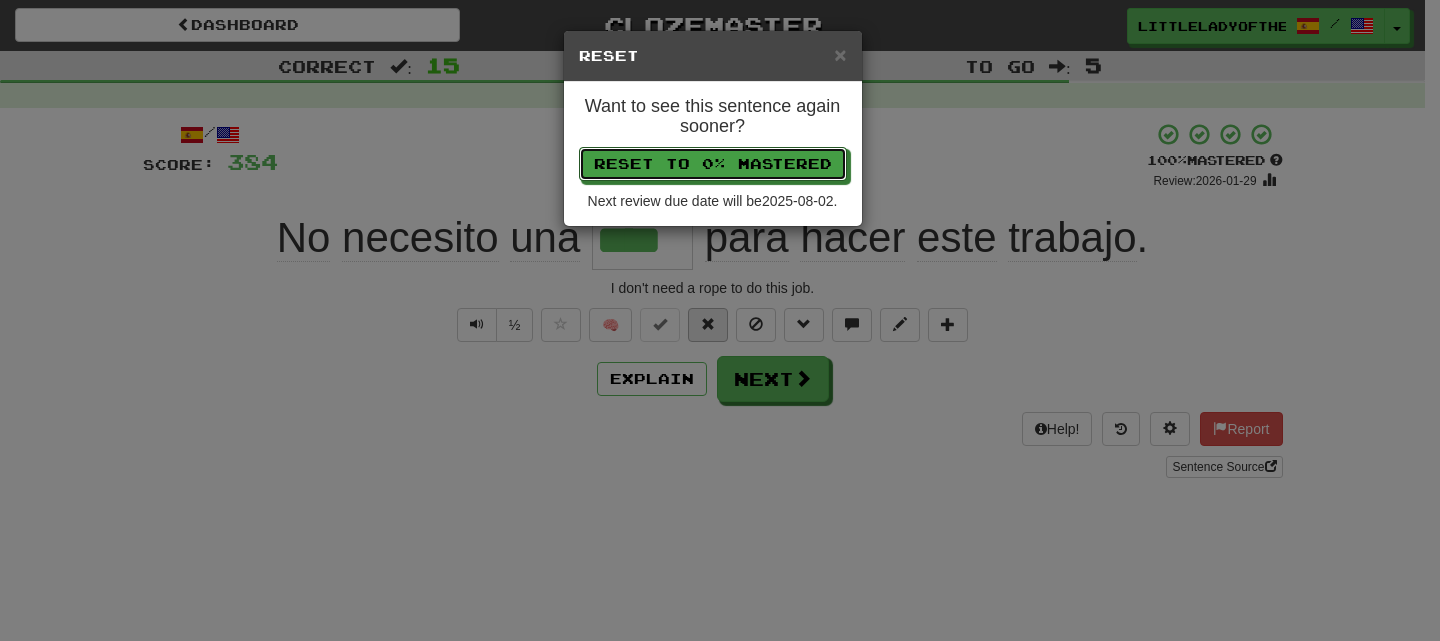 type 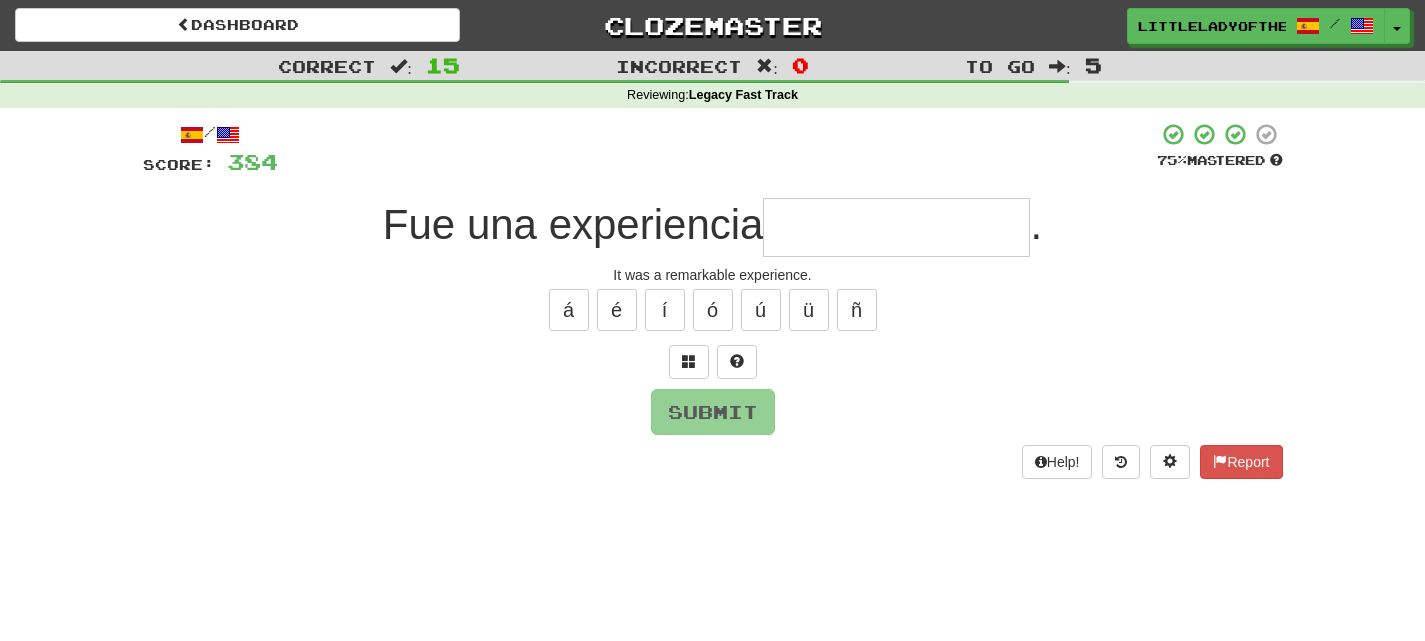 type on "*" 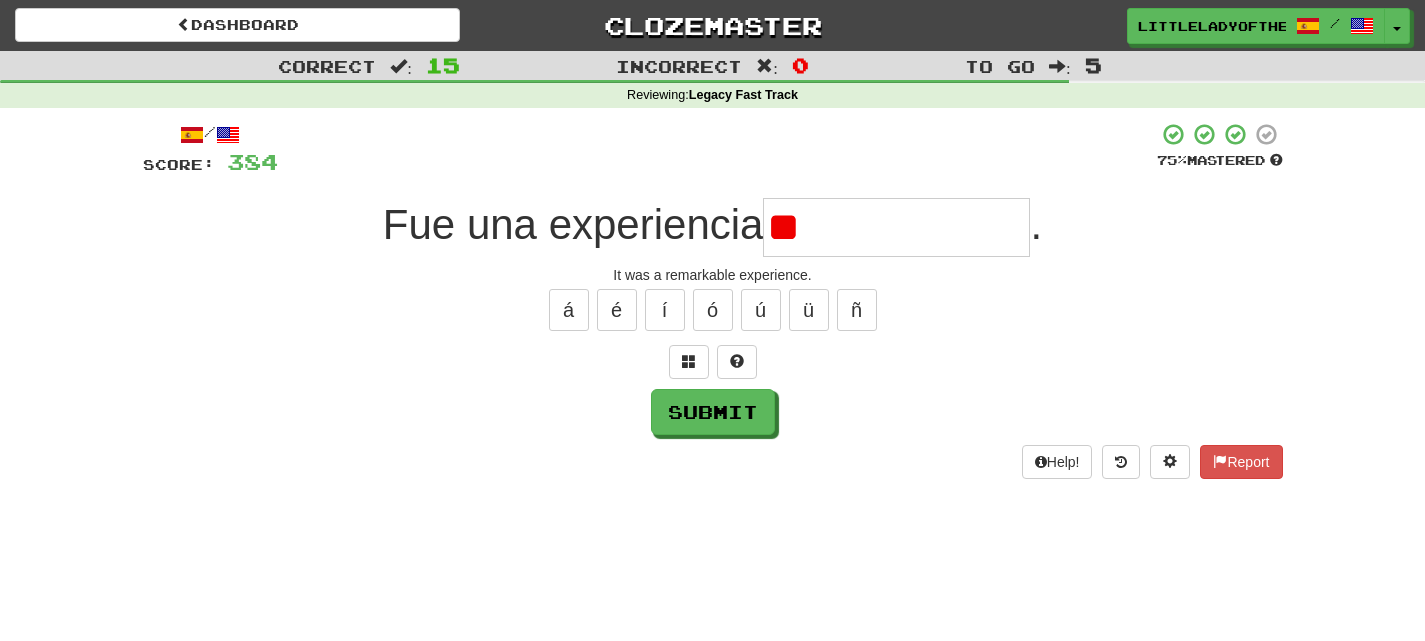 type 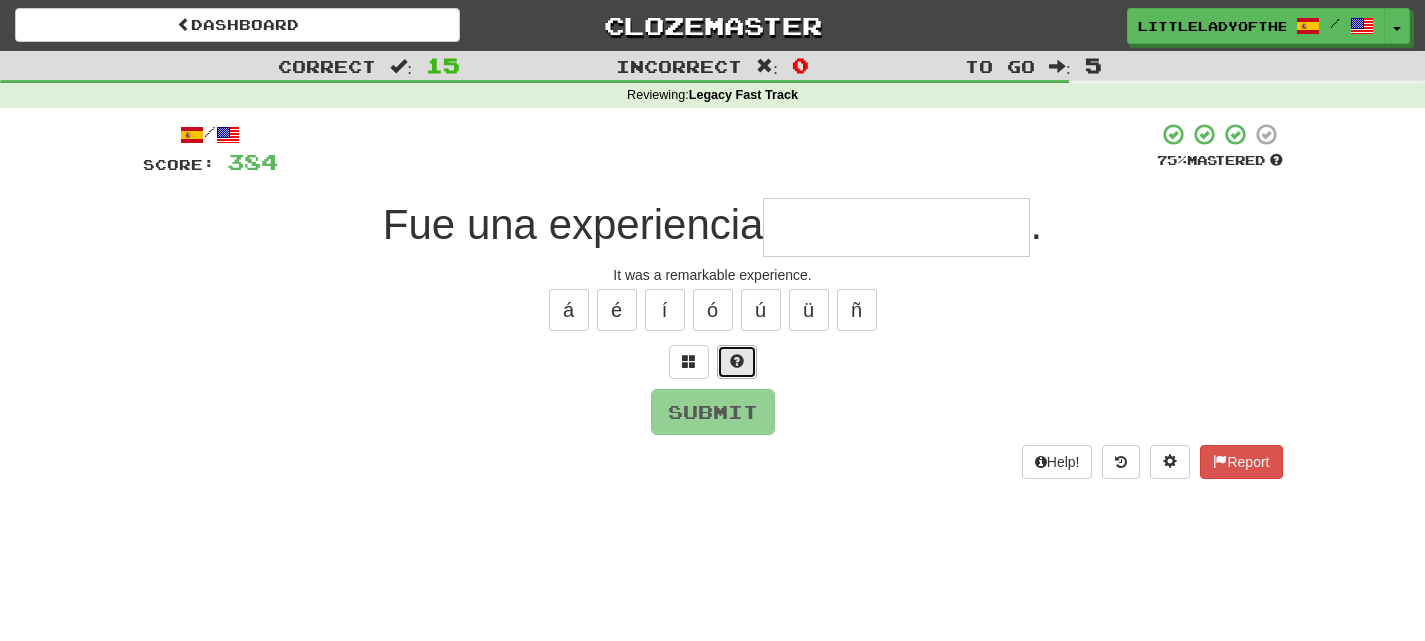 click at bounding box center (737, 362) 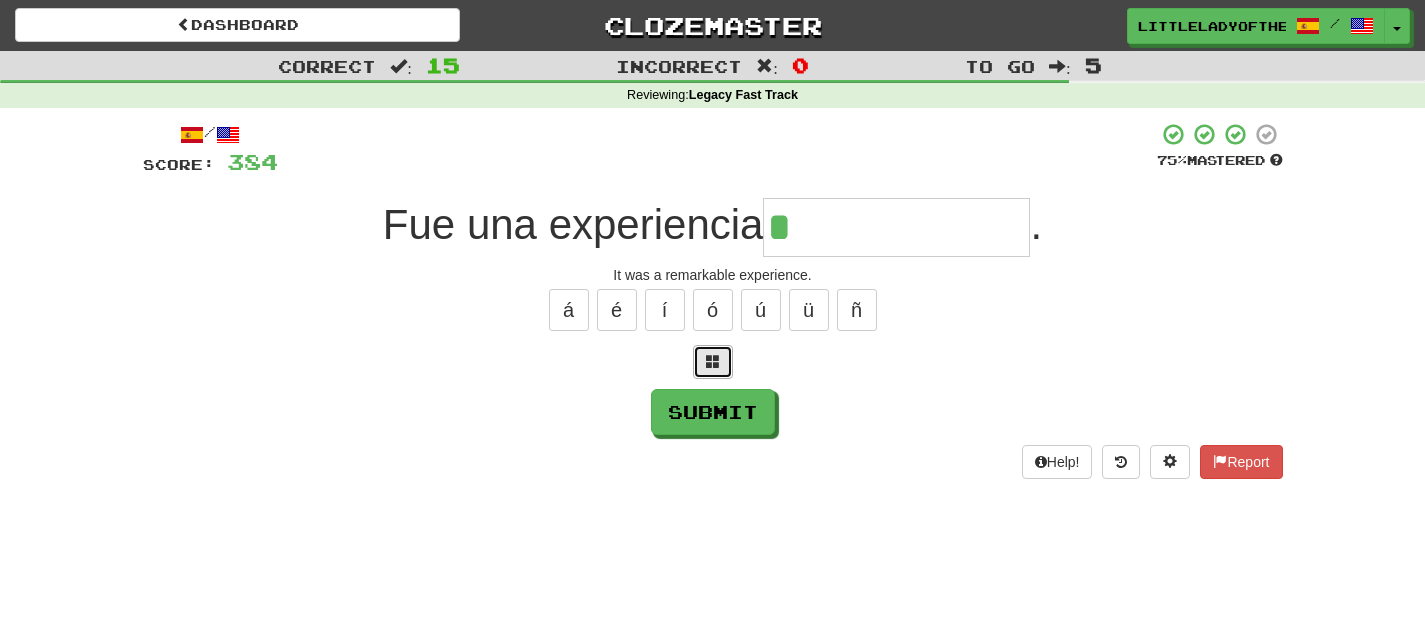 click at bounding box center [713, 361] 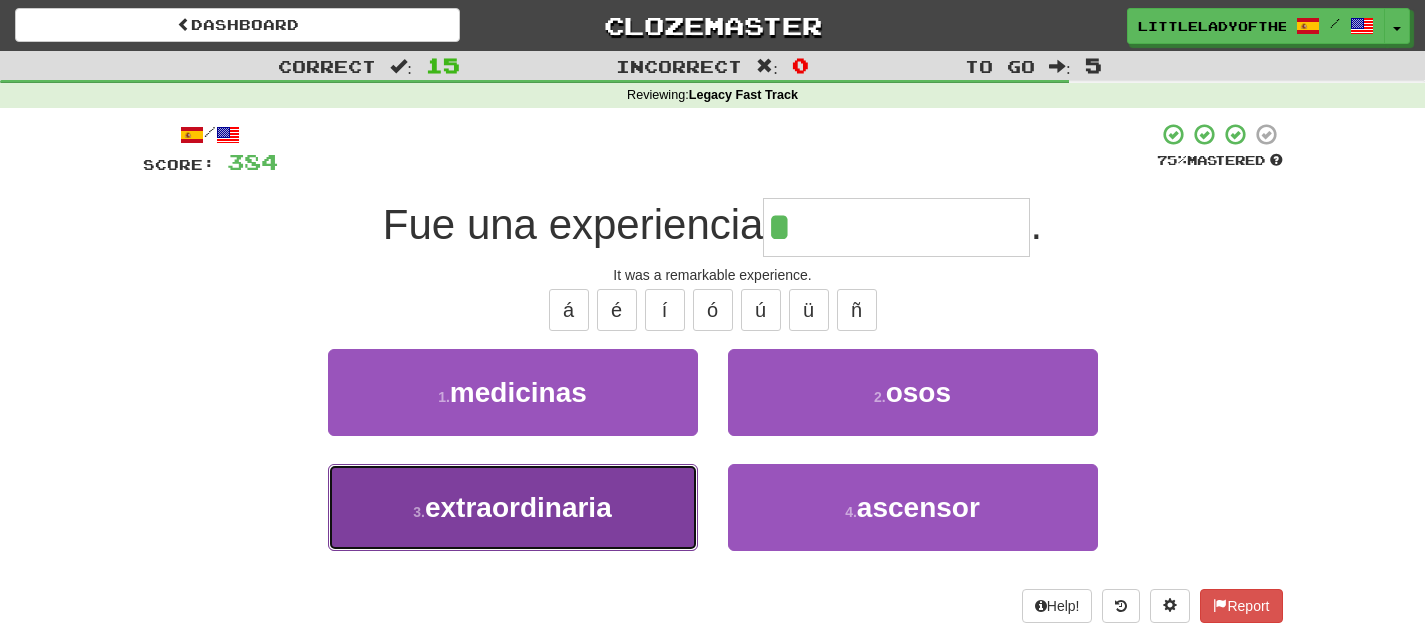click on "3 .  extraordinaria" at bounding box center (513, 507) 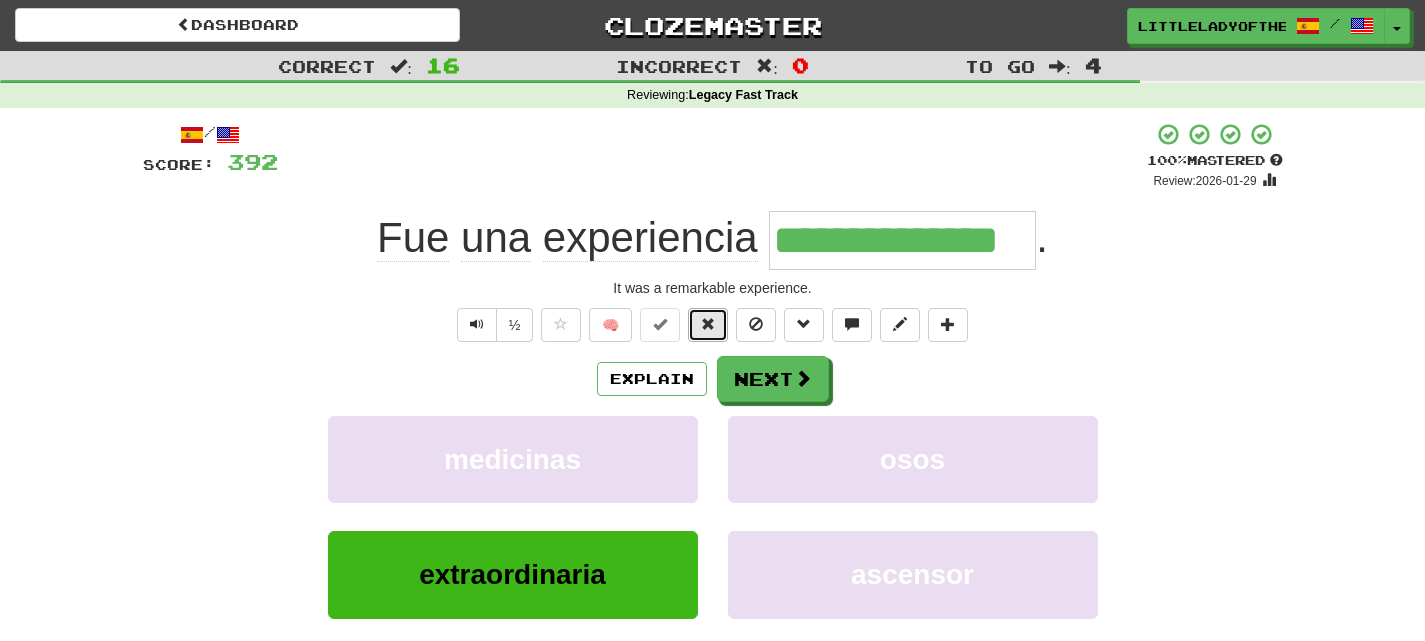 click at bounding box center [708, 324] 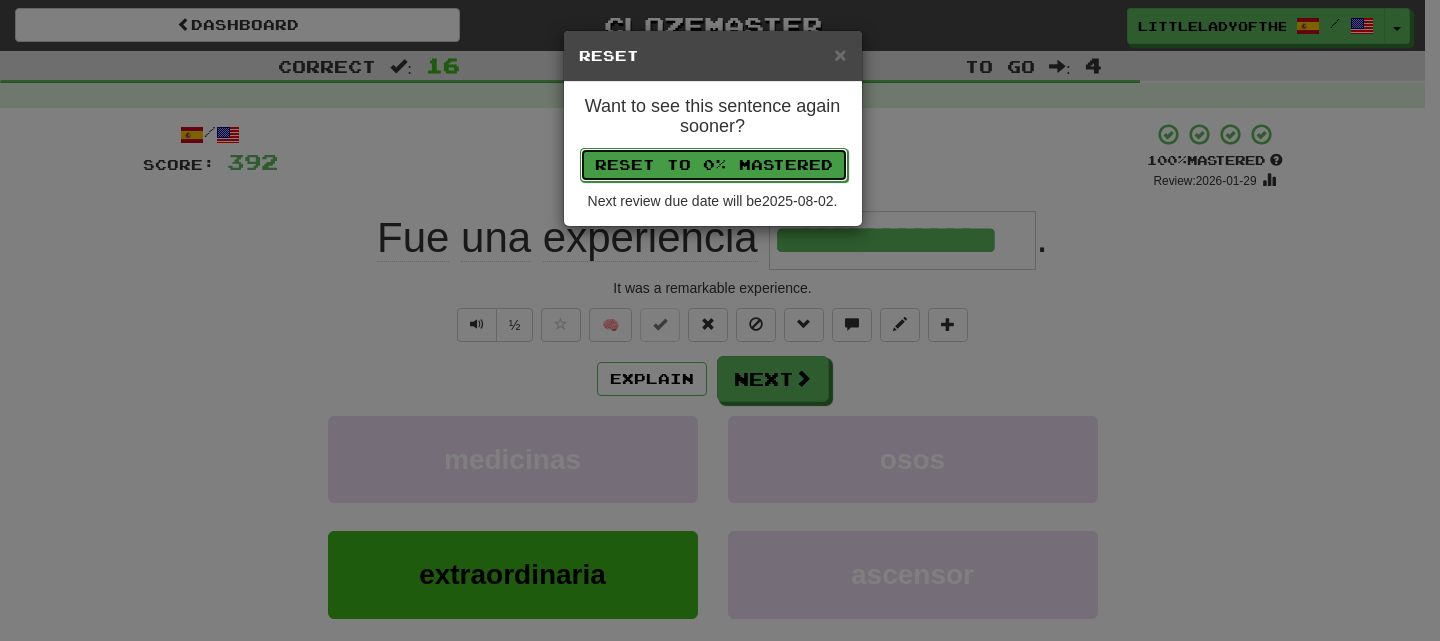 click on "Reset to 0% Mastered" at bounding box center [714, 165] 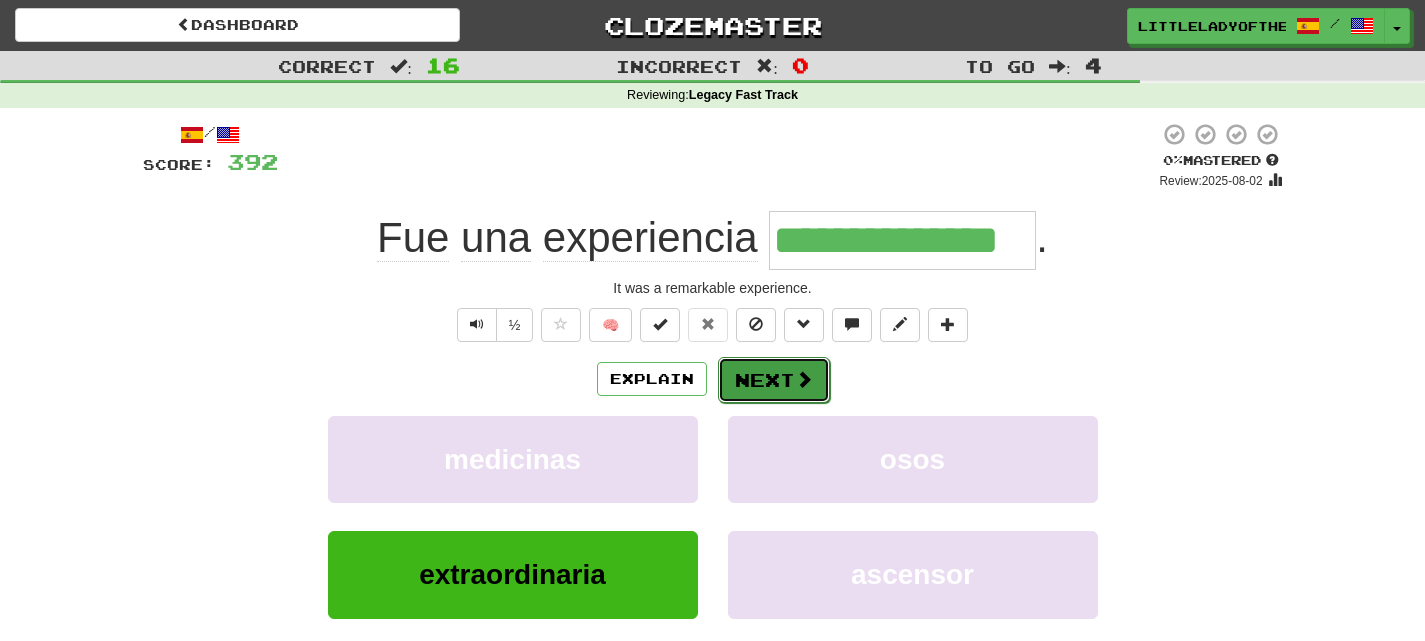 click on "Next" at bounding box center [774, 380] 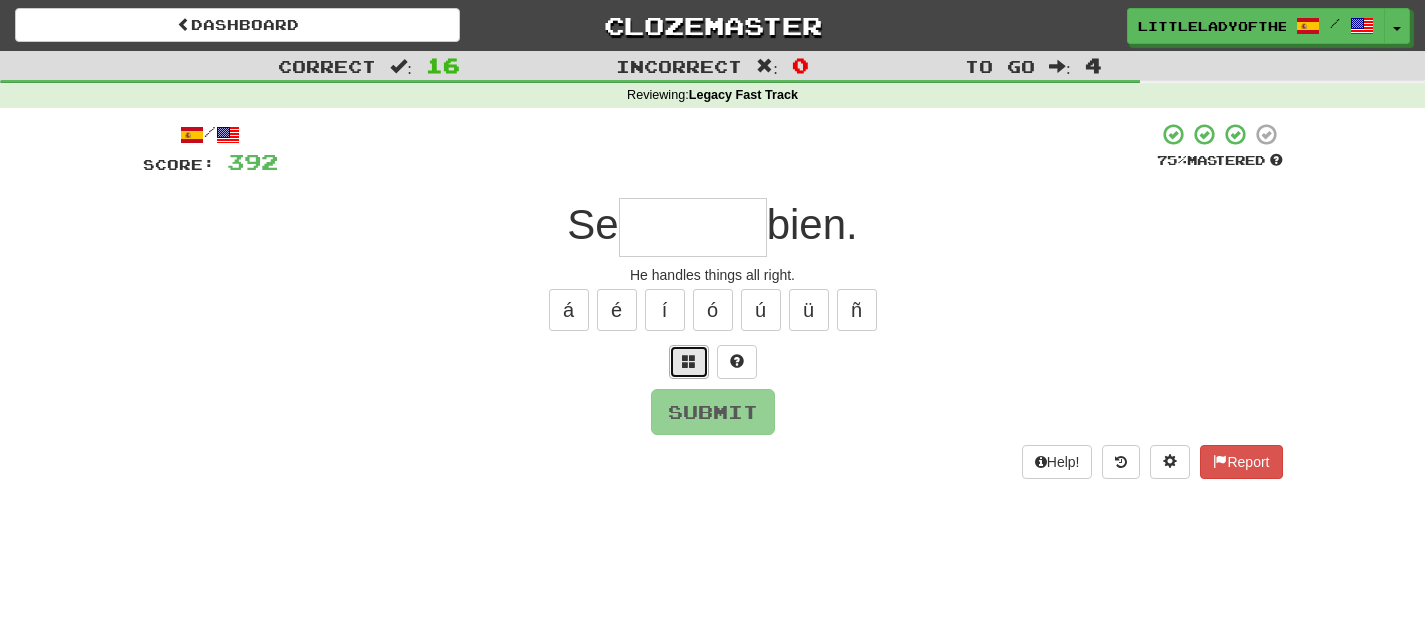 click at bounding box center [689, 361] 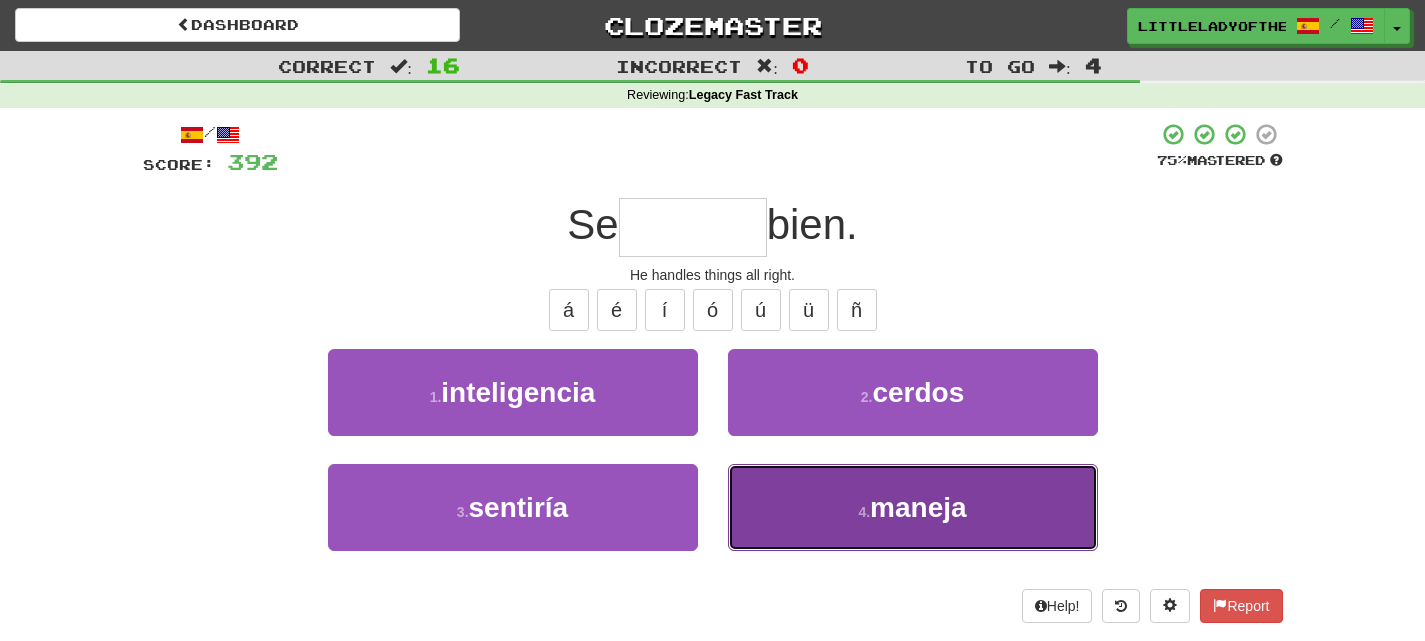 click on "4 .  maneja" at bounding box center (913, 507) 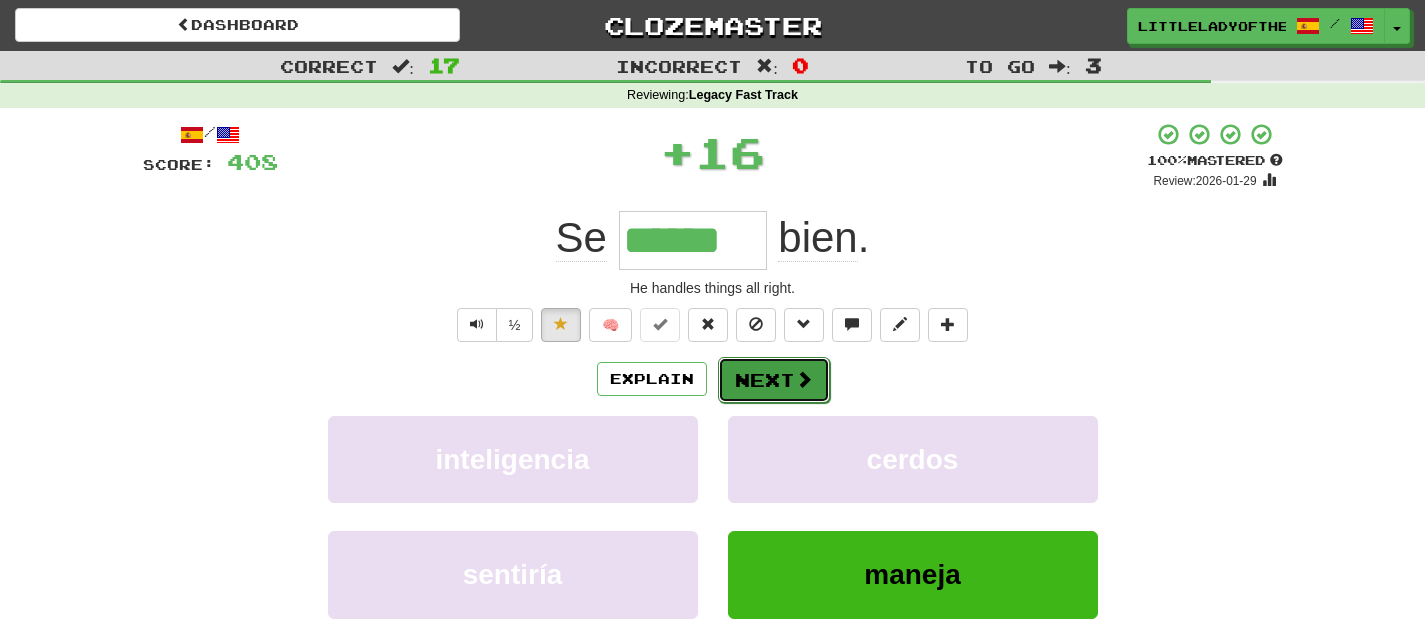 click at bounding box center [804, 379] 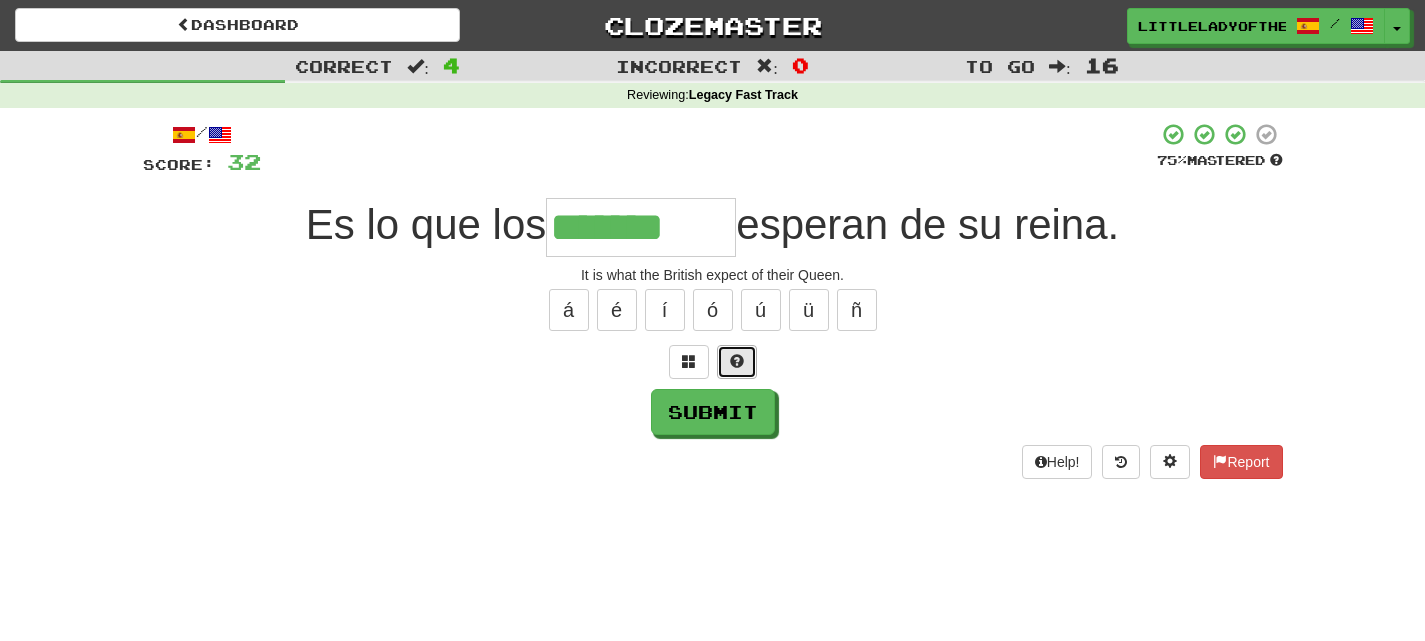 click at bounding box center [737, 361] 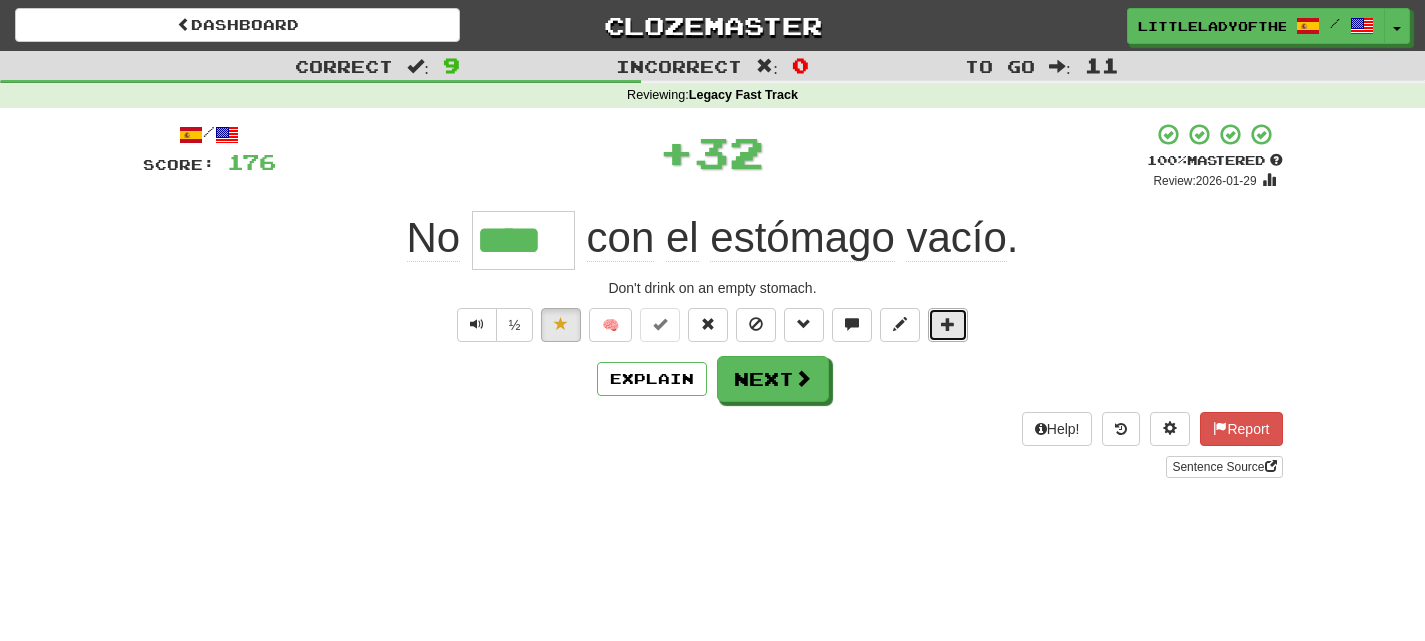 click at bounding box center (948, 325) 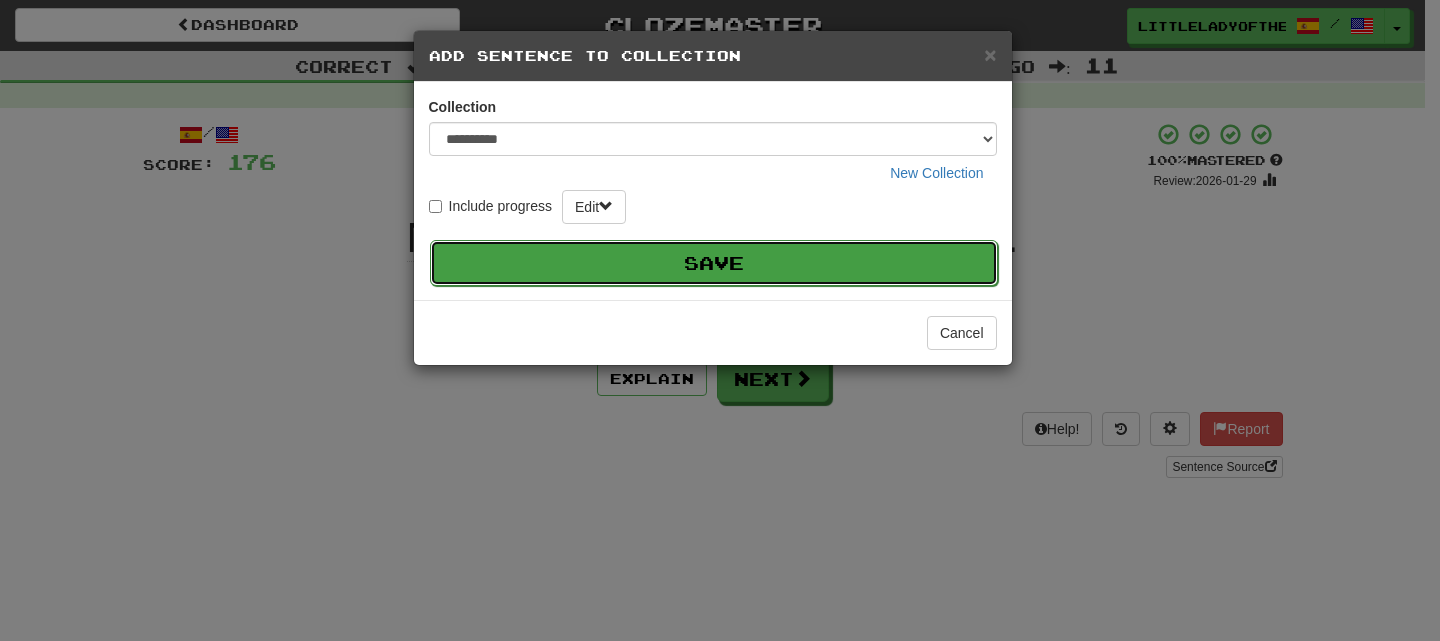 click on "Save" at bounding box center [714, 263] 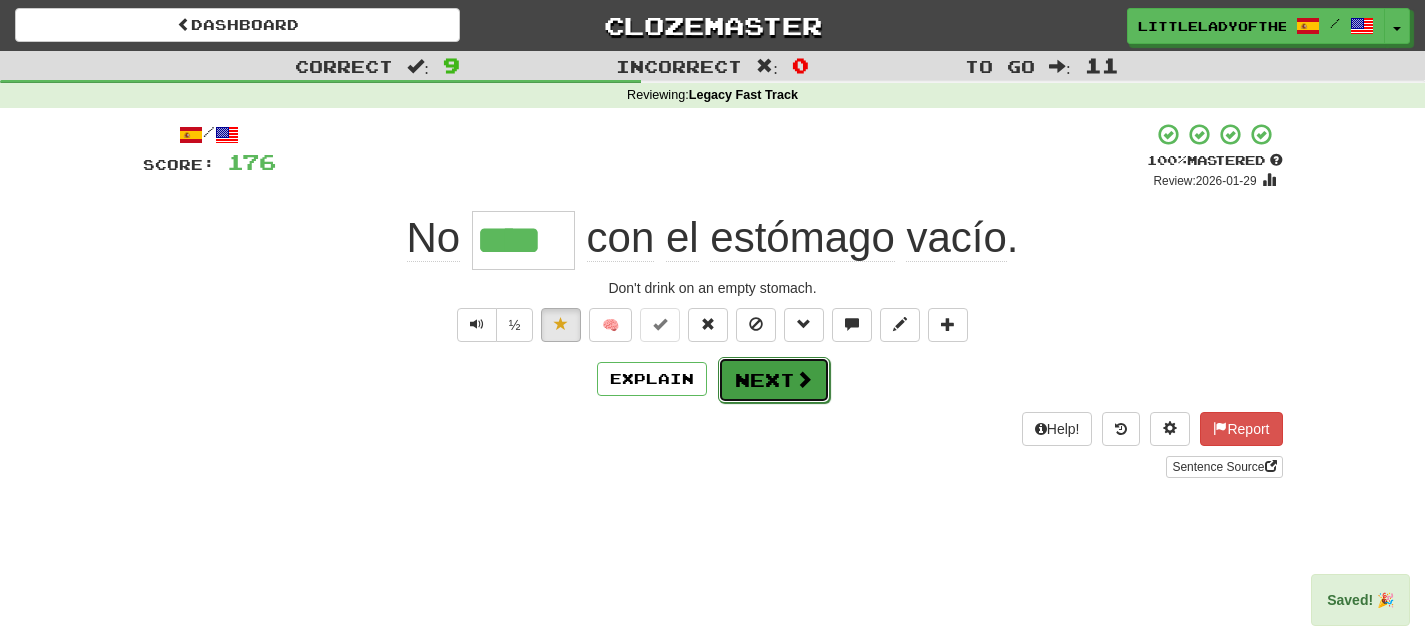 click on "Next" at bounding box center [774, 380] 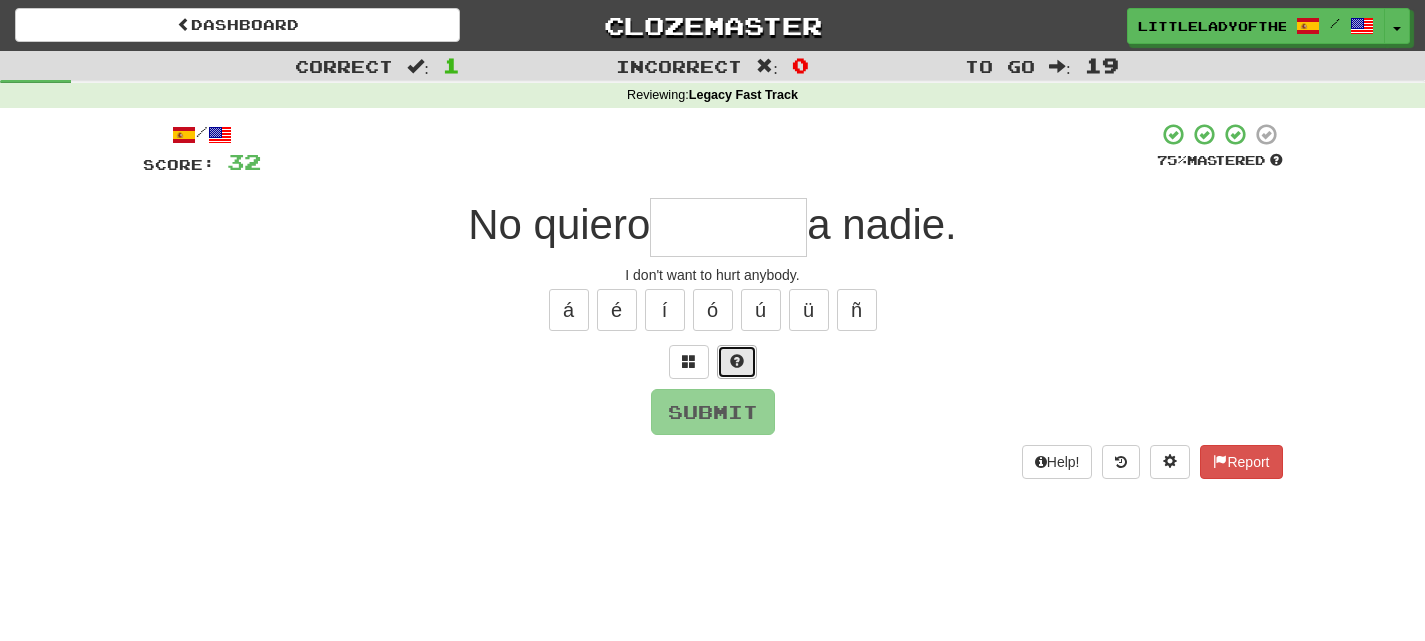 click at bounding box center [737, 361] 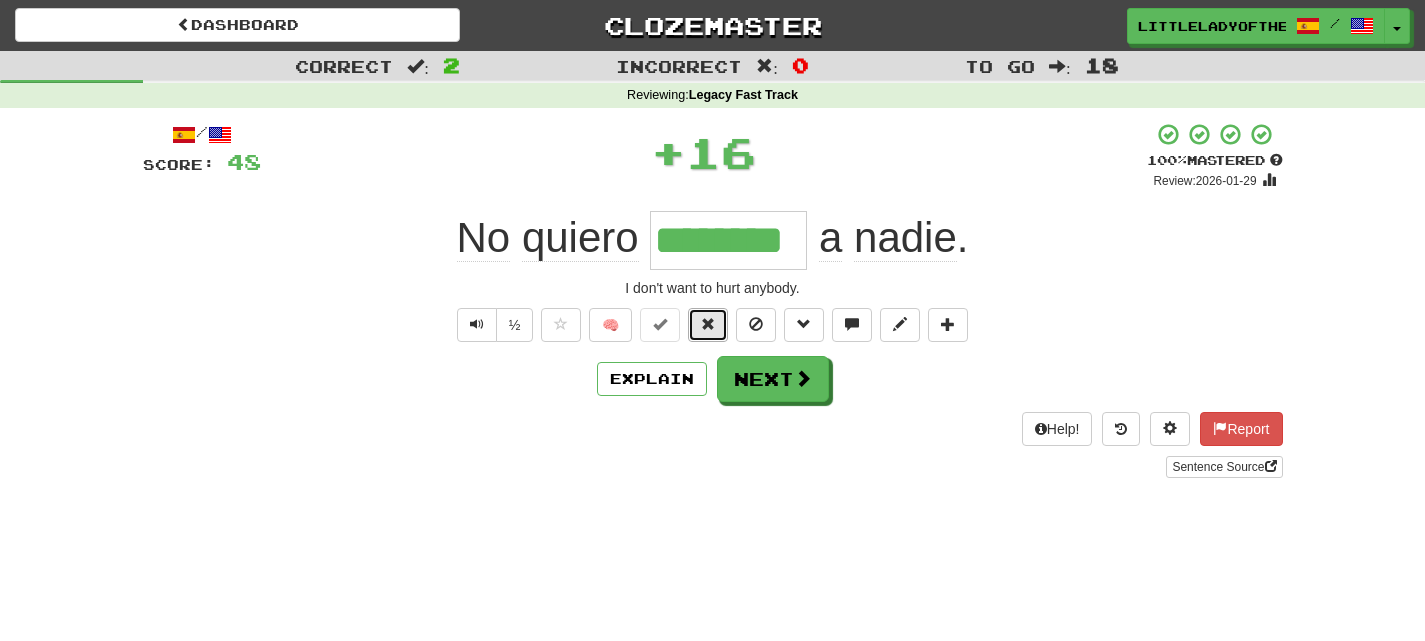 click at bounding box center [708, 325] 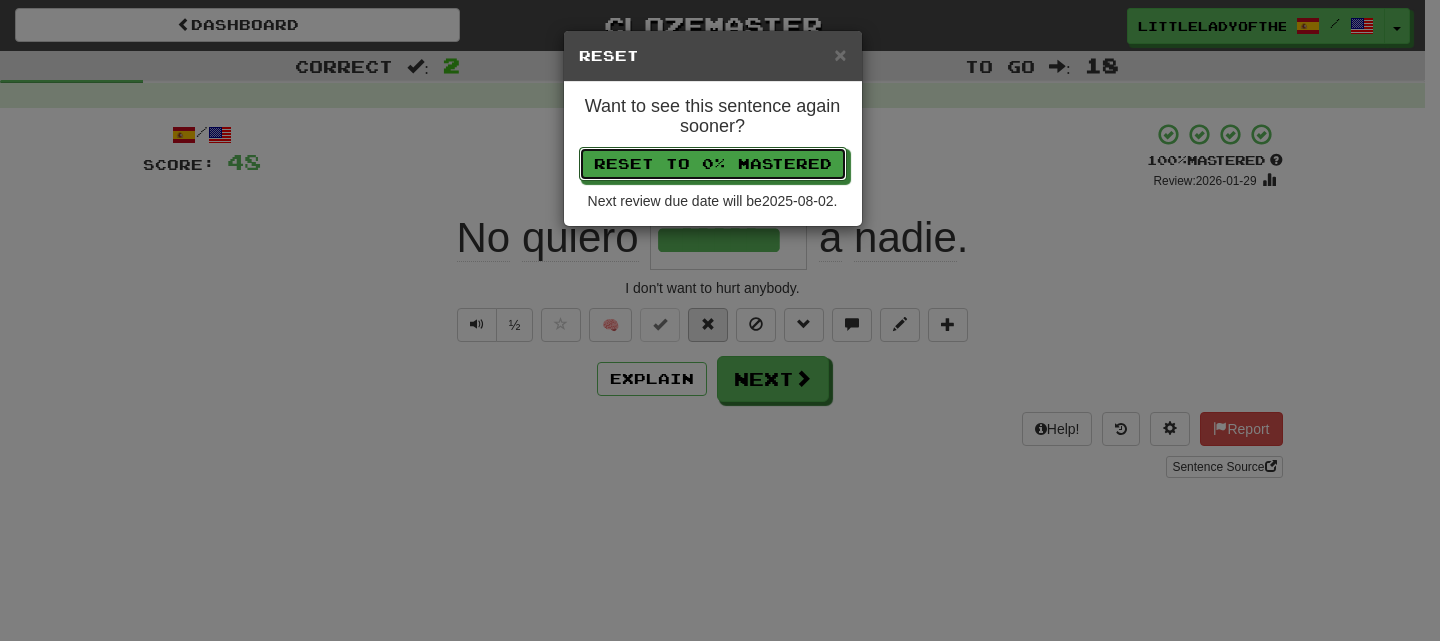 click on "Reset to 0% Mastered" at bounding box center (713, 164) 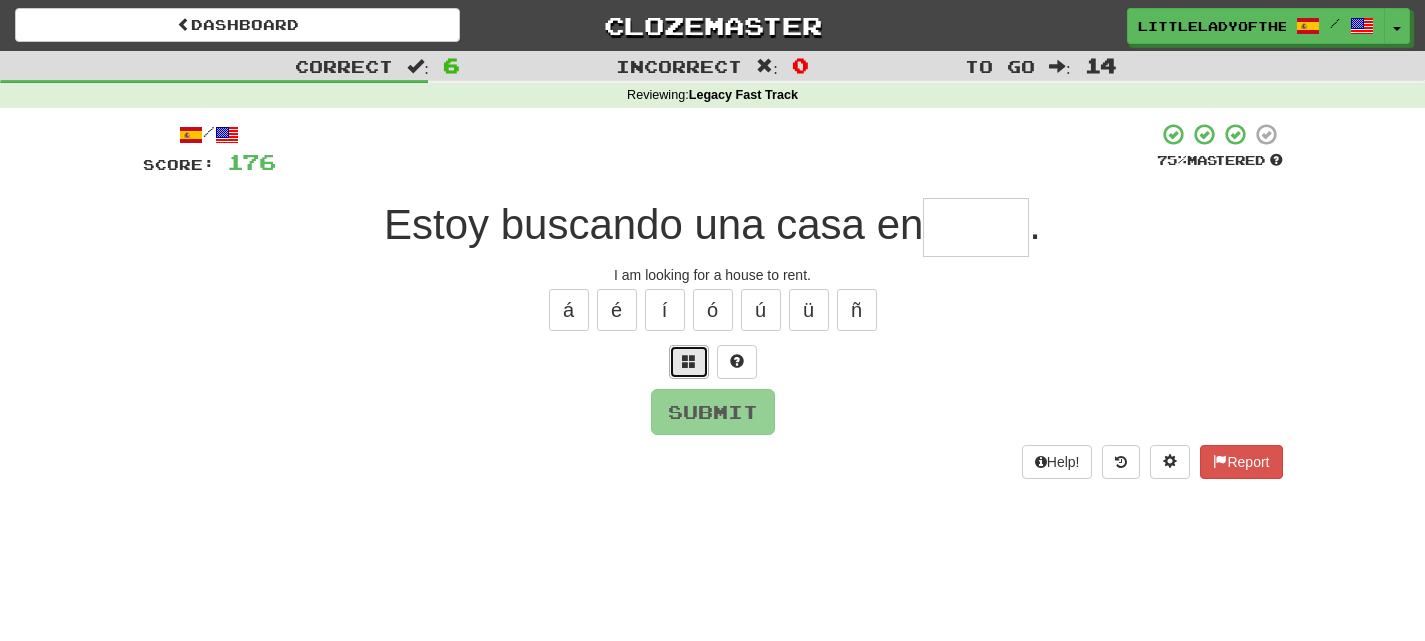 click at bounding box center (689, 362) 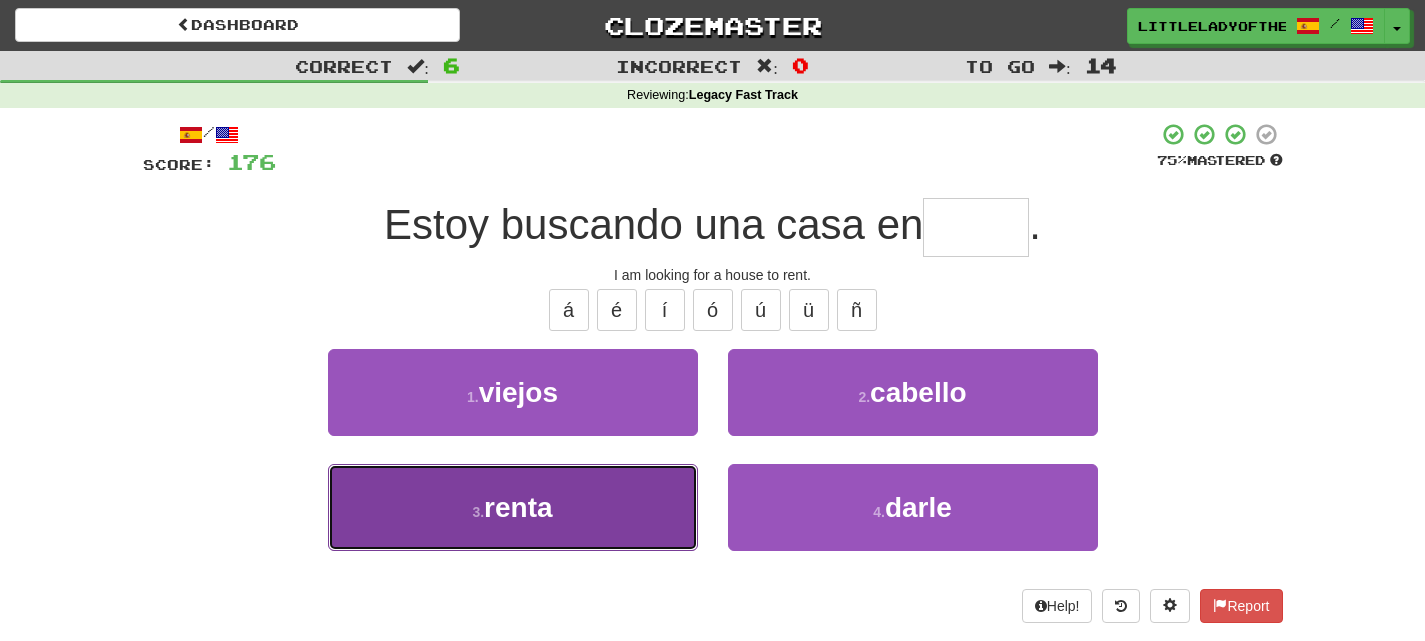 click on "renta" at bounding box center [518, 507] 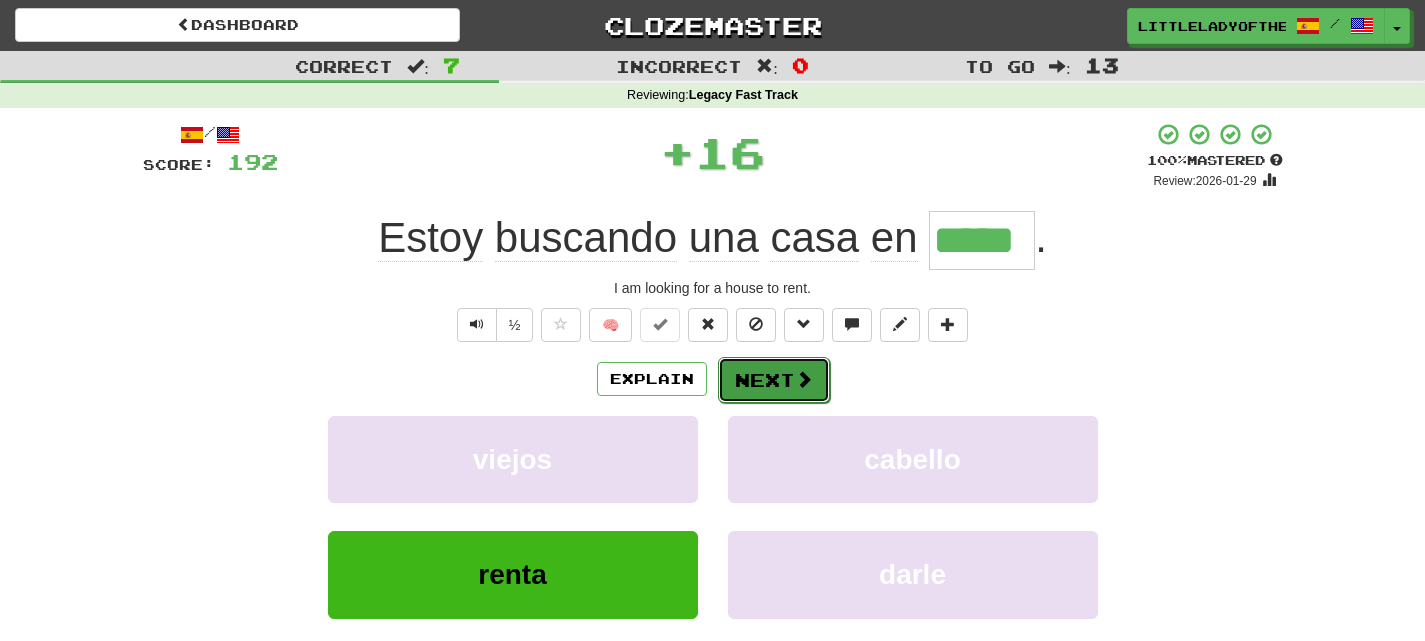 click on "Next" at bounding box center [774, 380] 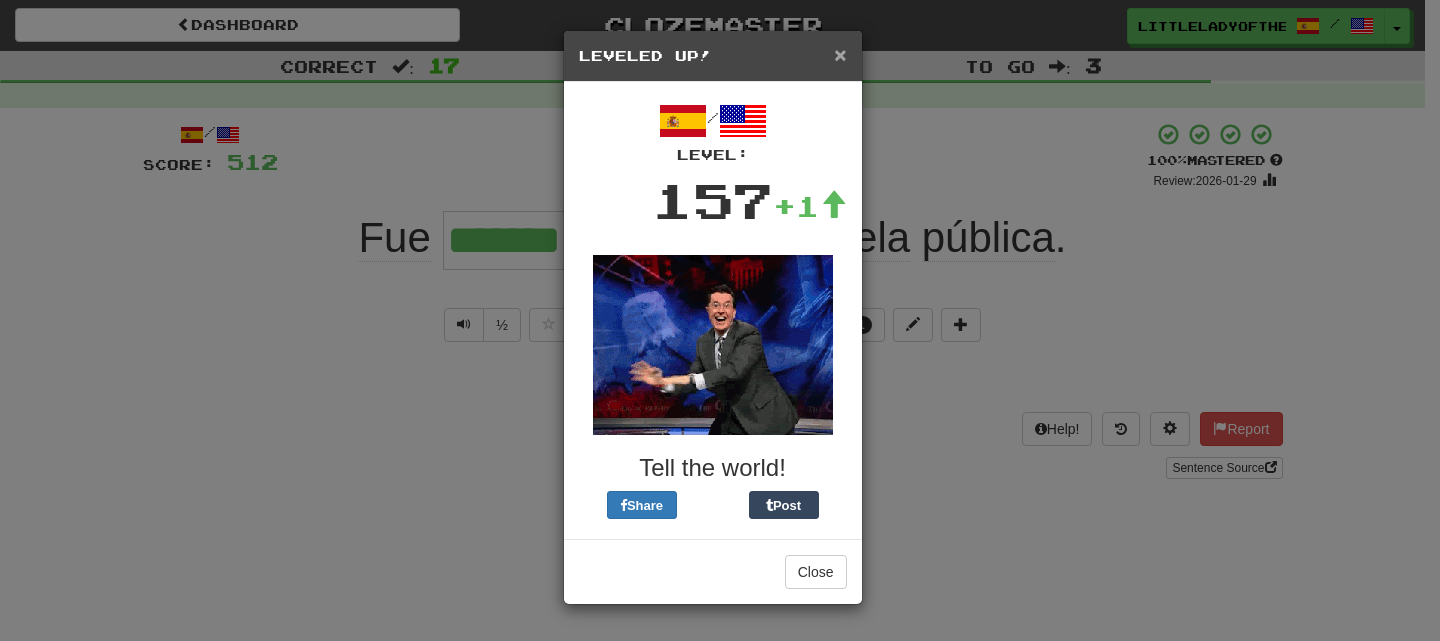 click on "×" at bounding box center [840, 54] 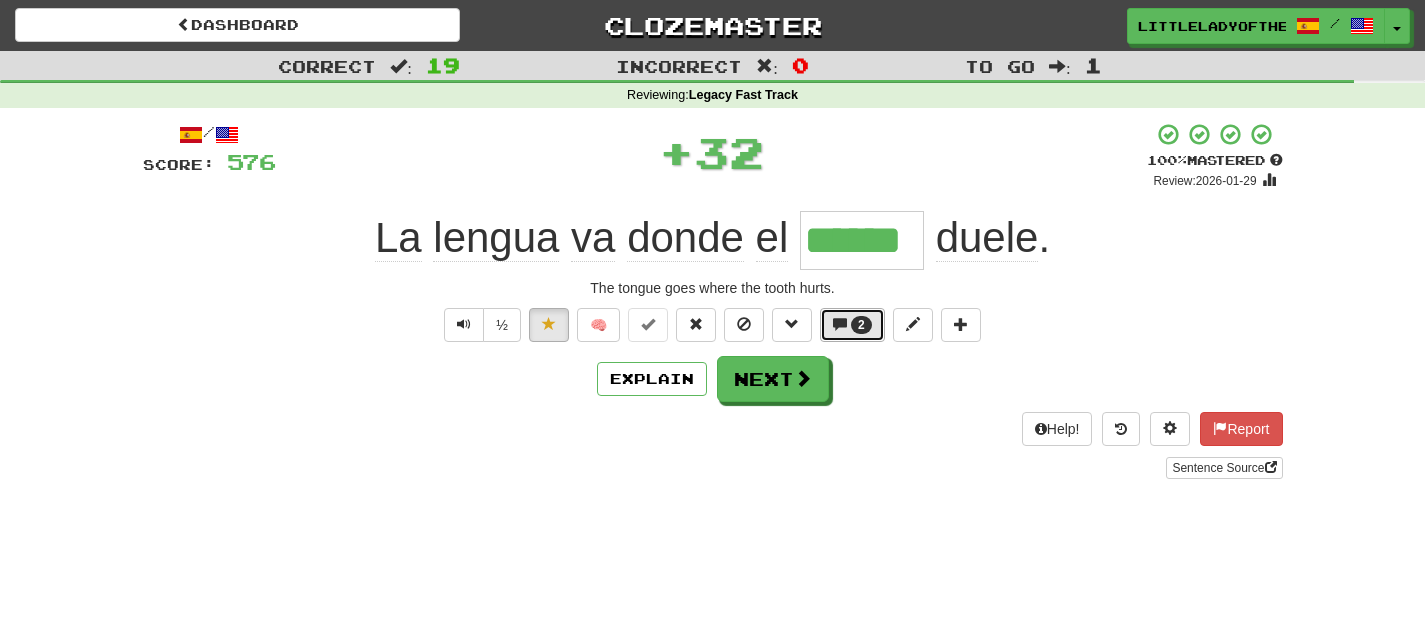 click on "2" at bounding box center (861, 325) 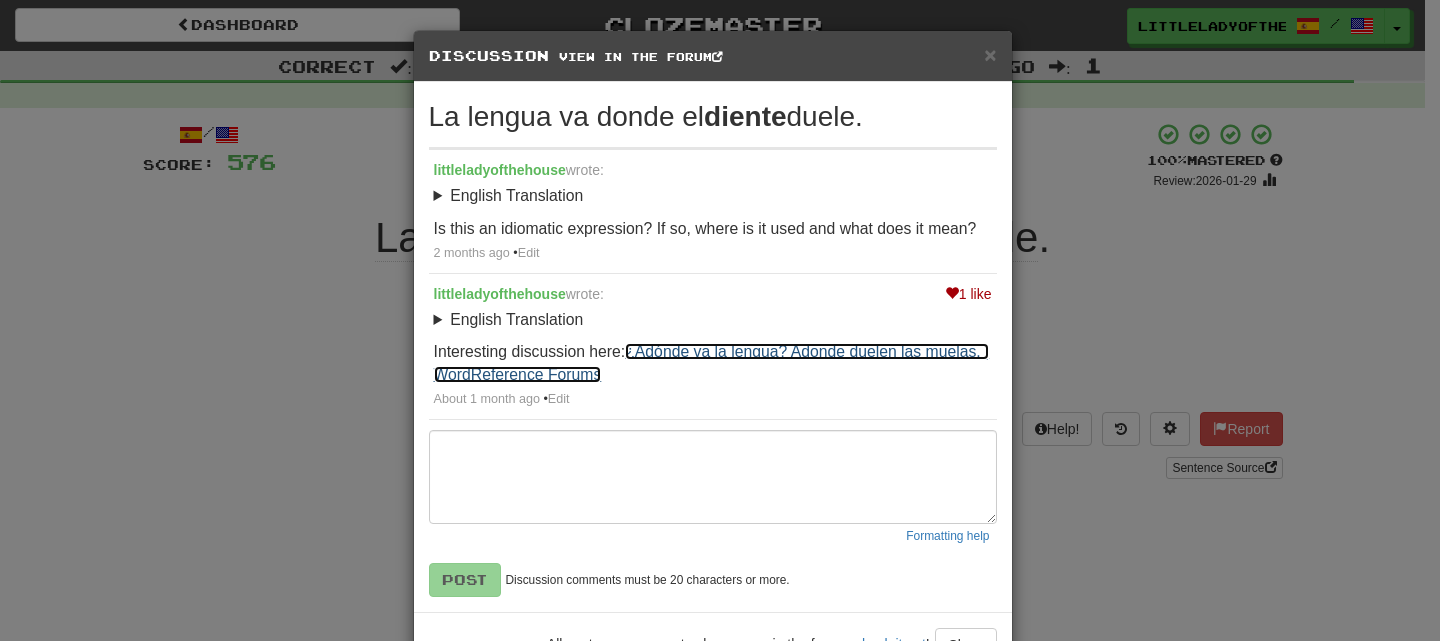 click on "¿Adónde va la lengua? Adonde duelen las muelas. | WordReference Forums" at bounding box center [712, 363] 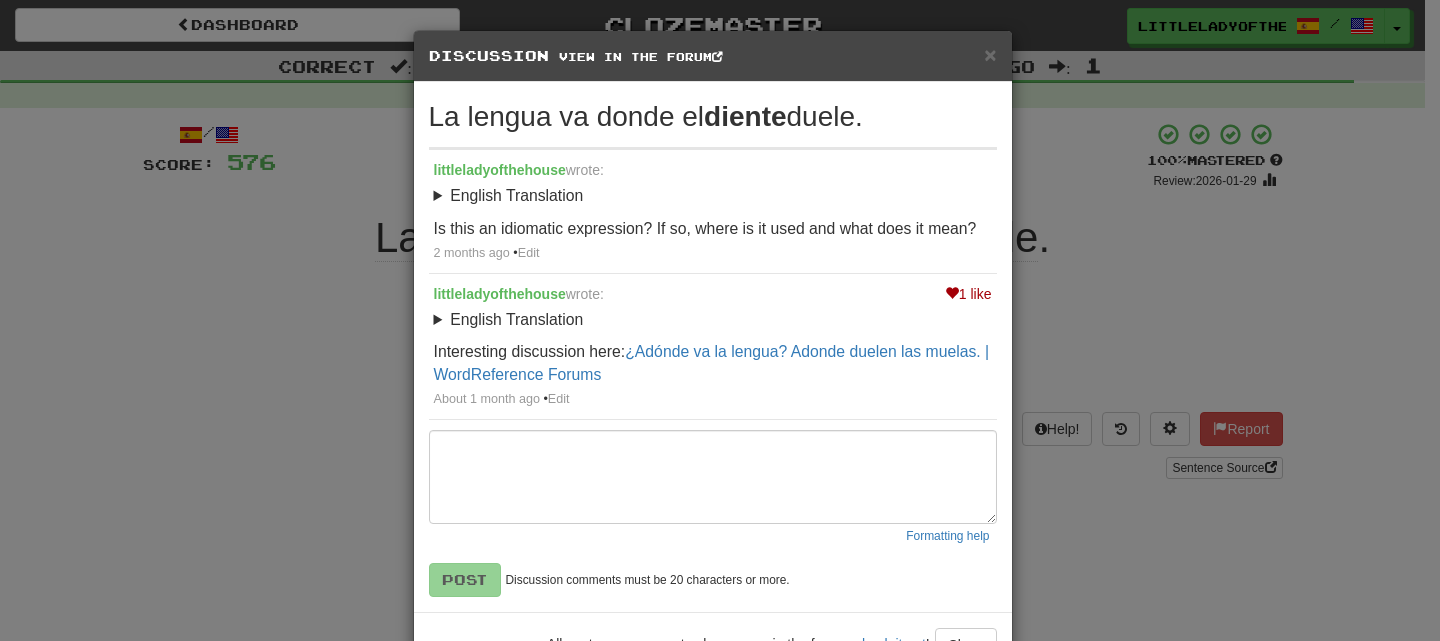 click on "1
like" at bounding box center [968, 294] 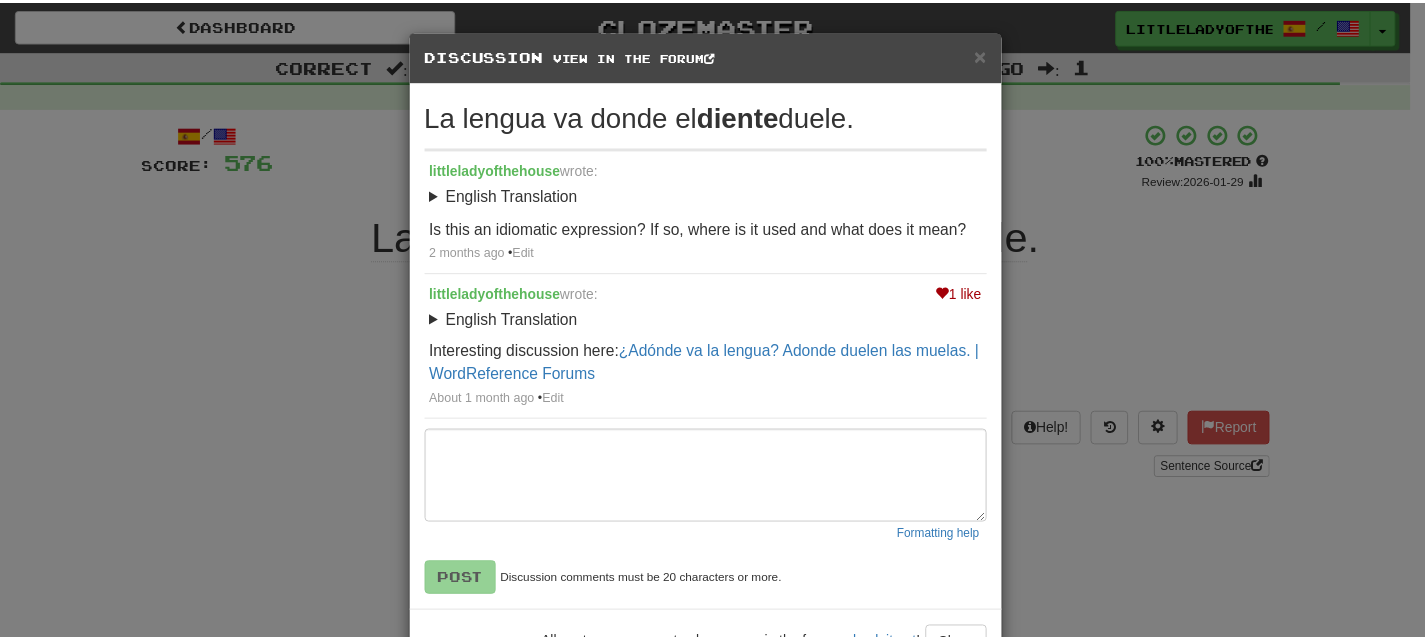 scroll, scrollTop: 27, scrollLeft: 0, axis: vertical 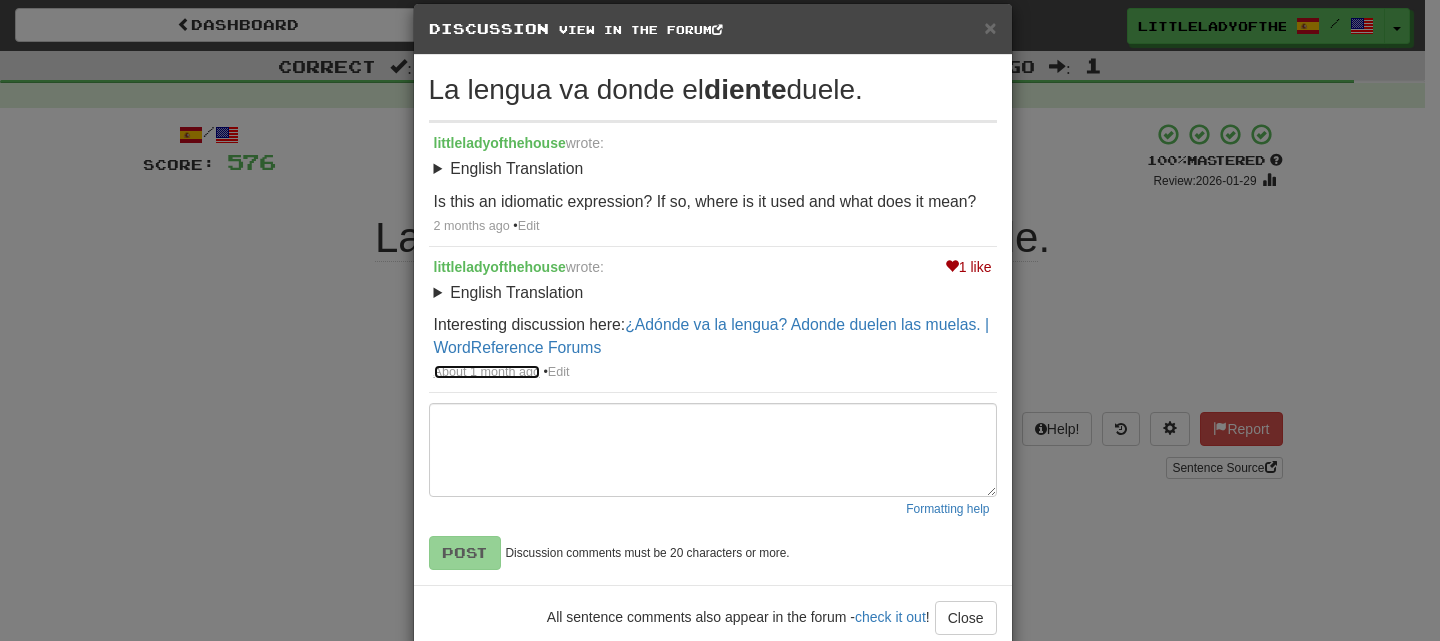 click on "About 1 month ago" at bounding box center (487, 372) 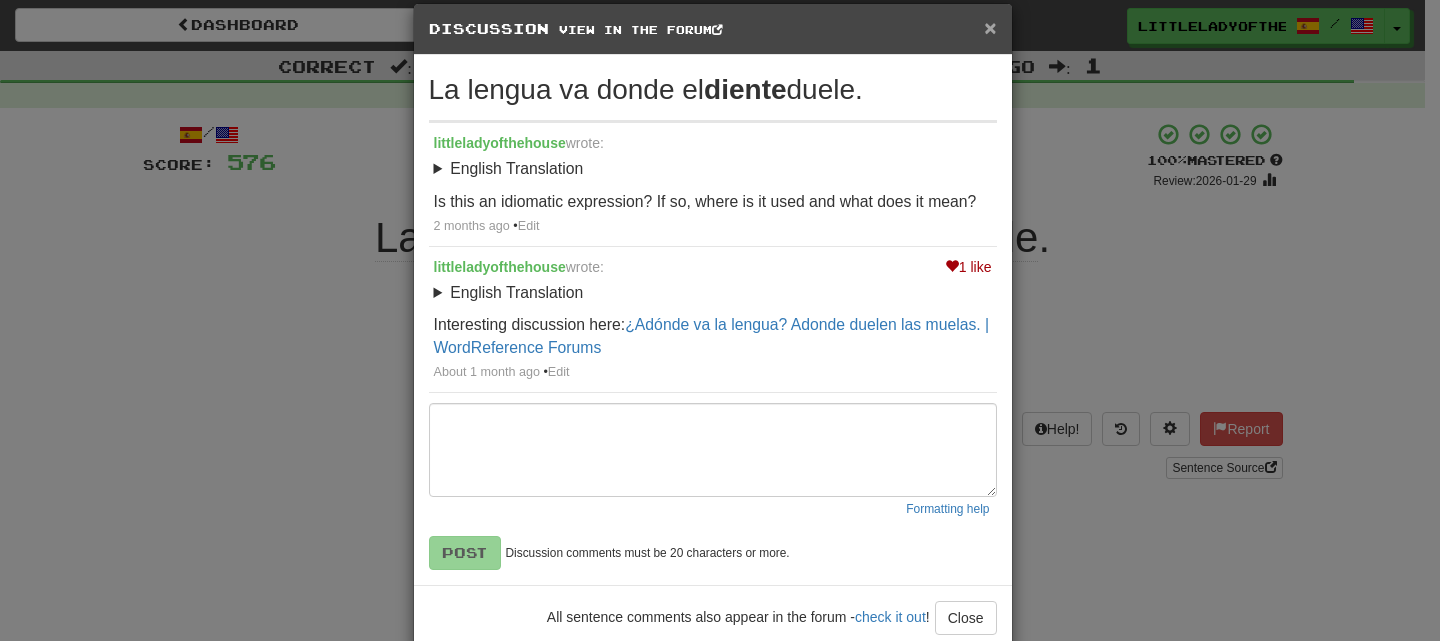 click on "×" at bounding box center [990, 27] 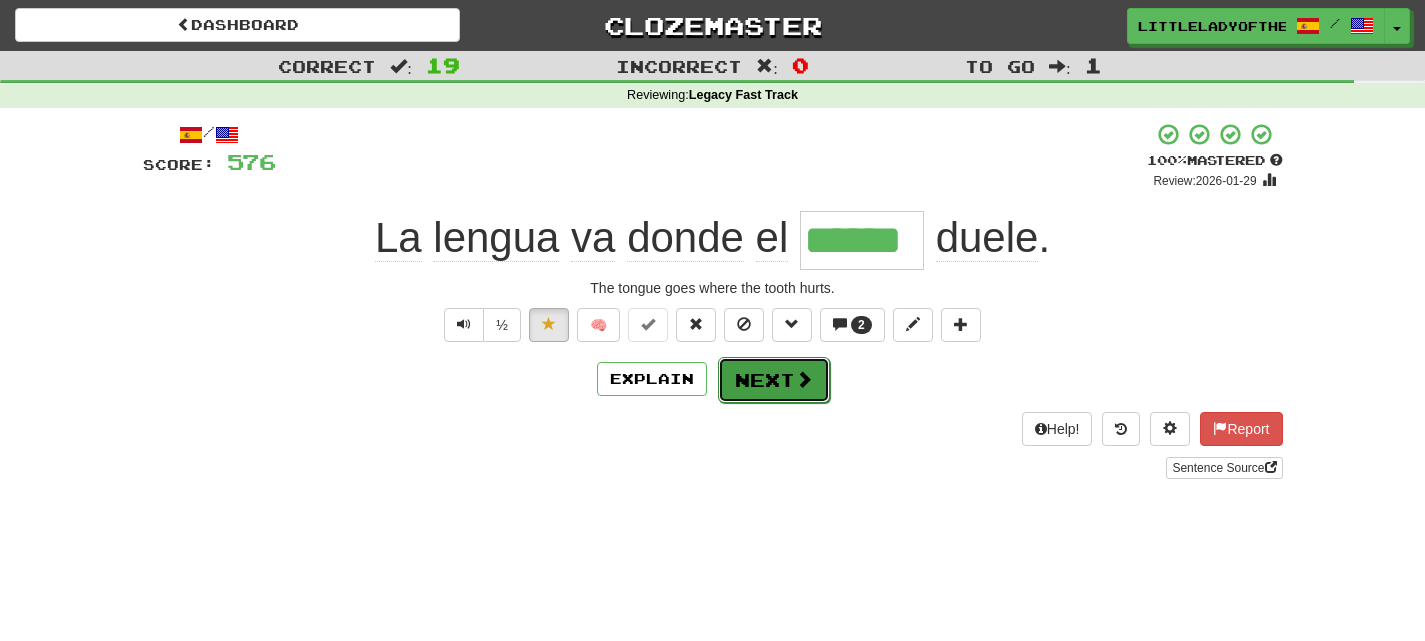 click on "Next" at bounding box center (774, 380) 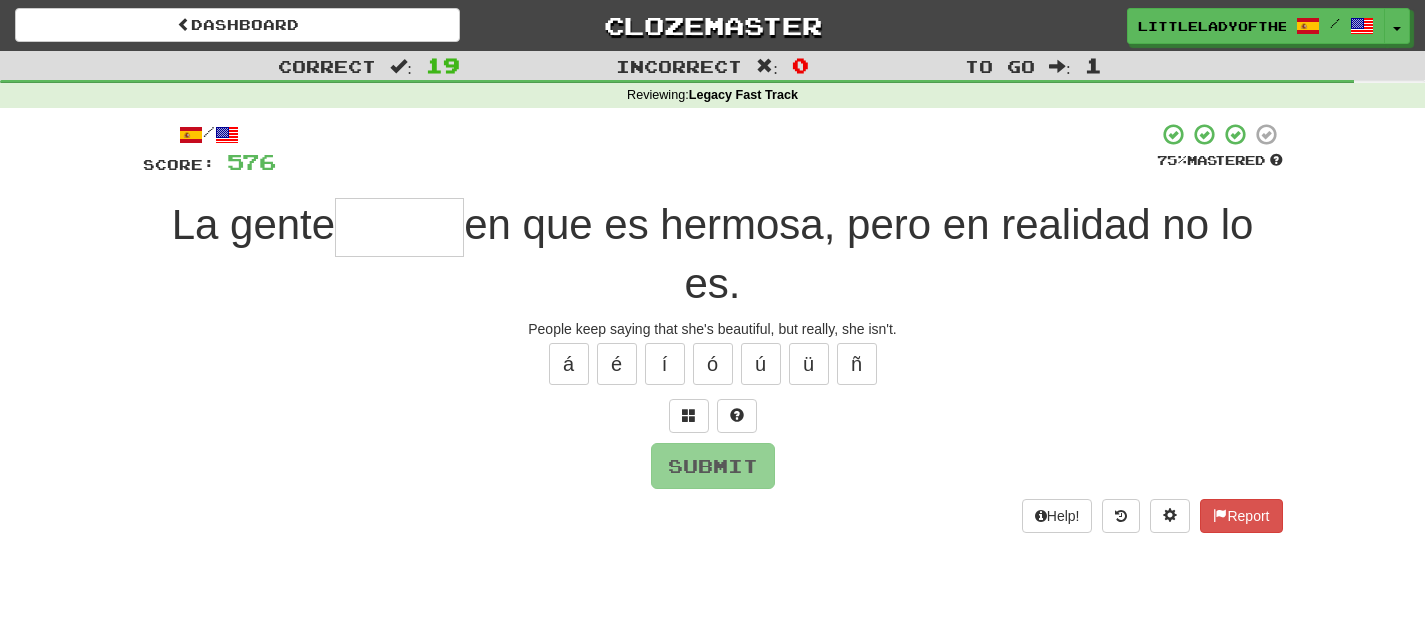 click on "/  Score:   576 75 %  Mastered La gente   en que es hermosa, pero en realidad no lo es. People keep saying that she's beautiful, but really, she isn't. á é í ó ú ü ñ Submit  Help!  Report" at bounding box center [713, 327] 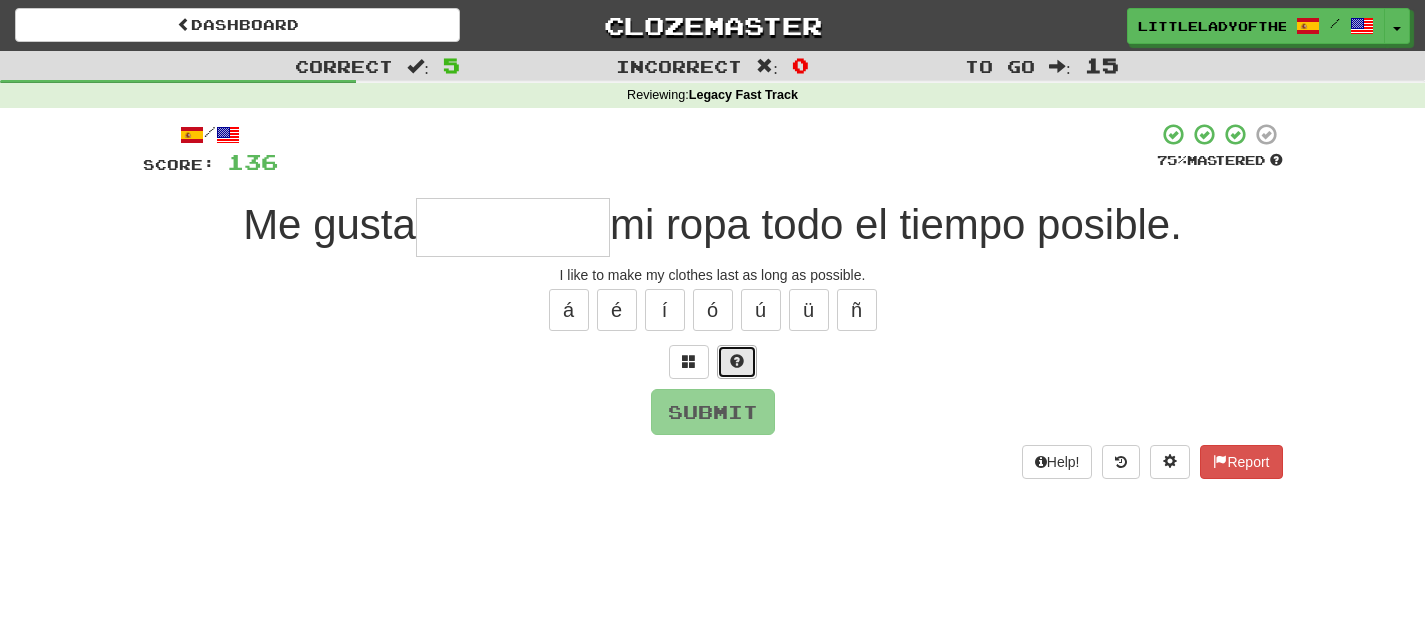 click at bounding box center [737, 362] 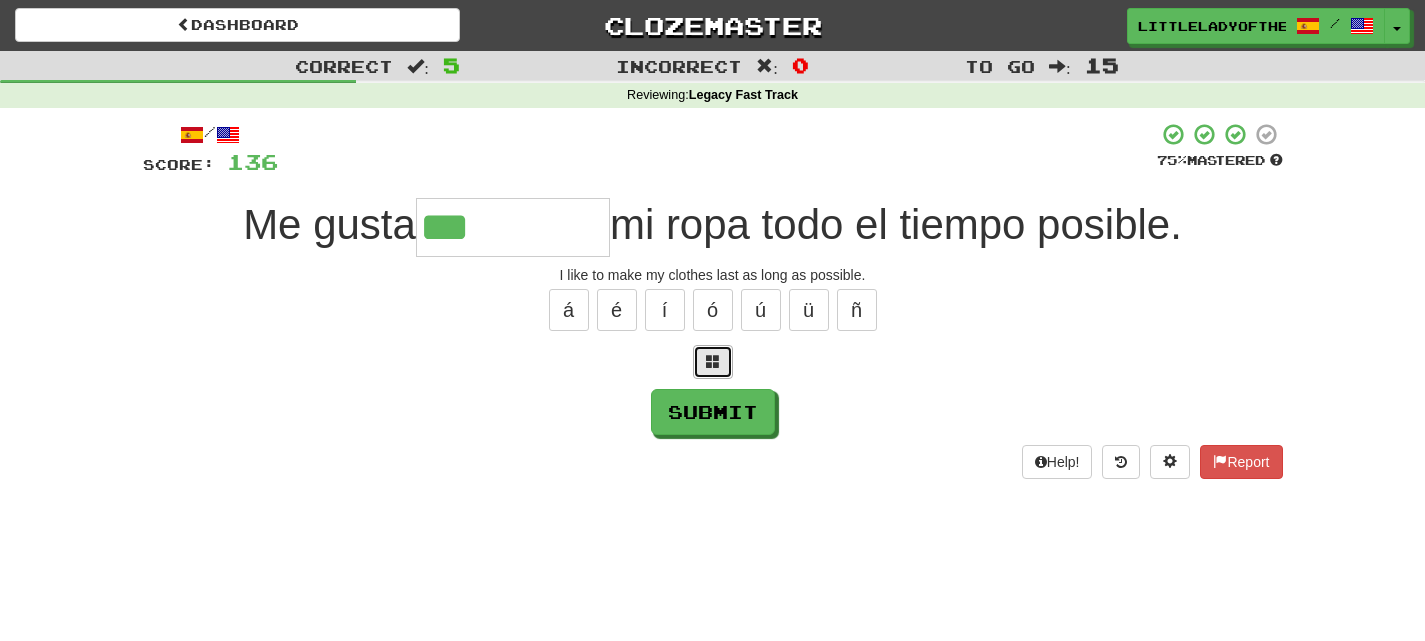 click at bounding box center [713, 361] 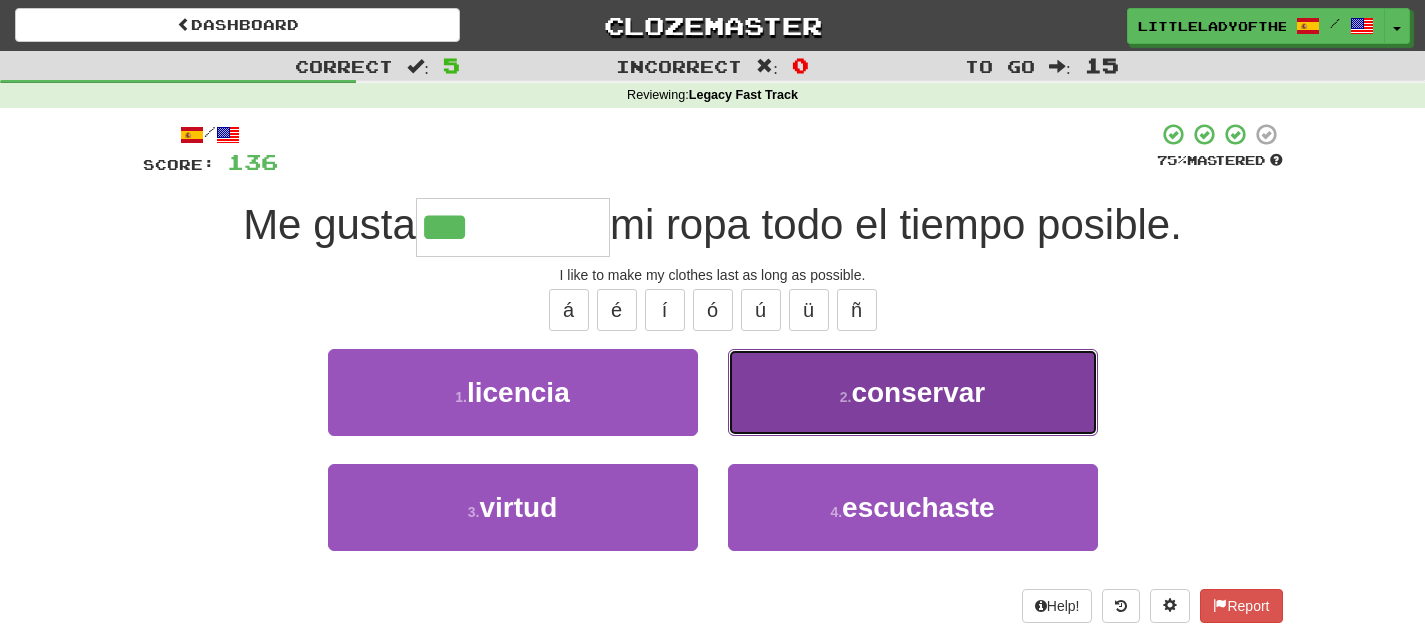 click on "2 .  conservar" at bounding box center [913, 392] 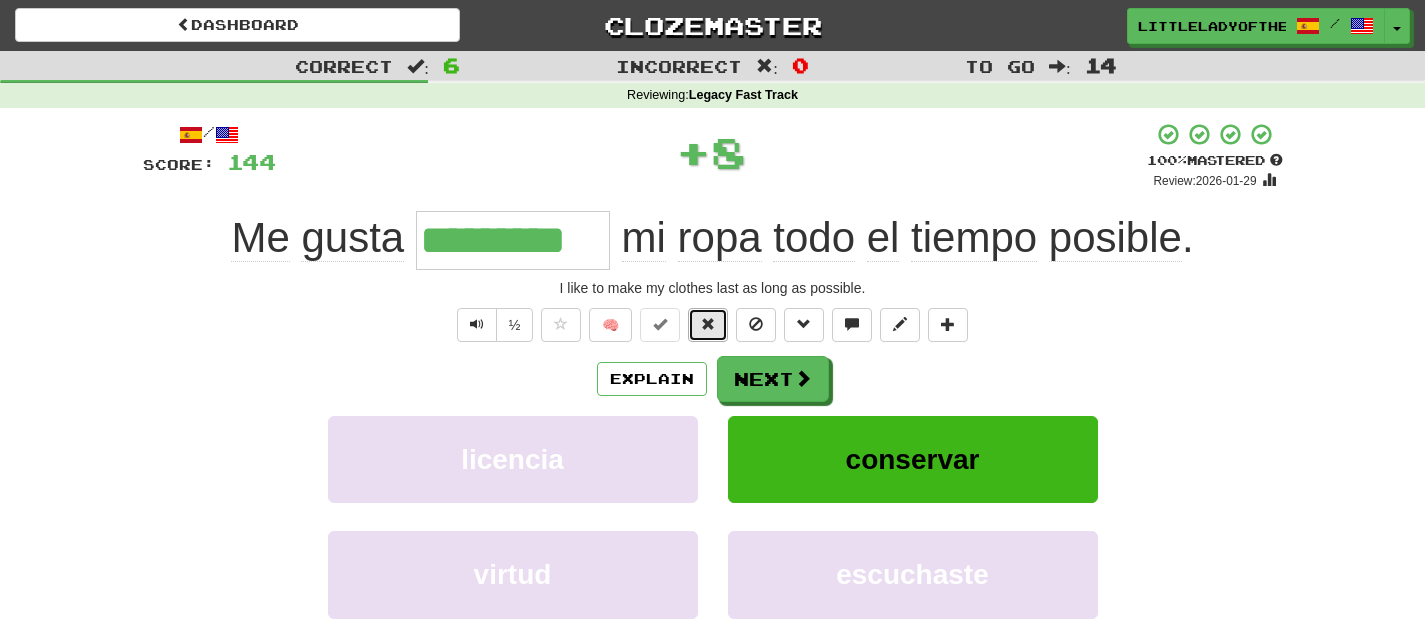 click at bounding box center [708, 325] 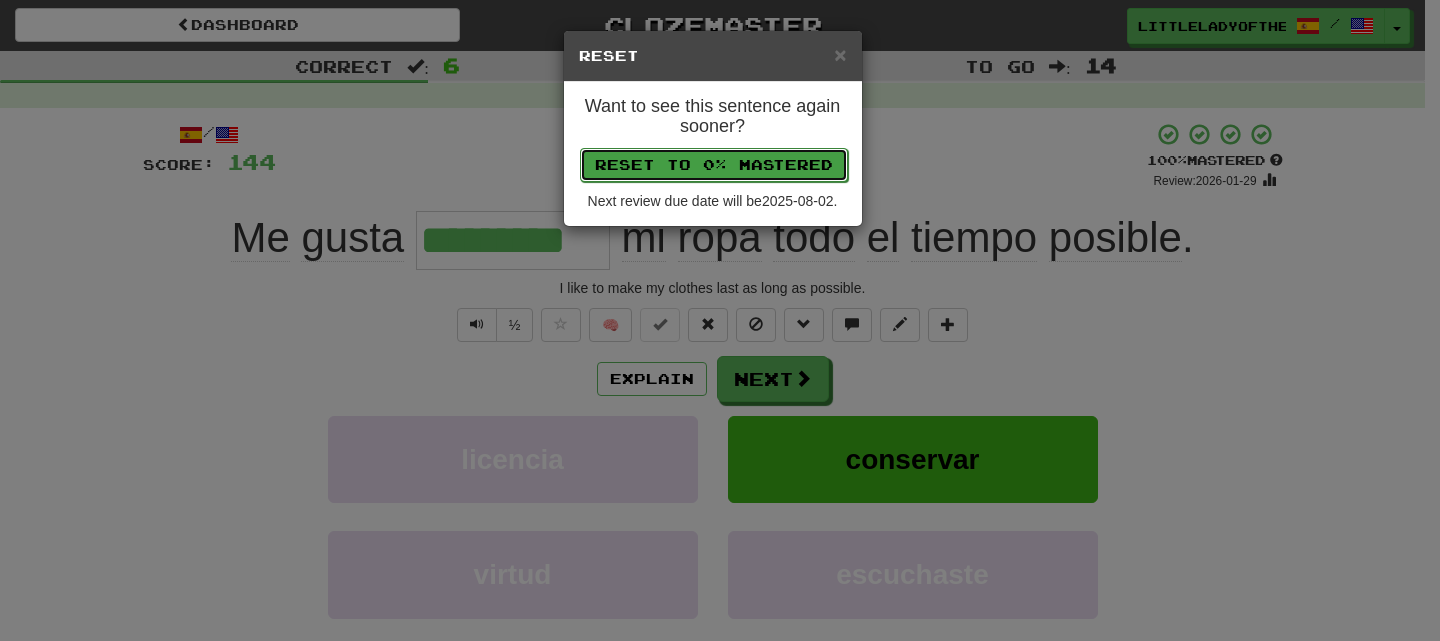 click on "Reset to 0% Mastered" at bounding box center [714, 165] 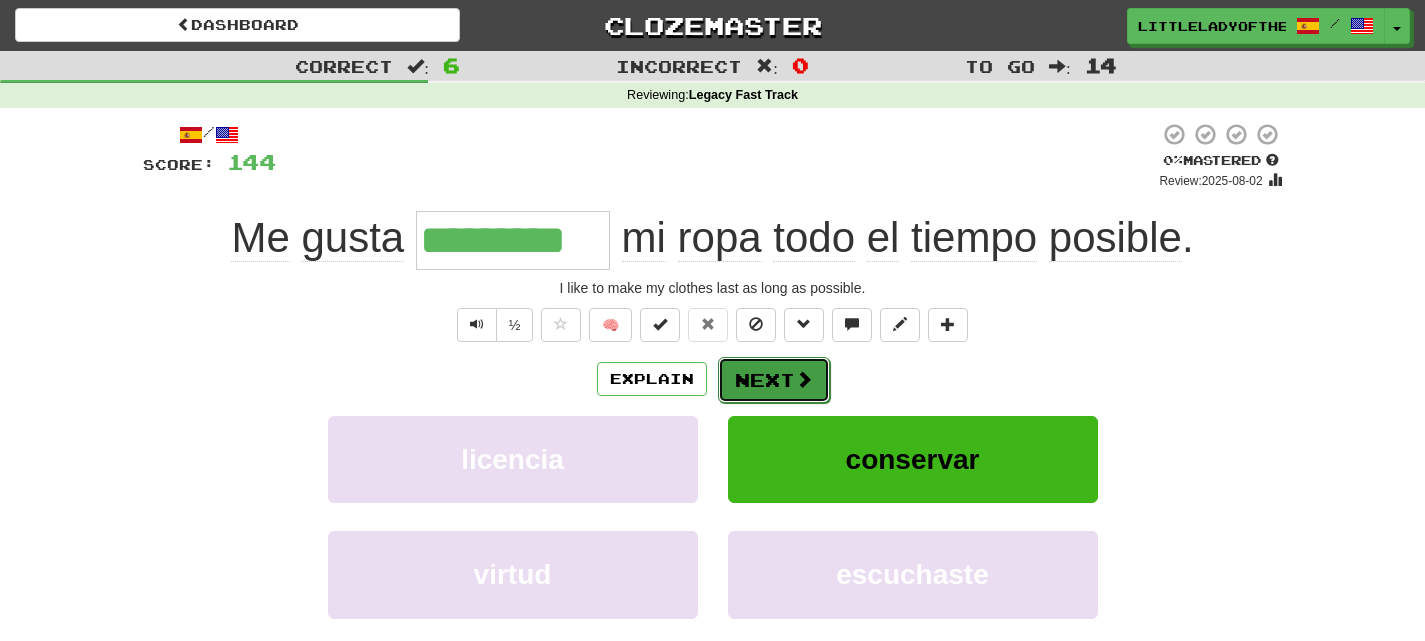 click on "Next" at bounding box center (774, 380) 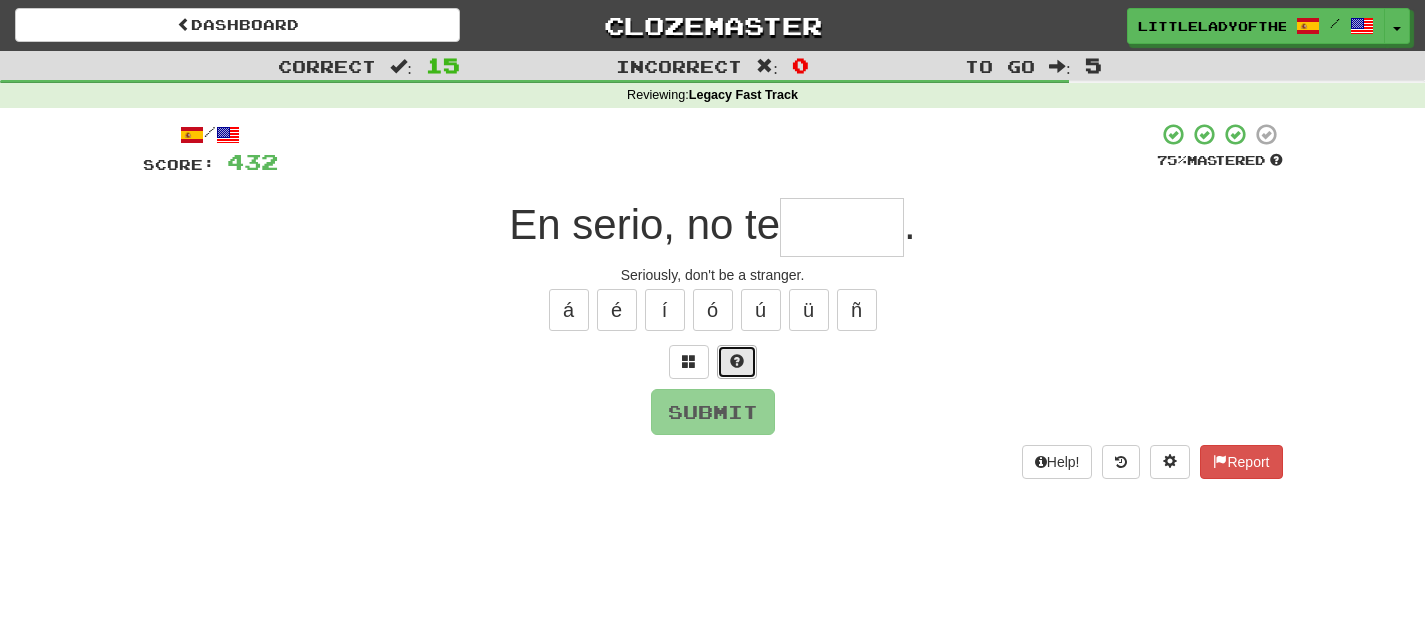click at bounding box center [737, 361] 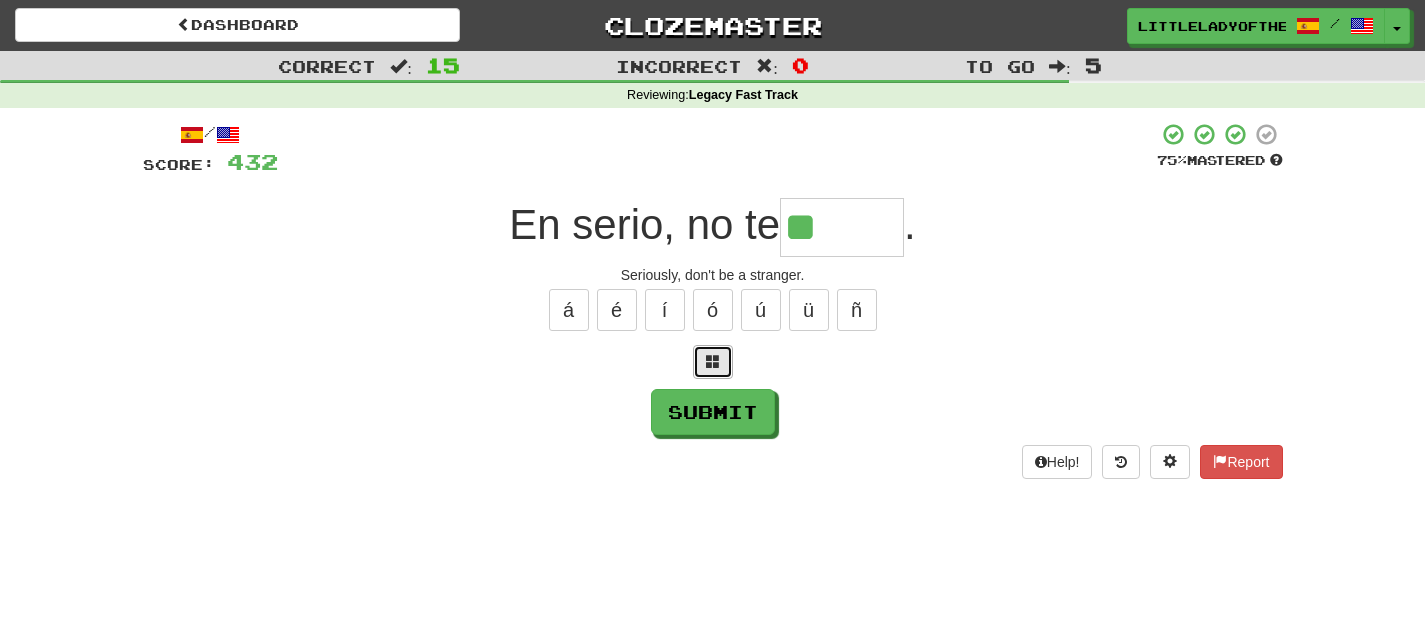 click at bounding box center (713, 362) 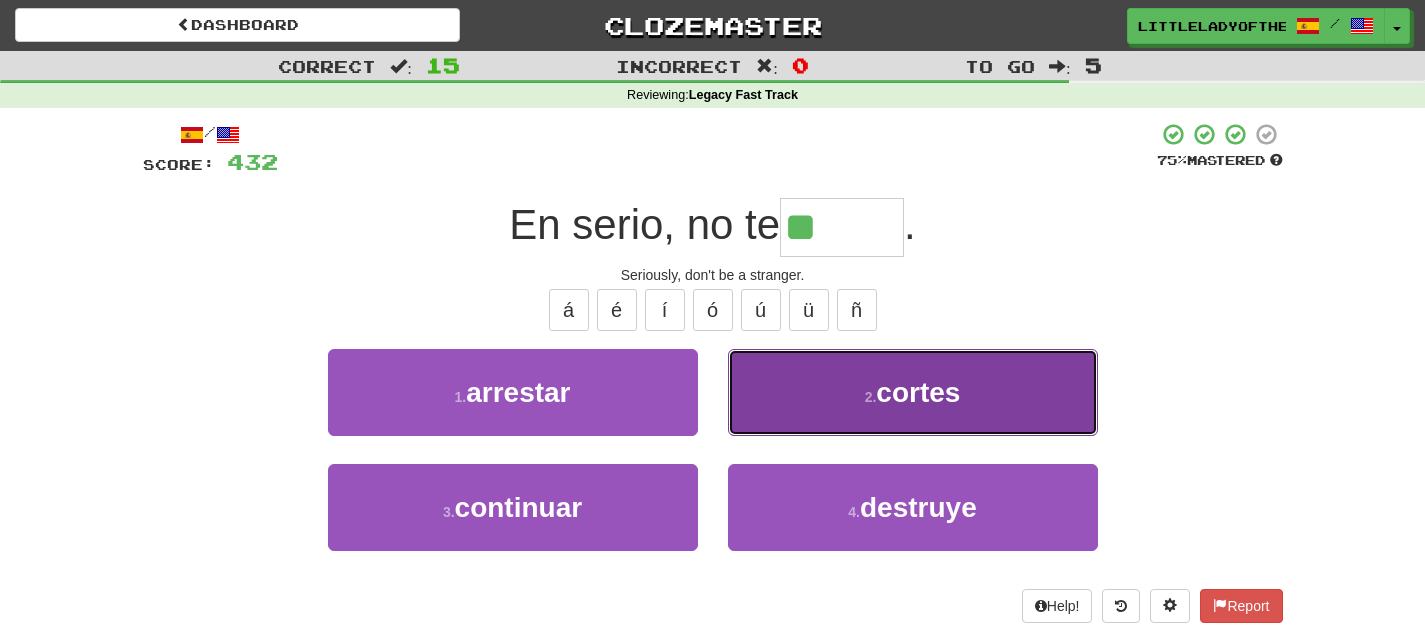 click on "2 .  cortes" at bounding box center (913, 392) 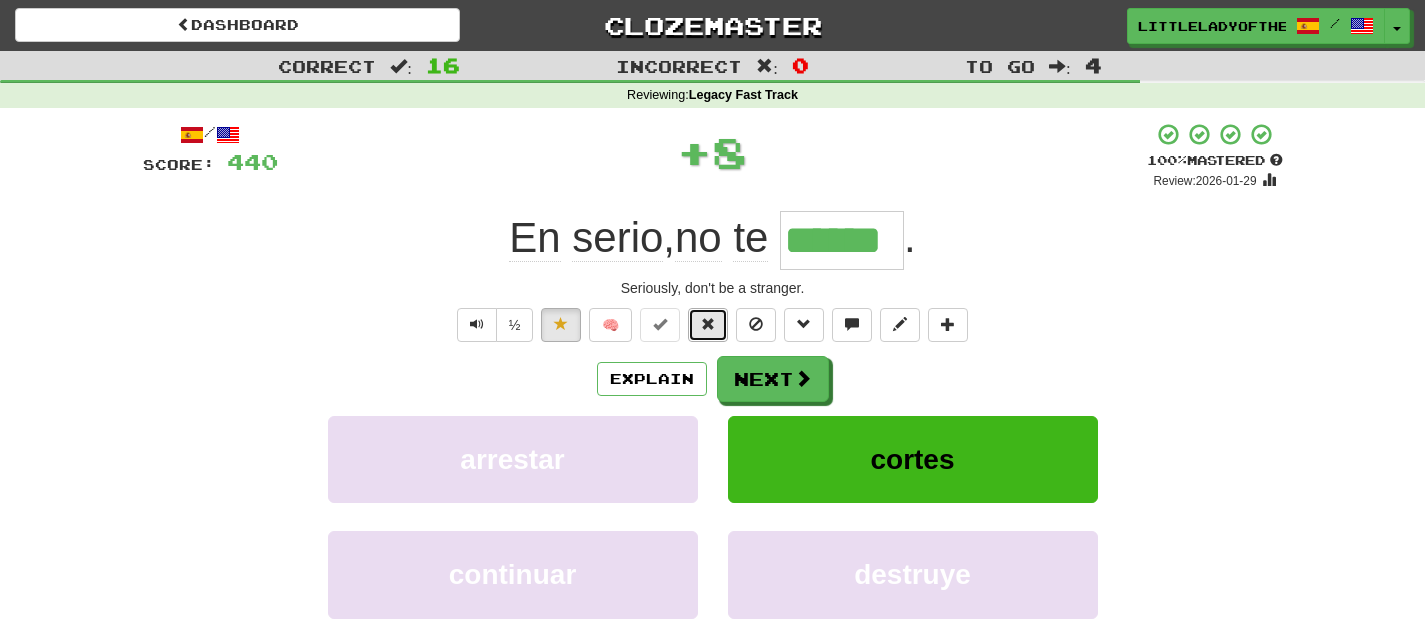 click at bounding box center (708, 324) 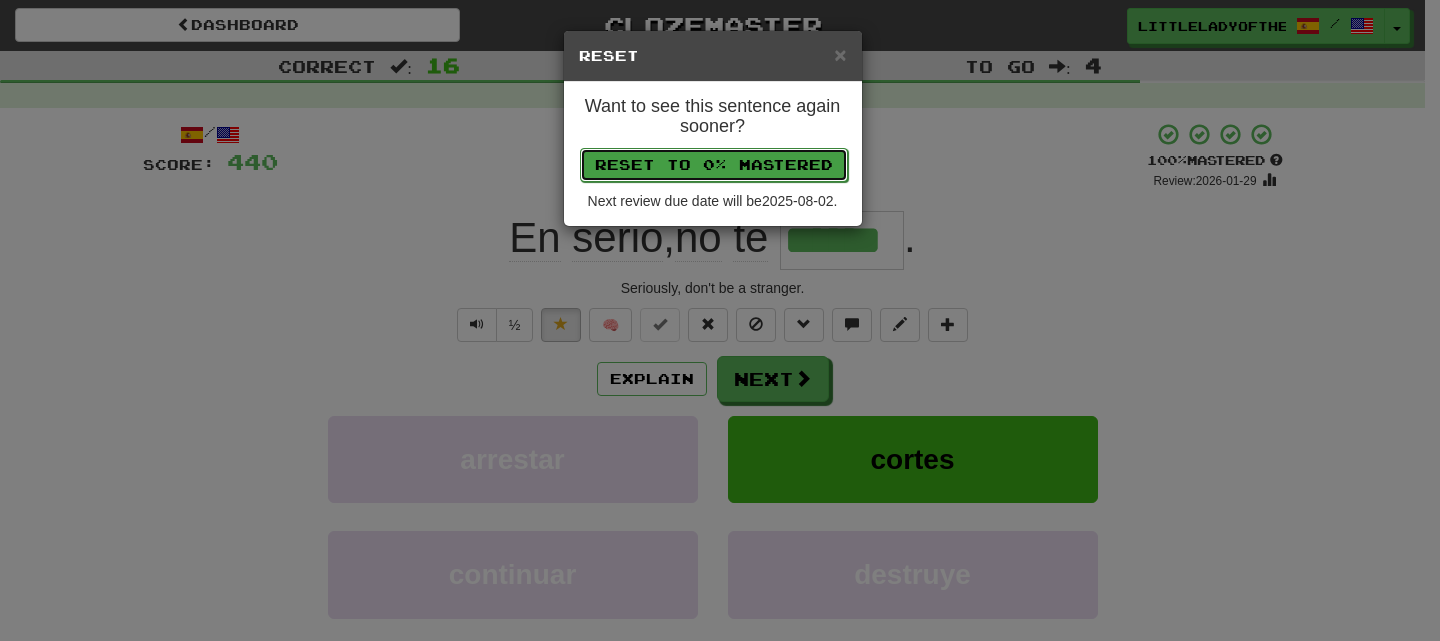 click on "Reset to 0% Mastered" at bounding box center [714, 165] 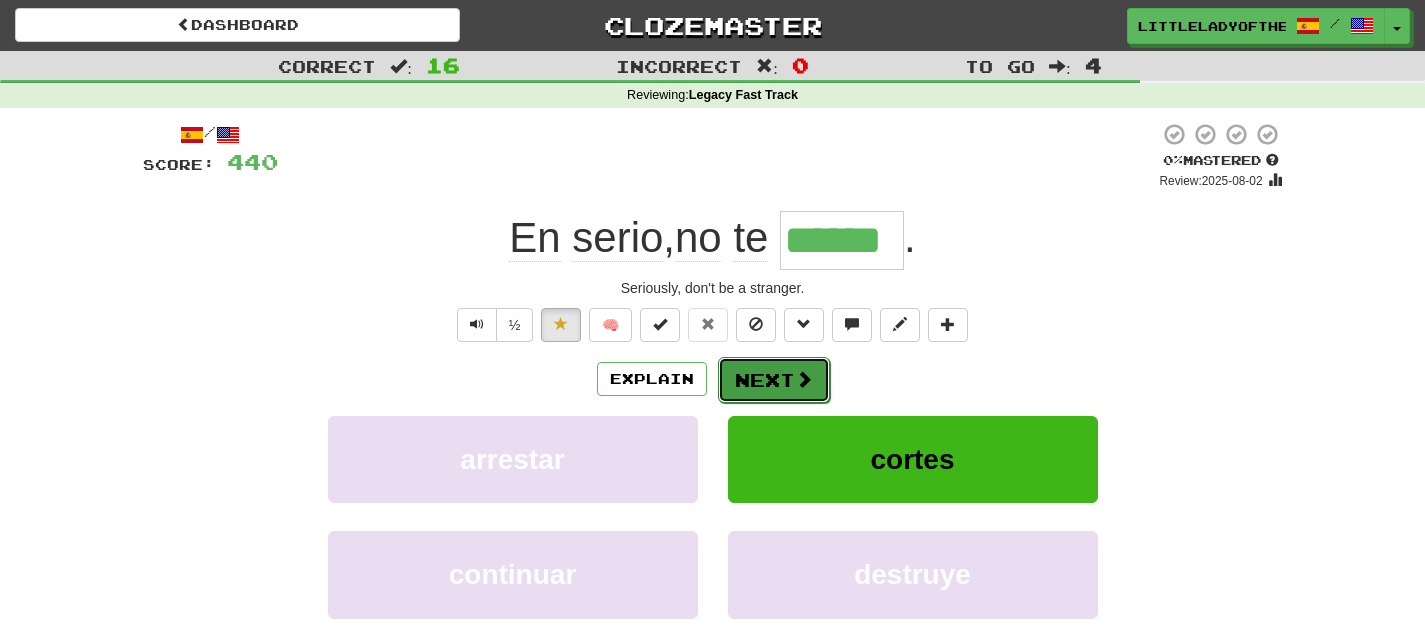 click on "Next" at bounding box center (774, 380) 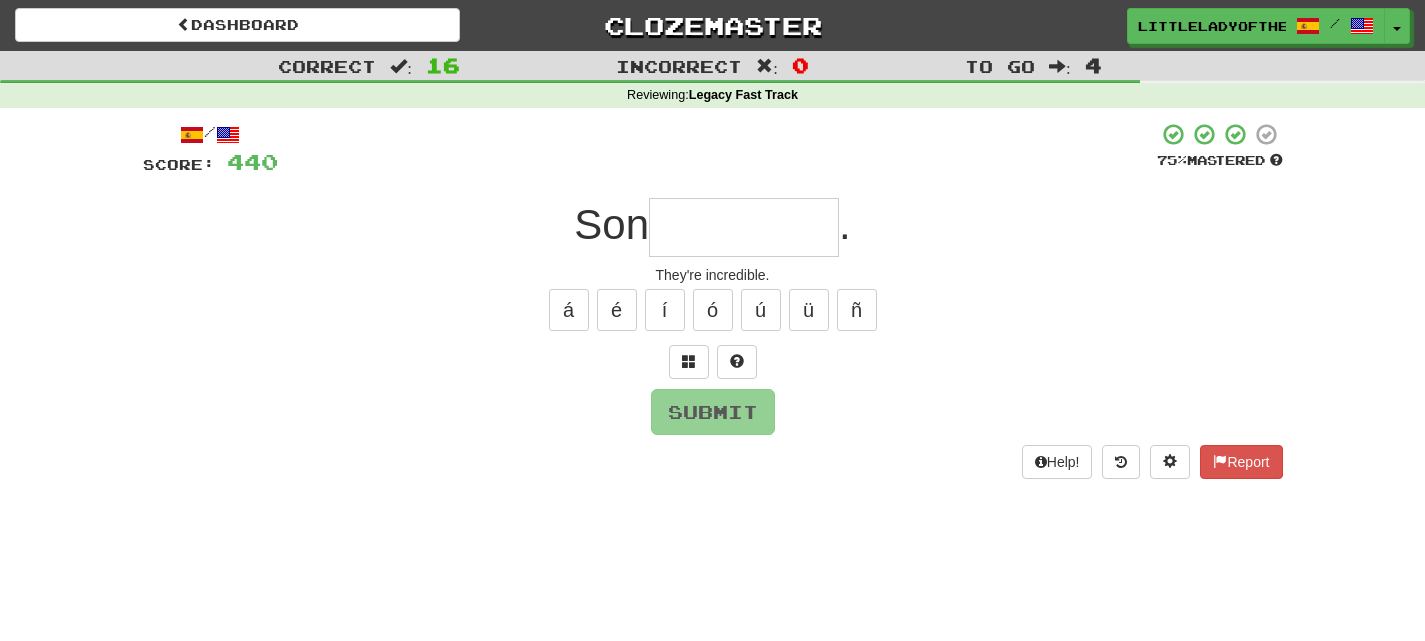 click at bounding box center (744, 227) 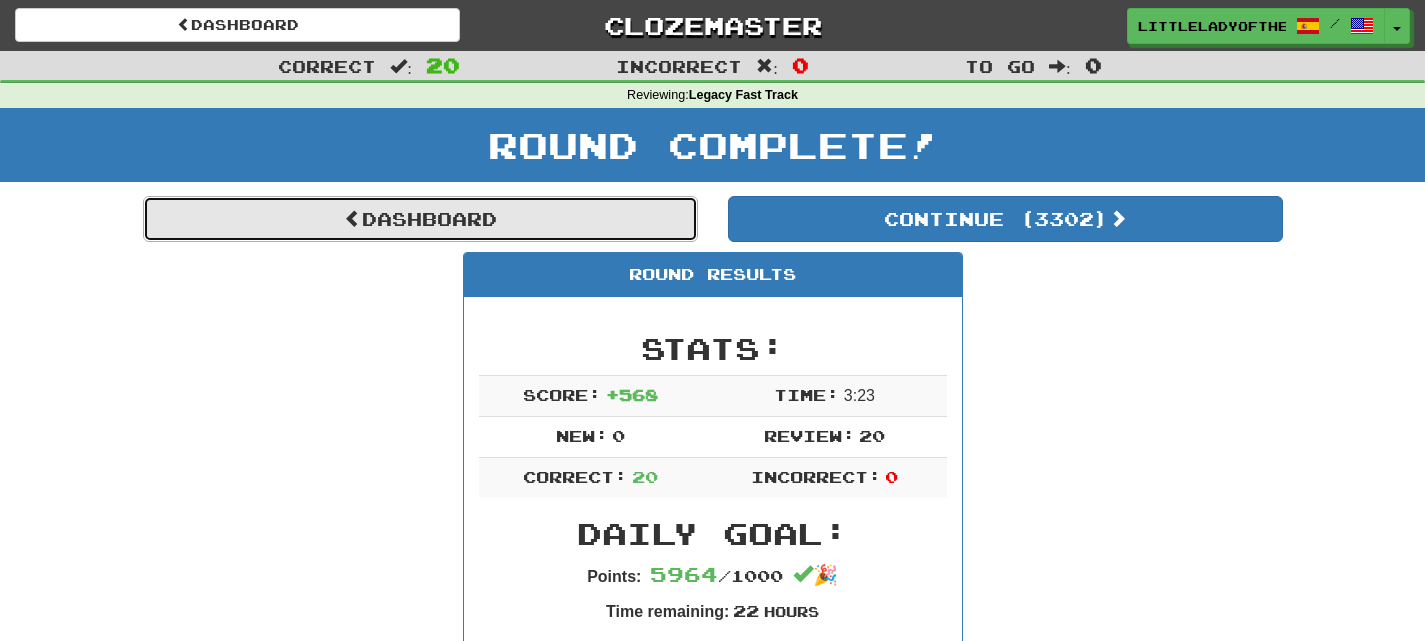 click on "Dashboard" at bounding box center [420, 219] 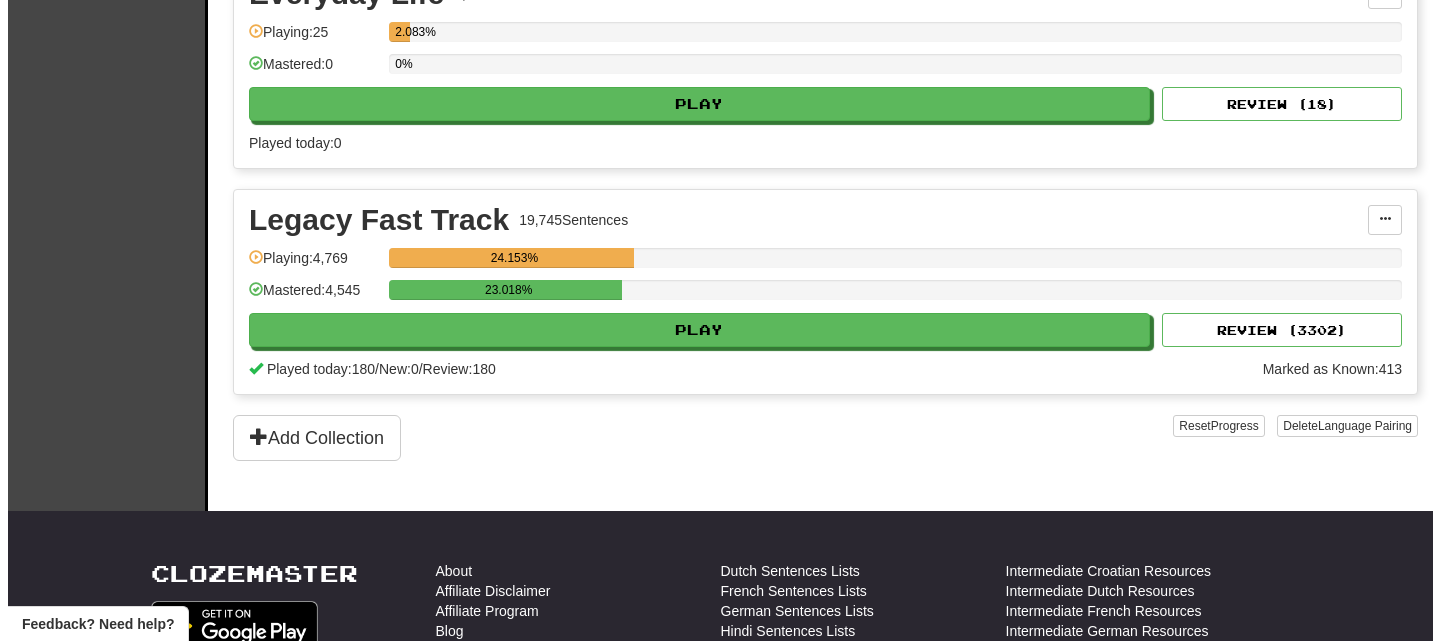 scroll, scrollTop: 953, scrollLeft: 0, axis: vertical 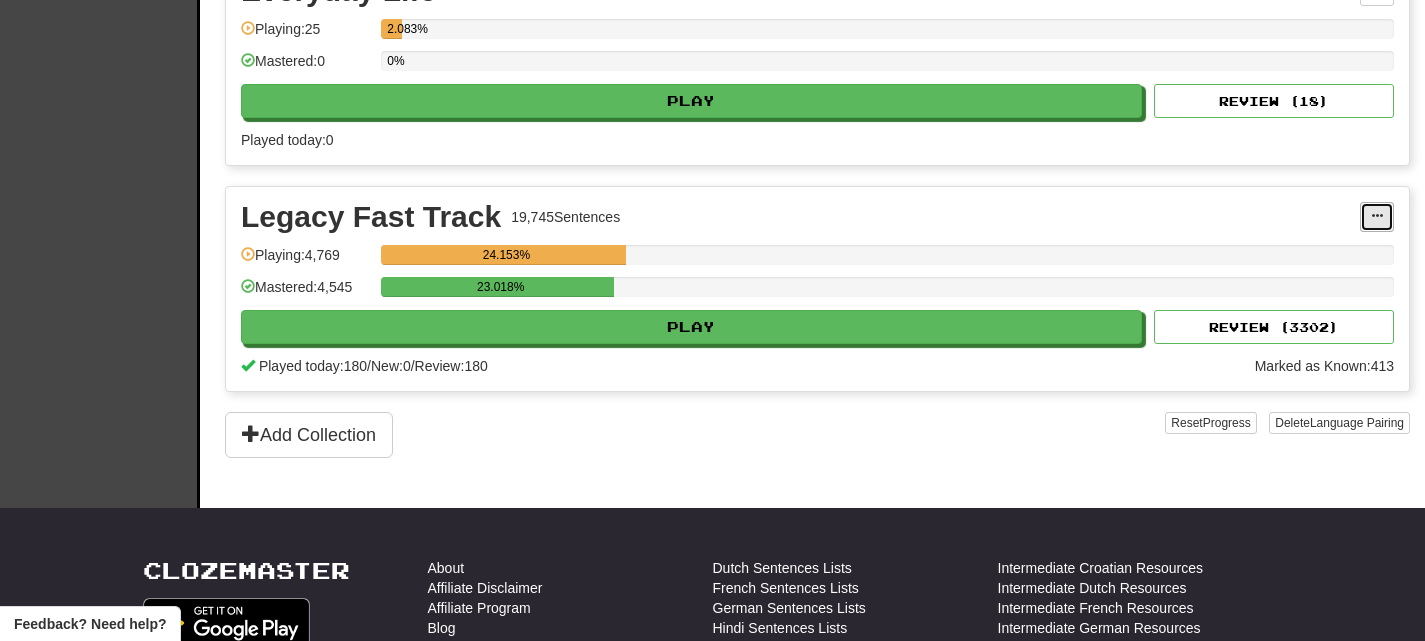 click at bounding box center [1377, 217] 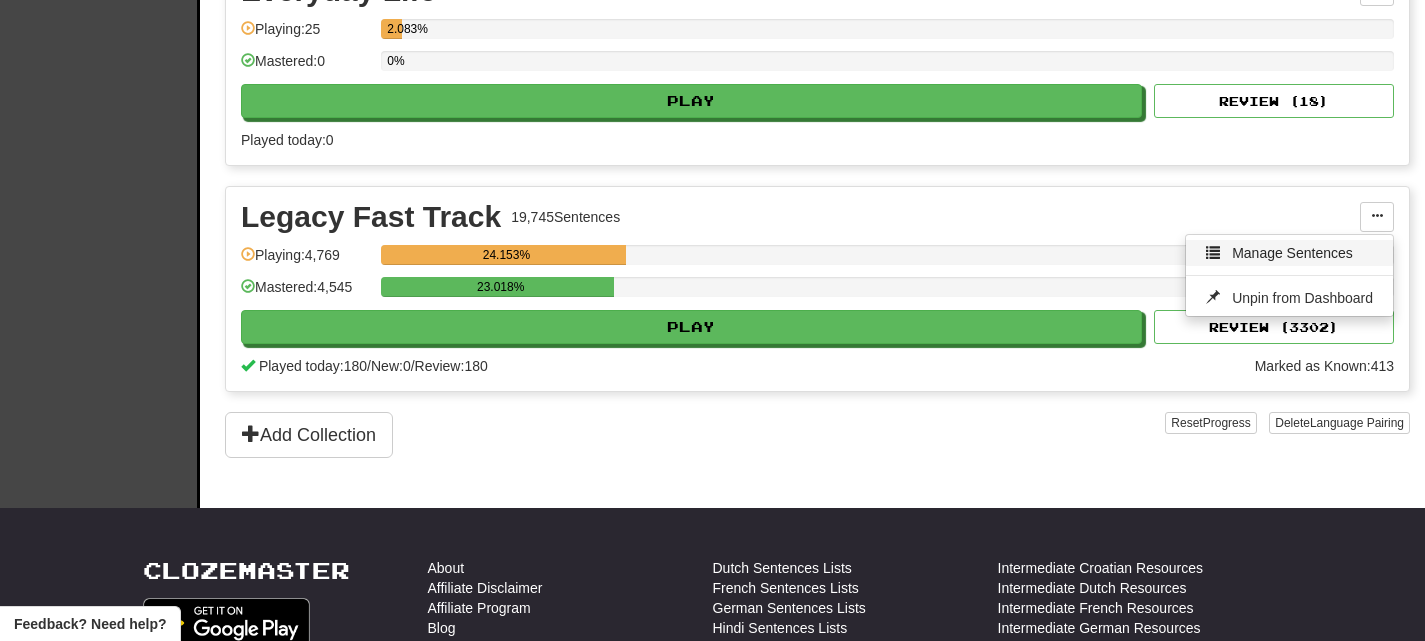 click on "Manage Sentences" at bounding box center [1289, 253] 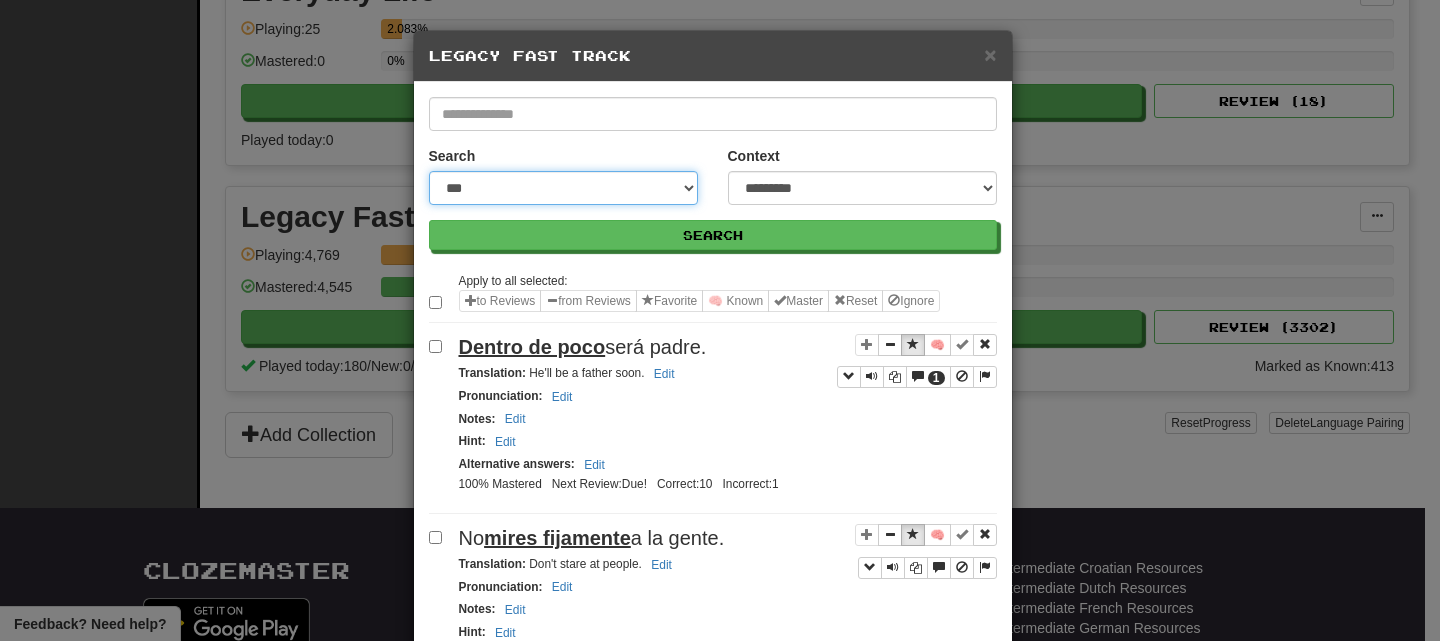 click on "**********" at bounding box center [563, 188] 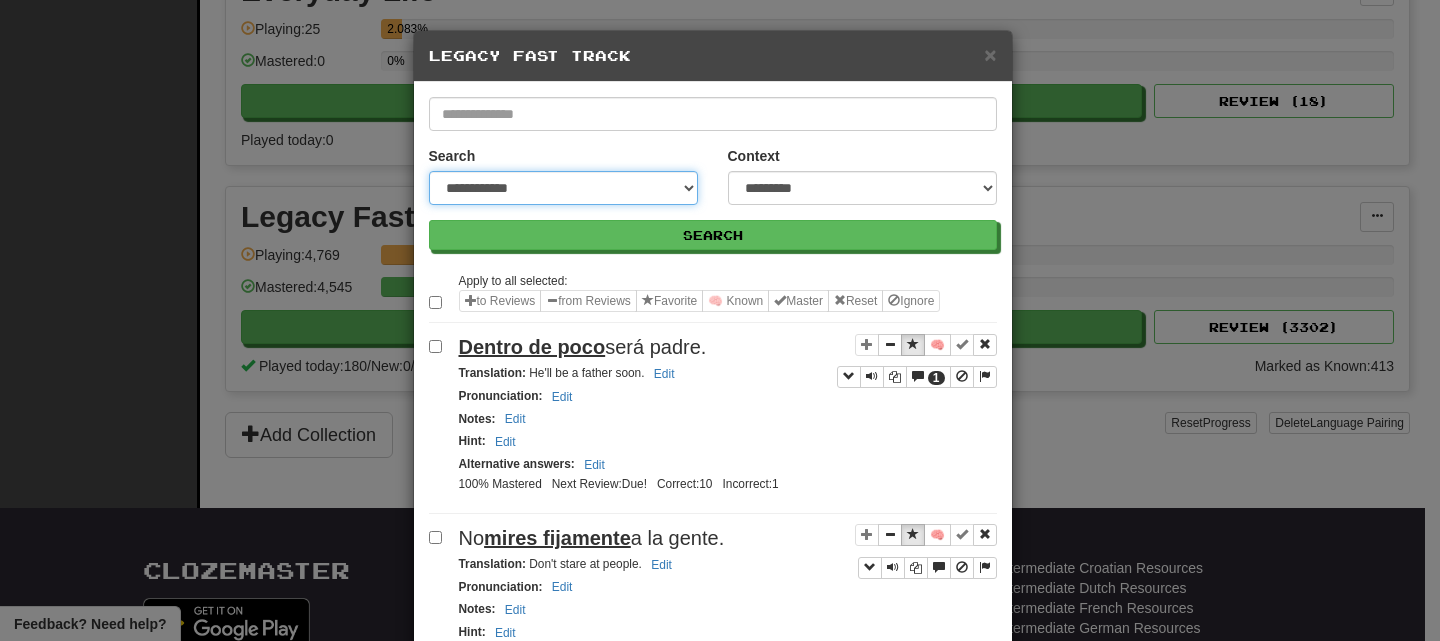click on "**********" at bounding box center (563, 188) 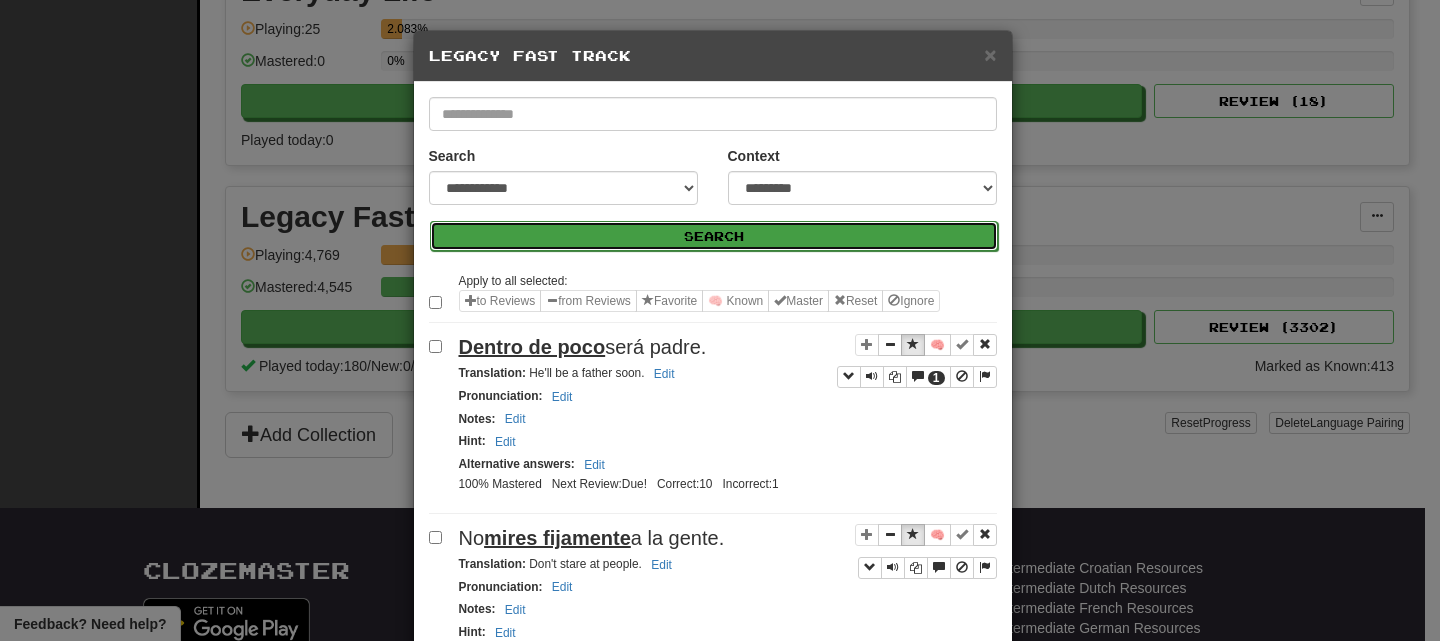 click on "Search" at bounding box center [714, 236] 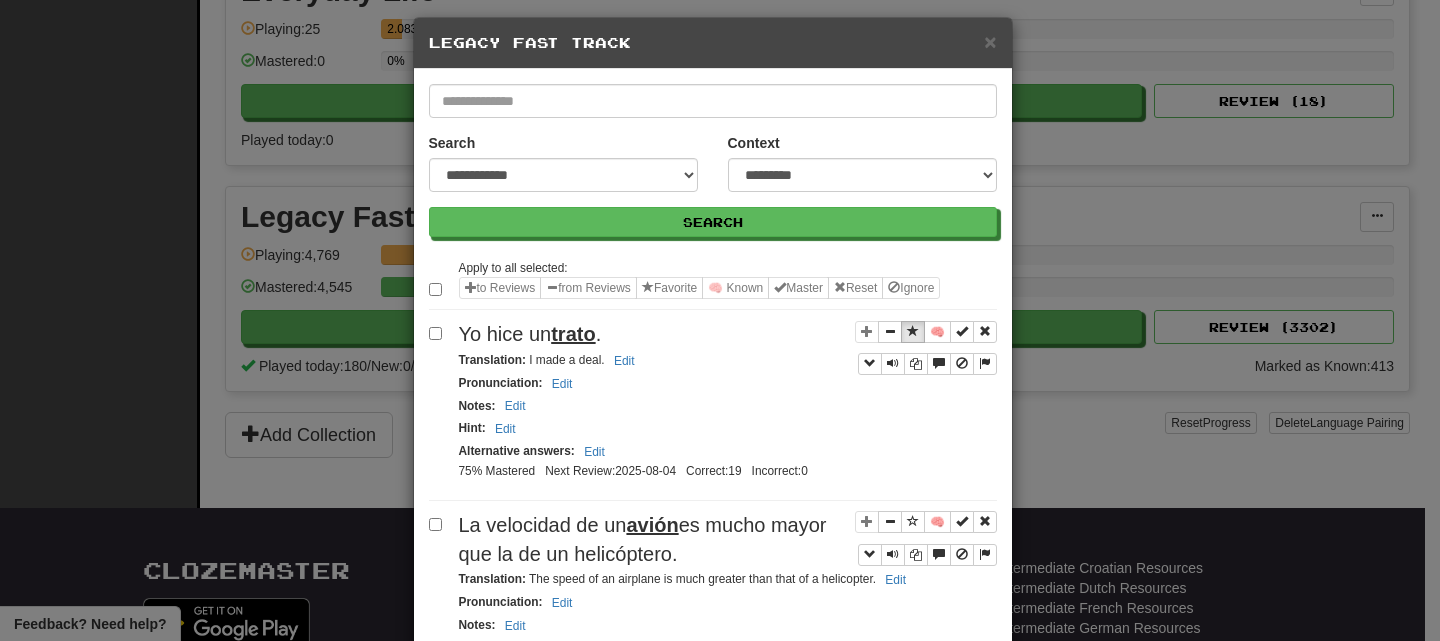 scroll, scrollTop: 0, scrollLeft: 0, axis: both 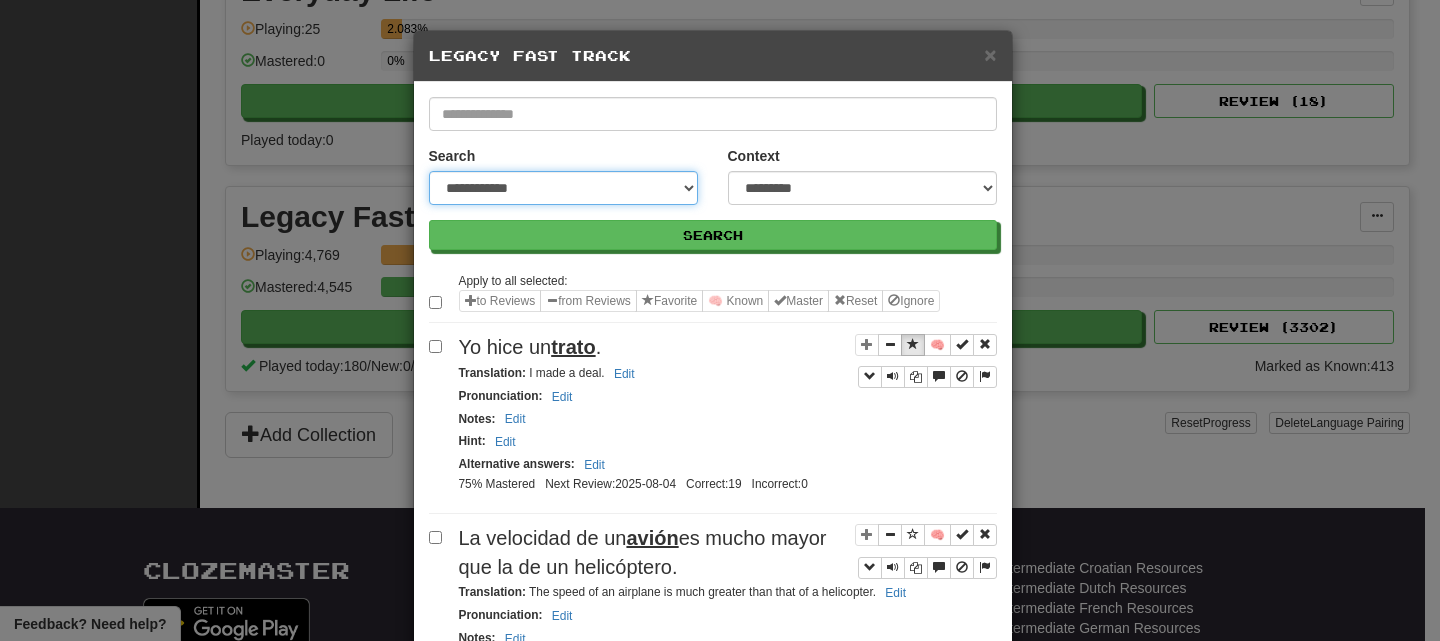 click on "**********" at bounding box center (563, 188) 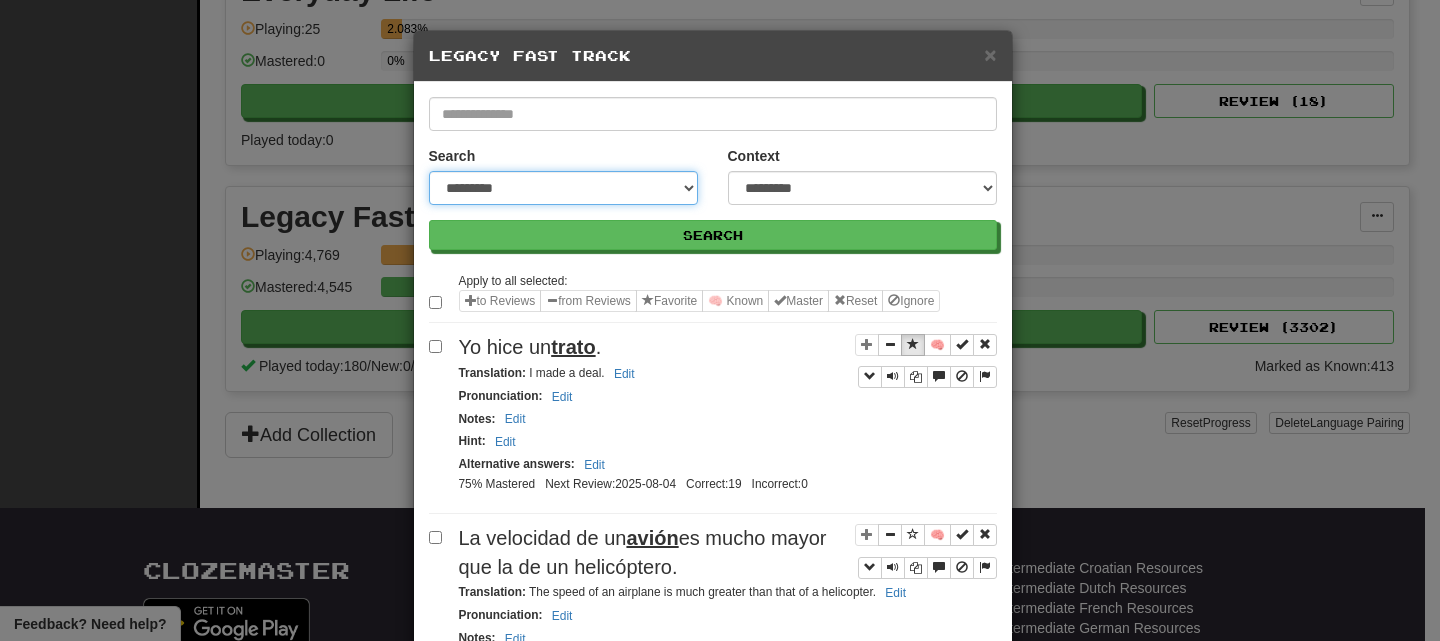 click on "**********" at bounding box center (563, 188) 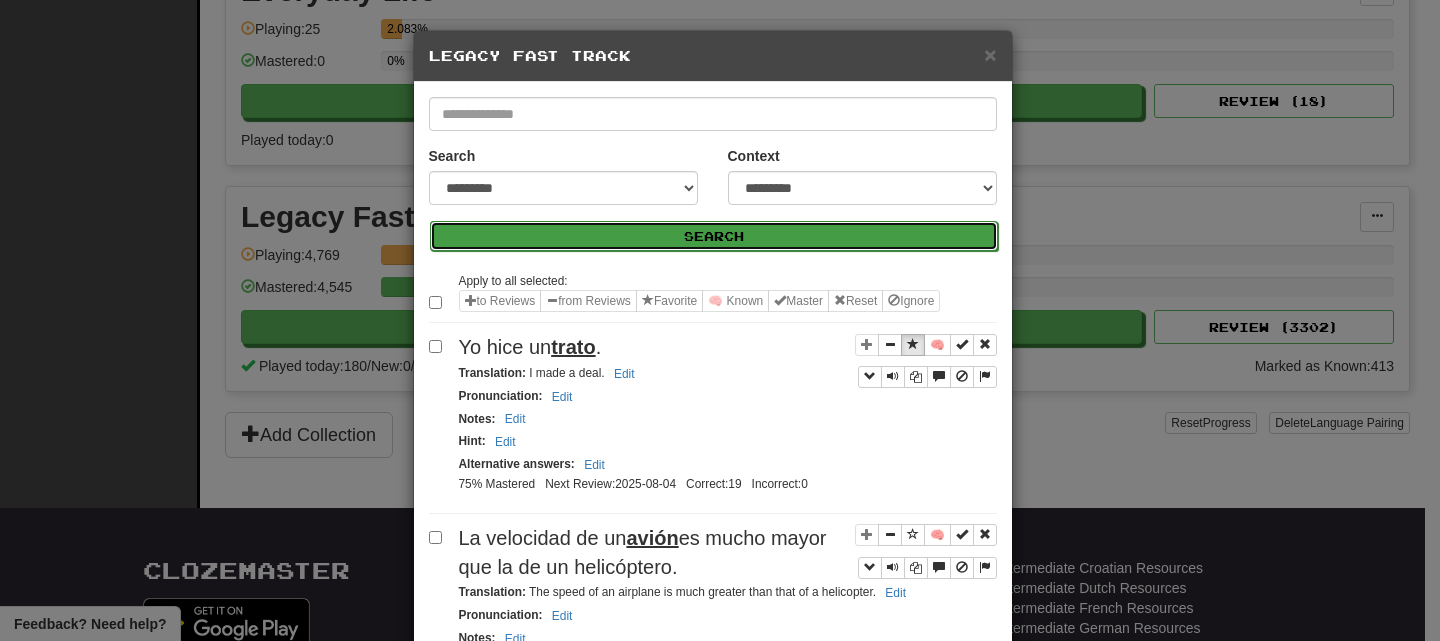 click on "Search" at bounding box center (714, 236) 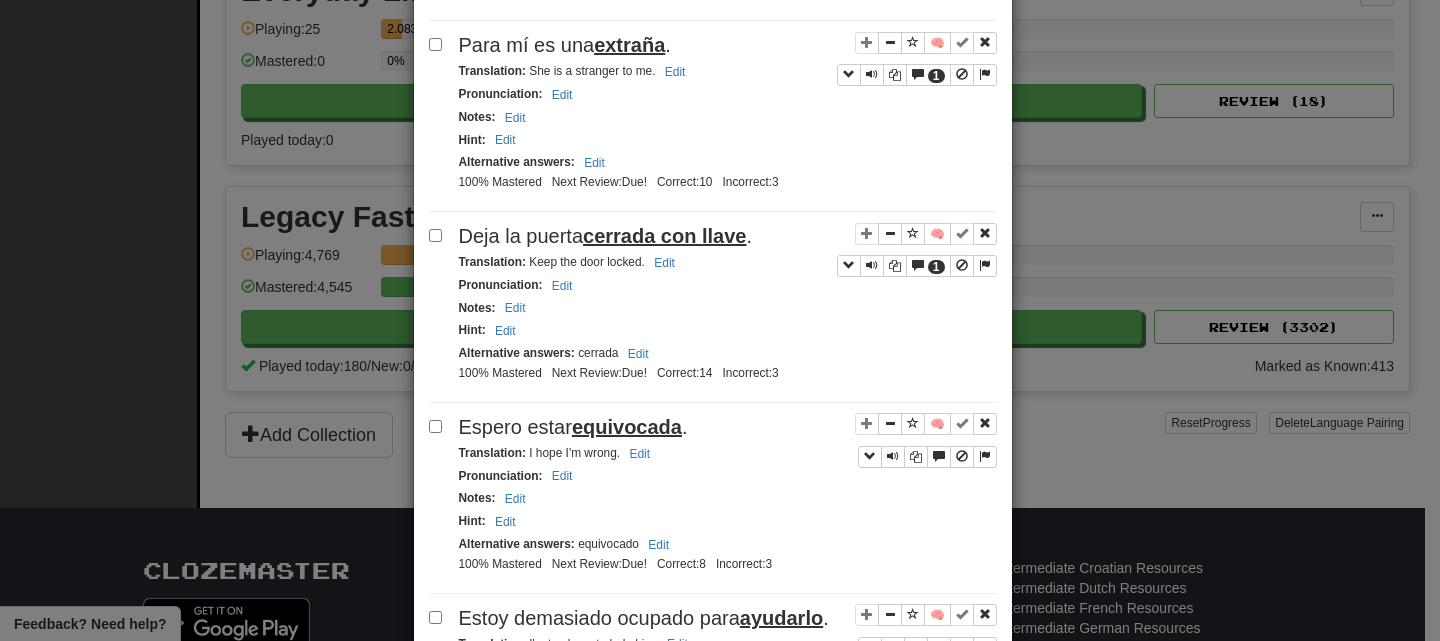 scroll, scrollTop: 1450, scrollLeft: 0, axis: vertical 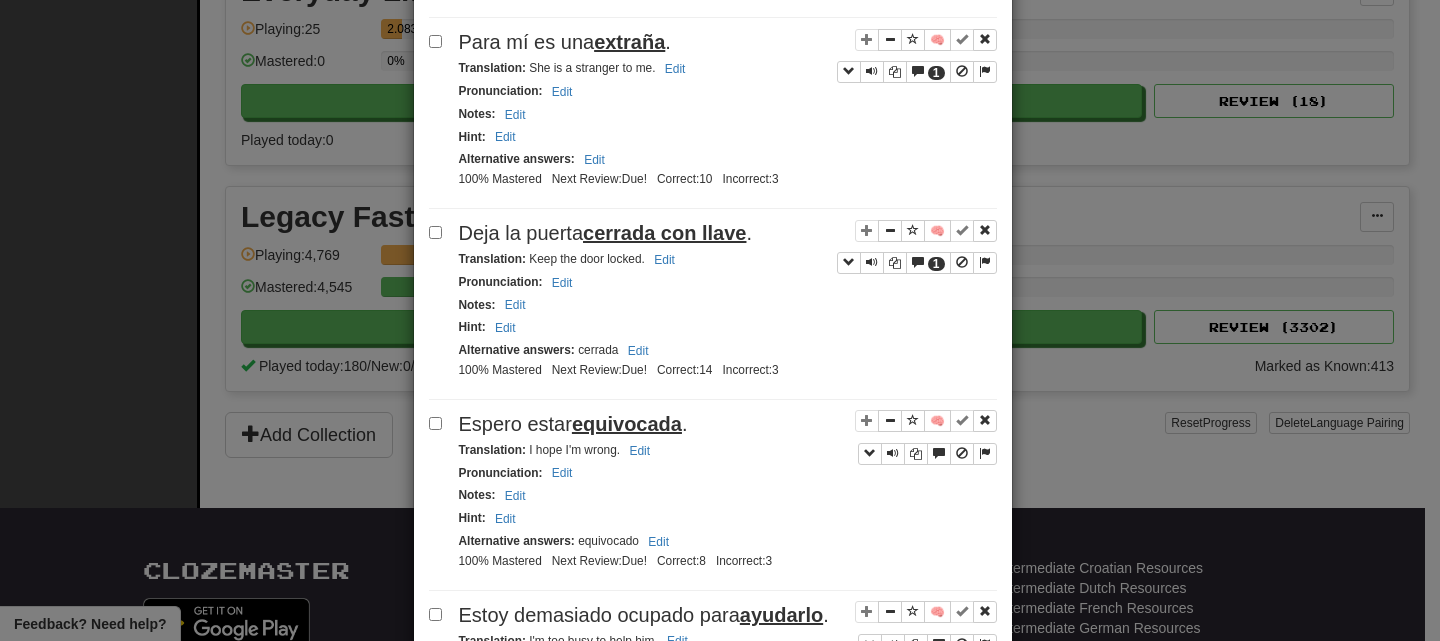 click on "**********" at bounding box center (720, 320) 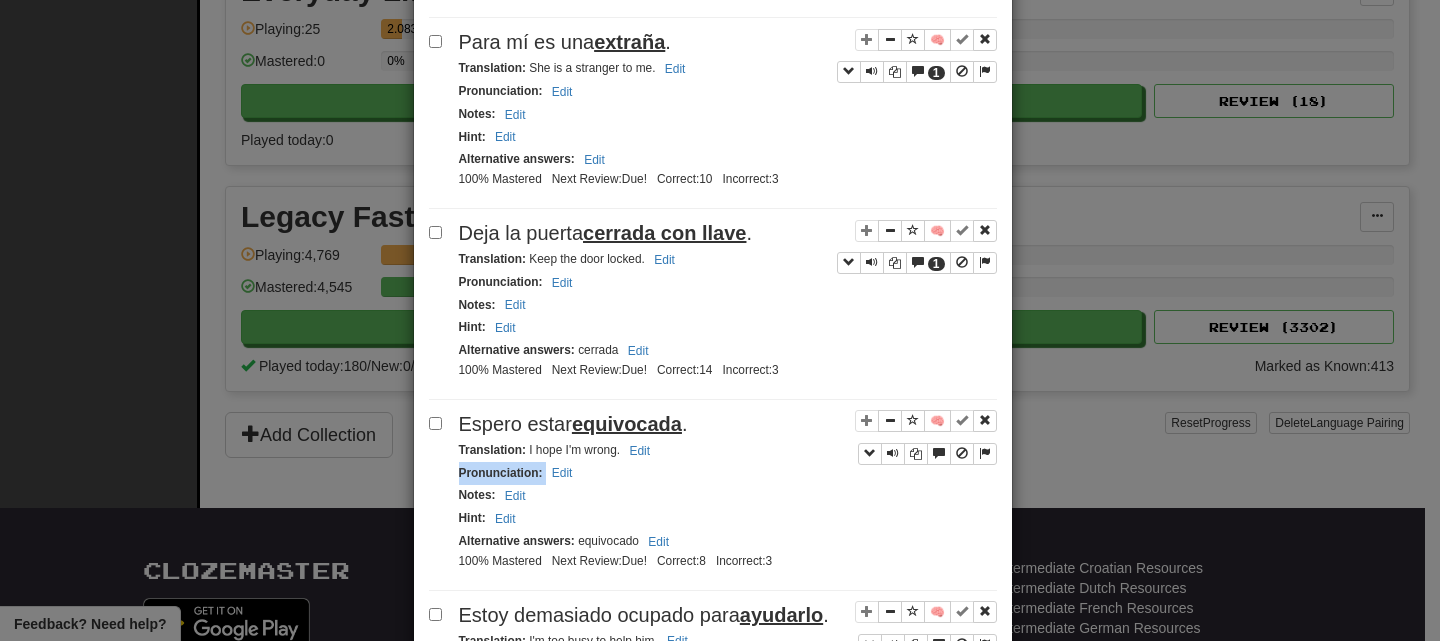 click on "**********" at bounding box center (720, 320) 